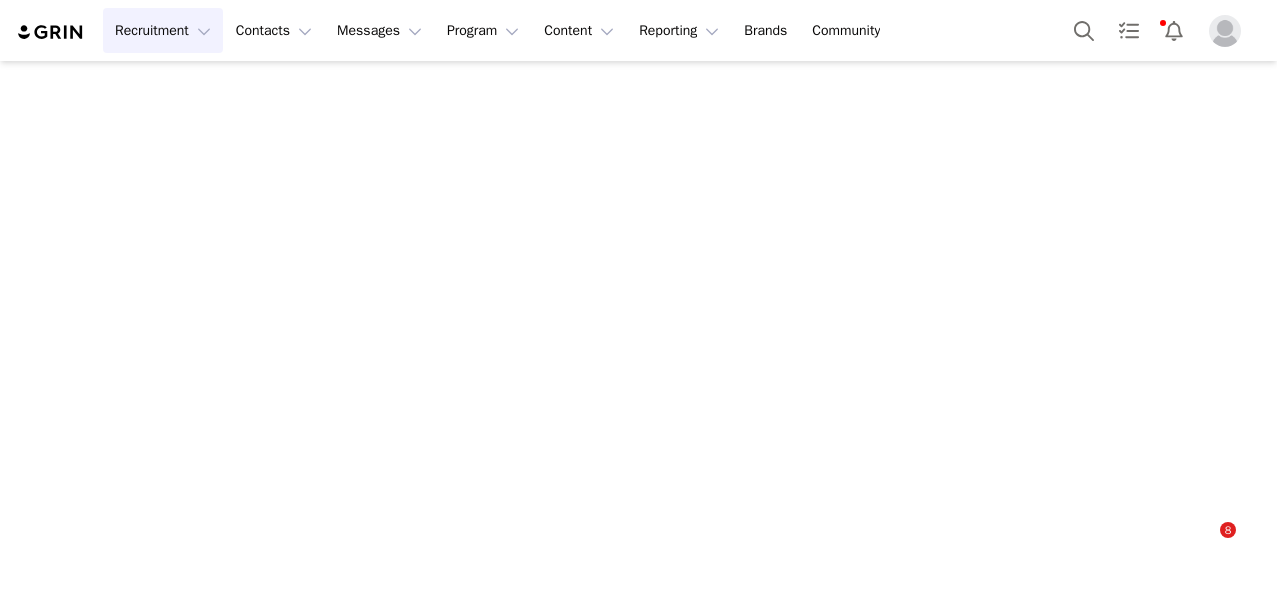 scroll, scrollTop: 0, scrollLeft: 0, axis: both 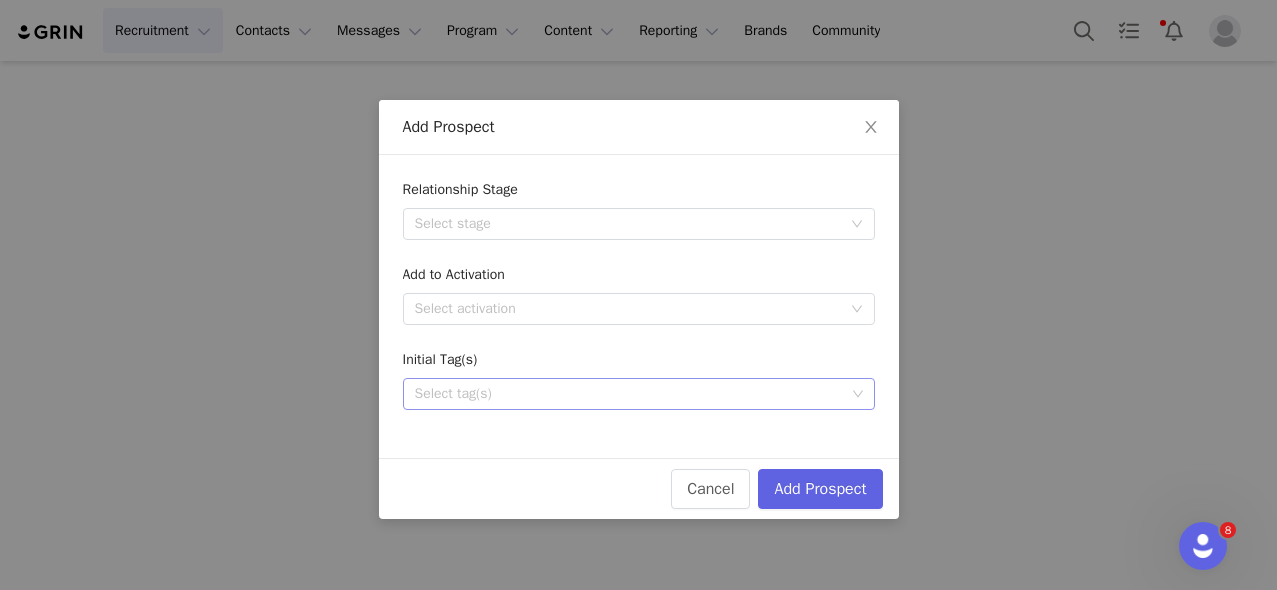 click on "Select tag(s)" at bounding box center [630, 394] 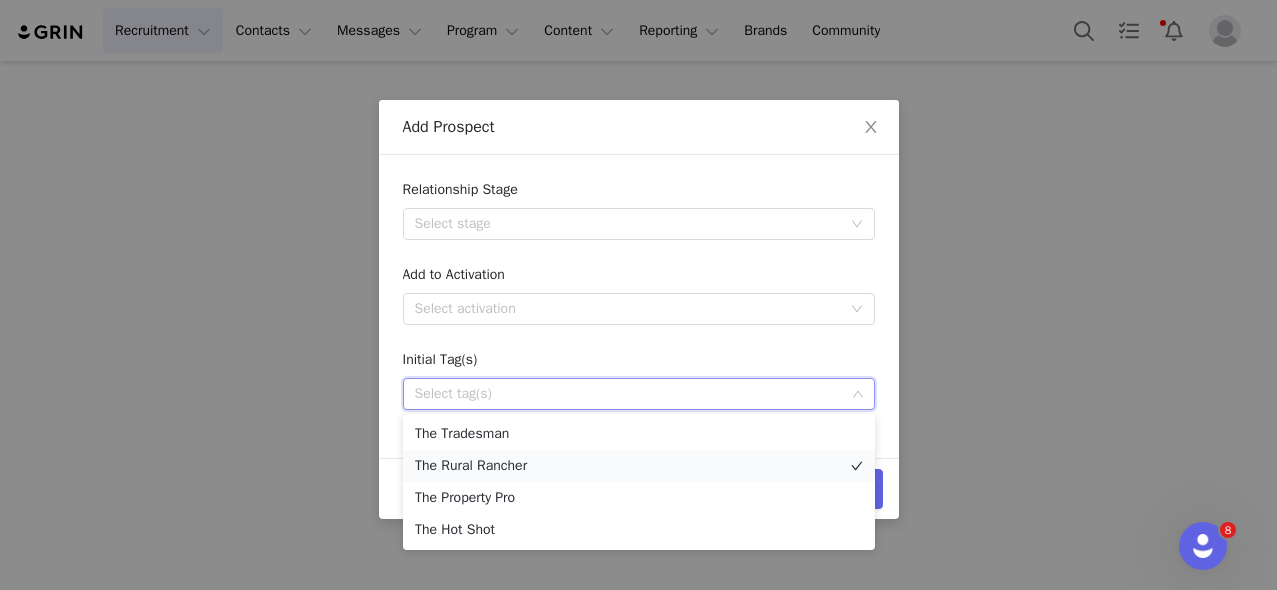 click on "The Rural Rancher" at bounding box center [639, 466] 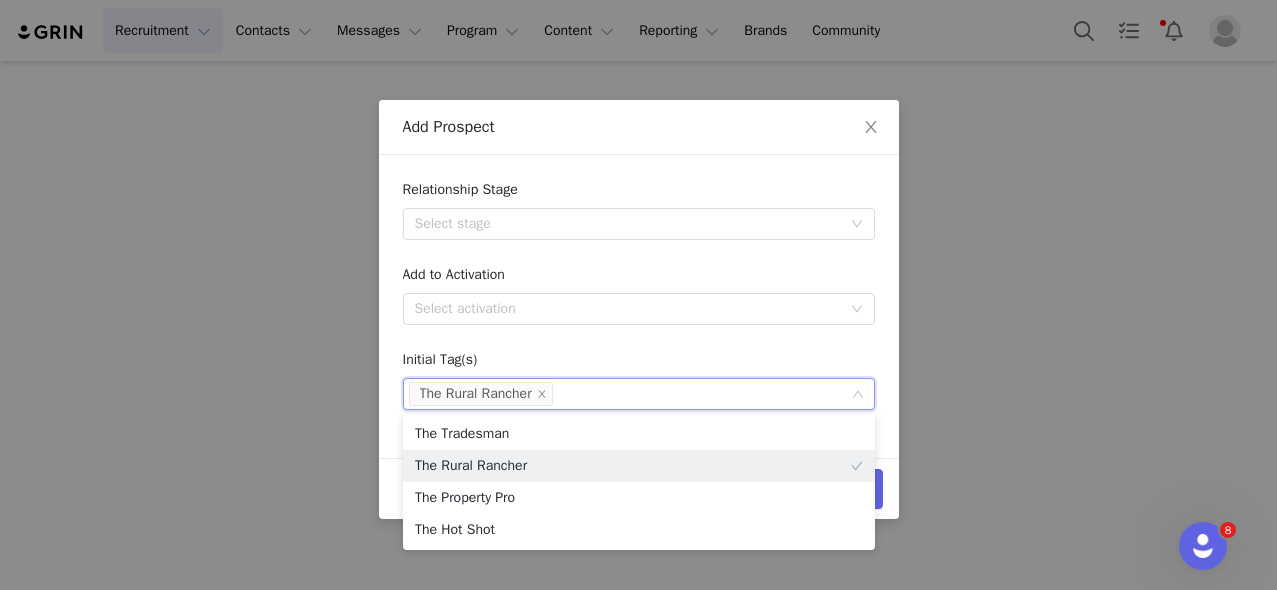 click on "Initial Tag(s)" at bounding box center (639, 363) 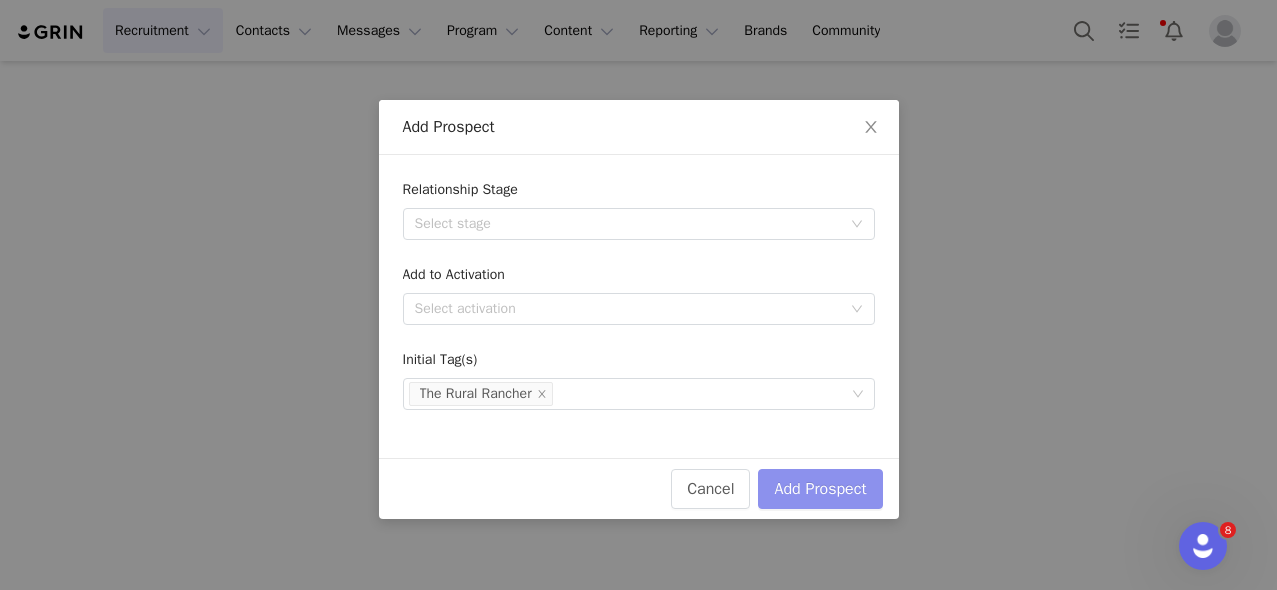 click on "Add Prospect" at bounding box center [820, 489] 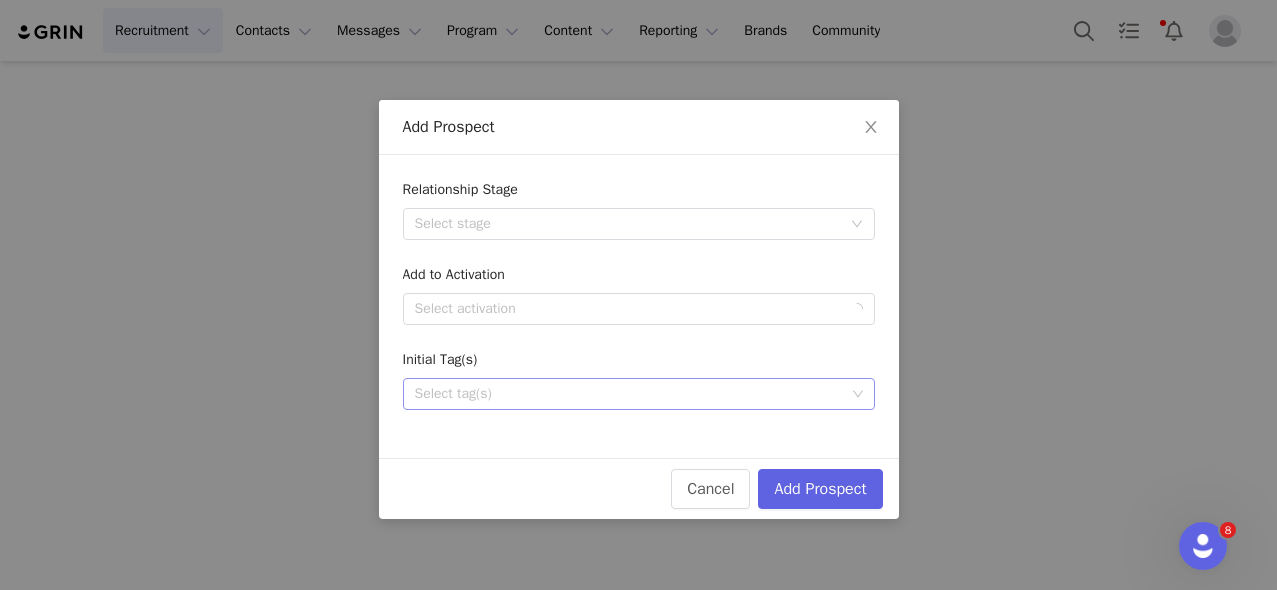 click on "Select tag(s)" at bounding box center [630, 394] 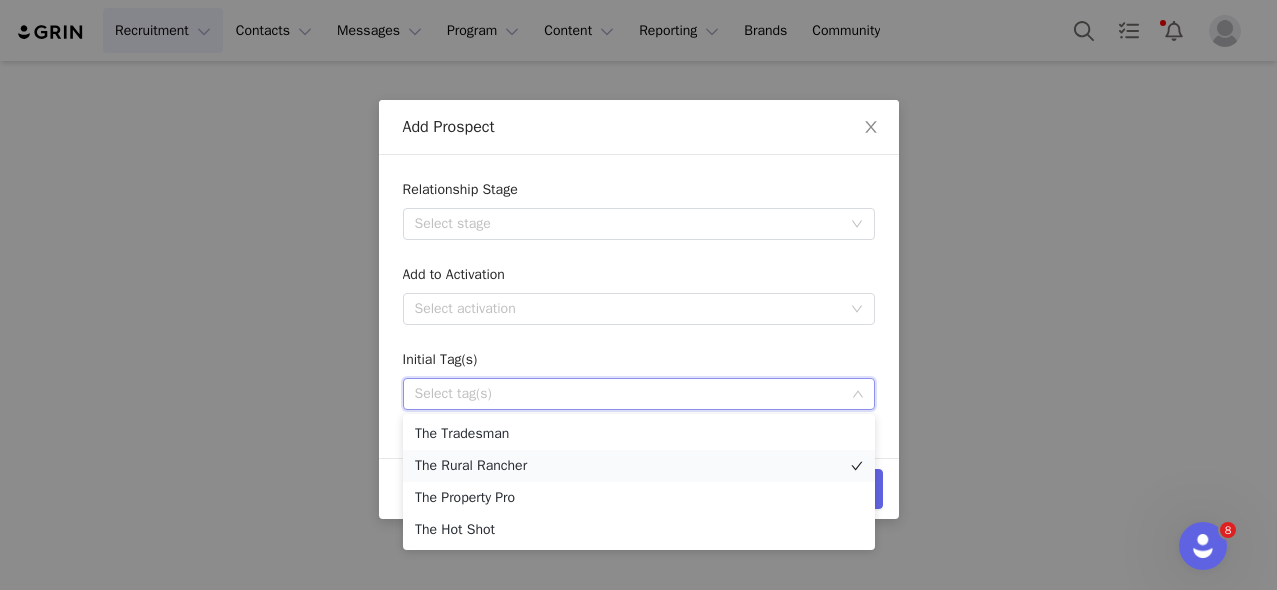 click on "The Rural Rancher" at bounding box center (639, 466) 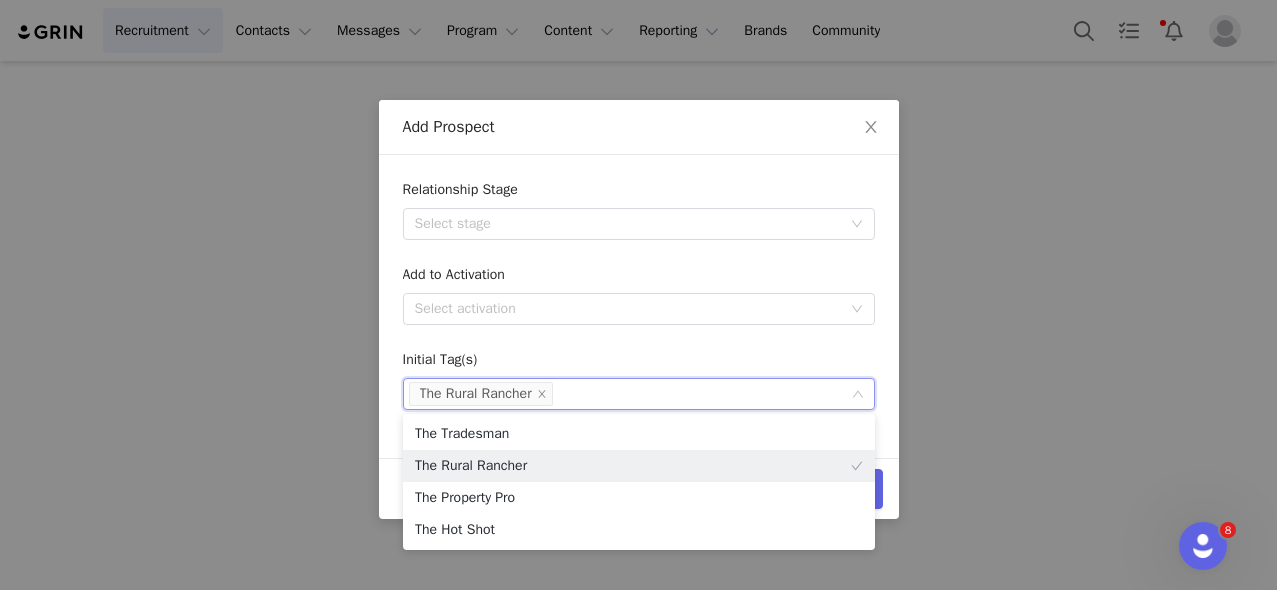 click on "Relationship Stage Select stage   Add to Activation Select activation   Initial Tag(s) Select tag(s)  The Rural Rancher" at bounding box center [639, 294] 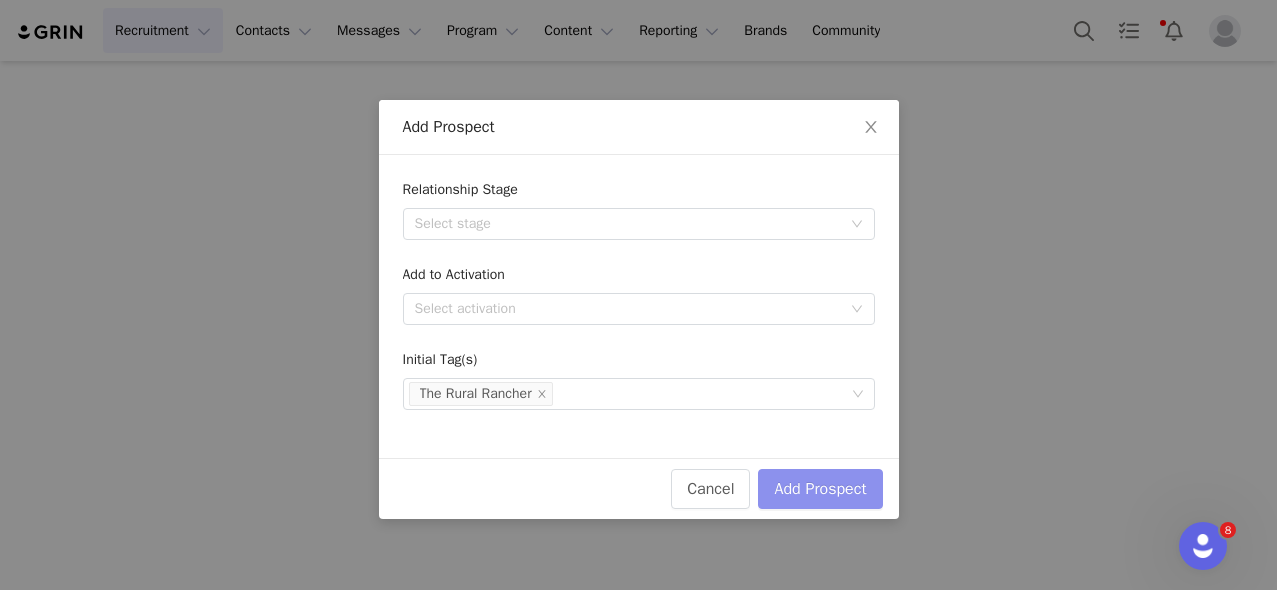 click on "Add Prospect" at bounding box center (820, 489) 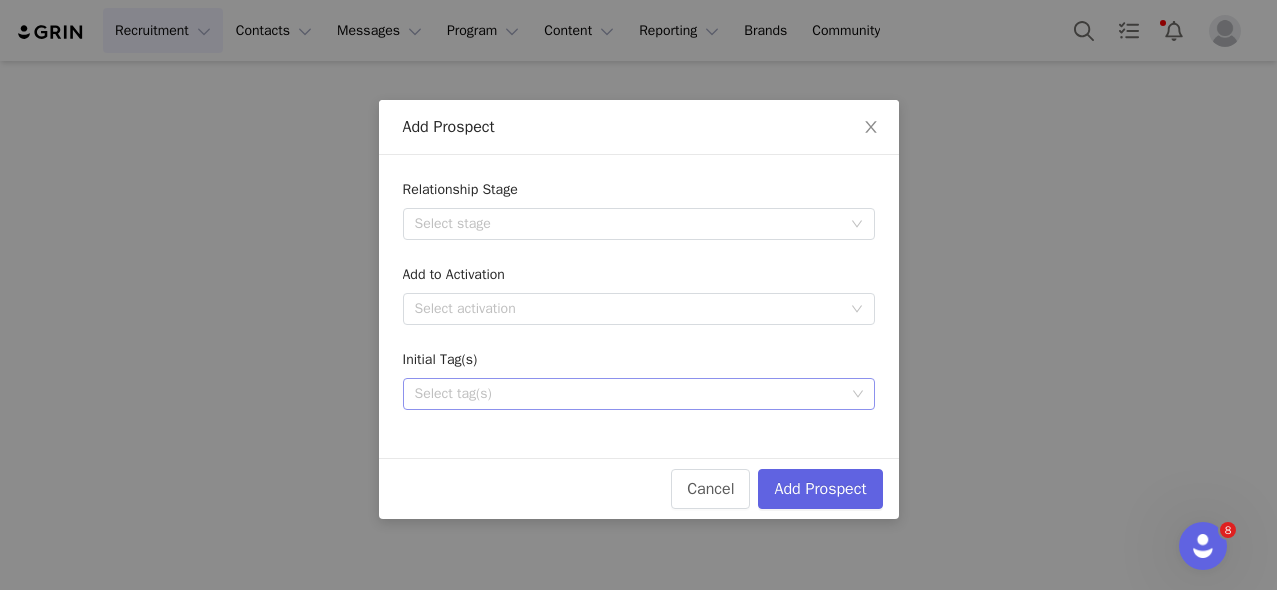 click on "Select tag(s)" at bounding box center [631, 394] 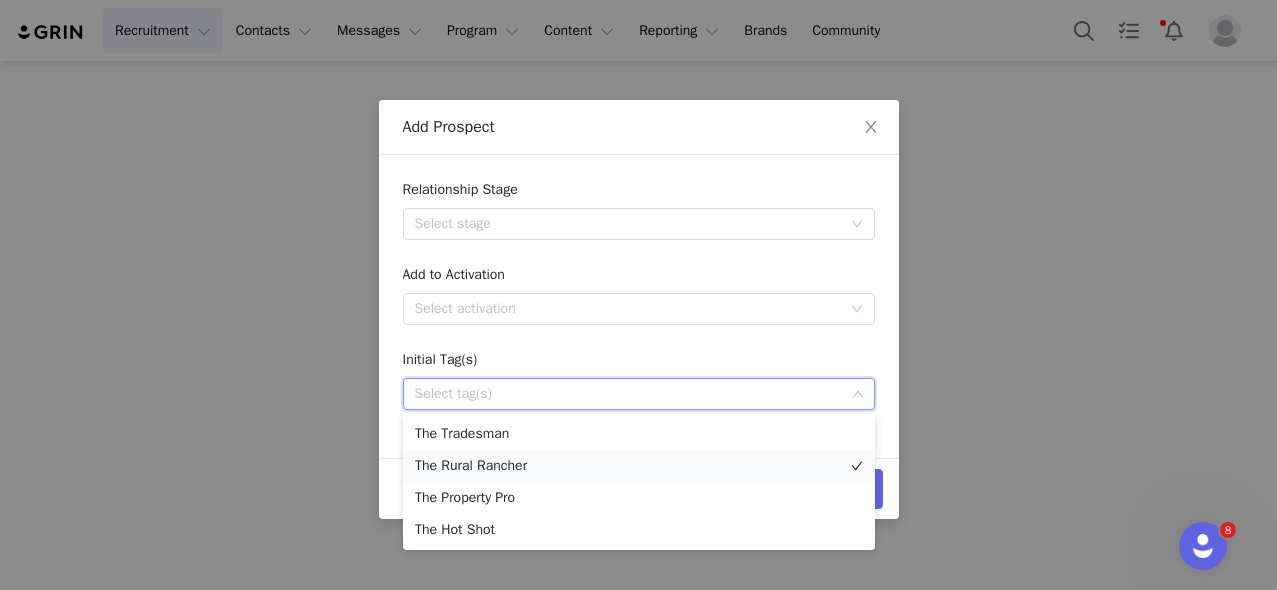 click on "The Rural Rancher" at bounding box center (639, 466) 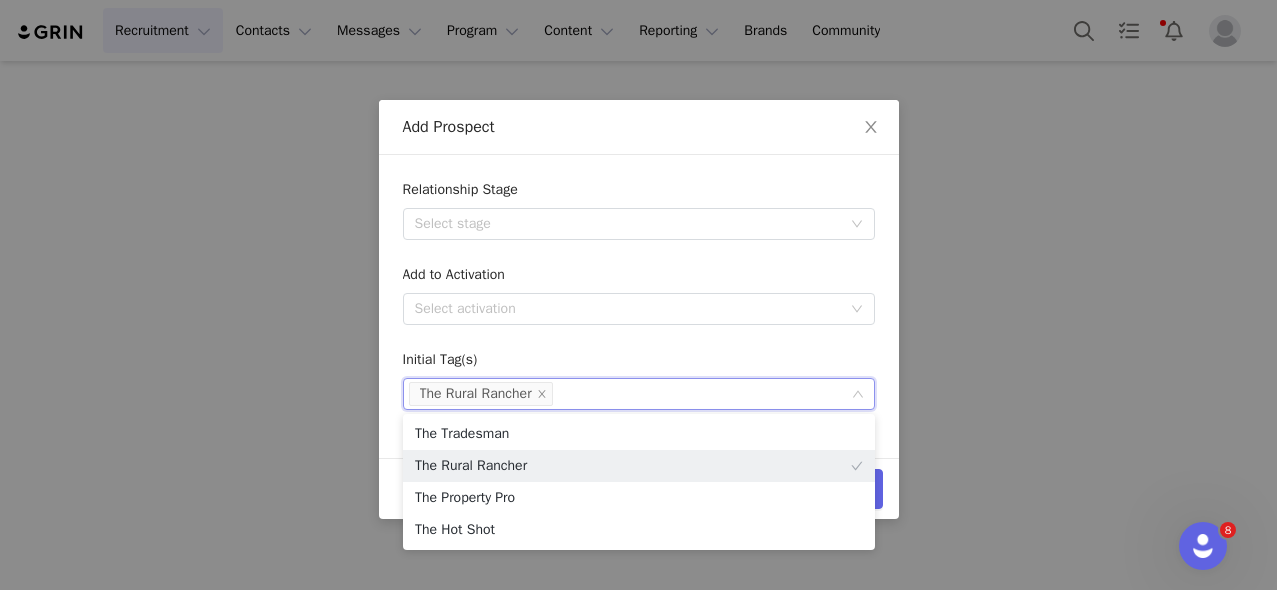 click on "Initial Tag(s)" at bounding box center [639, 363] 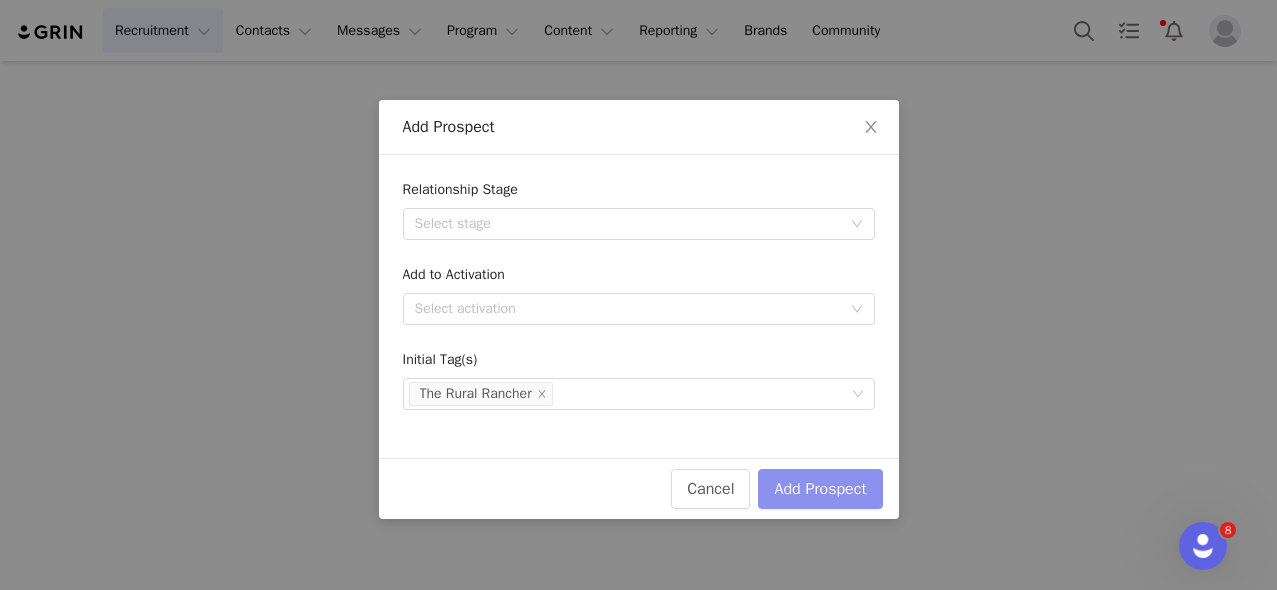 click on "Add Prospect" at bounding box center (820, 489) 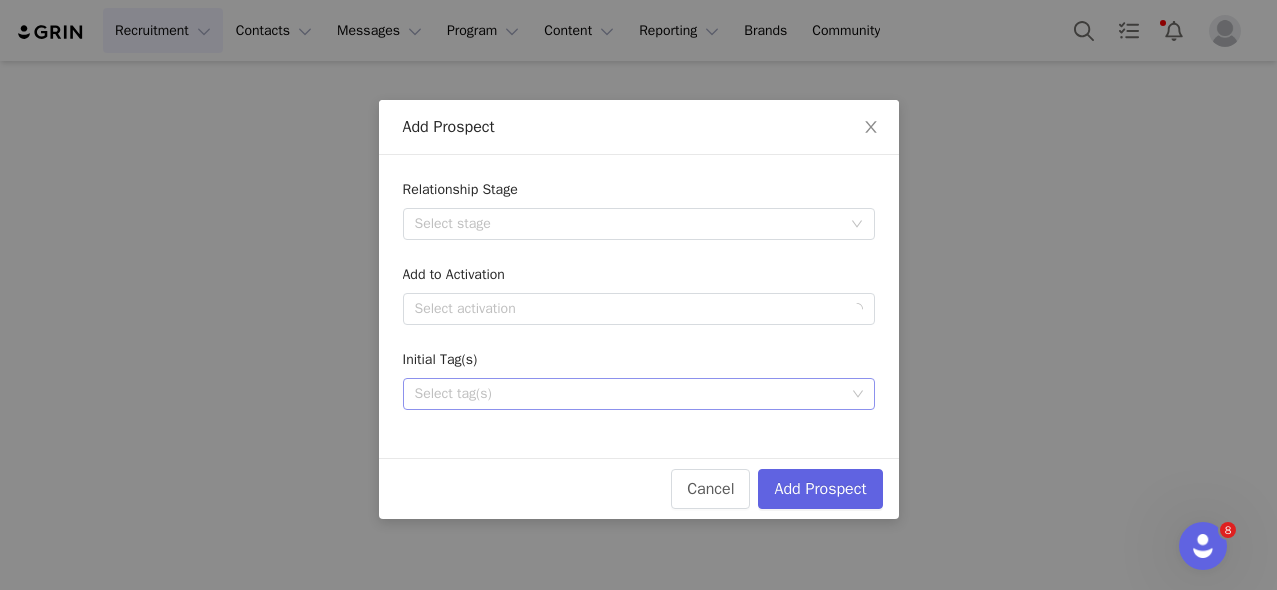 click on "Select tag(s)" at bounding box center [630, 394] 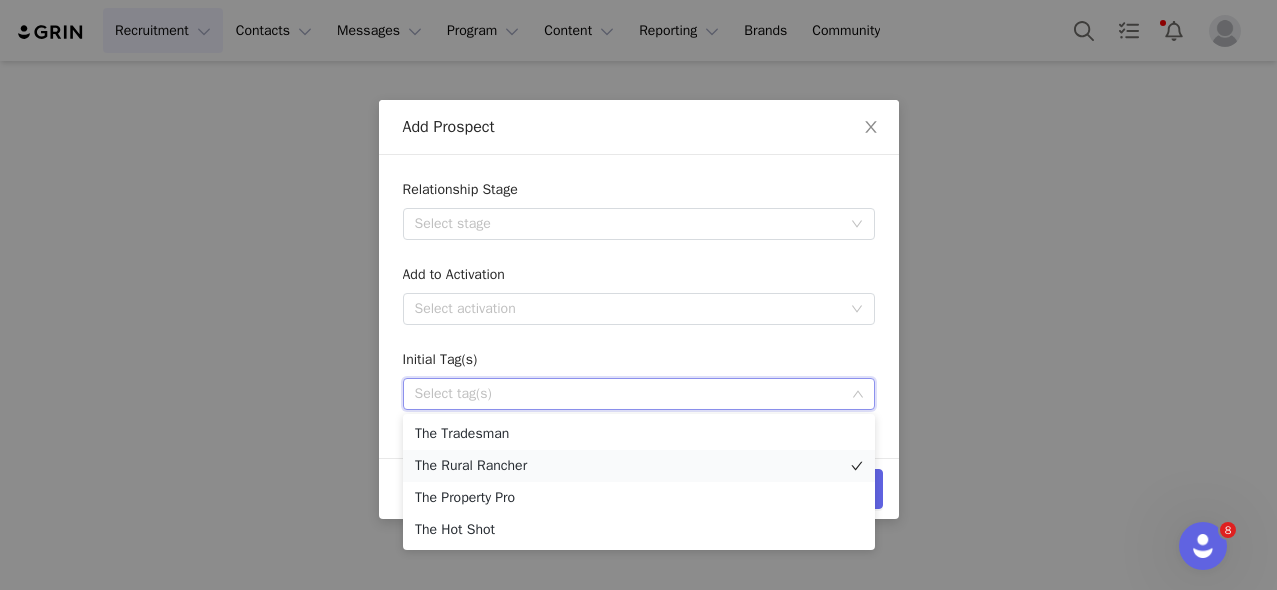 click on "The Rural Rancher" at bounding box center [639, 466] 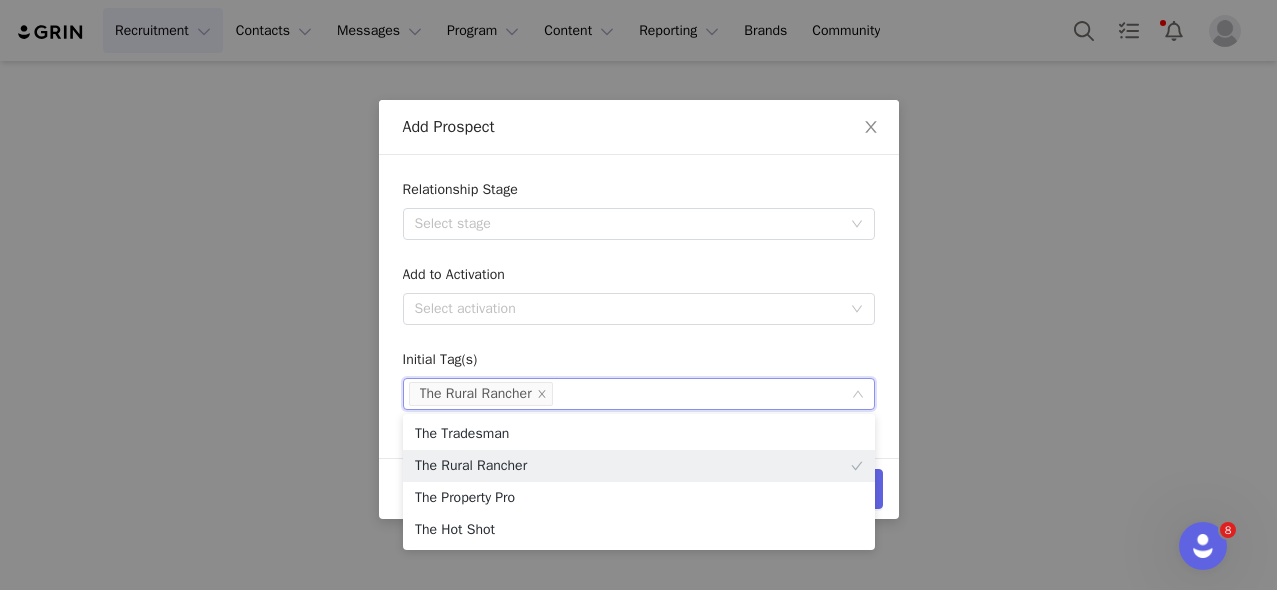 click on "Relationship Stage Select stage   Add to Activation Select activation   Initial Tag(s) Select tag(s)  The Rural Rancher" at bounding box center [639, 294] 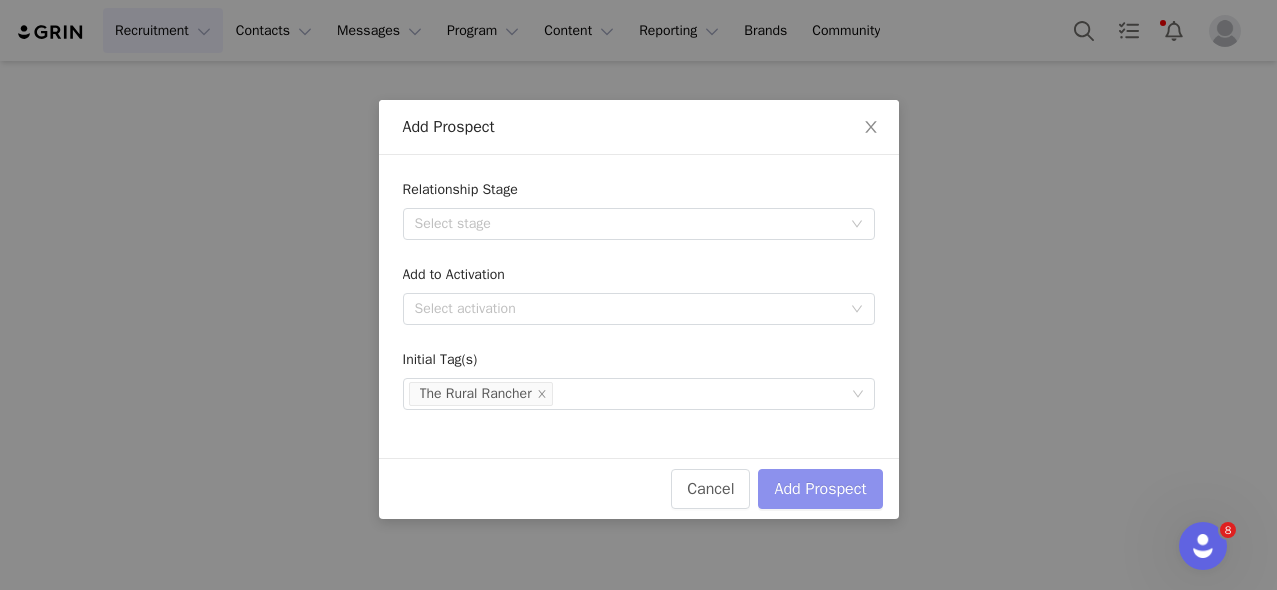 click on "Add Prospect" at bounding box center (820, 489) 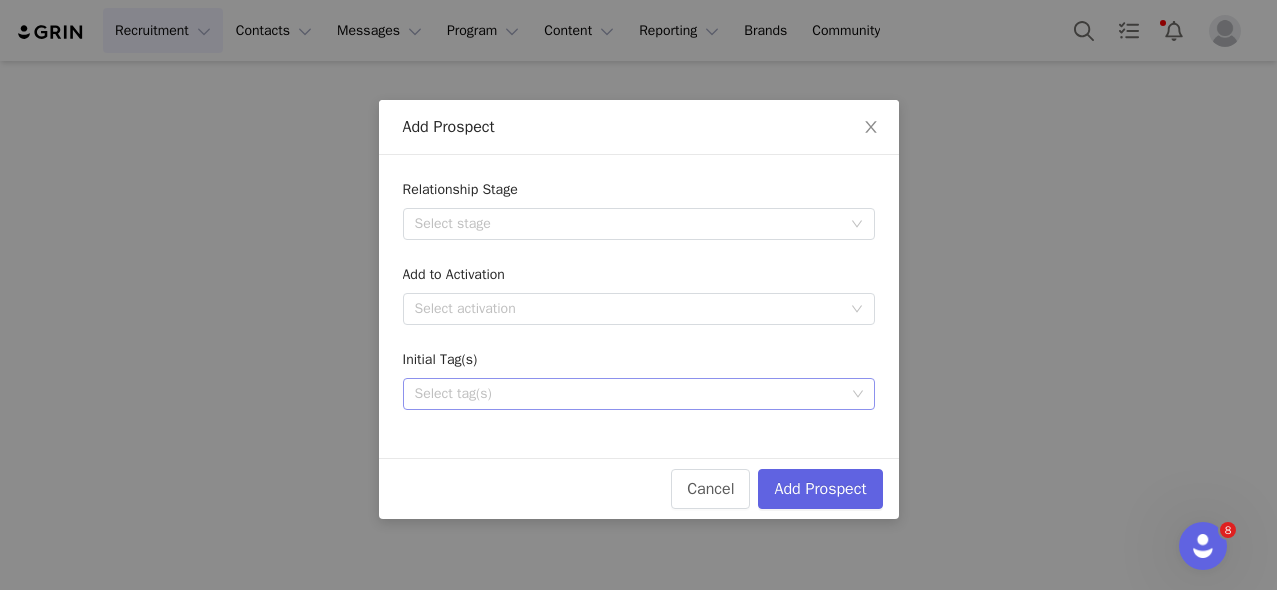 click on "Select tag(s)" at bounding box center (631, 394) 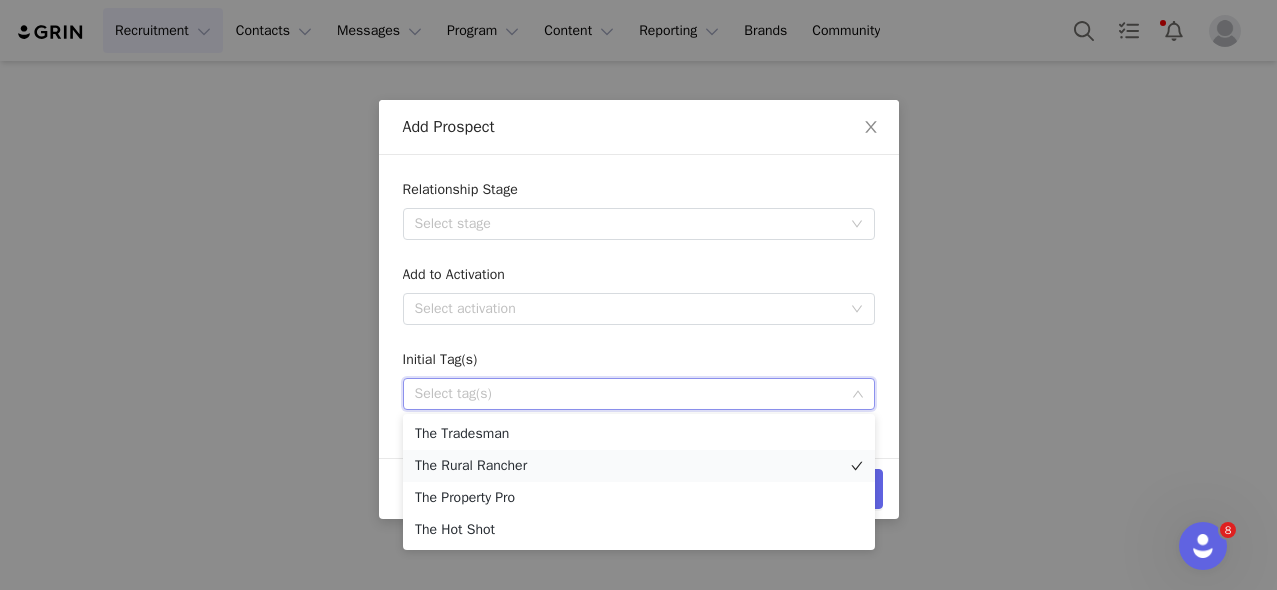 click on "The Rural Rancher" at bounding box center [639, 466] 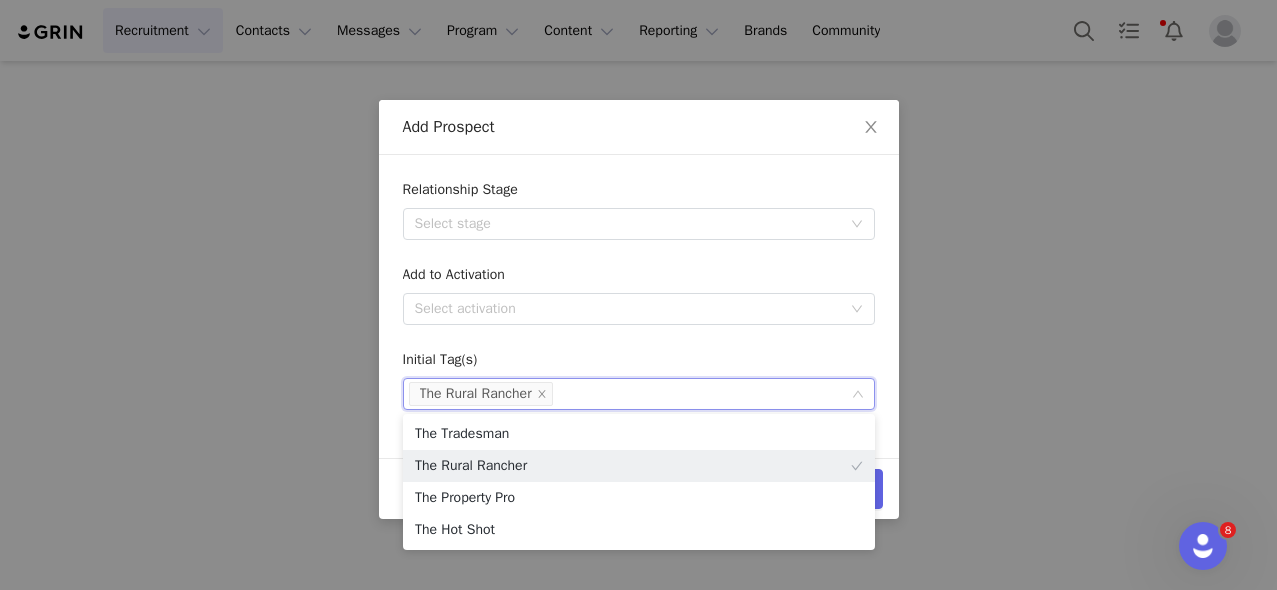 click on "Relationship Stage Select stage   Add to Activation Select activation   Initial Tag(s) Select tag(s)  The Rural Rancher" at bounding box center (639, 294) 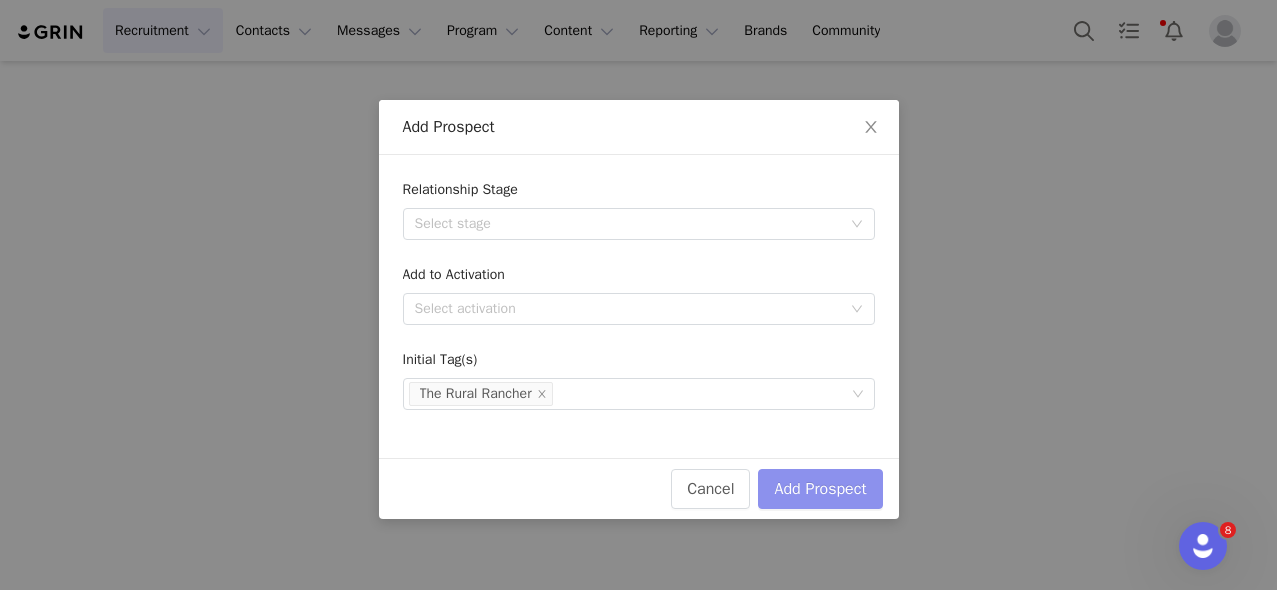 click on "Add Prospect" at bounding box center (820, 489) 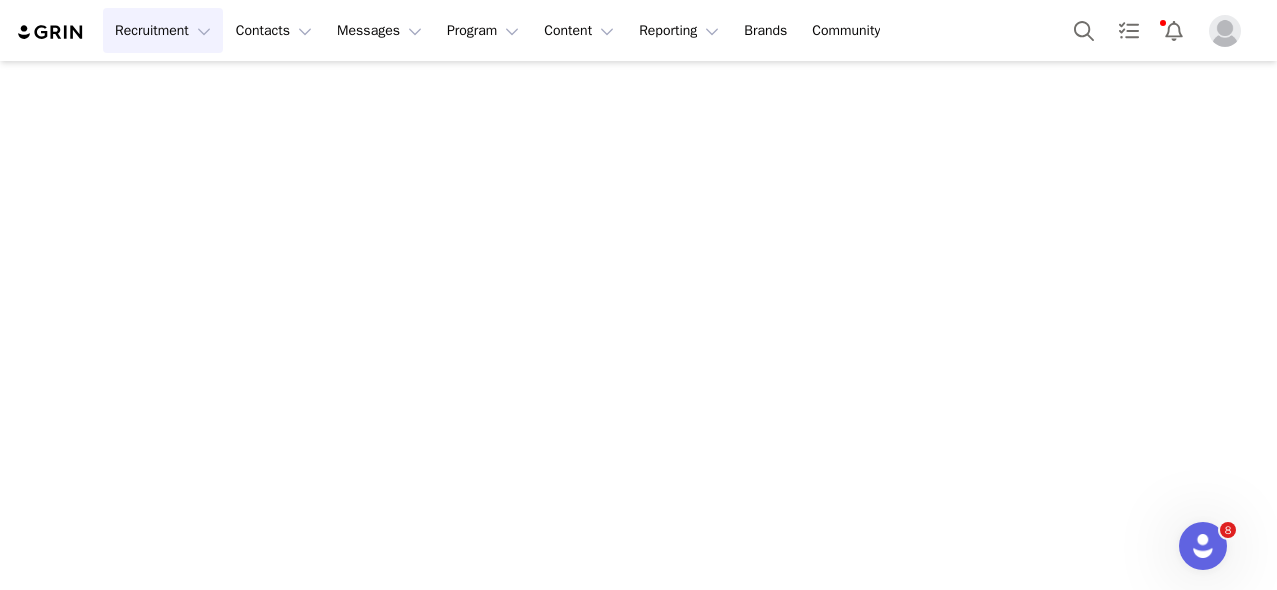 click on "Recruitment Recruitment" at bounding box center (163, 30) 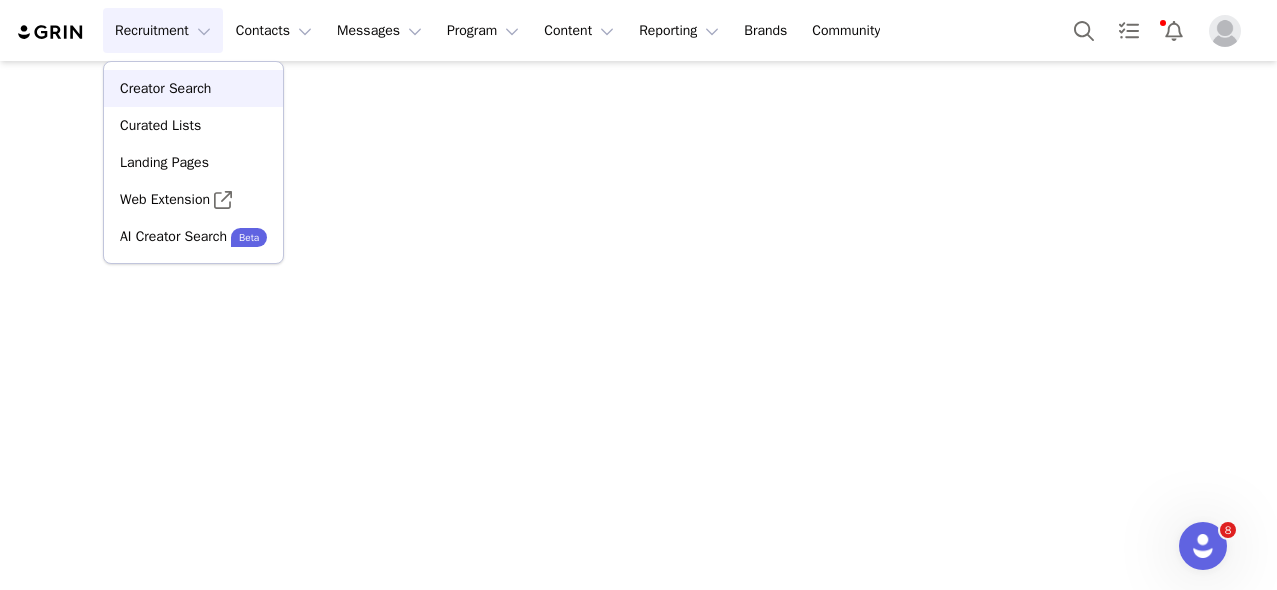 click on "Creator Search" at bounding box center [165, 88] 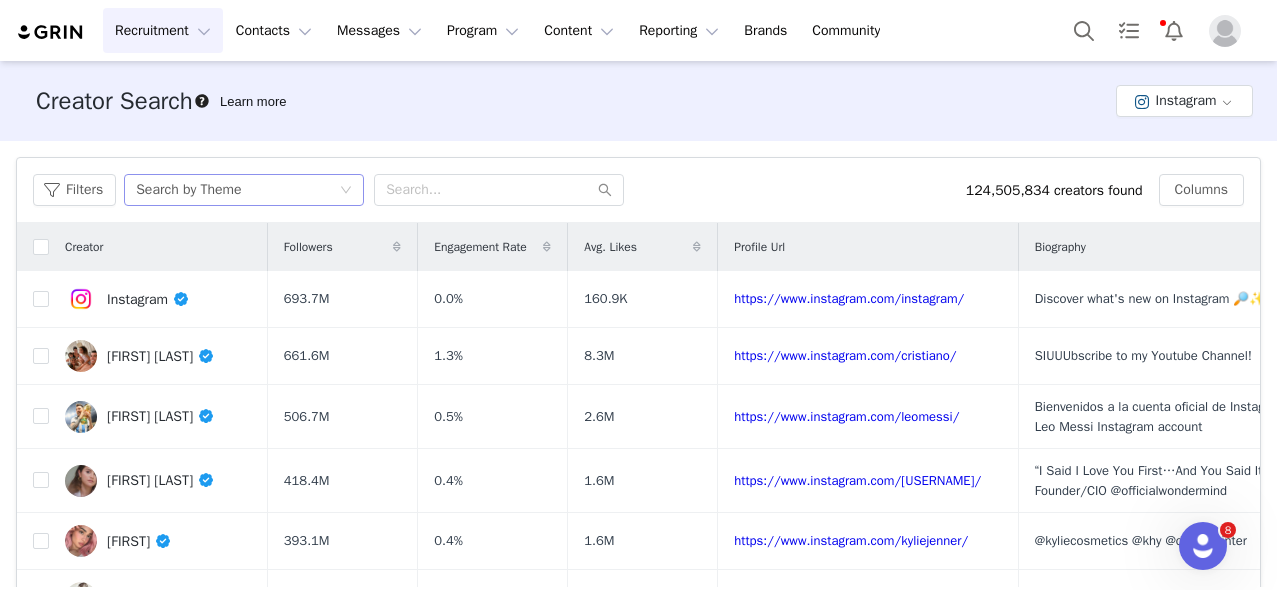 click on "Search by Theme" at bounding box center [237, 190] 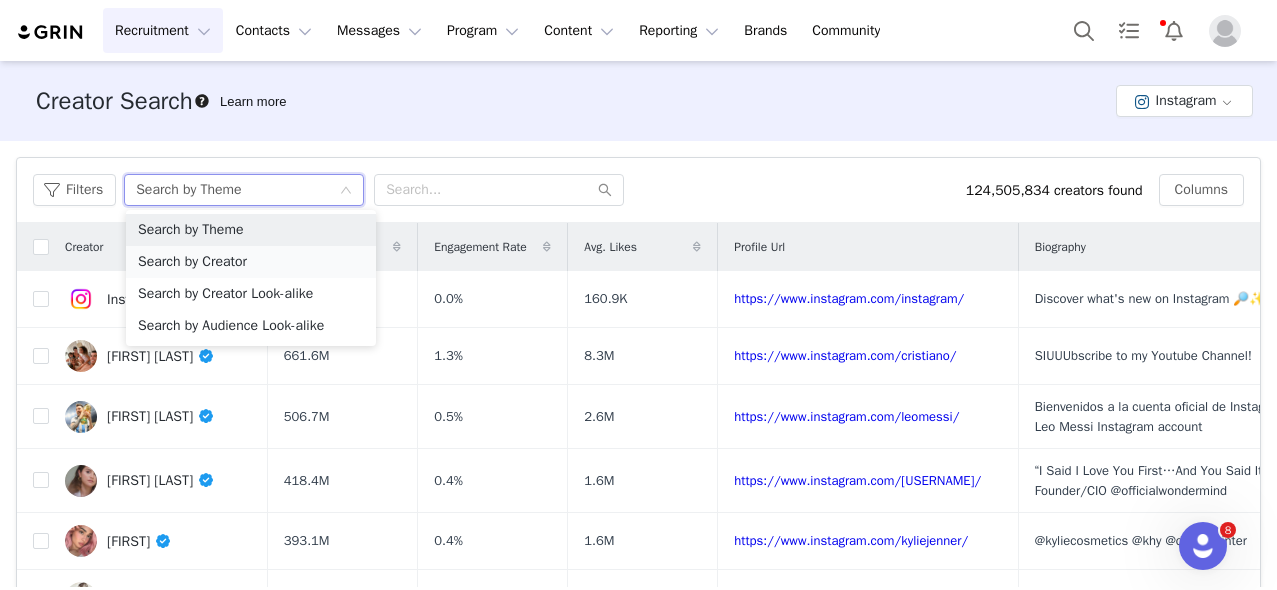 click on "Search by Creator" at bounding box center (251, 262) 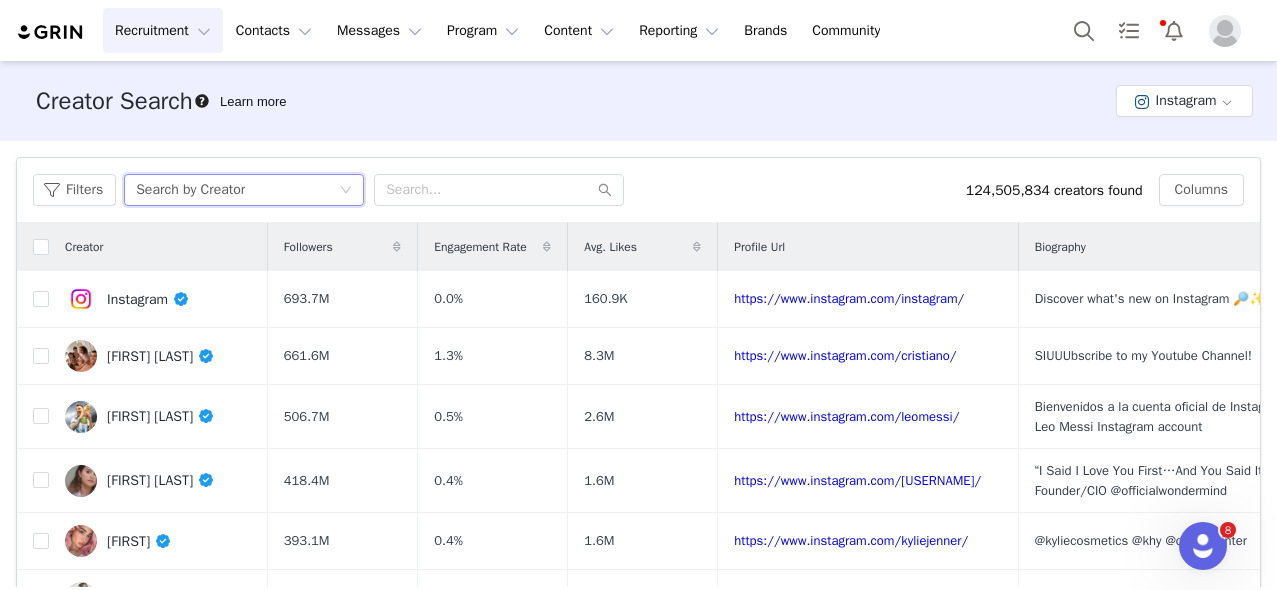 click on "Filters  Search by Creator       124,505,834 creators found      Columns" at bounding box center [638, 190] 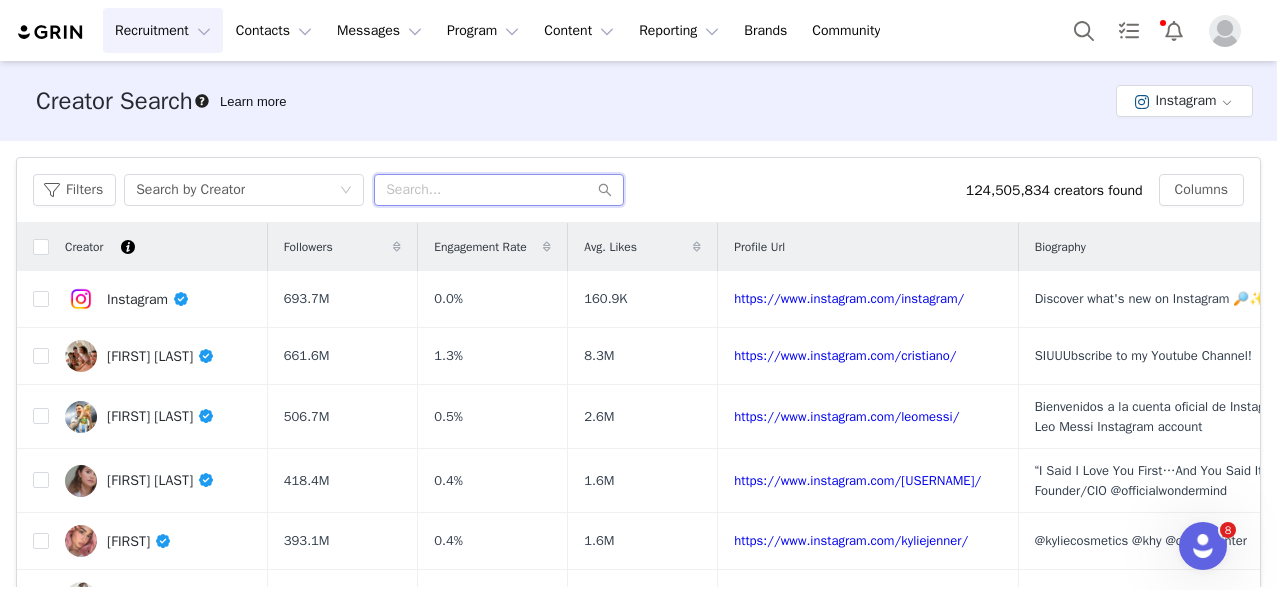 click at bounding box center [499, 190] 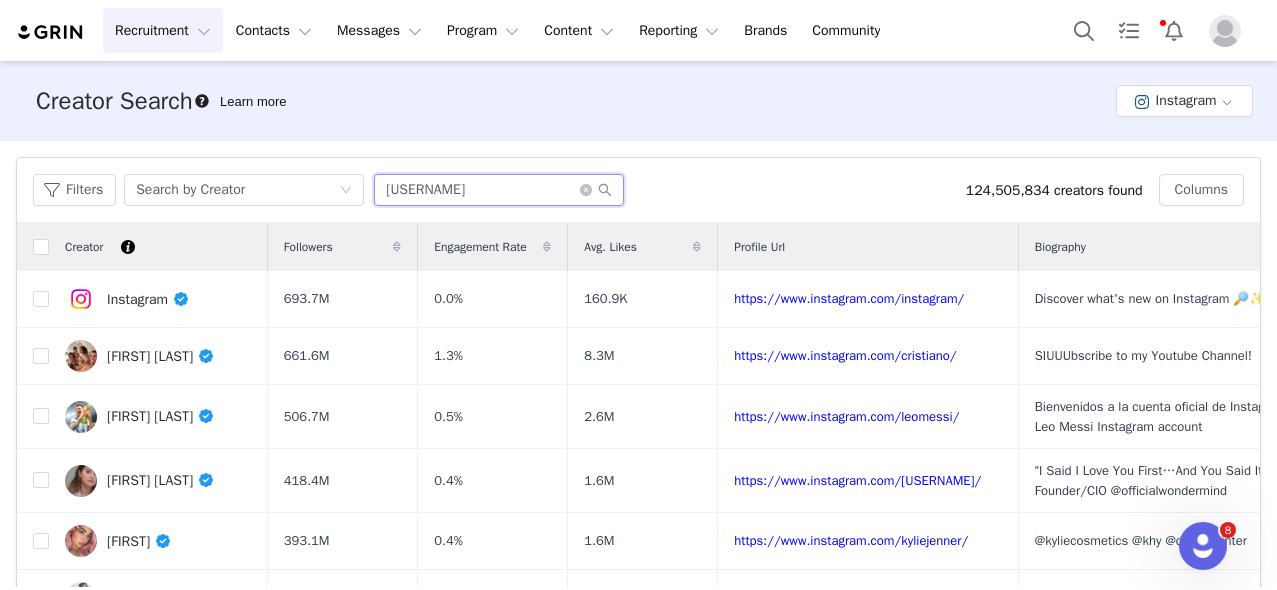 type on "truckingwithbennii" 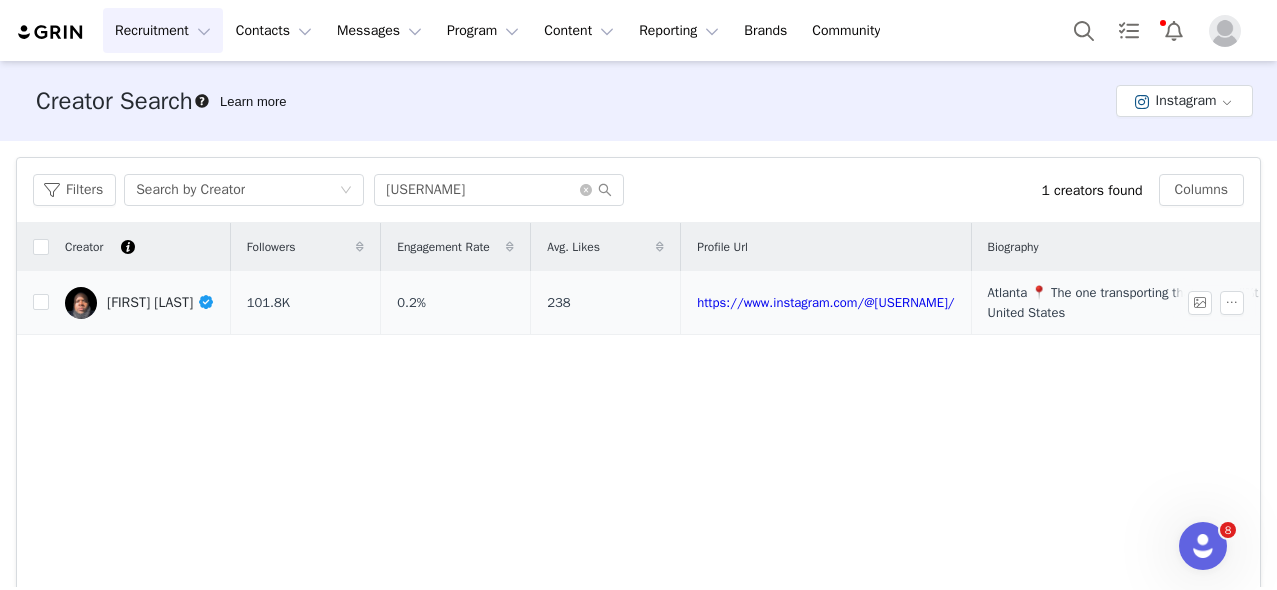 click on "Juwan David" at bounding box center [161, 302] 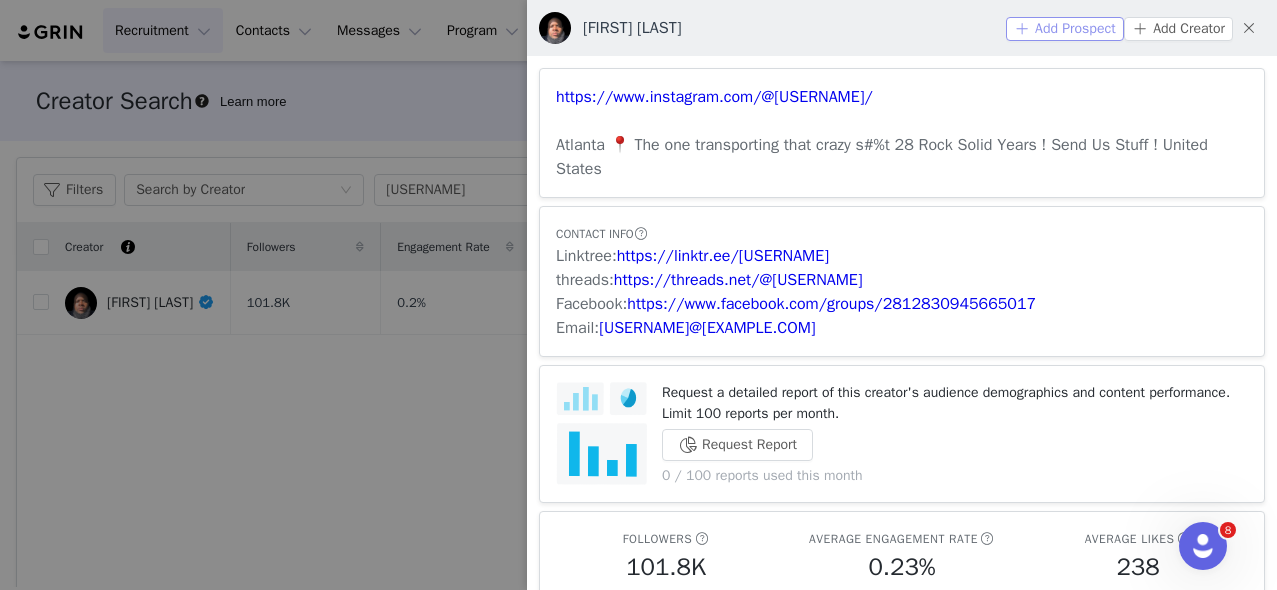 click on "Add Prospect" at bounding box center (1065, 29) 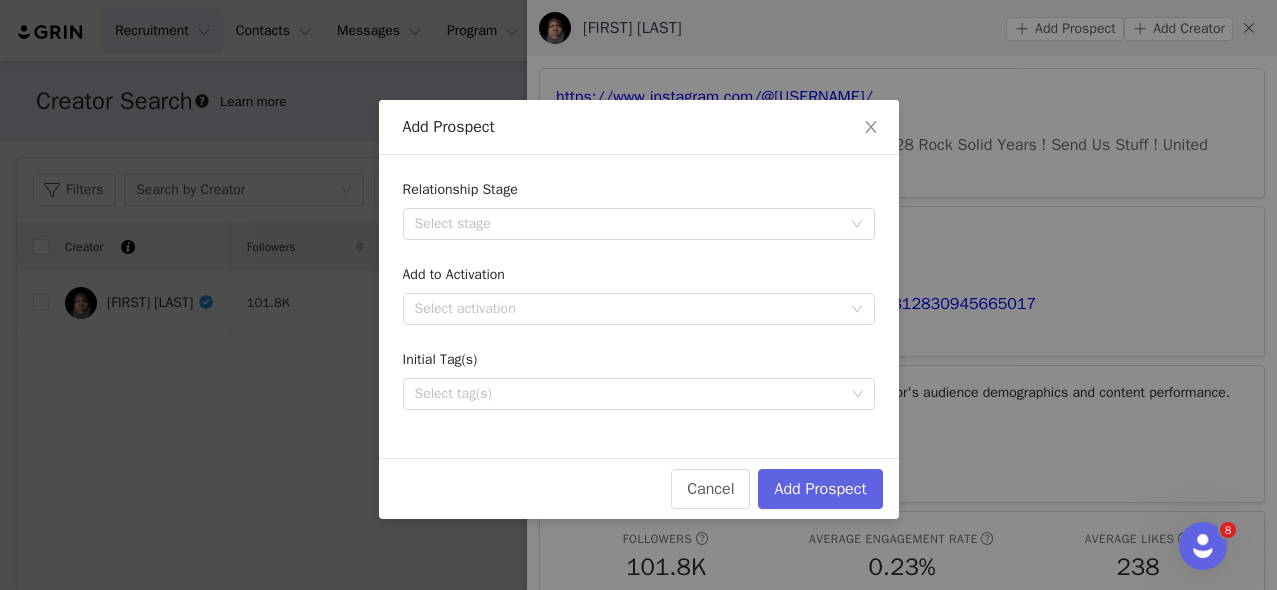click on "Initial Tag(s)" at bounding box center (639, 363) 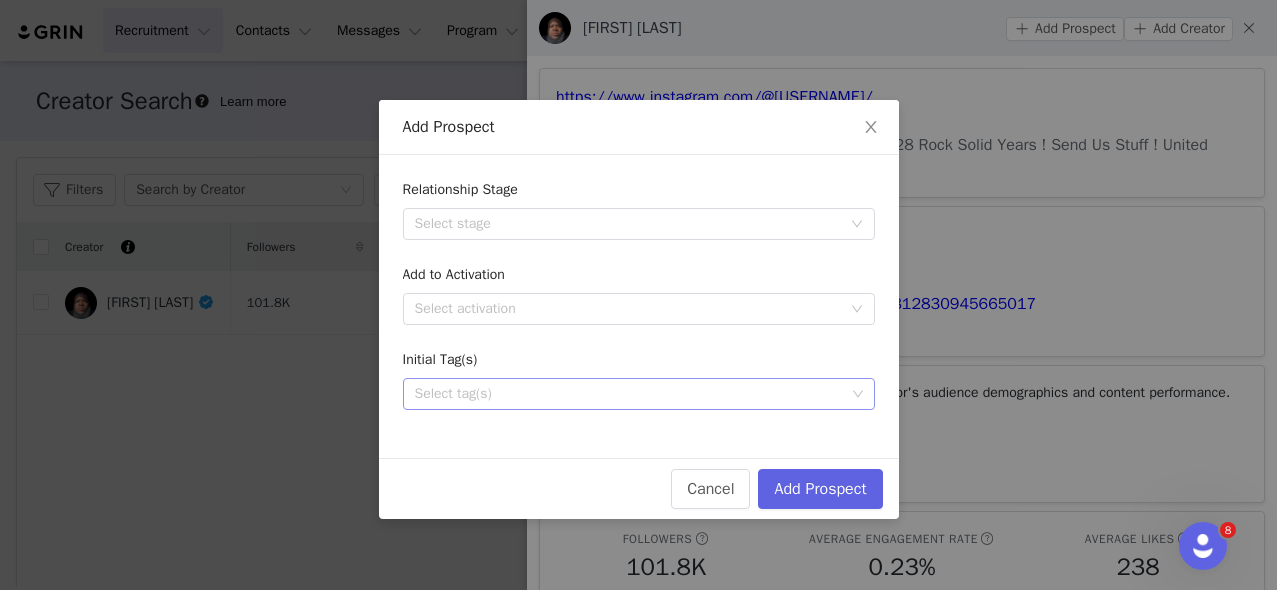 click on "Select tag(s)" at bounding box center [630, 394] 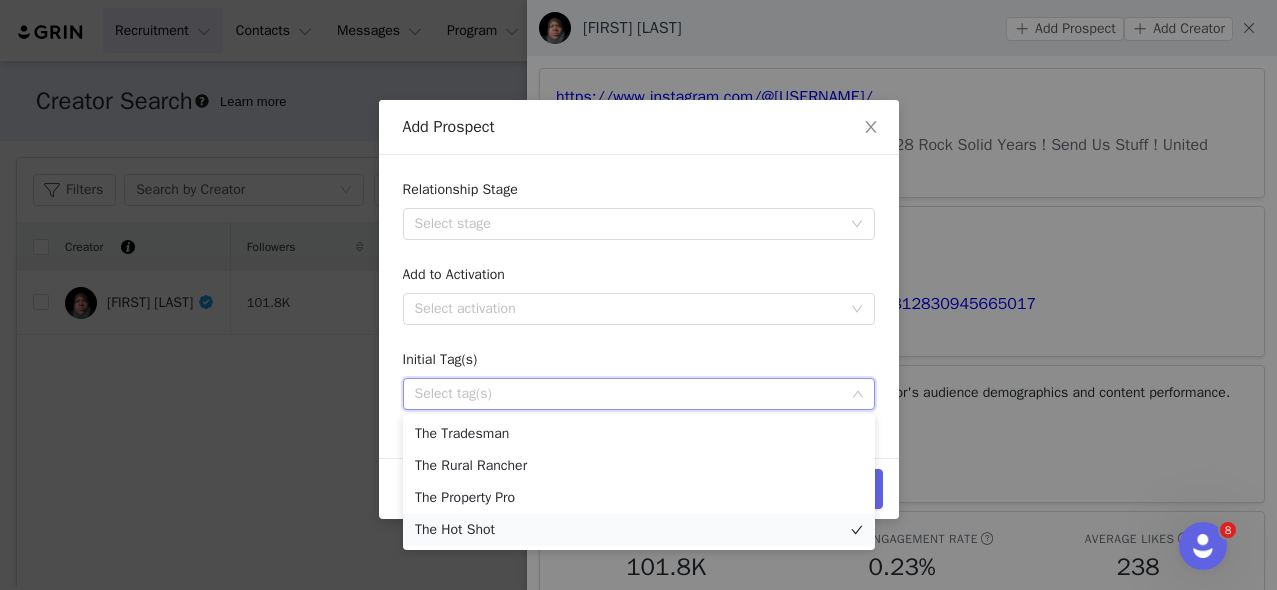 click on "The Hot Shot" at bounding box center (639, 530) 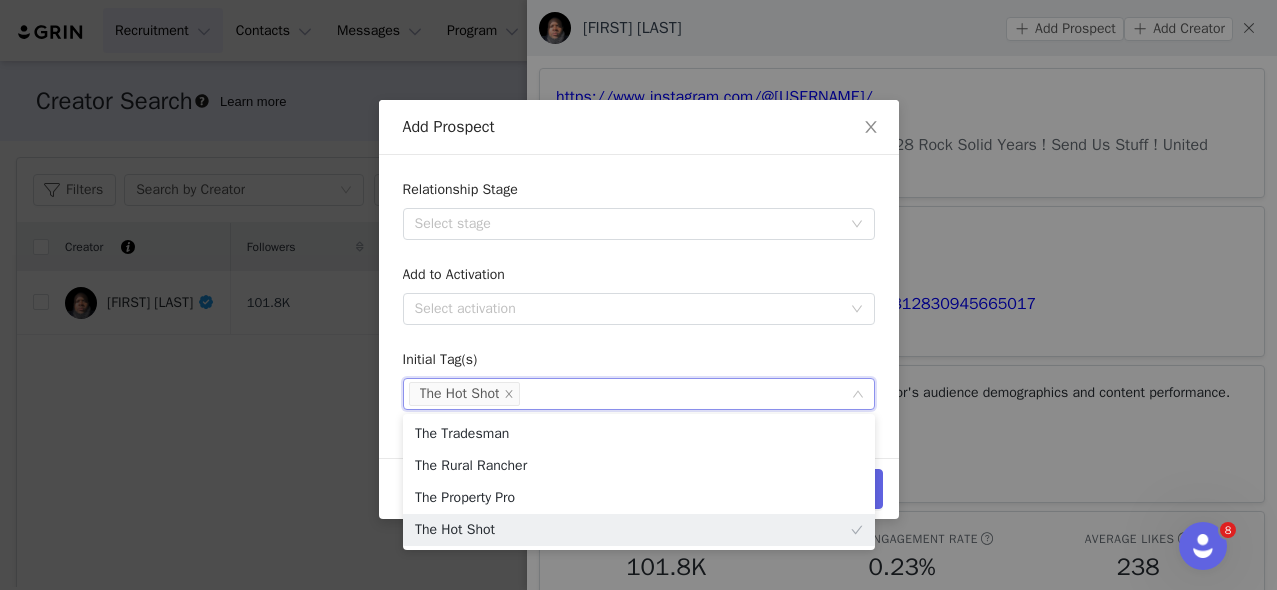 click on "Initial Tag(s)" at bounding box center (639, 363) 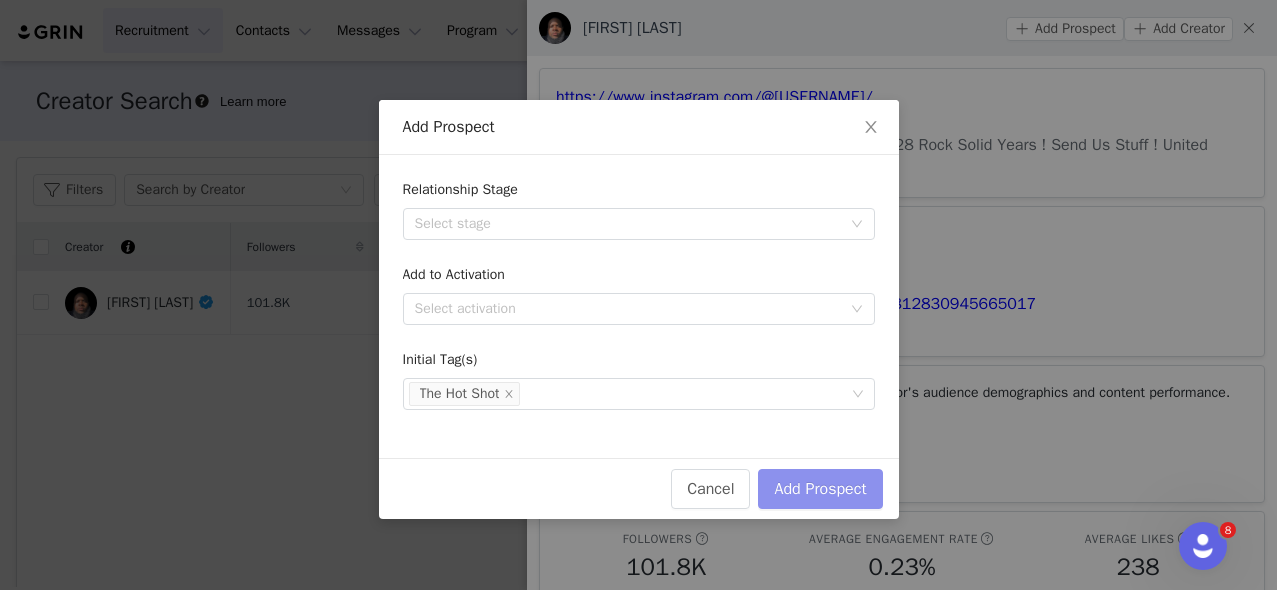 click on "Add Prospect" at bounding box center (820, 489) 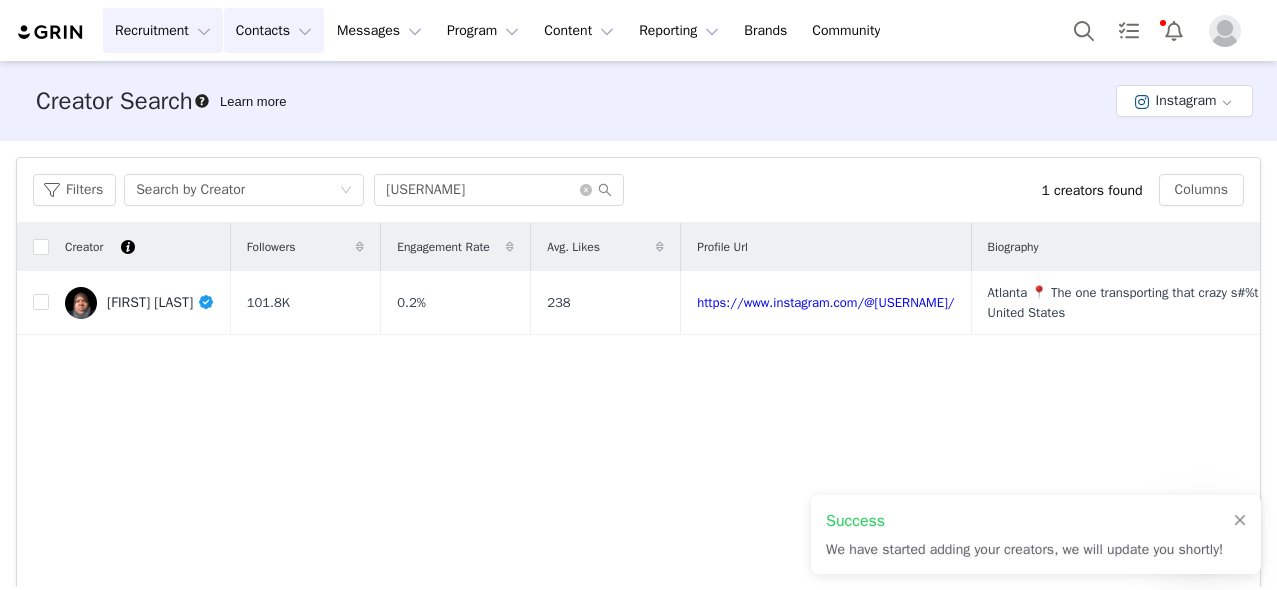 click on "Contacts Contacts" at bounding box center [274, 30] 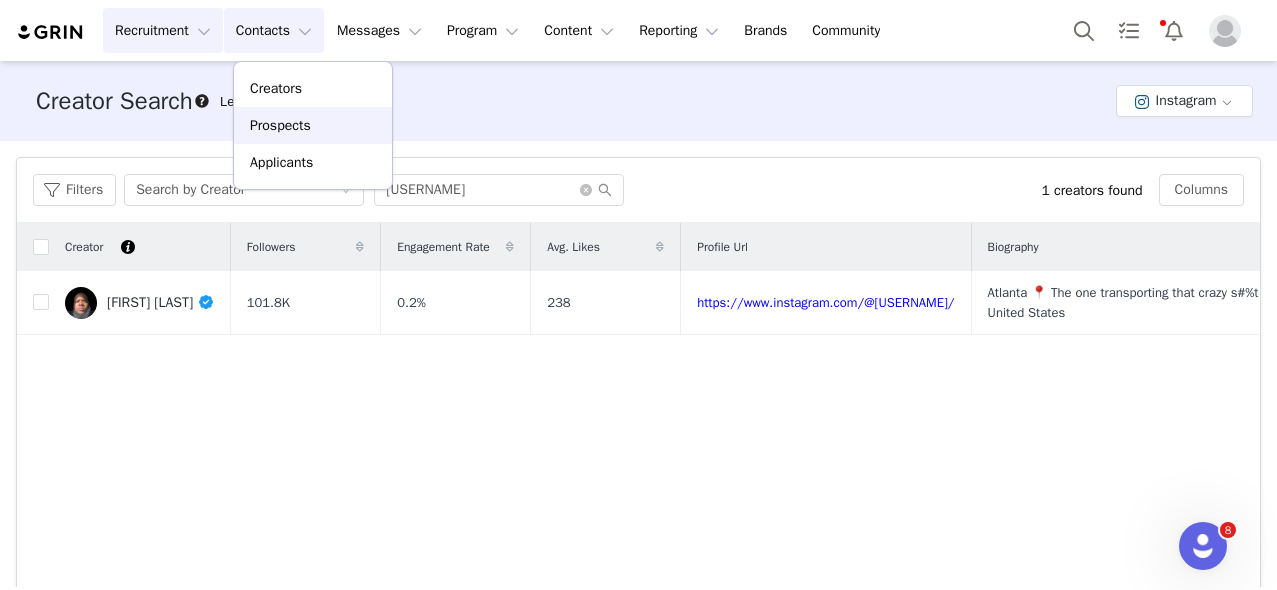 click on "Prospects" at bounding box center (280, 125) 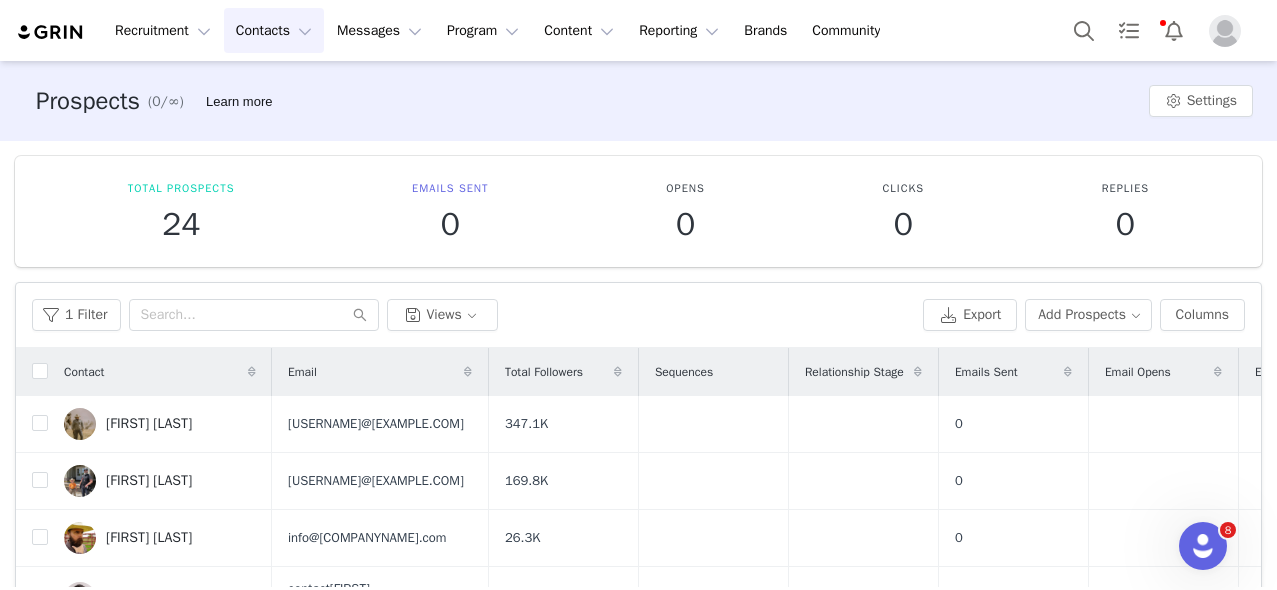 click on "Contacts Contacts" at bounding box center [274, 30] 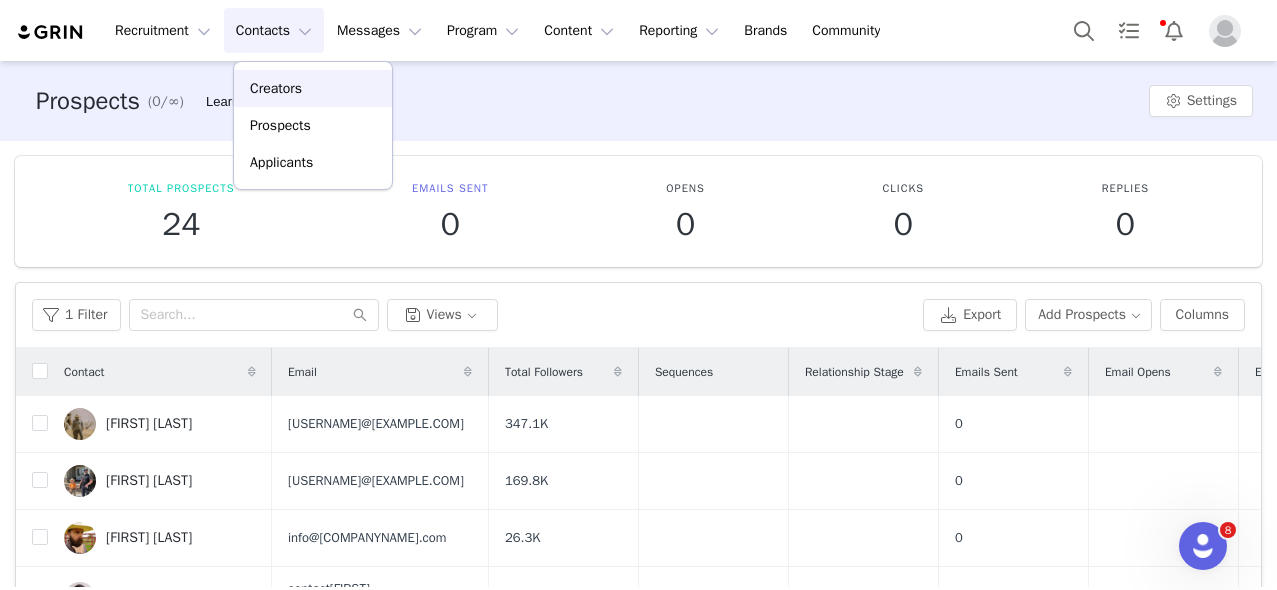 click on "Creators" at bounding box center (276, 88) 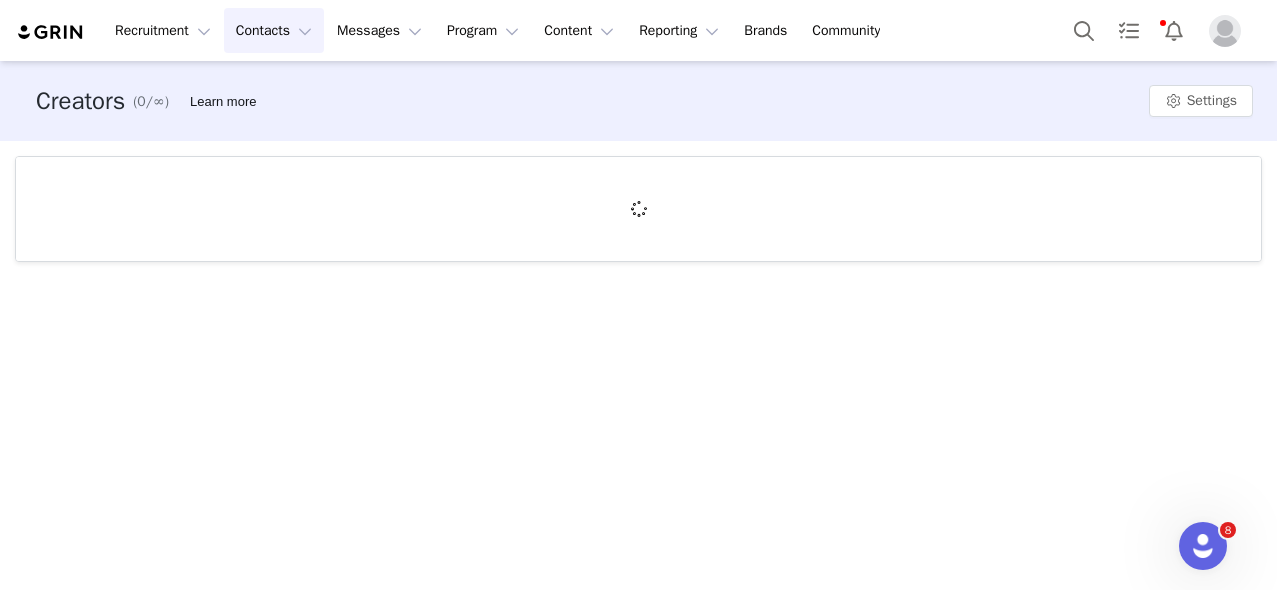 click on "Contacts Contacts" at bounding box center (274, 30) 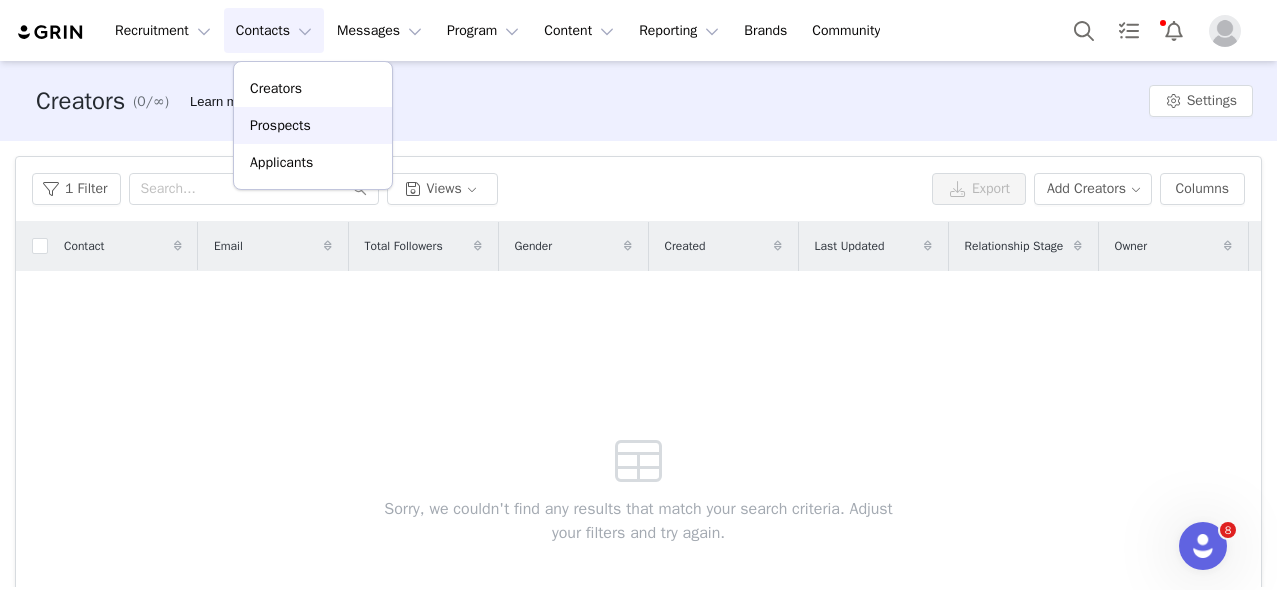 click on "Prospects" at bounding box center [280, 125] 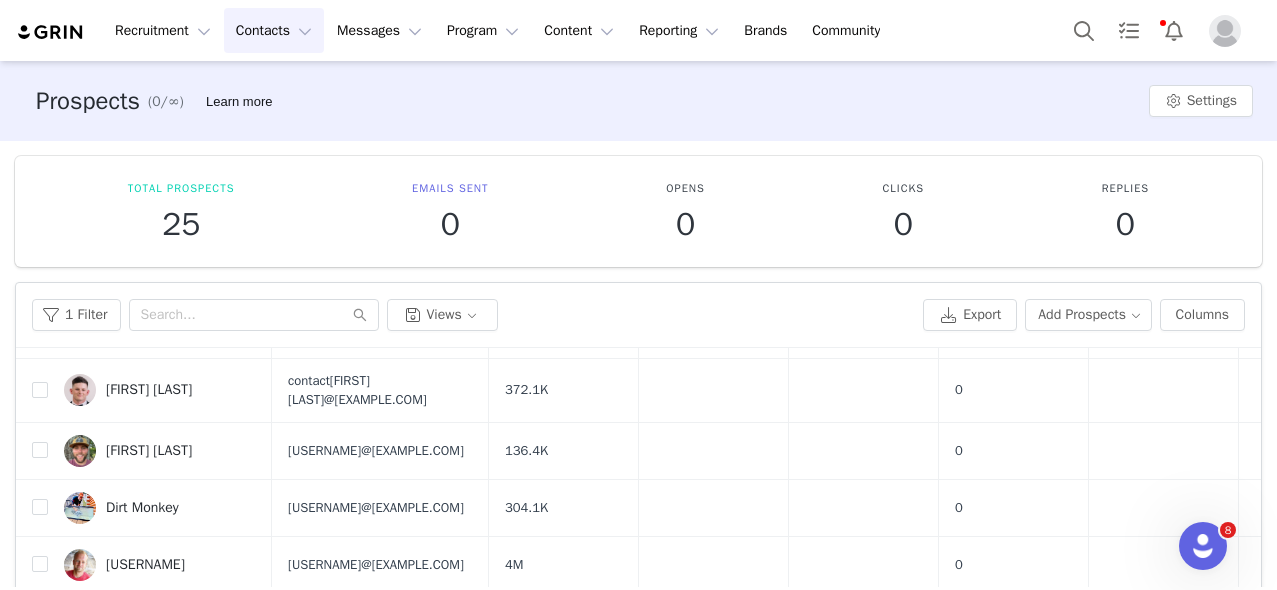 scroll, scrollTop: 0, scrollLeft: 0, axis: both 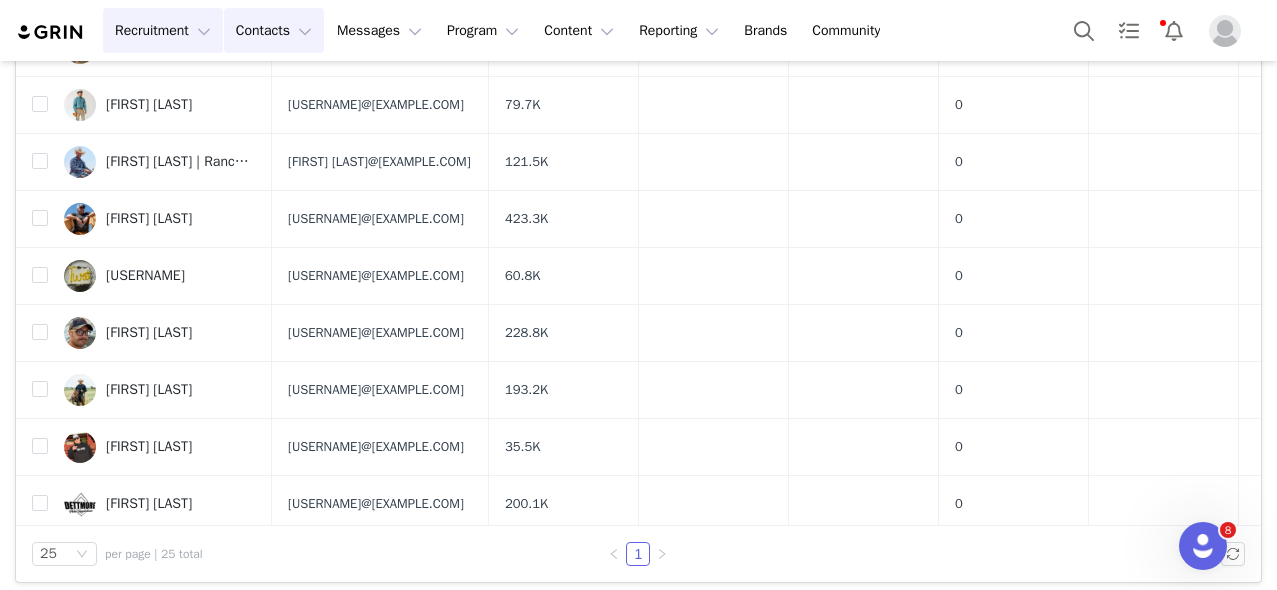 click on "Recruitment Recruitment" at bounding box center [163, 30] 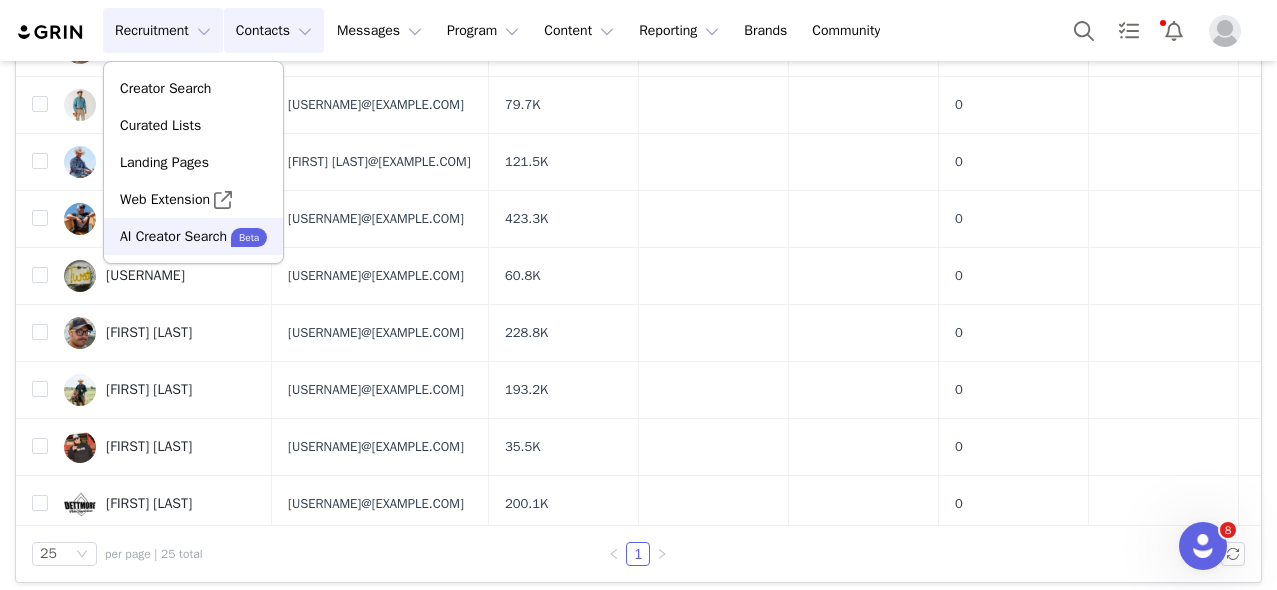 click on "AI Creator Search" at bounding box center [173, 236] 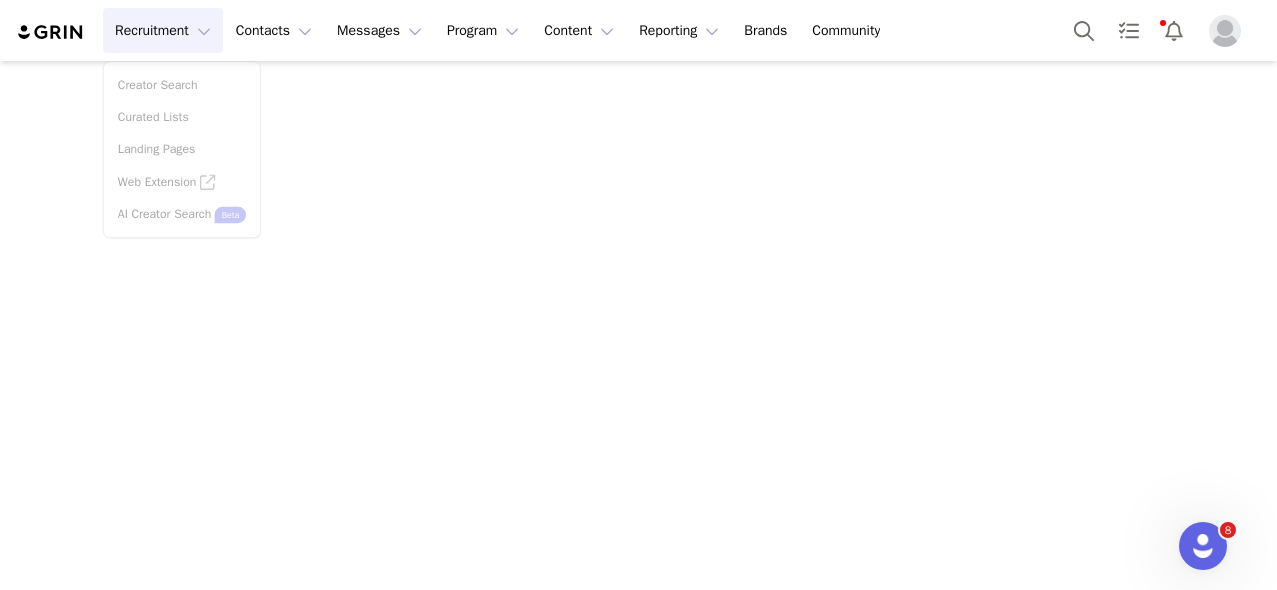 scroll, scrollTop: 0, scrollLeft: 0, axis: both 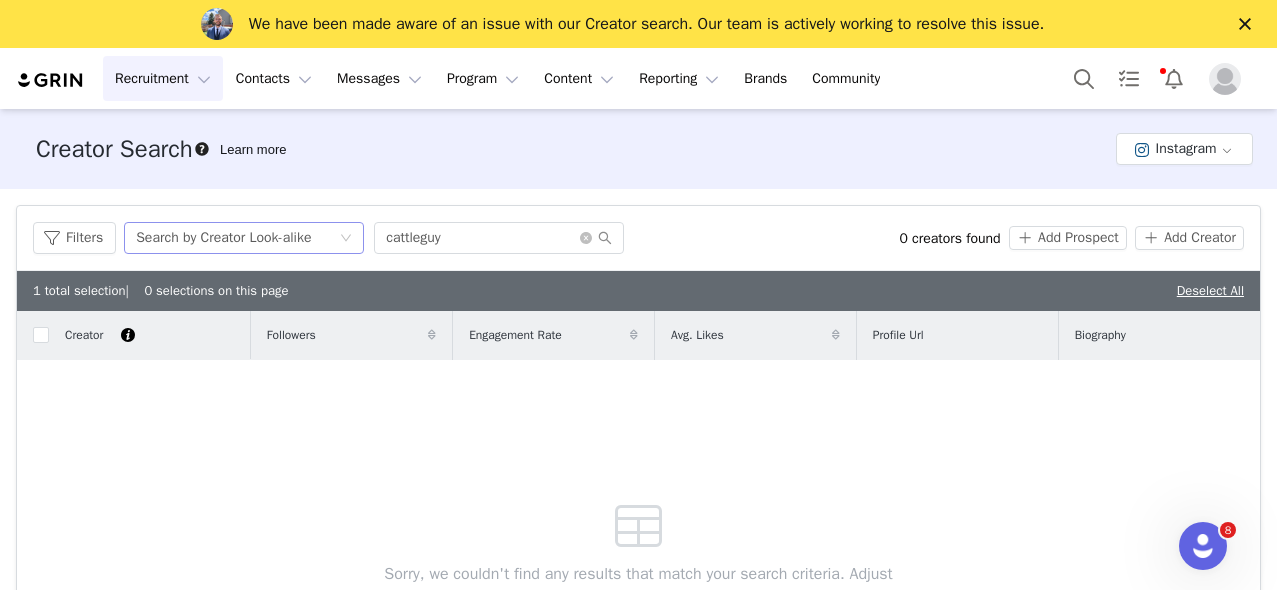 click on "Search by Creator Look-alike" at bounding box center (237, 238) 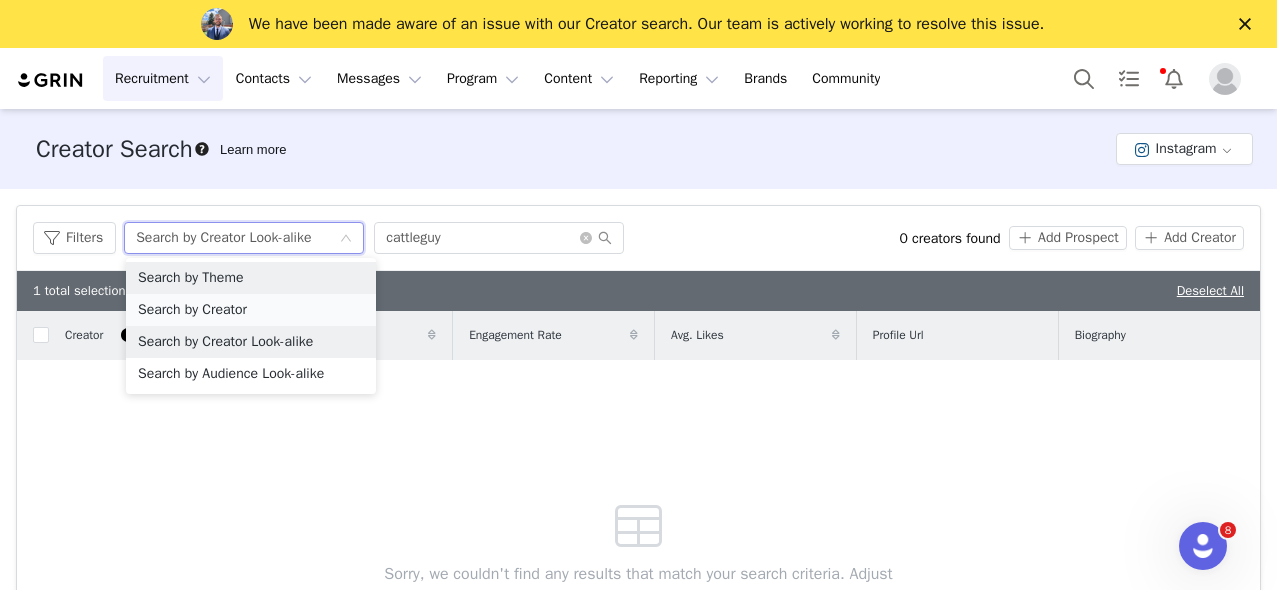 click on "Search by Creator" at bounding box center [251, 310] 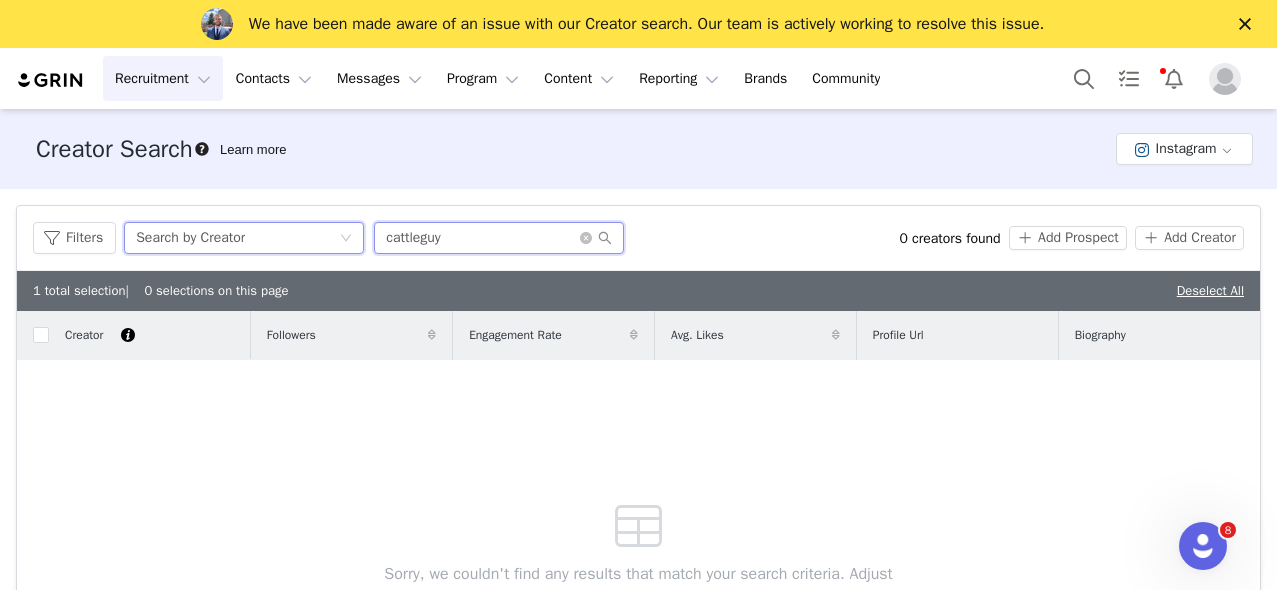 click on "cattleguy" at bounding box center [499, 238] 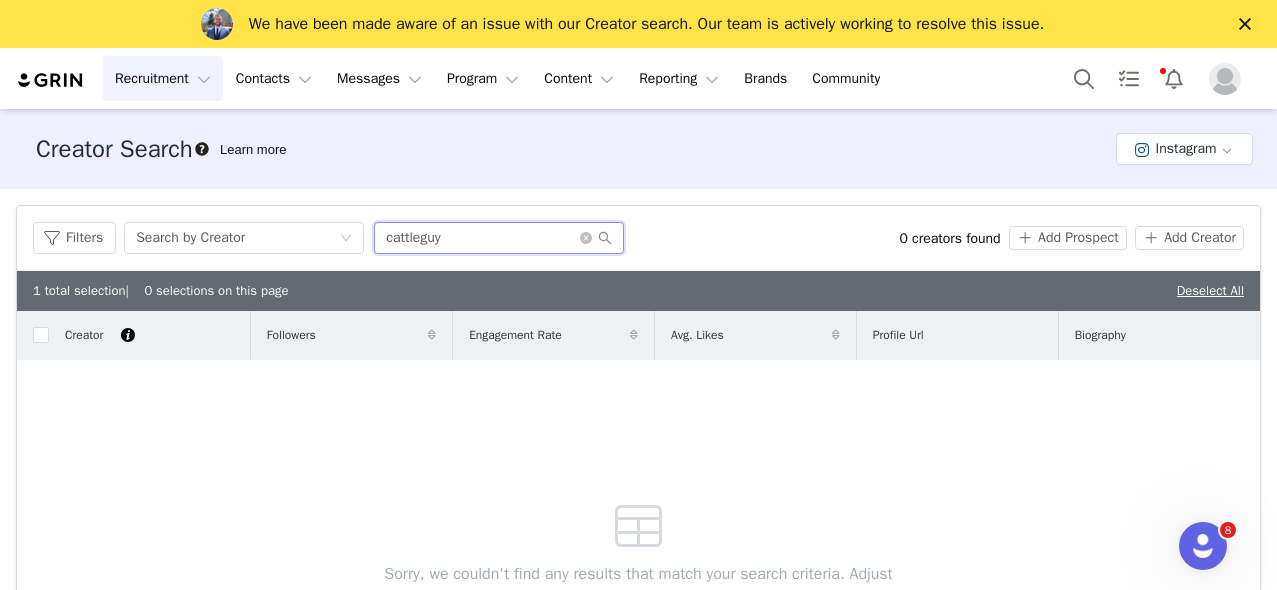 paste on "trailtwats" 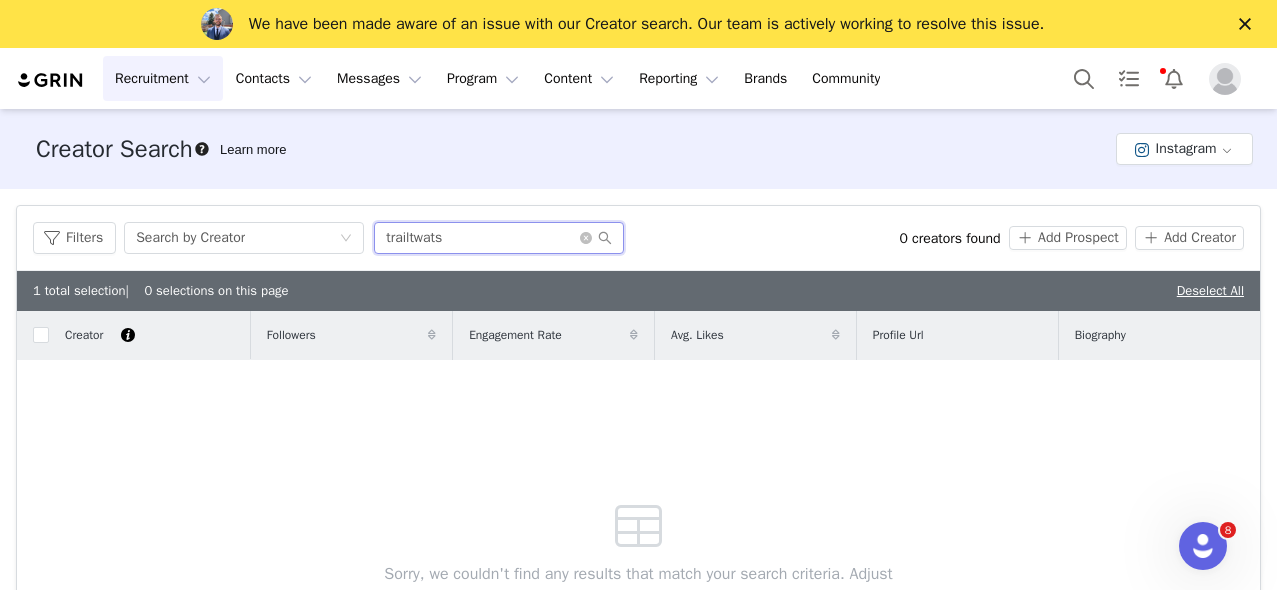 type on "trailtwats" 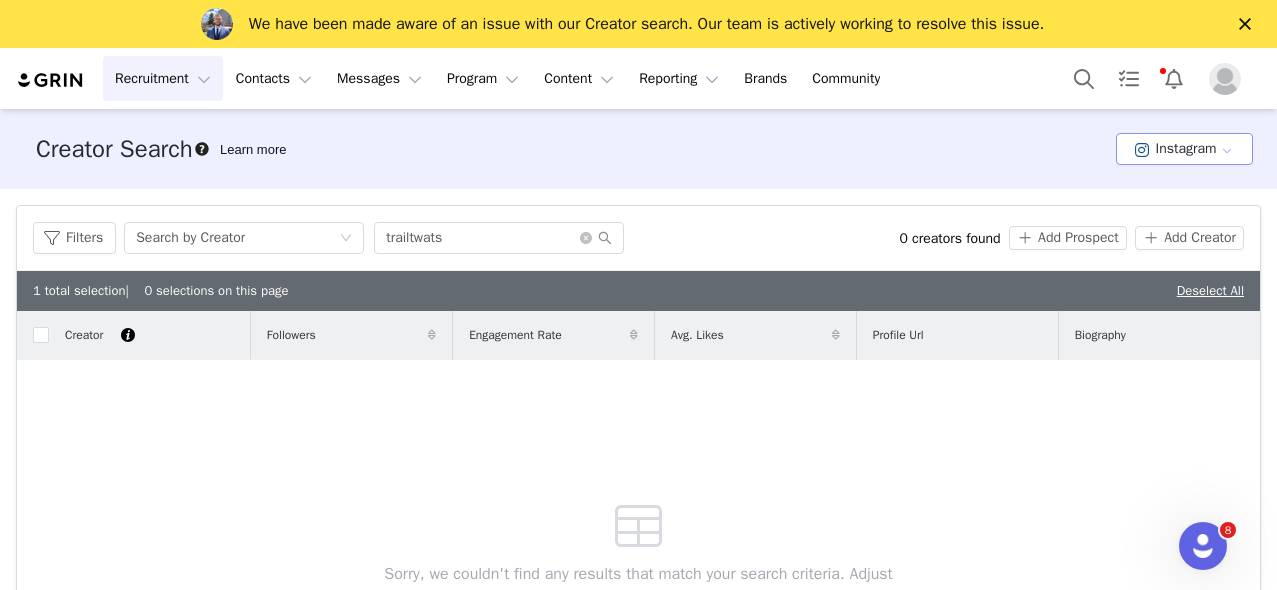 click on "Instagram" at bounding box center [1184, 149] 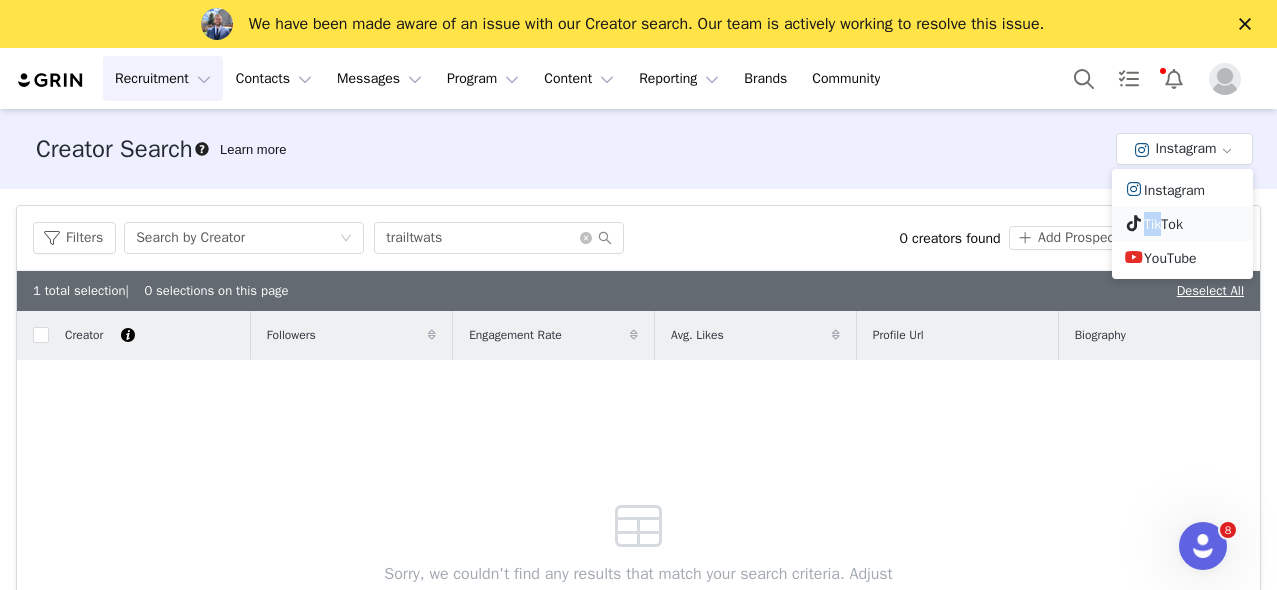 click on "TikTok" at bounding box center [1182, 224] 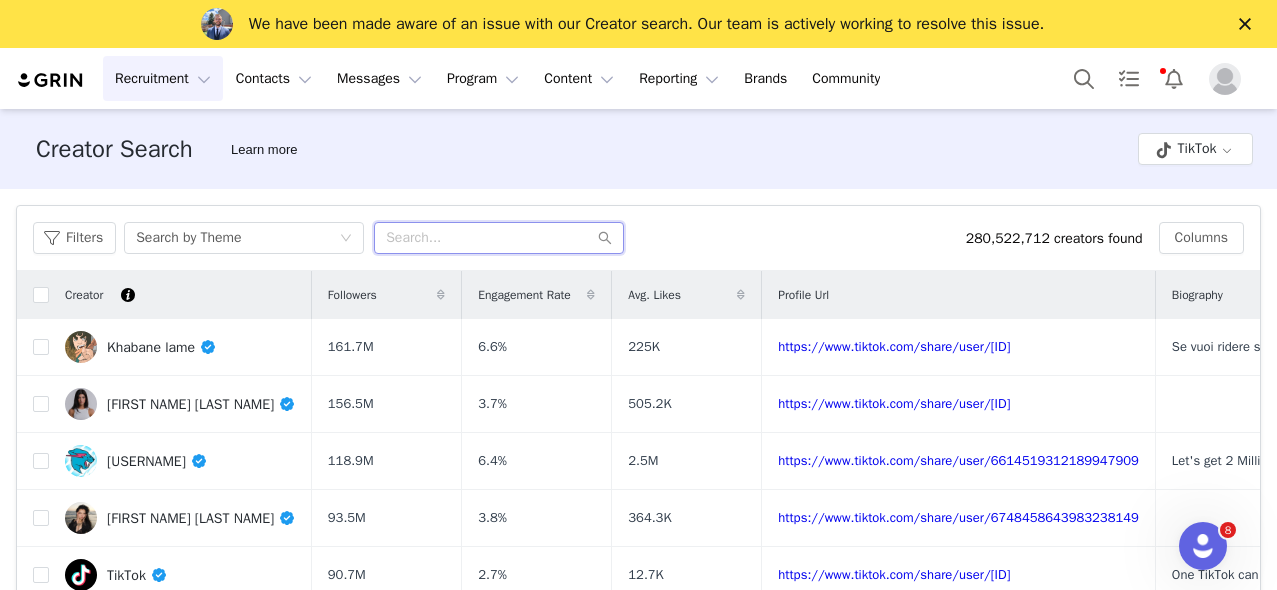 click at bounding box center (499, 238) 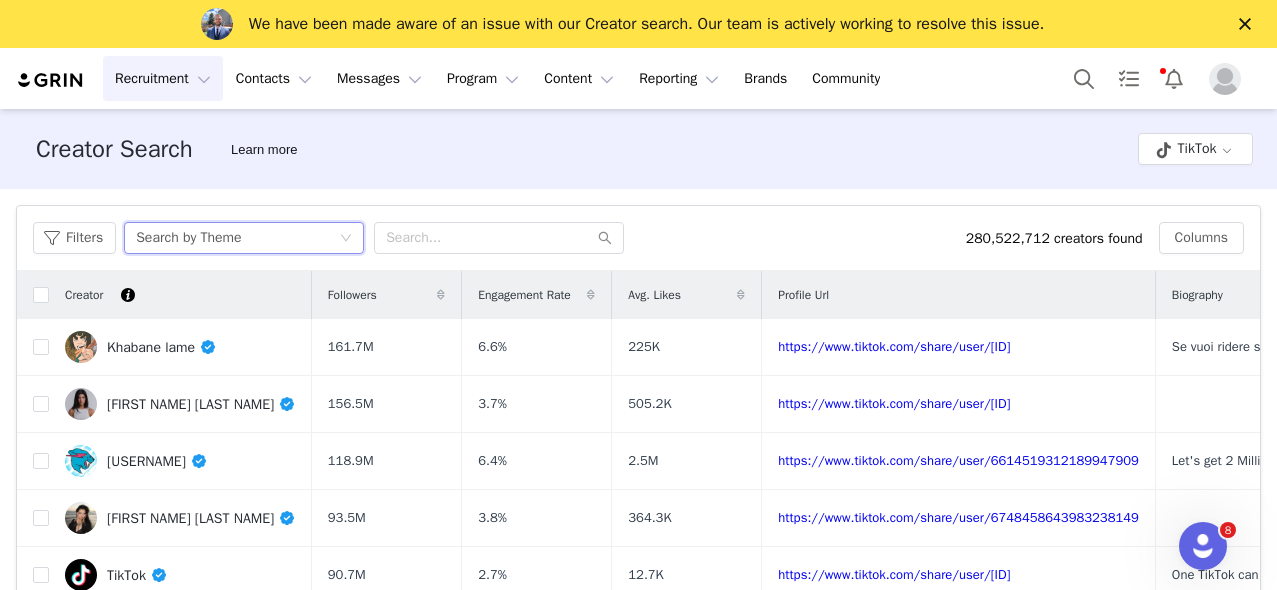click on "Search by Theme" at bounding box center (237, 238) 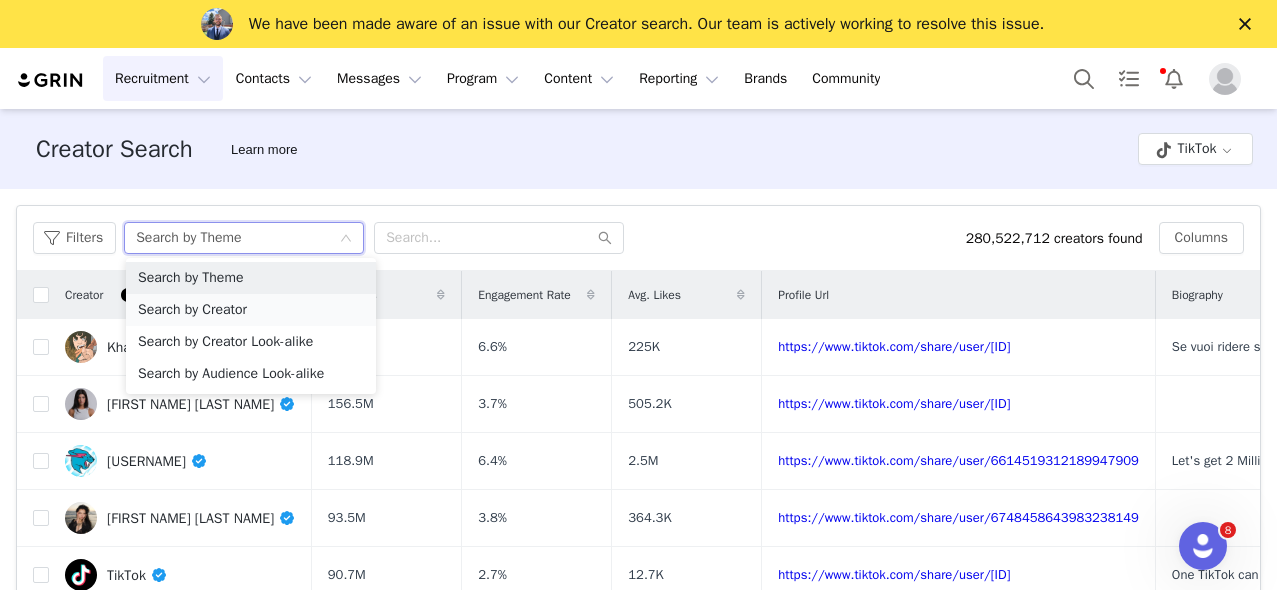click on "Search by Creator" at bounding box center (251, 310) 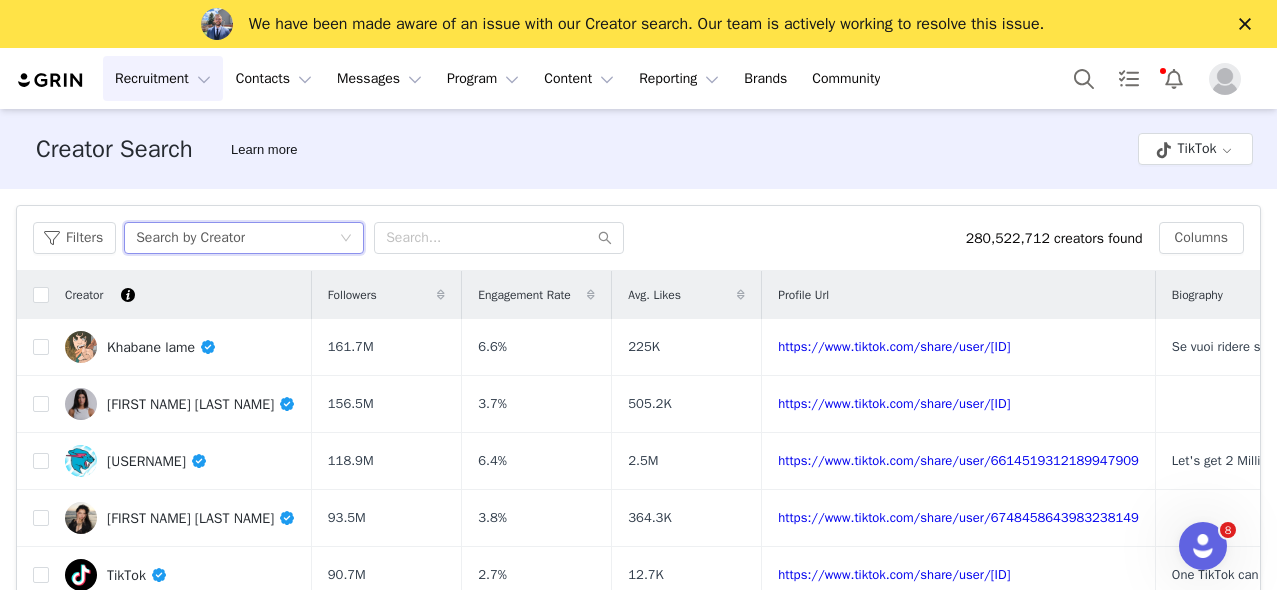 click on "Filters  Search by Creator       280,522,712 creators found      Columns" at bounding box center (638, 238) 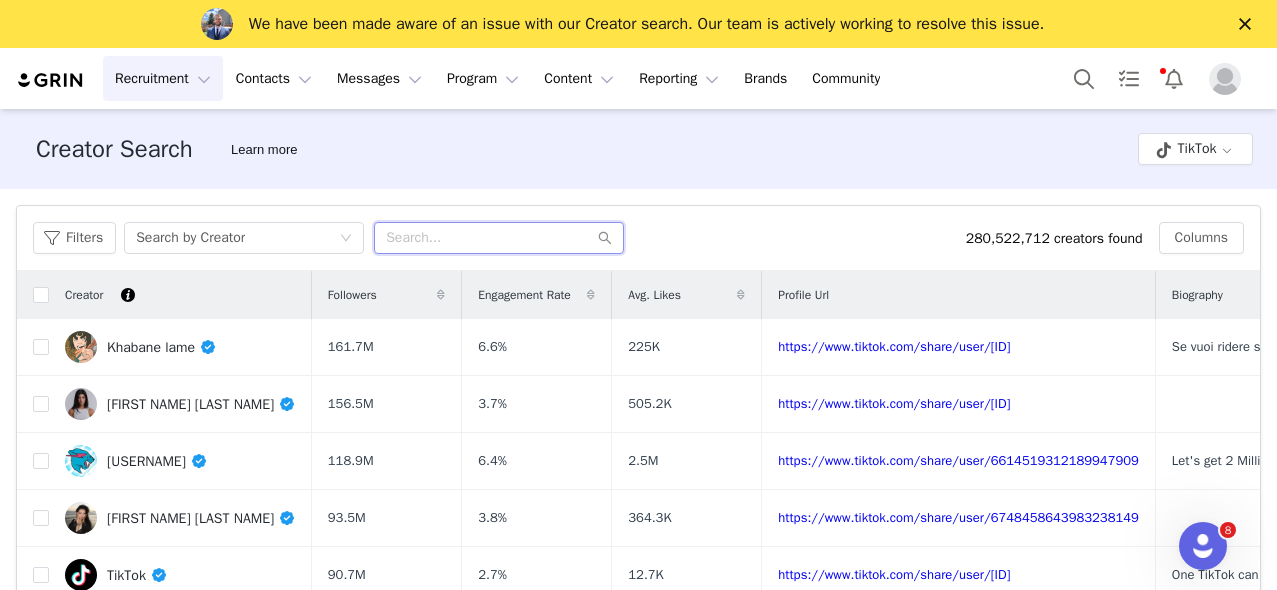 click at bounding box center [499, 238] 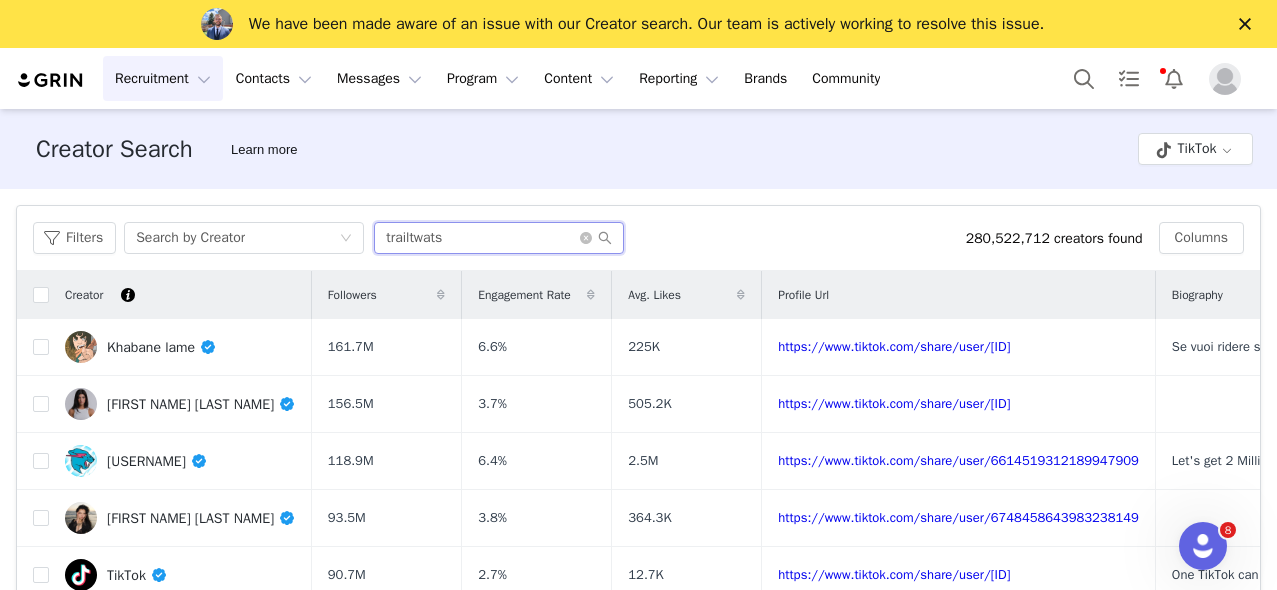 type on "trailtwats" 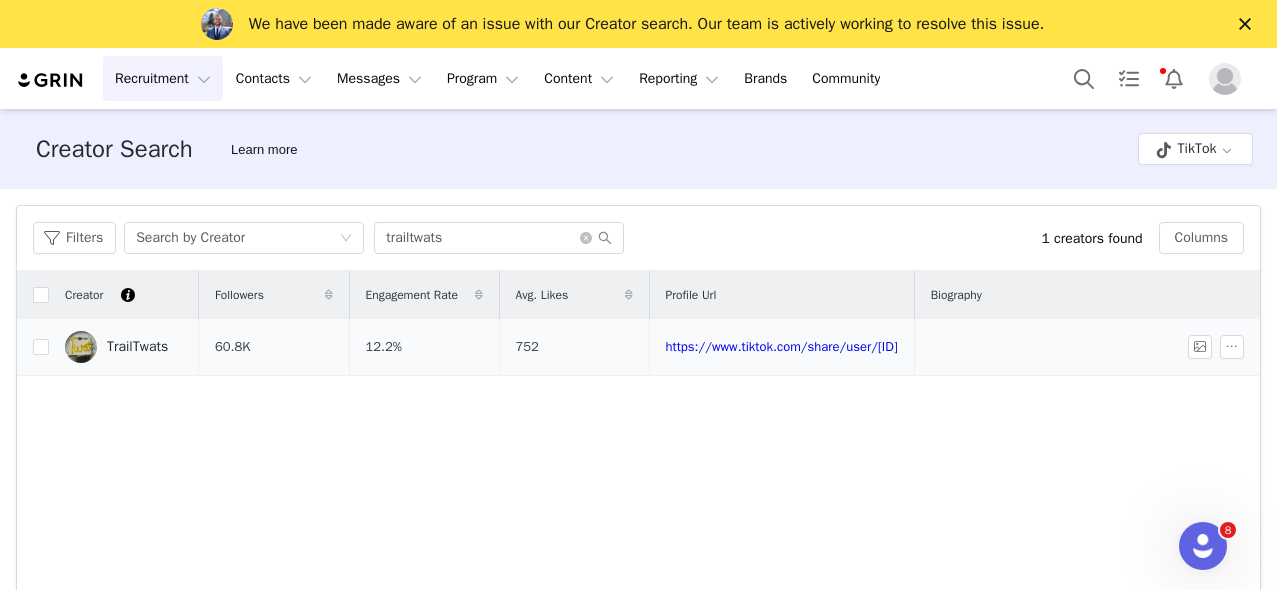 click on "[USERNAME]" at bounding box center (137, 347) 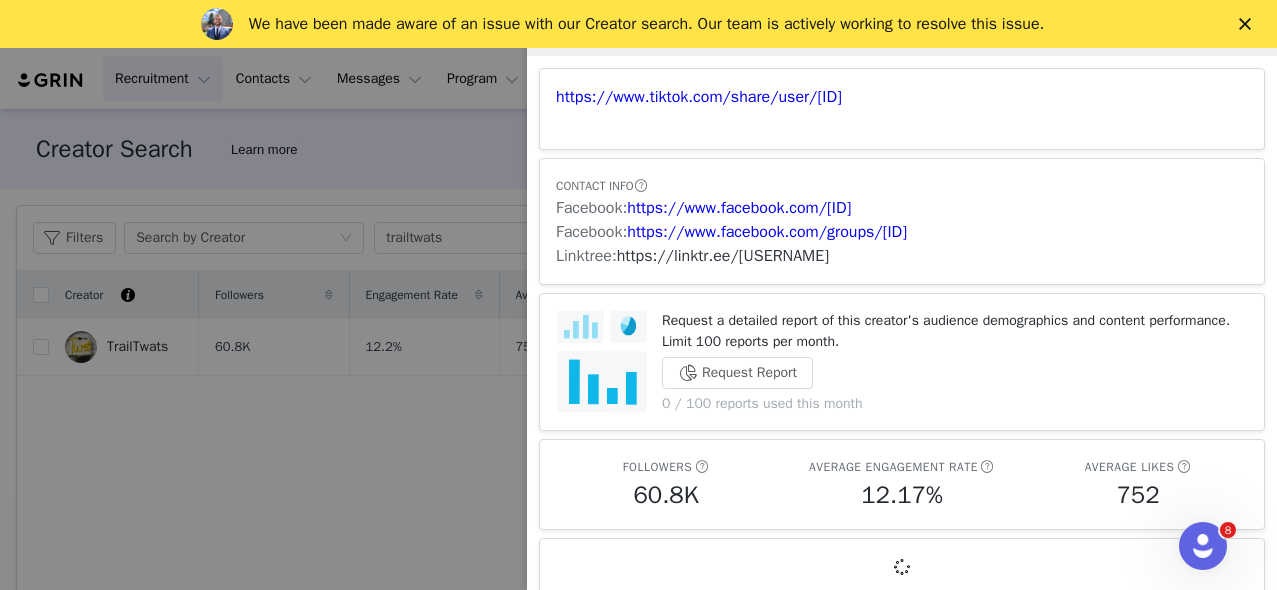 click on "https://linktr.ee/trailtwats" at bounding box center (723, 256) 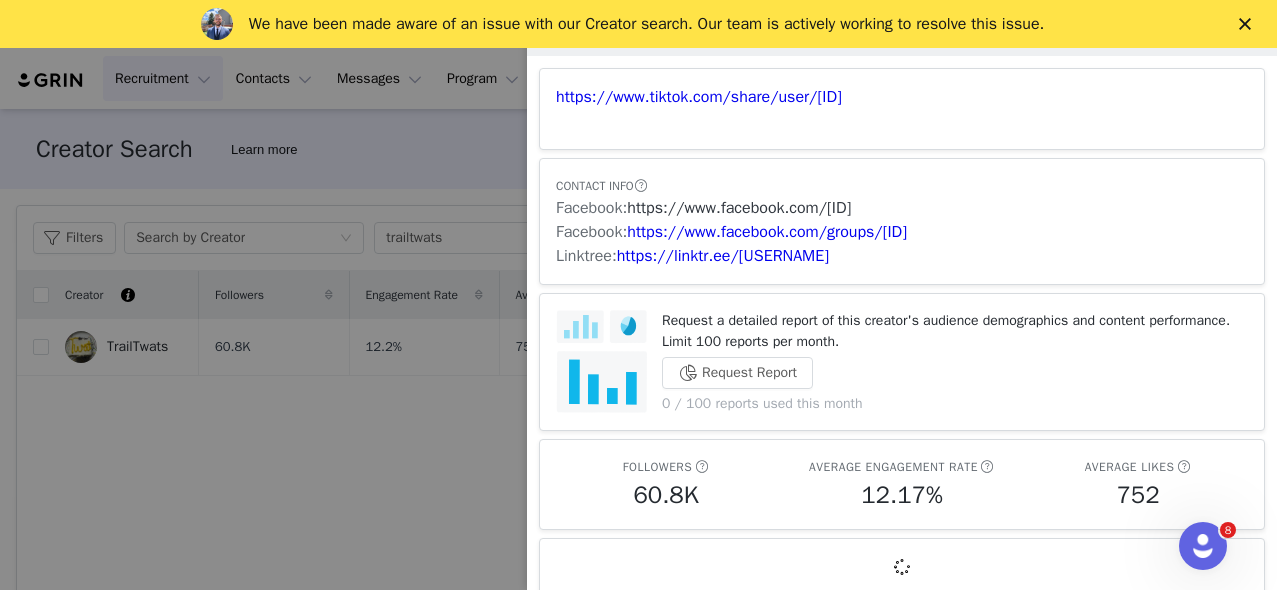 click on "https://www.facebook.com/61563525130541" at bounding box center [739, 208] 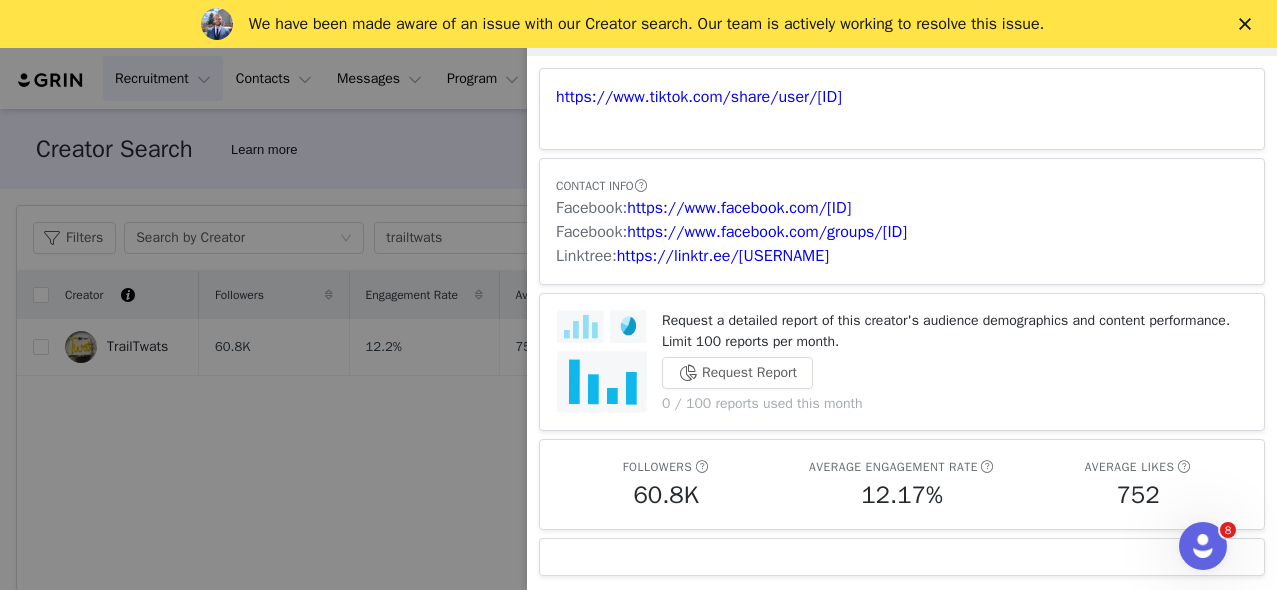 click at bounding box center [638, 295] 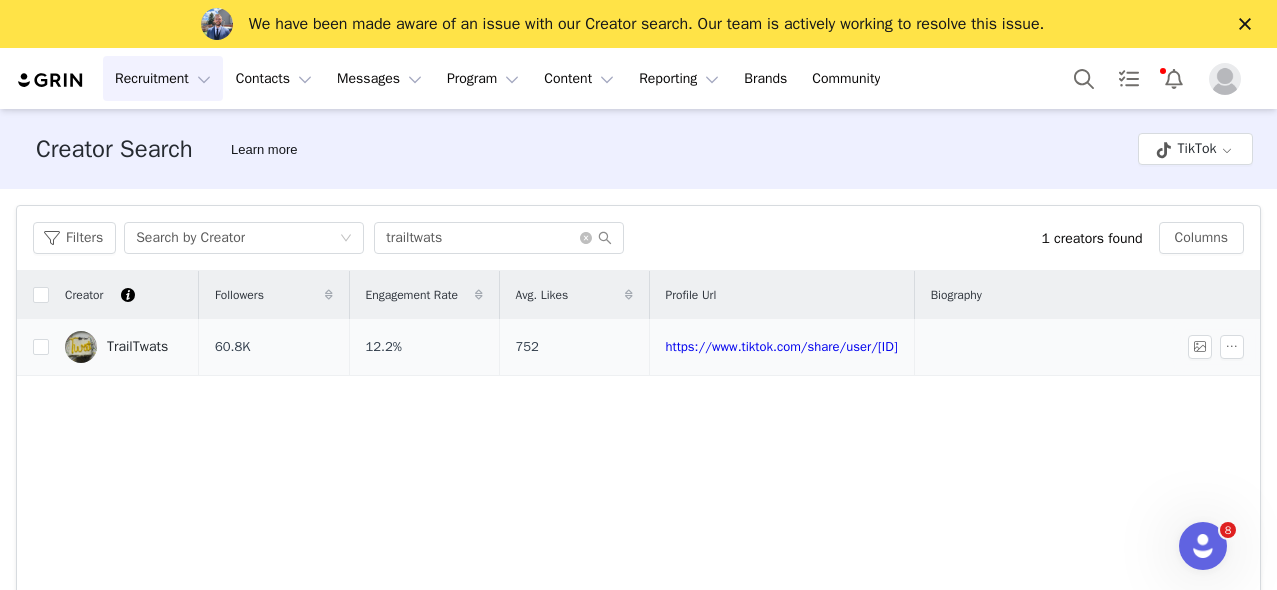 click on "[USERNAME]" at bounding box center (137, 347) 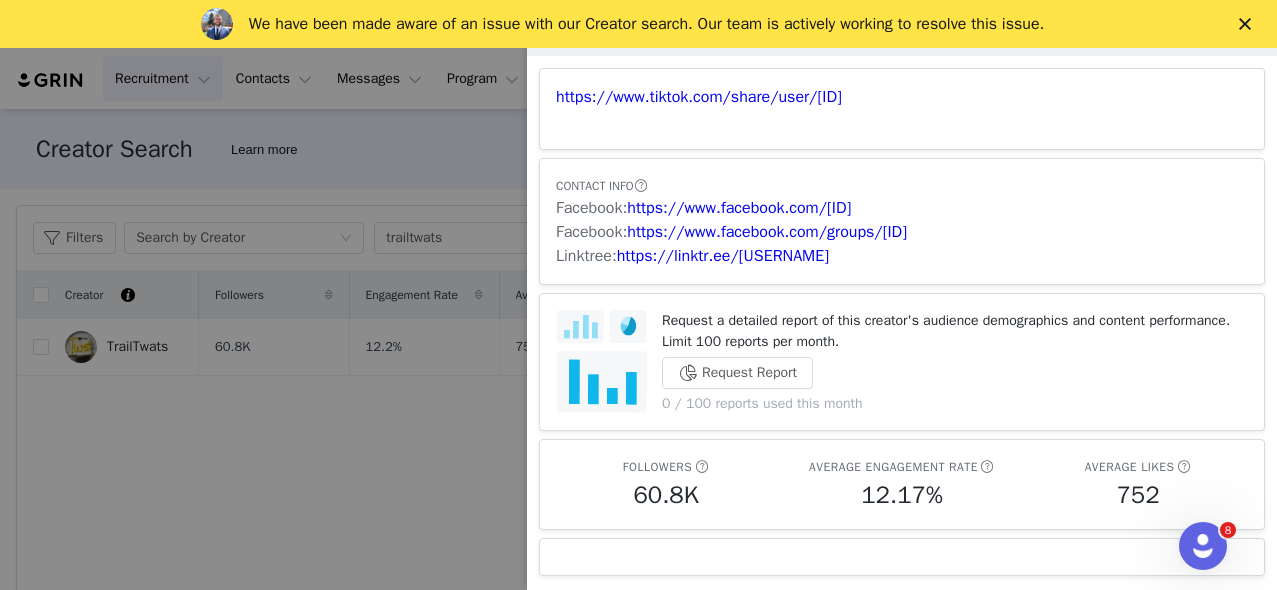 click at bounding box center (638, 295) 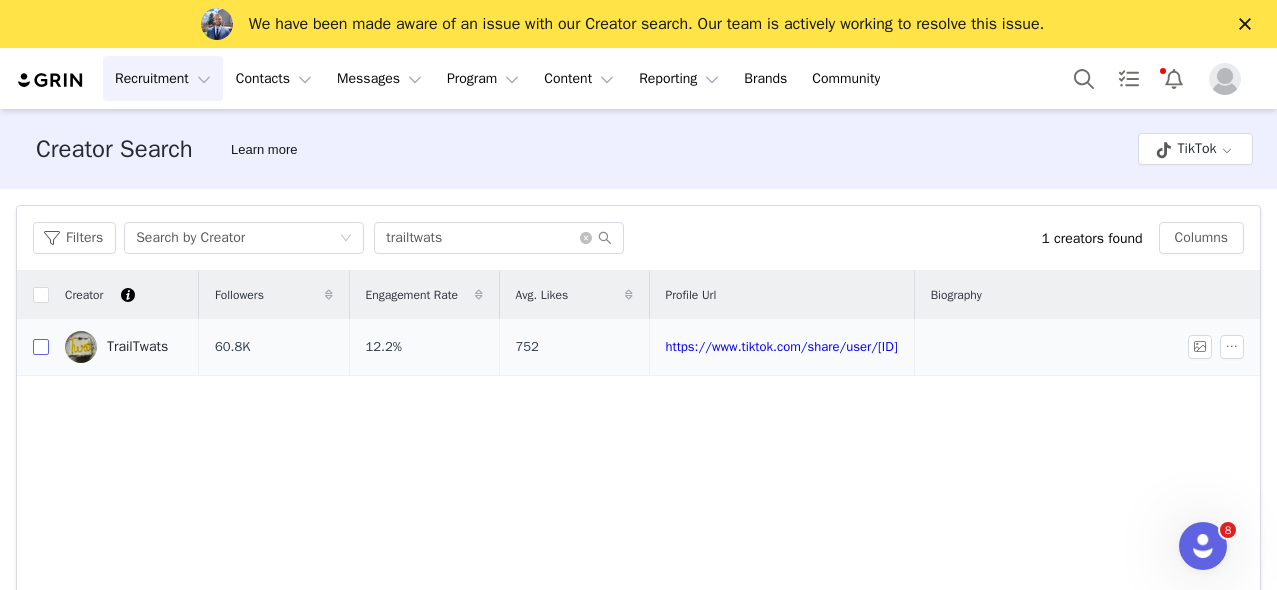 click at bounding box center (41, 347) 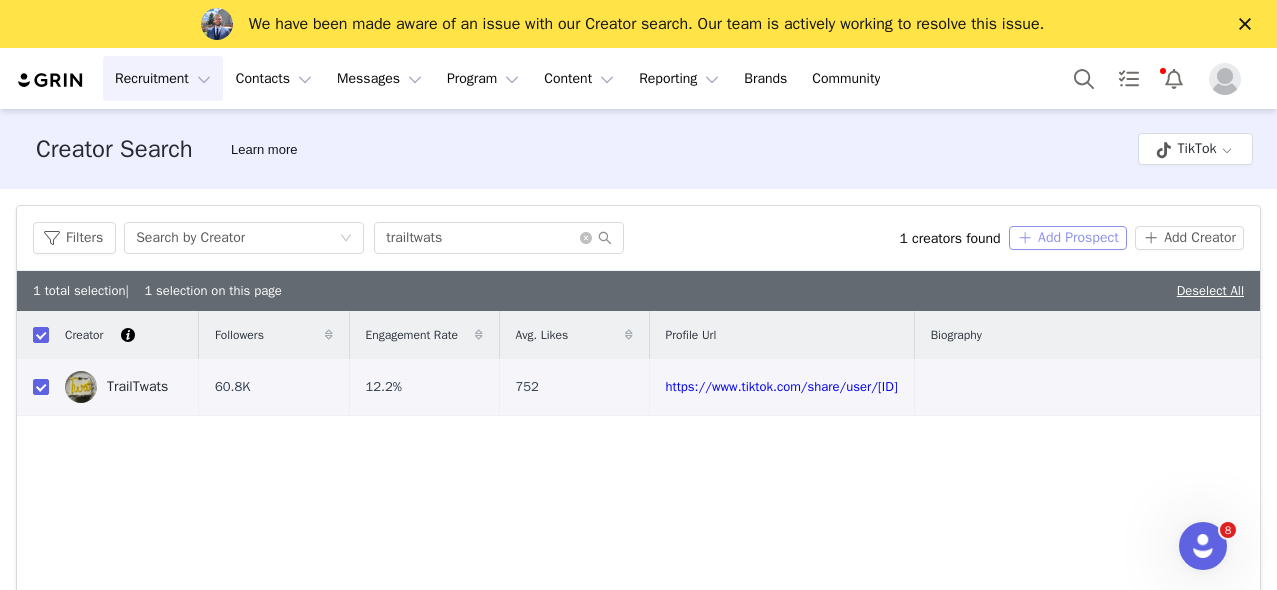 click on "Add Prospect" at bounding box center [1068, 238] 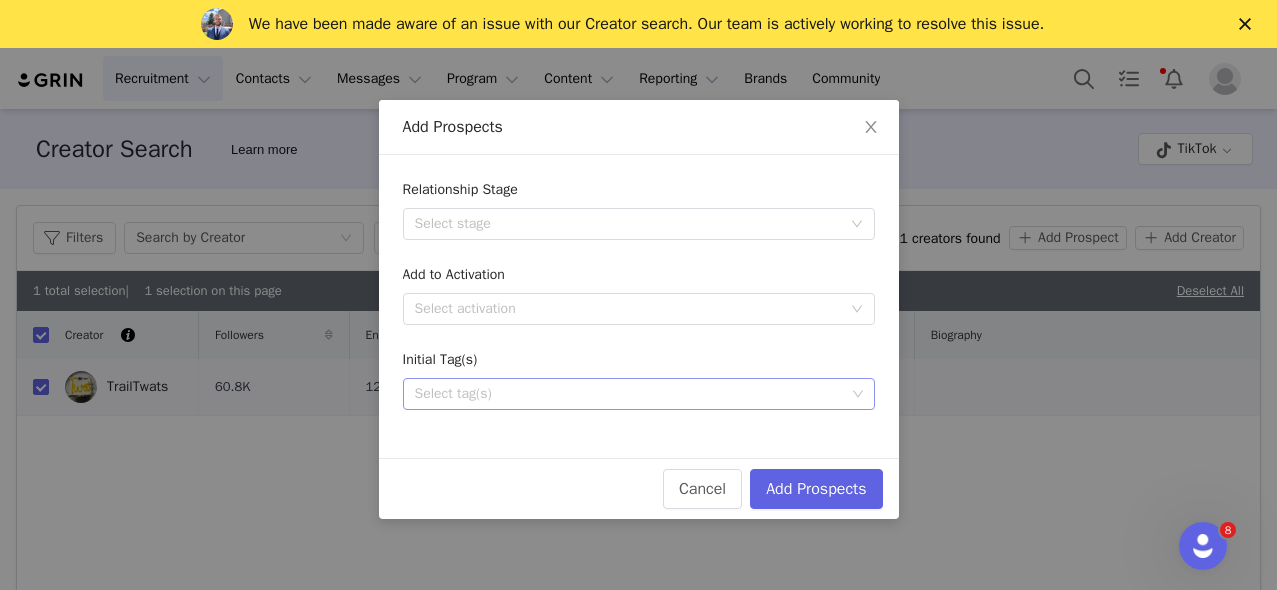 click on "Select tag(s)" at bounding box center (630, 394) 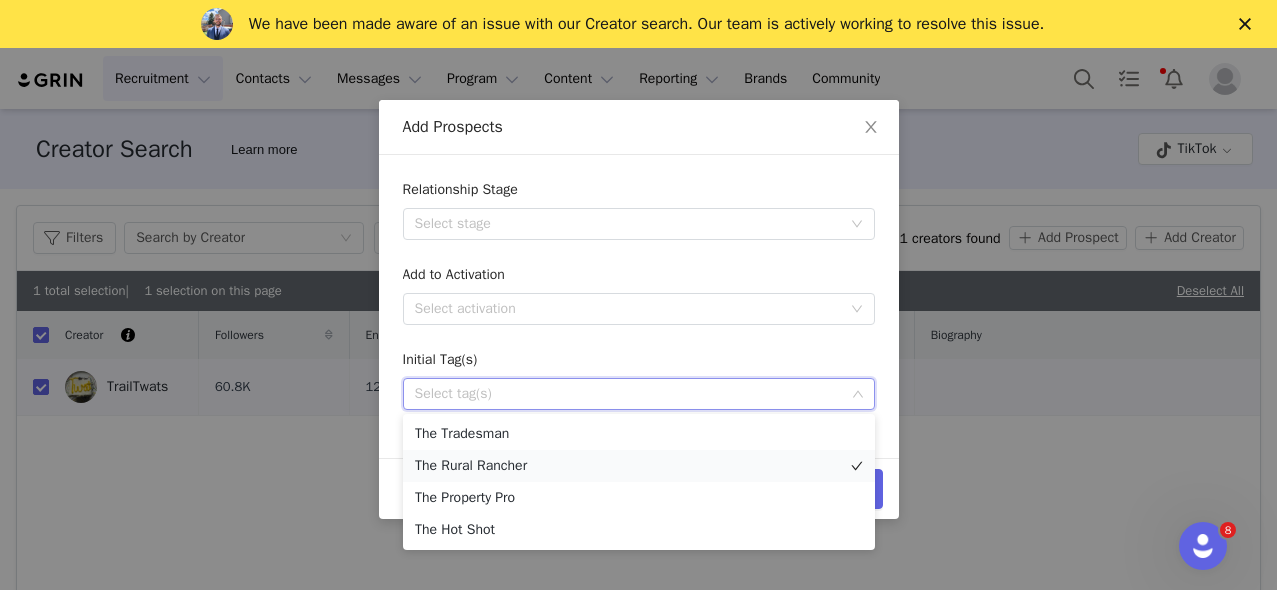click on "The Rural Rancher" at bounding box center [639, 466] 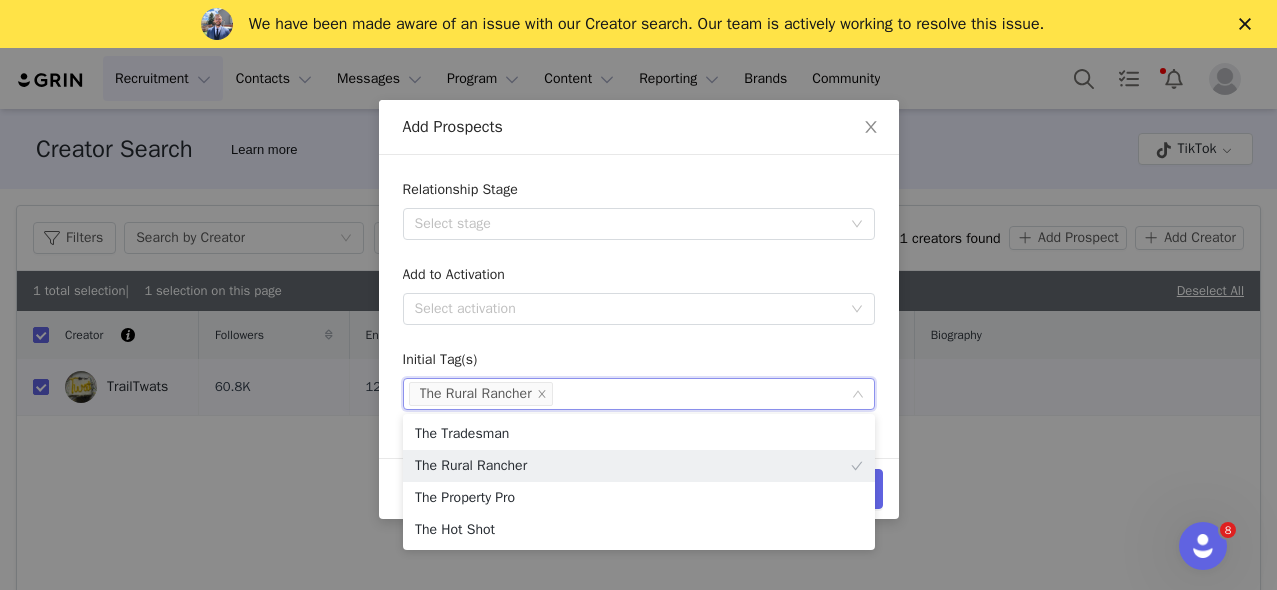 click on "Initial Tag(s)" at bounding box center (639, 363) 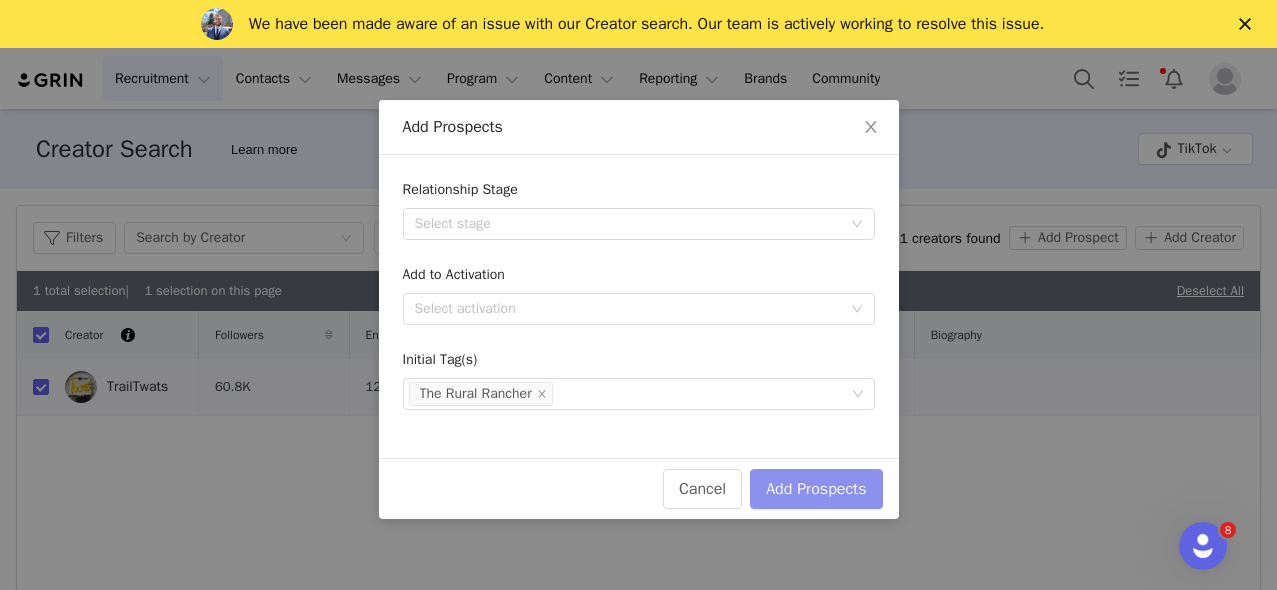 click on "Add Prospects" at bounding box center [816, 489] 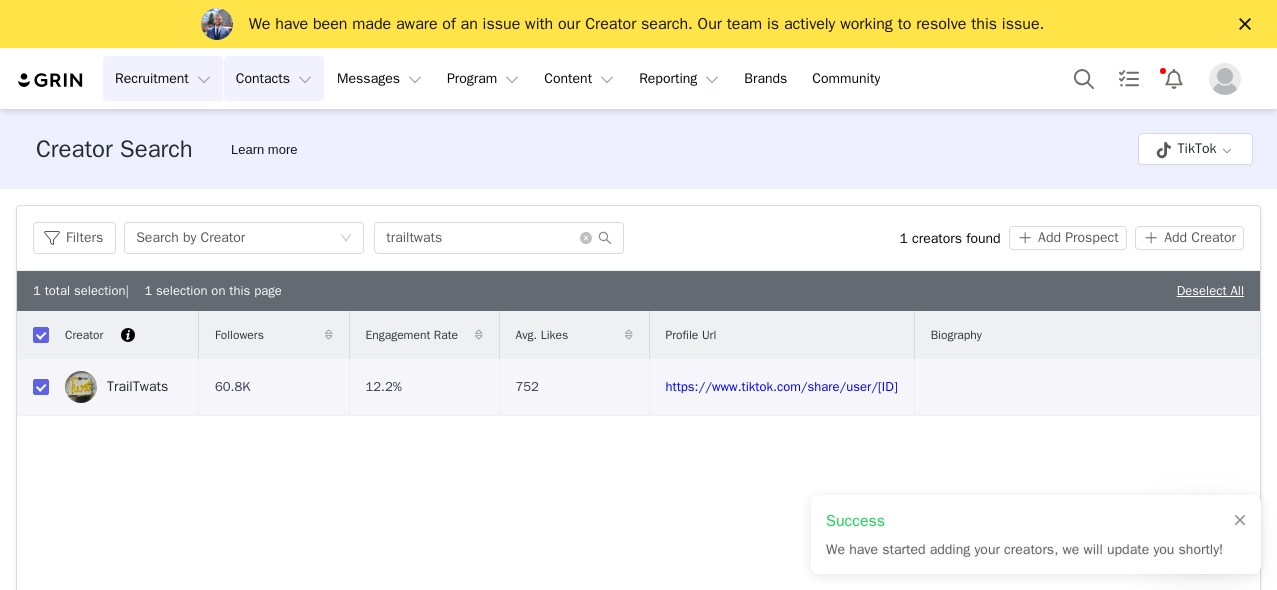 click on "Contacts Contacts" at bounding box center [274, 78] 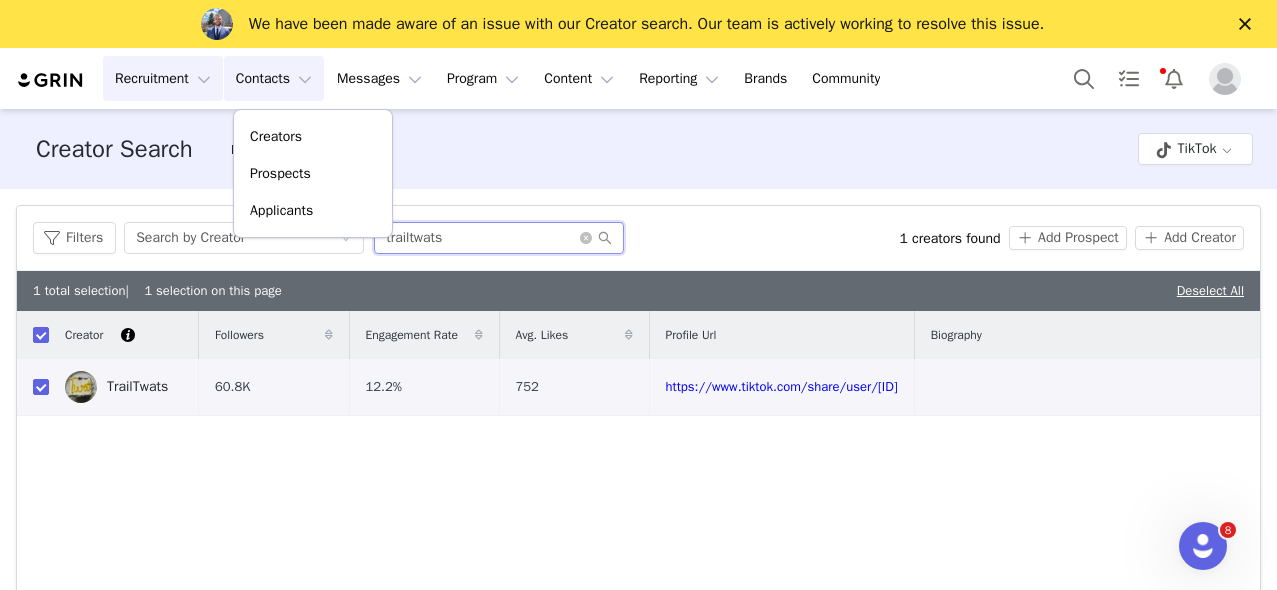 click on "trailtwats" at bounding box center [499, 238] 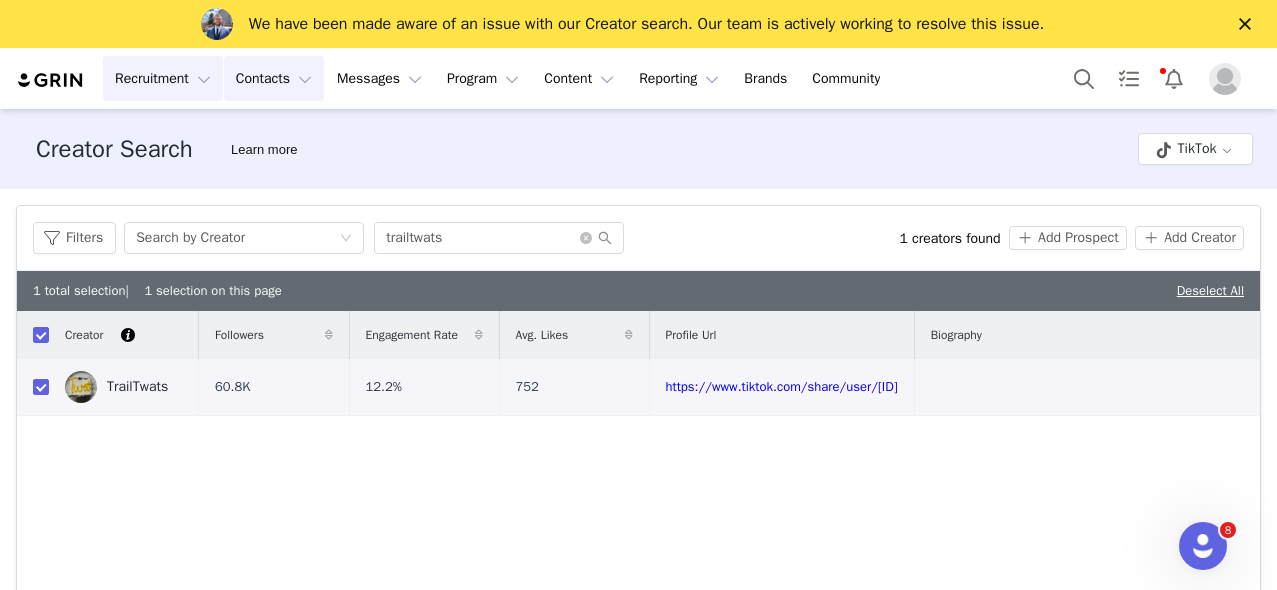 click on "Contacts Contacts" at bounding box center [274, 78] 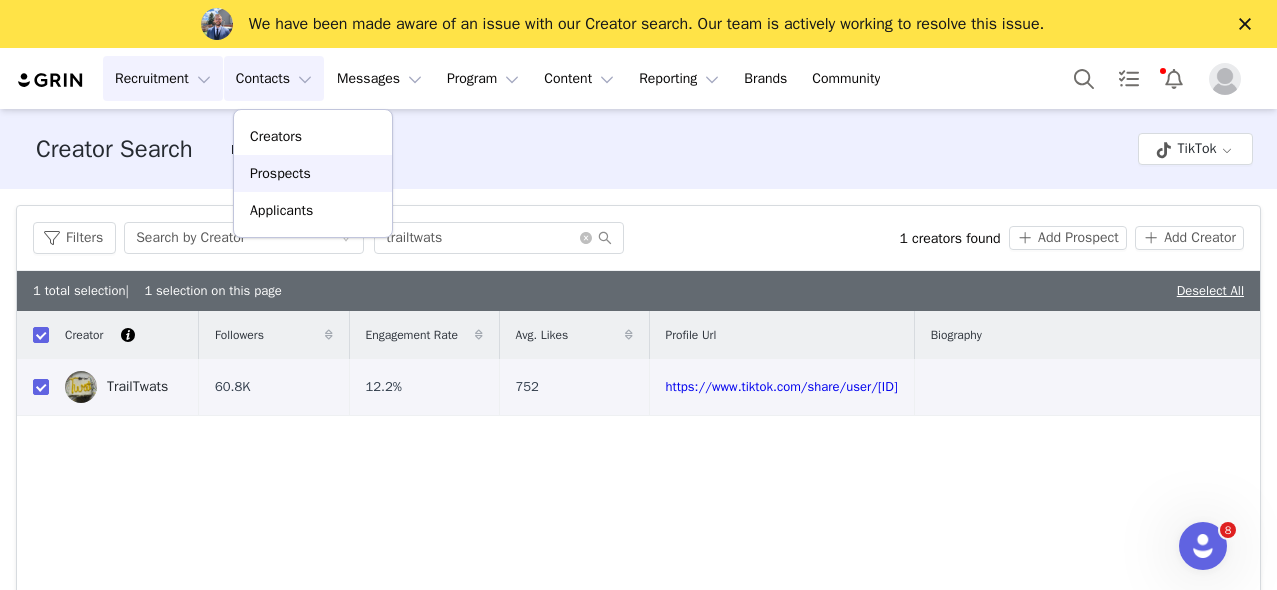 click on "Prospects" at bounding box center (280, 173) 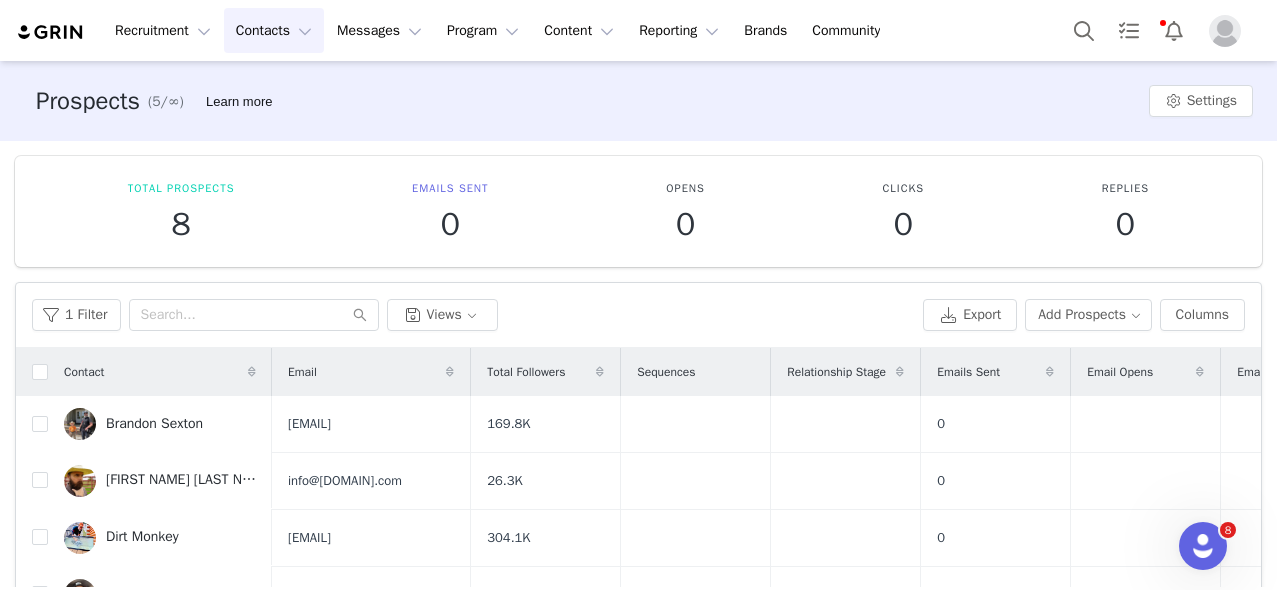 scroll, scrollTop: 27, scrollLeft: 0, axis: vertical 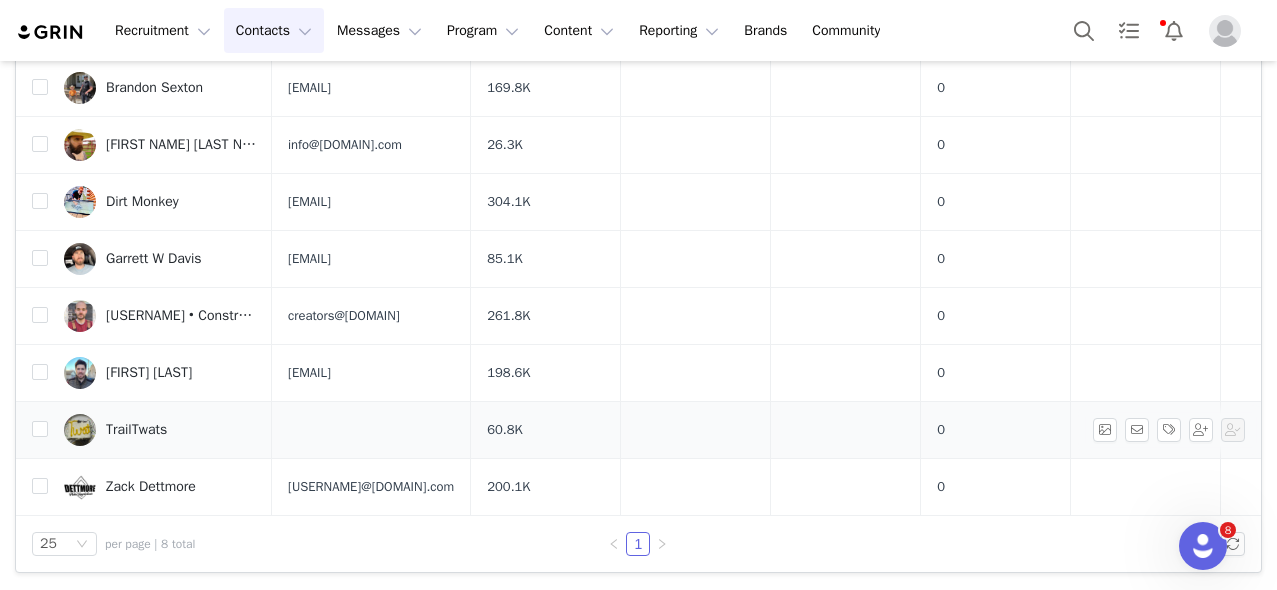 click at bounding box center [80, 430] 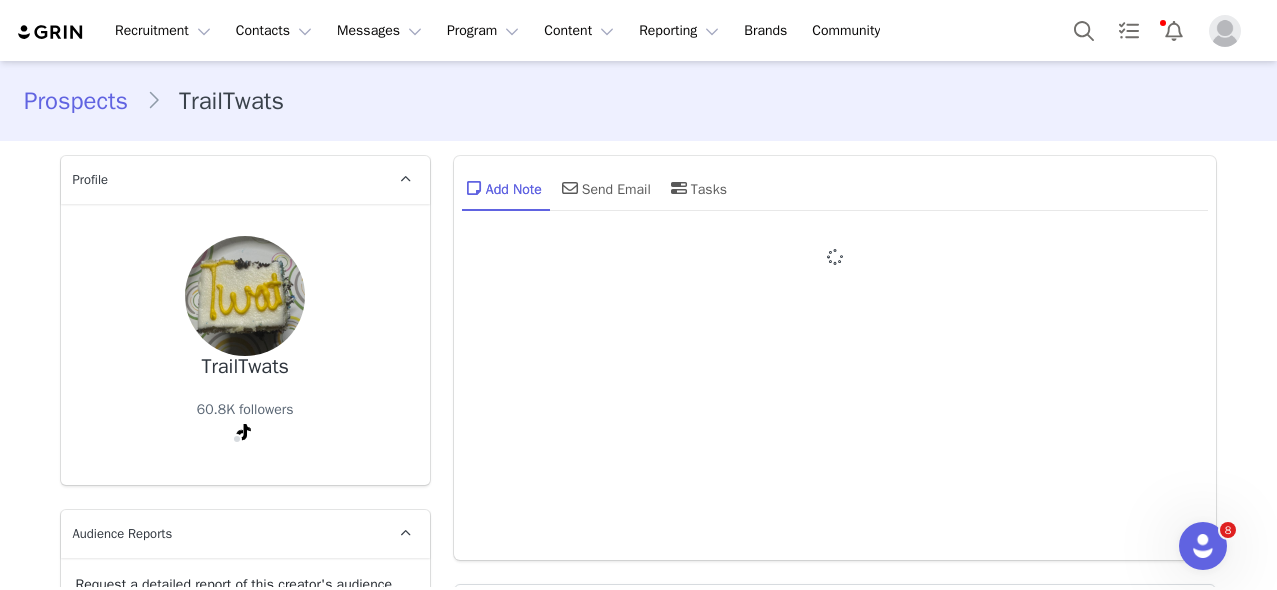 type on "+1 (United States)" 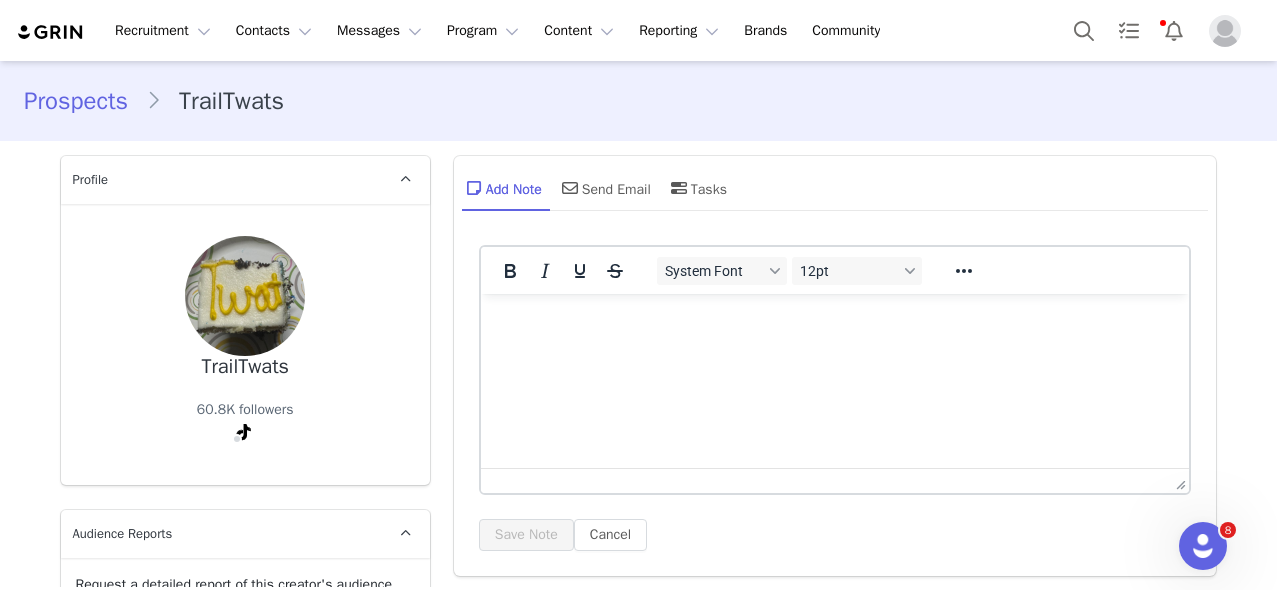 scroll, scrollTop: 0, scrollLeft: 0, axis: both 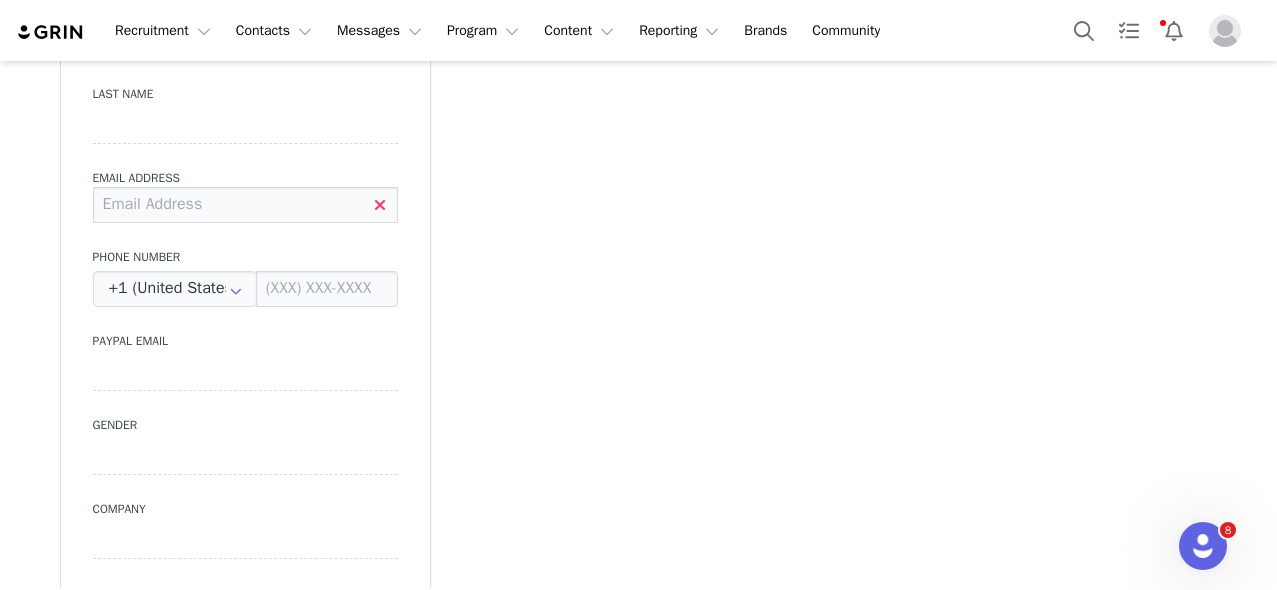 click at bounding box center (245, 205) 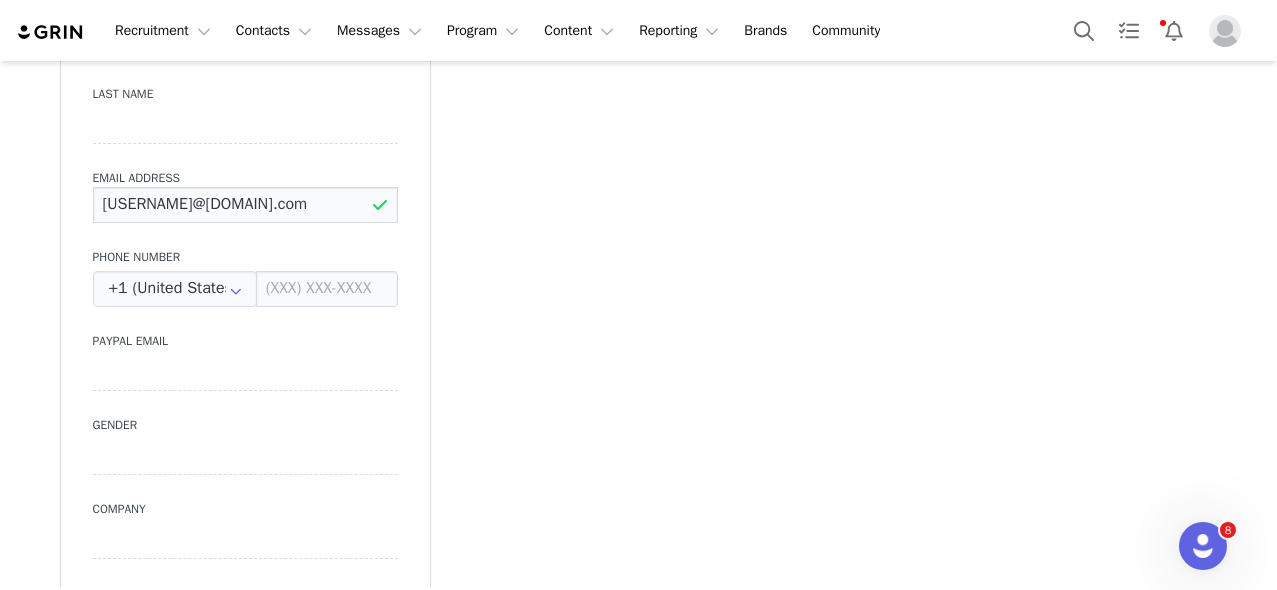 type on "Trailtwats@gmail.com" 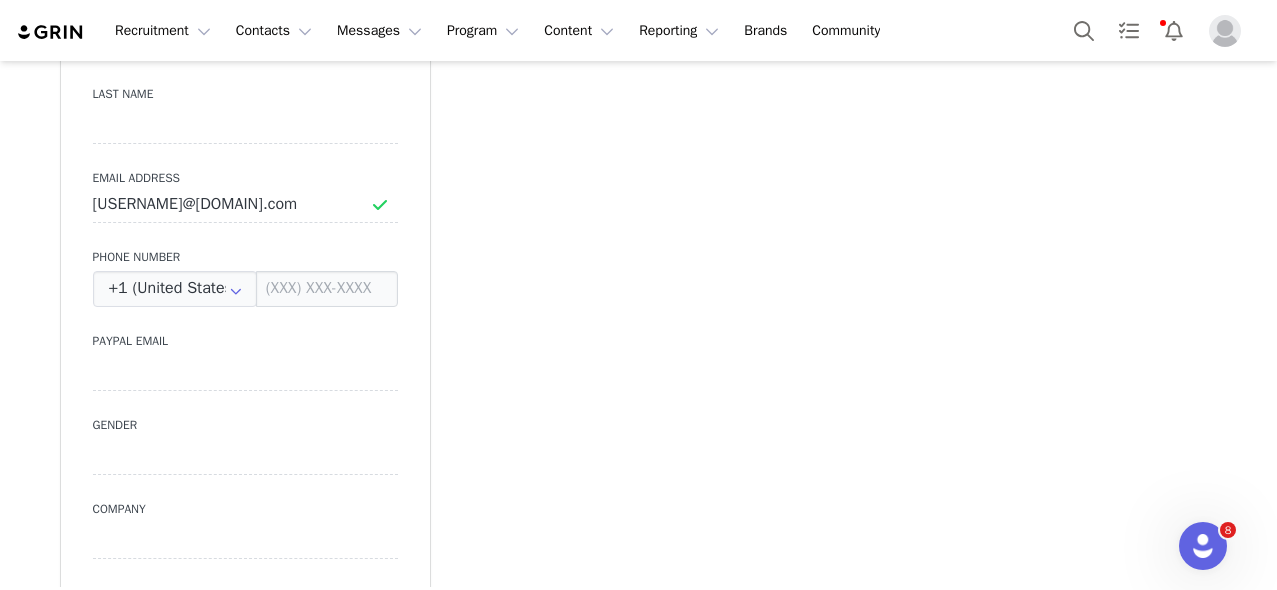 click on "Add Note   Send Email   Tasks  System Font 12pt To open the popup, press Shift+Enter To open the popup, press Shift+Enter To open the popup, press Shift+Enter To open the popup, press Shift+Enter Save Note Cancel Recent Activity All Notes Content Emails Actions Updates Contact Sync ⁨ TikTok ⁩ was updated by ⁨ Chelsea Clough ⁩. Aug 2, 2025, 6:35 PM ⁨ TikTok ⁩ was updated by ⁨ Chelsea Clough ⁩. Aug 2, 2025, 6:34 PM Contact was created by ⁨ Chelsea Clough ⁩ Aug 2, 2025, 6:34 PM Show more" at bounding box center (835, 405) 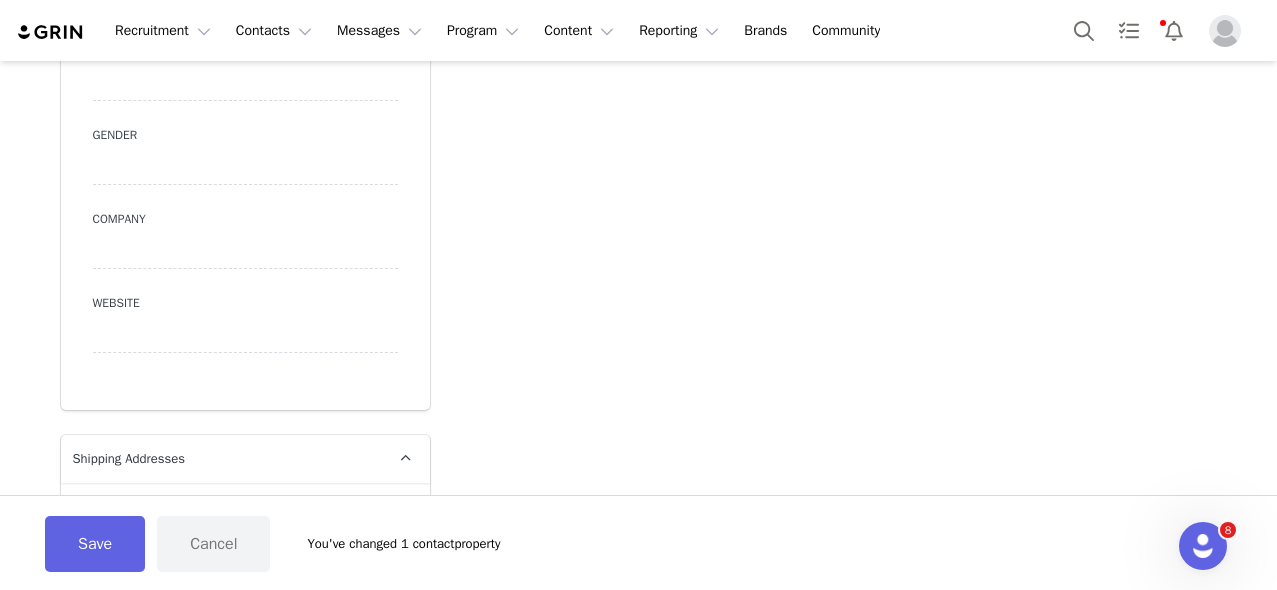 scroll, scrollTop: 1442, scrollLeft: 0, axis: vertical 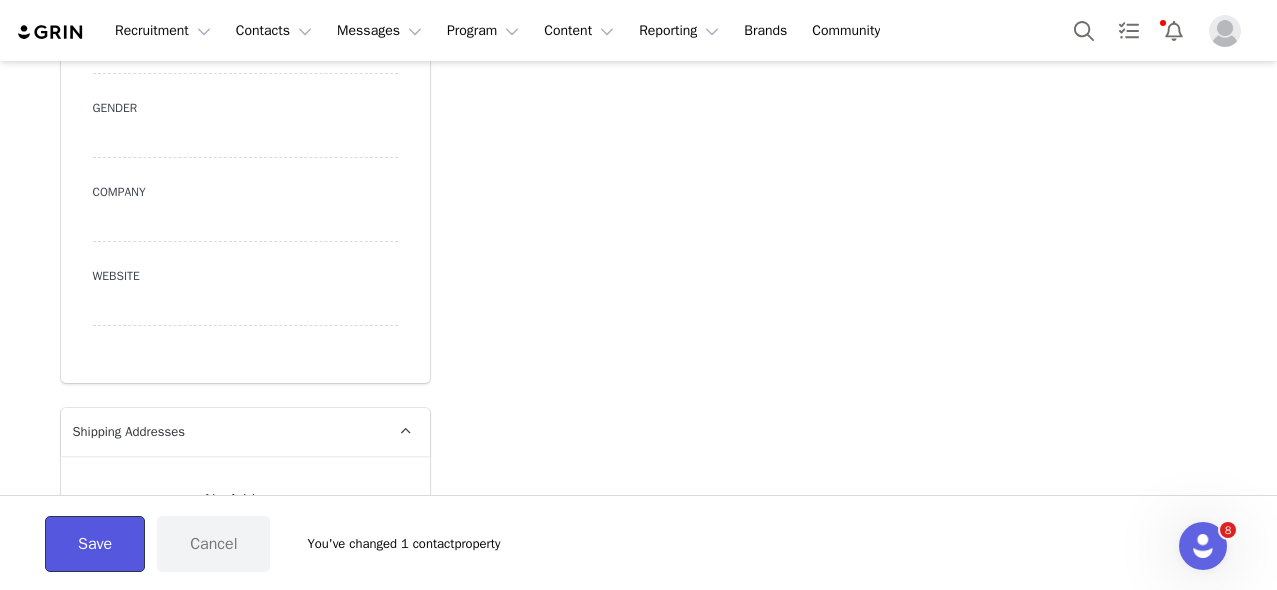 click on "Save" at bounding box center [95, 544] 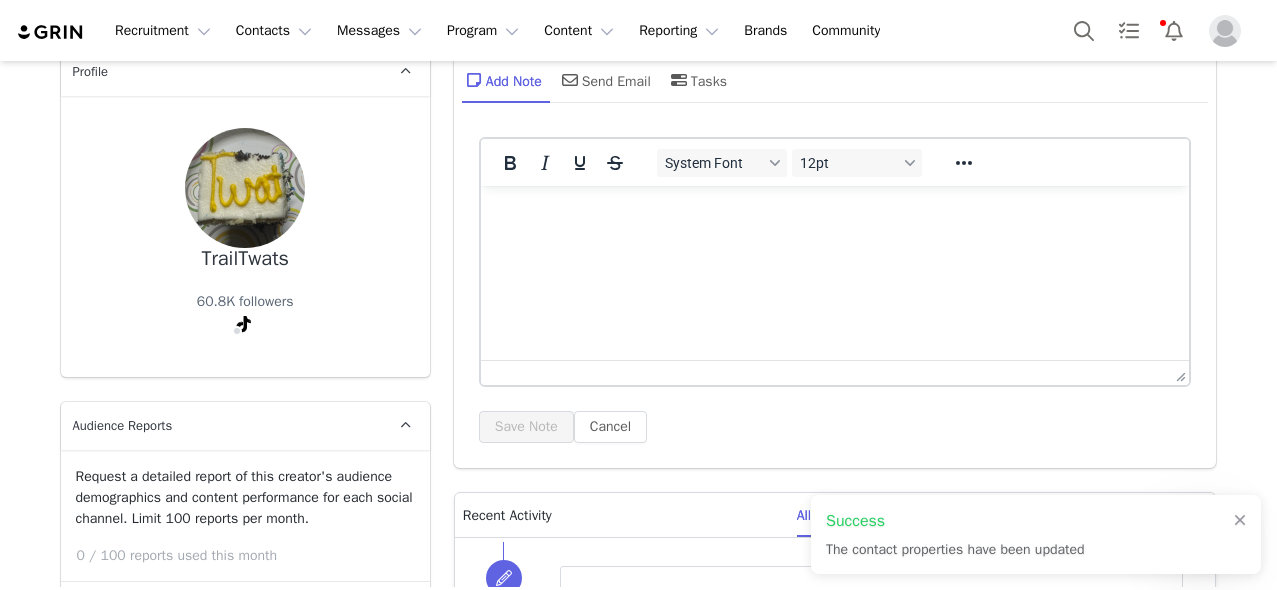 scroll, scrollTop: 0, scrollLeft: 0, axis: both 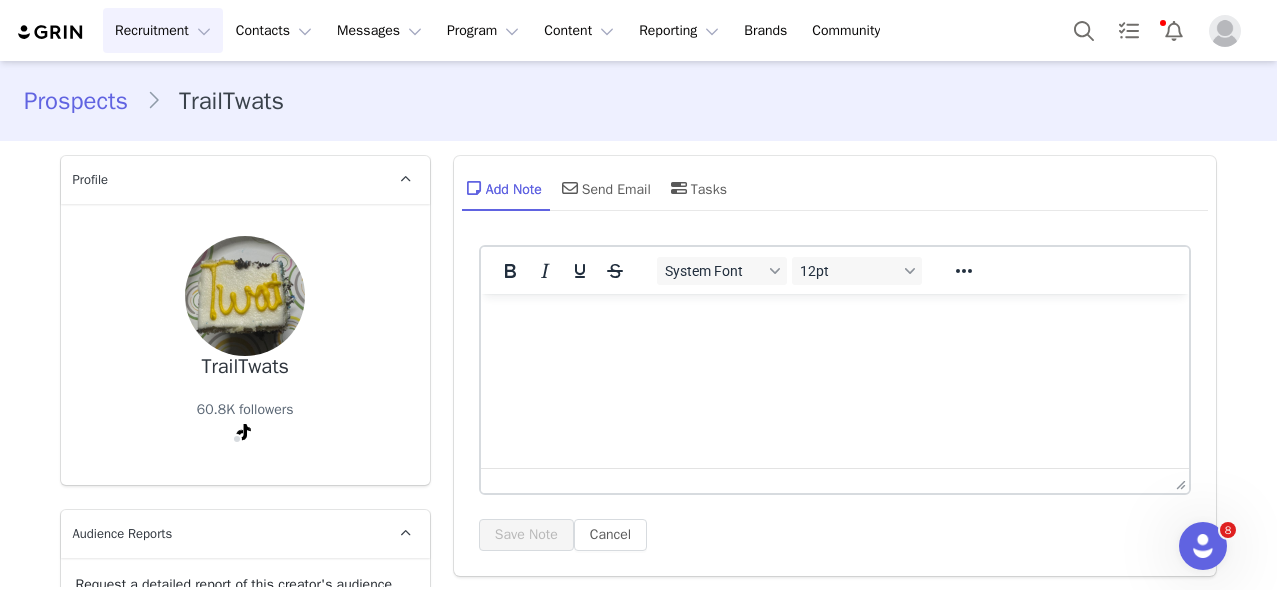 click on "Recruitment Recruitment" at bounding box center (163, 30) 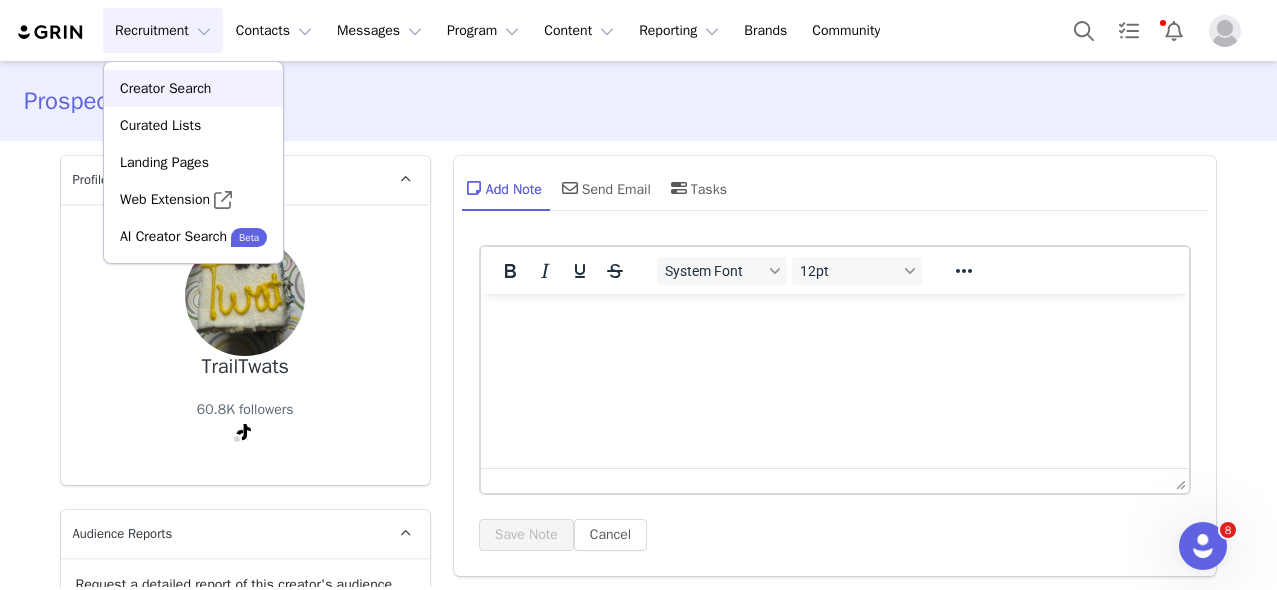 click on "Creator Search" at bounding box center (165, 88) 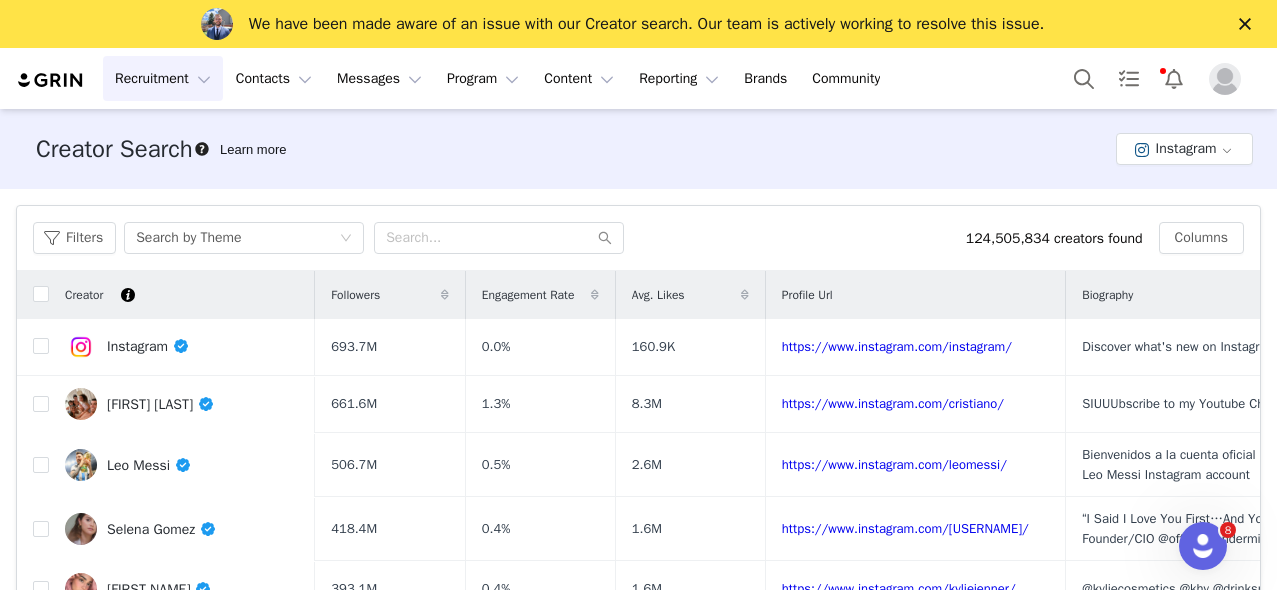 scroll, scrollTop: 0, scrollLeft: 0, axis: both 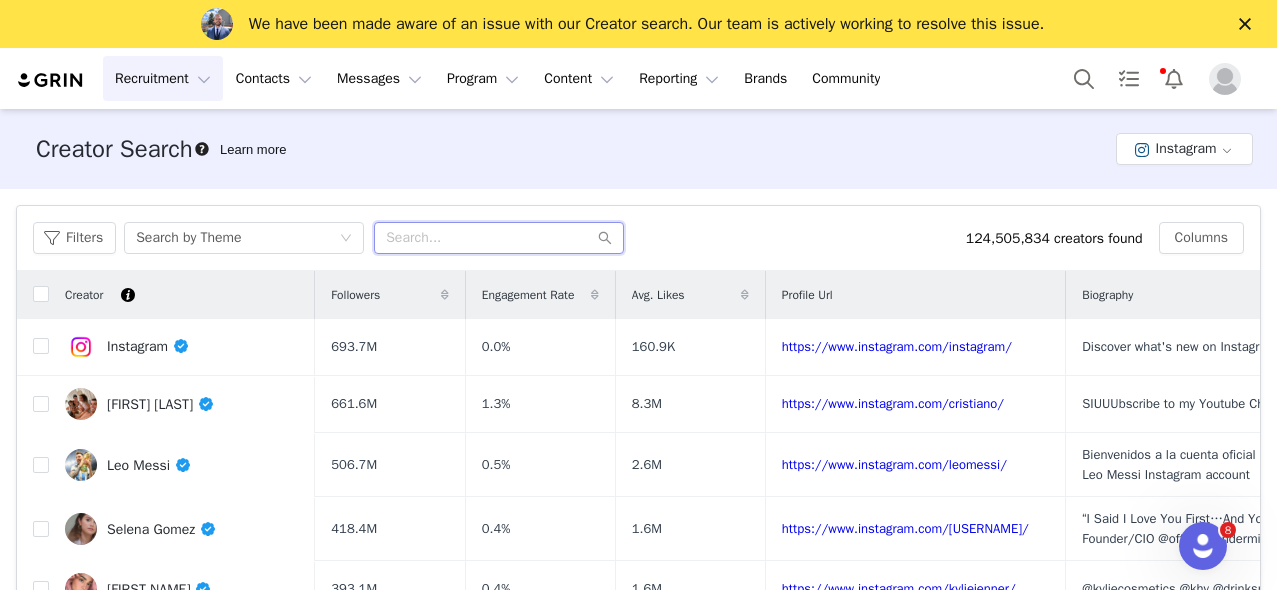 click at bounding box center (499, 238) 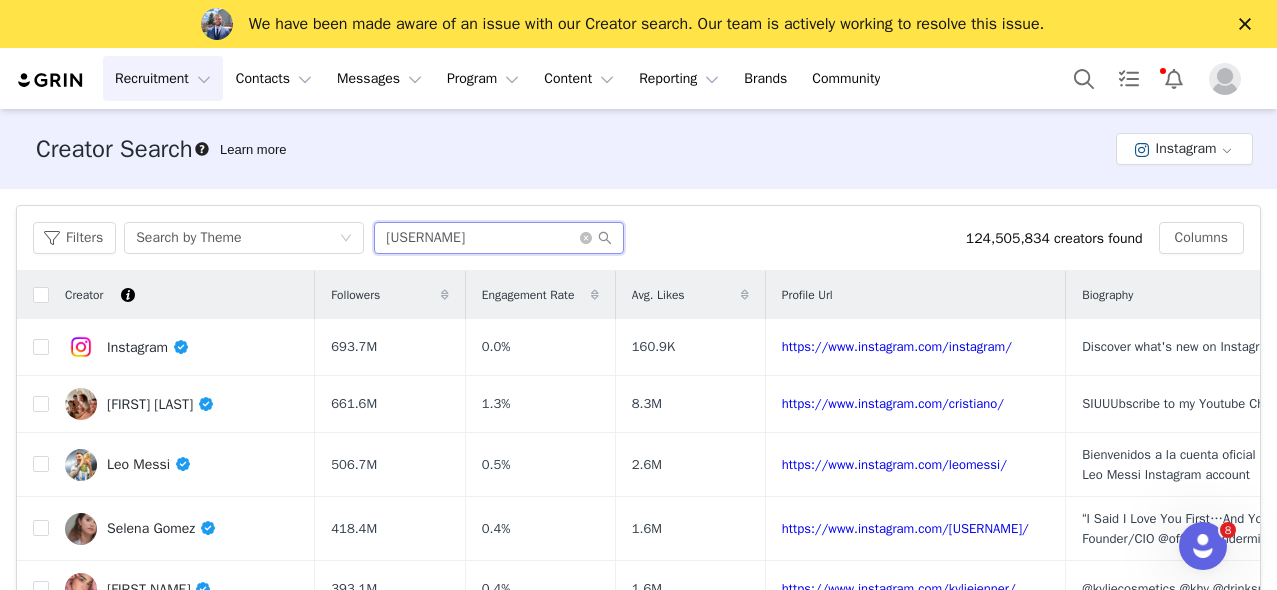 type on "kt3_haulingllc" 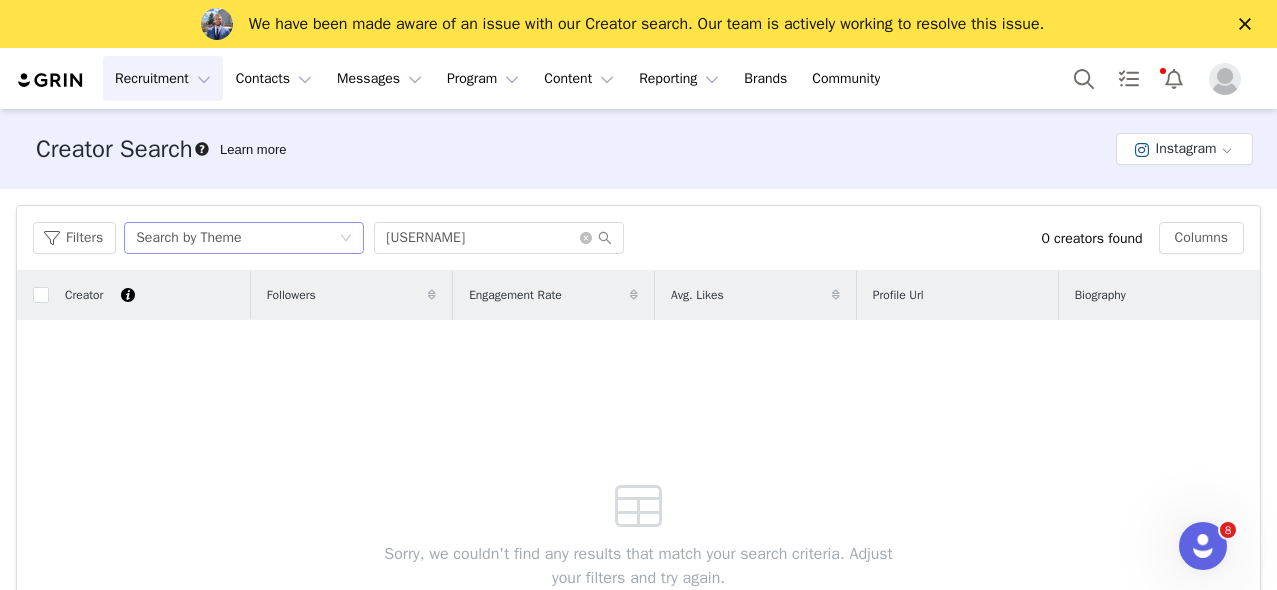 click on "Search by Theme" at bounding box center [188, 238] 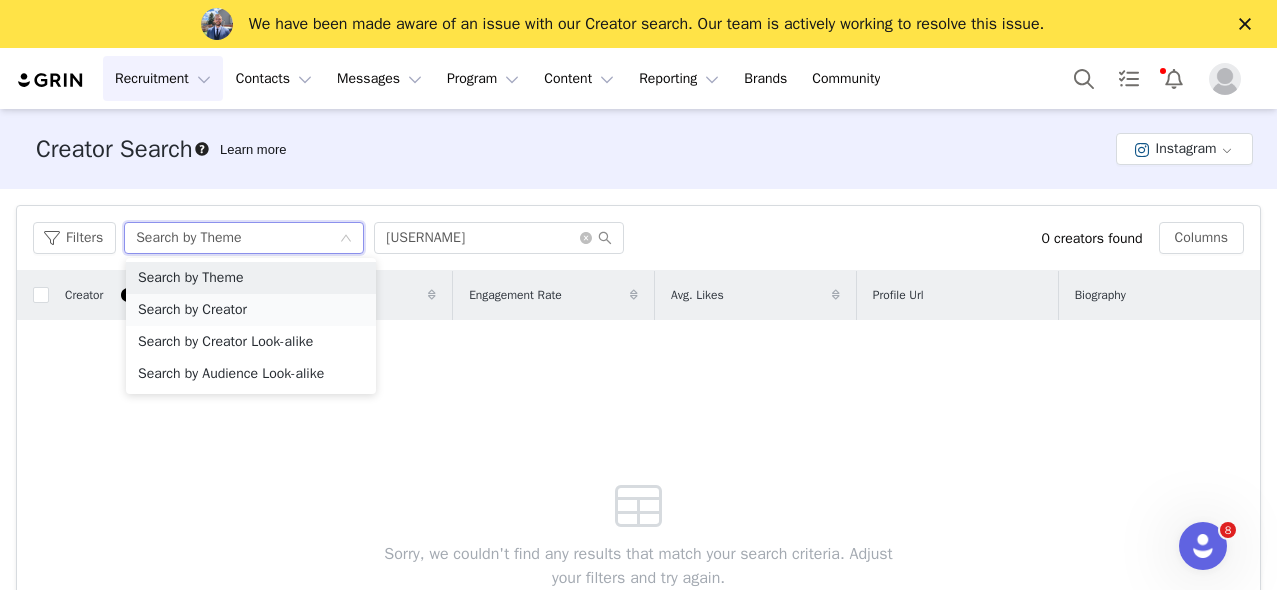 click on "Search by Creator" at bounding box center [251, 310] 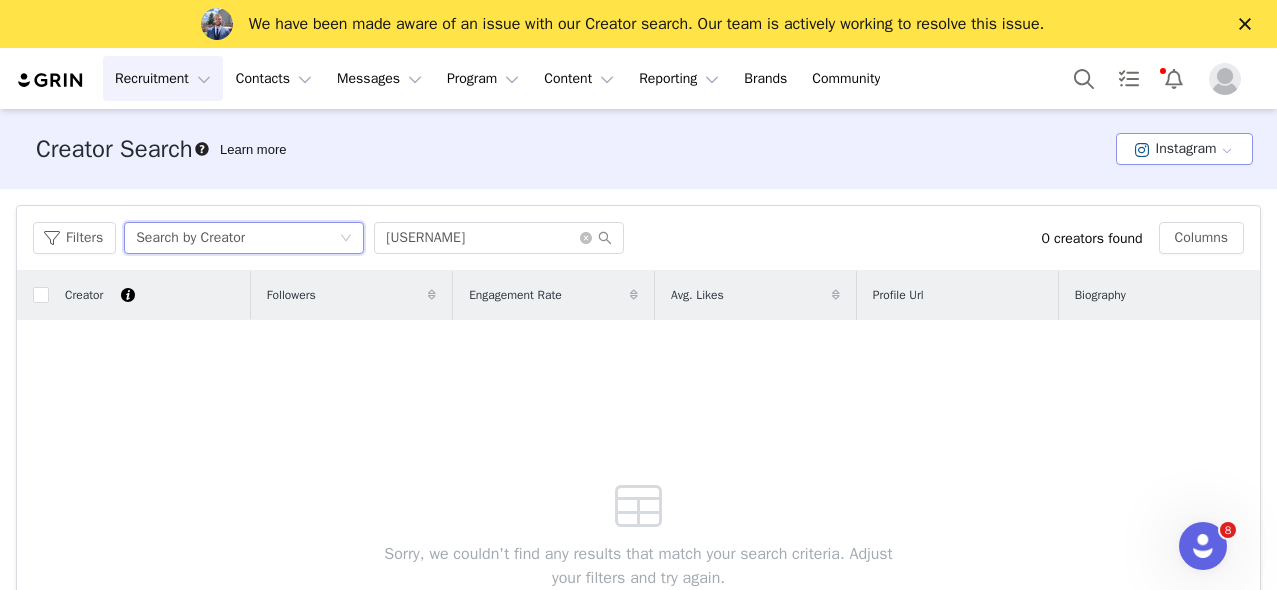 click on "Instagram" at bounding box center [1184, 149] 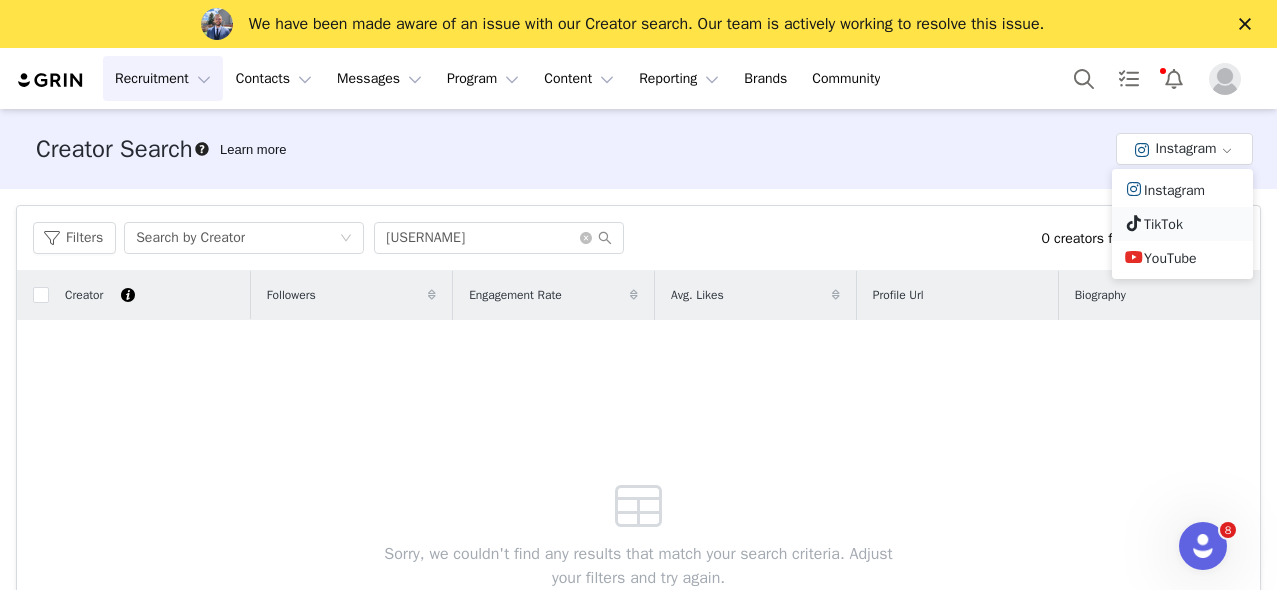 click on "TikTok" at bounding box center [1182, 224] 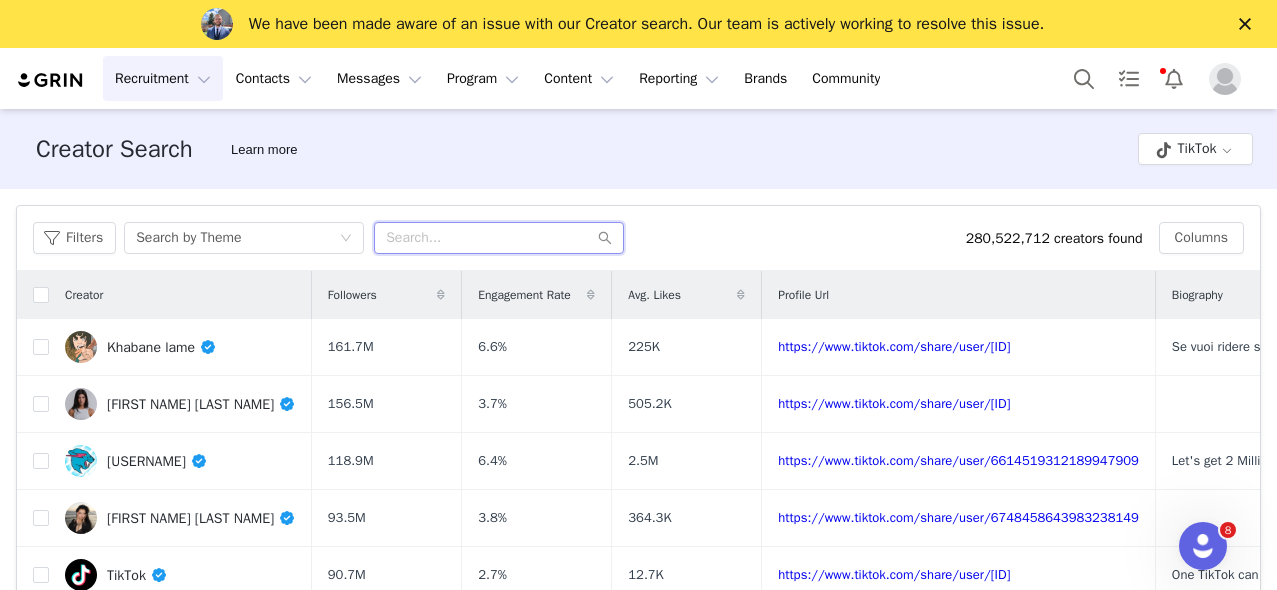 click at bounding box center (499, 238) 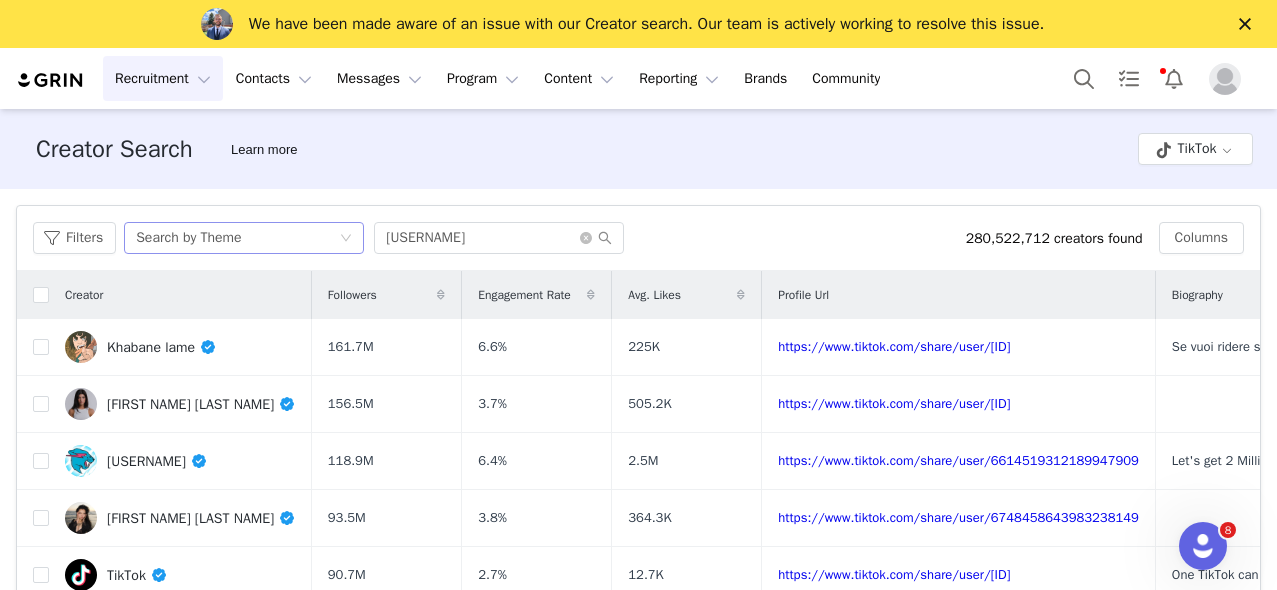click on "Search by Theme" at bounding box center (237, 238) 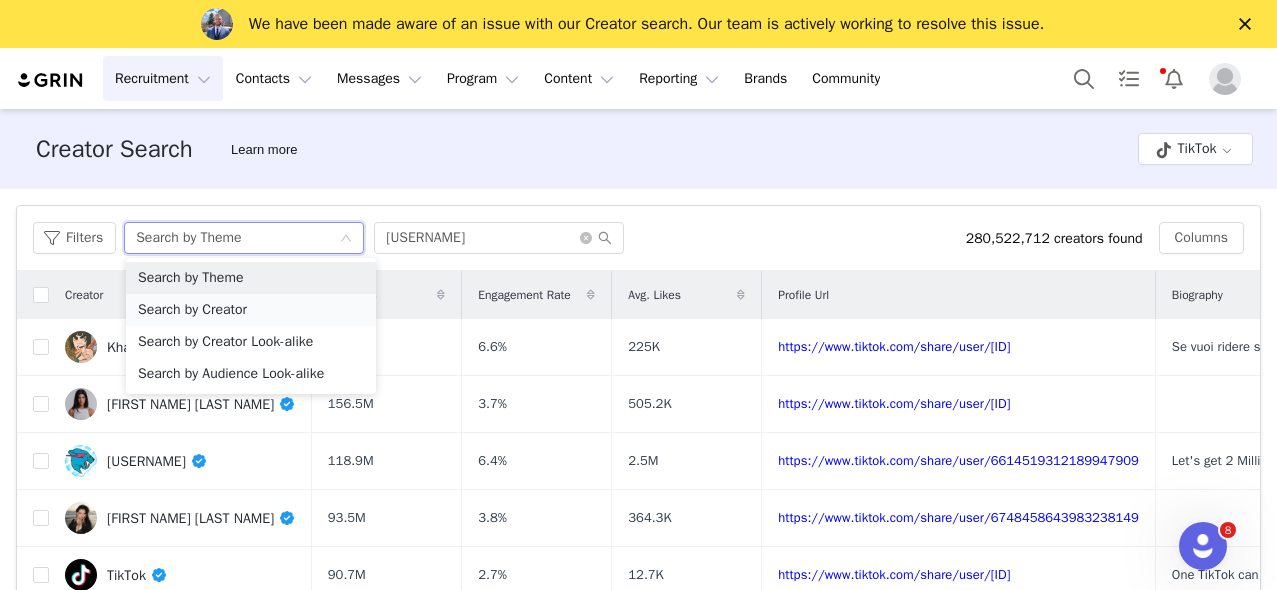 click on "Search by Creator" at bounding box center (251, 310) 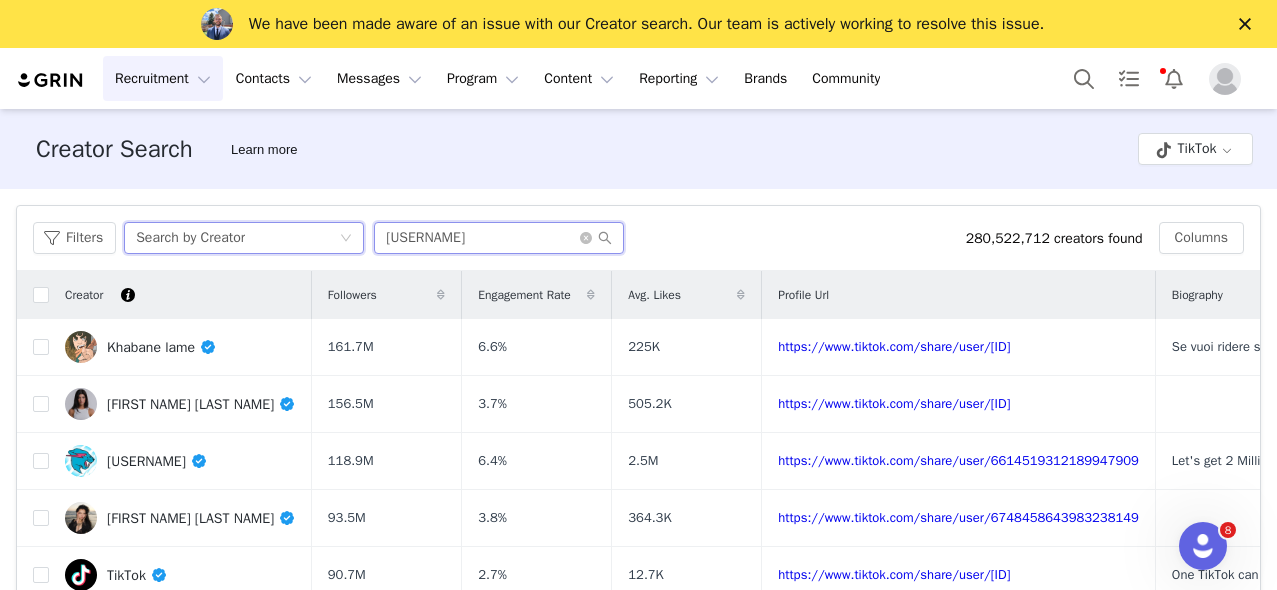 click on "kt3_haulingllc" at bounding box center [499, 238] 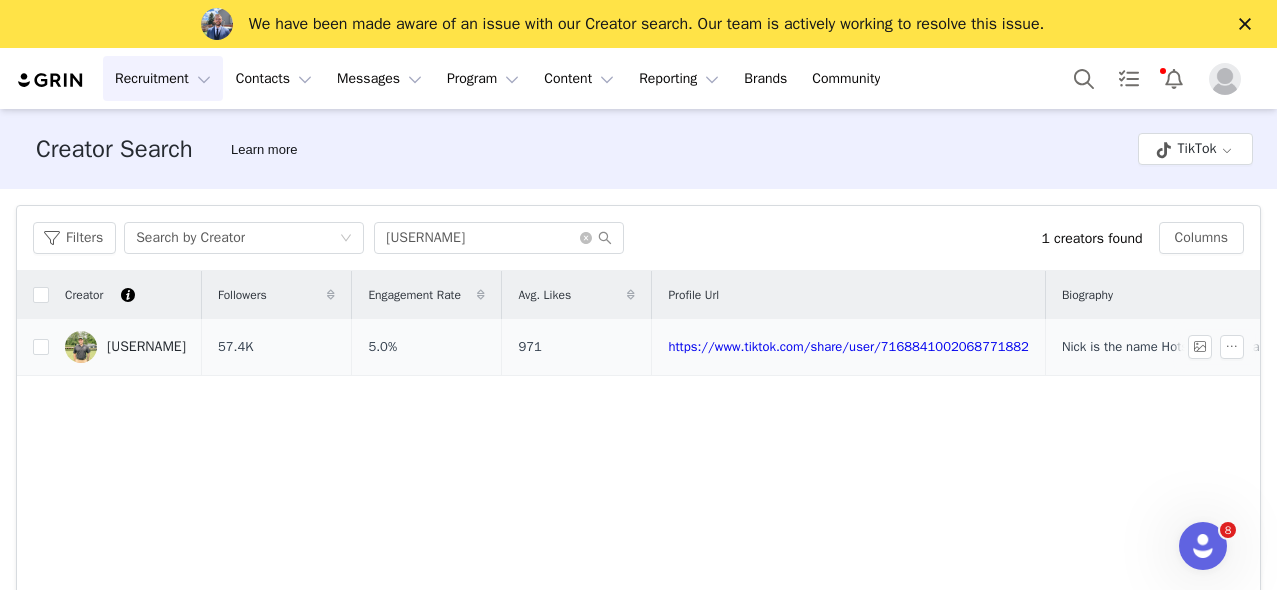 click on "KT3_HaulingLLC" at bounding box center (125, 347) 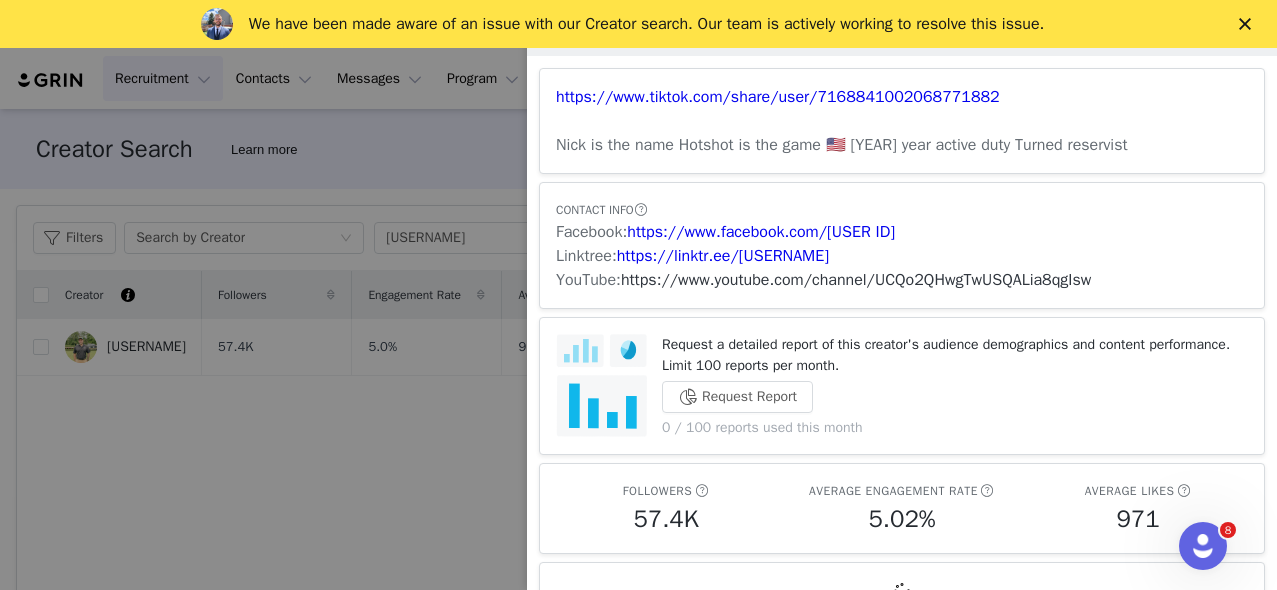 click on "https://www.youtube.com/channel/UCQo2QHwgTwUSQALia8qgIsw" at bounding box center [856, 280] 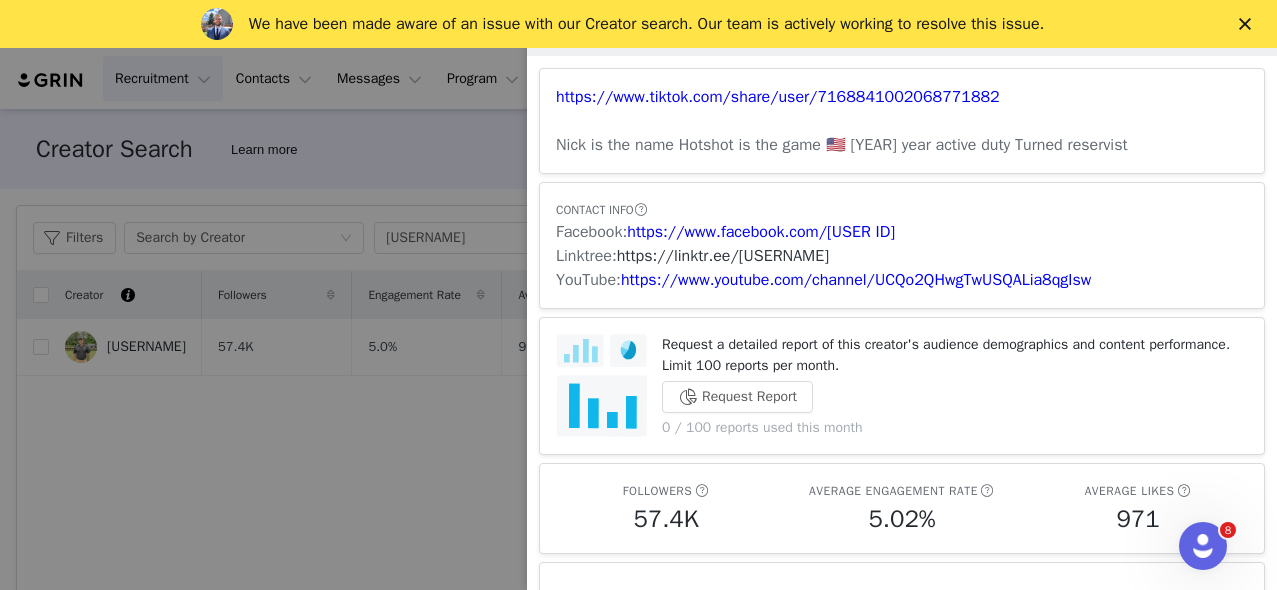 click on "https://linktr.ee/kt3_haulingllc" at bounding box center (723, 256) 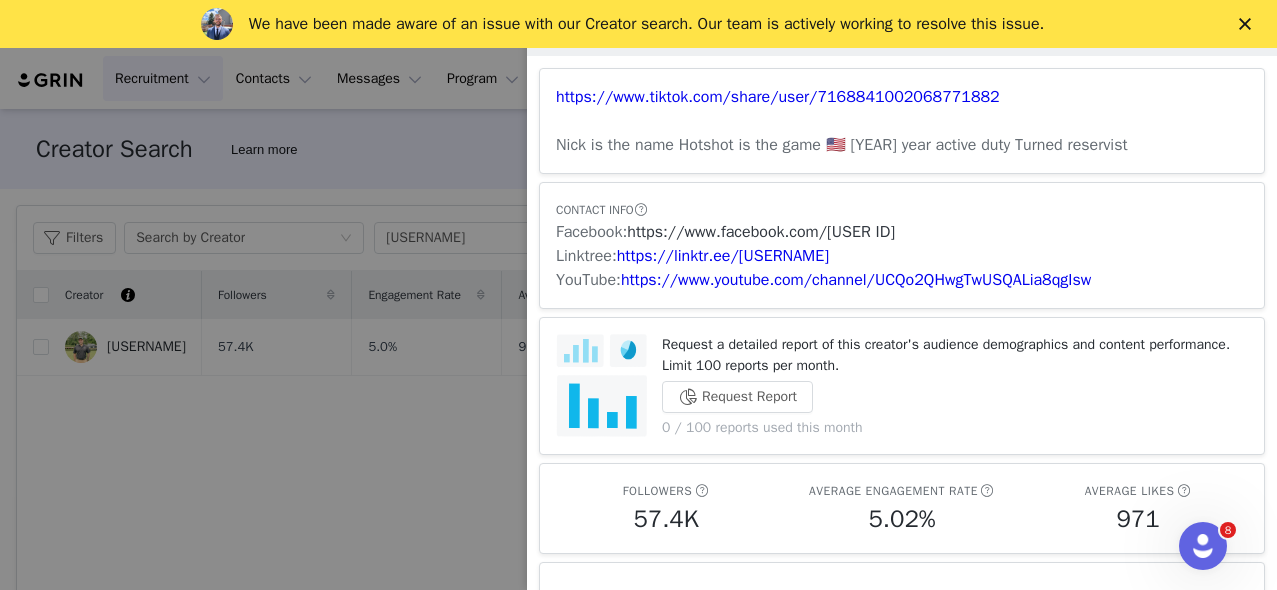 click on "https://www.facebook.com/100085290896494" at bounding box center (761, 232) 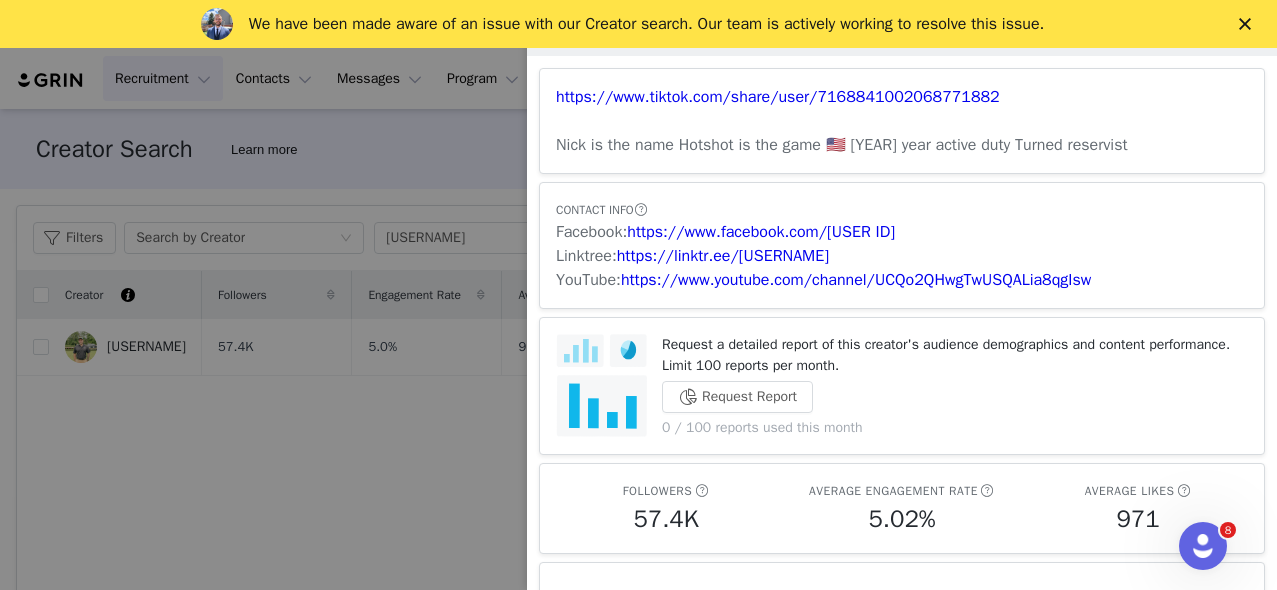 click at bounding box center [638, 295] 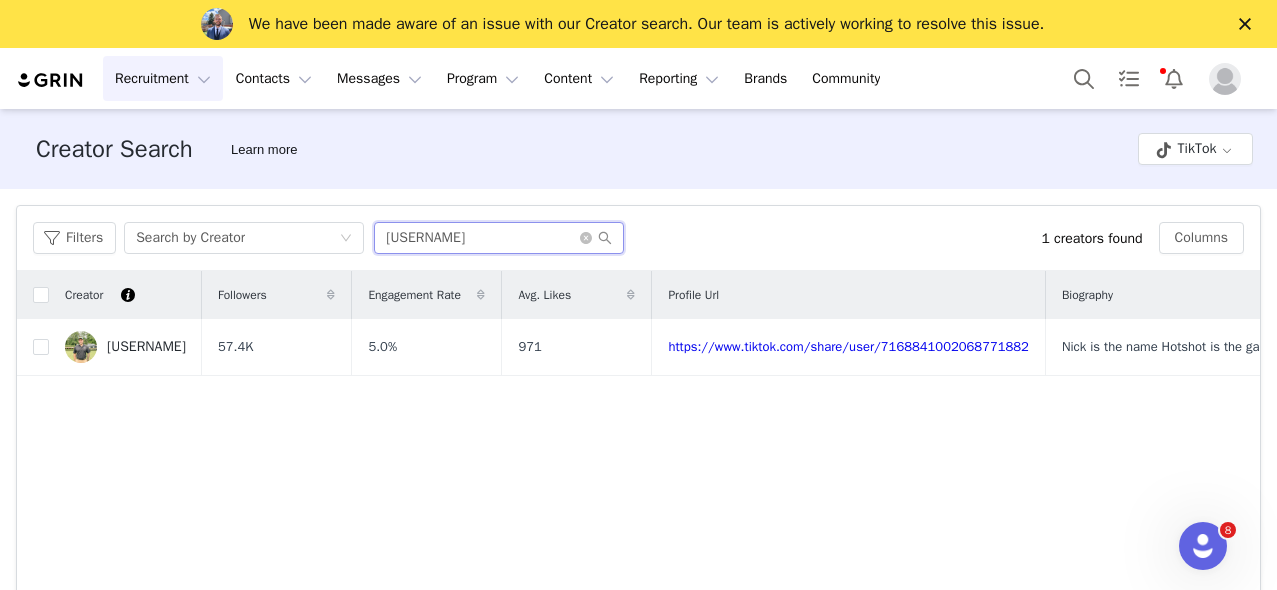click on "kt3_haulingllc" at bounding box center (499, 238) 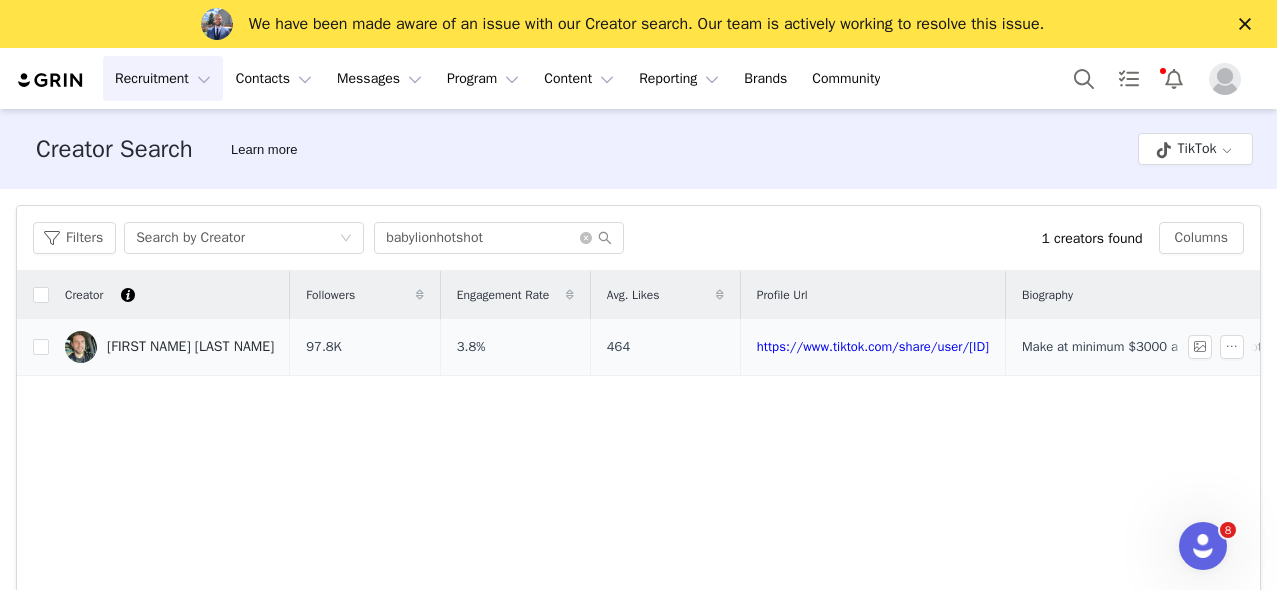 click on "Stuart Arnold" at bounding box center (190, 347) 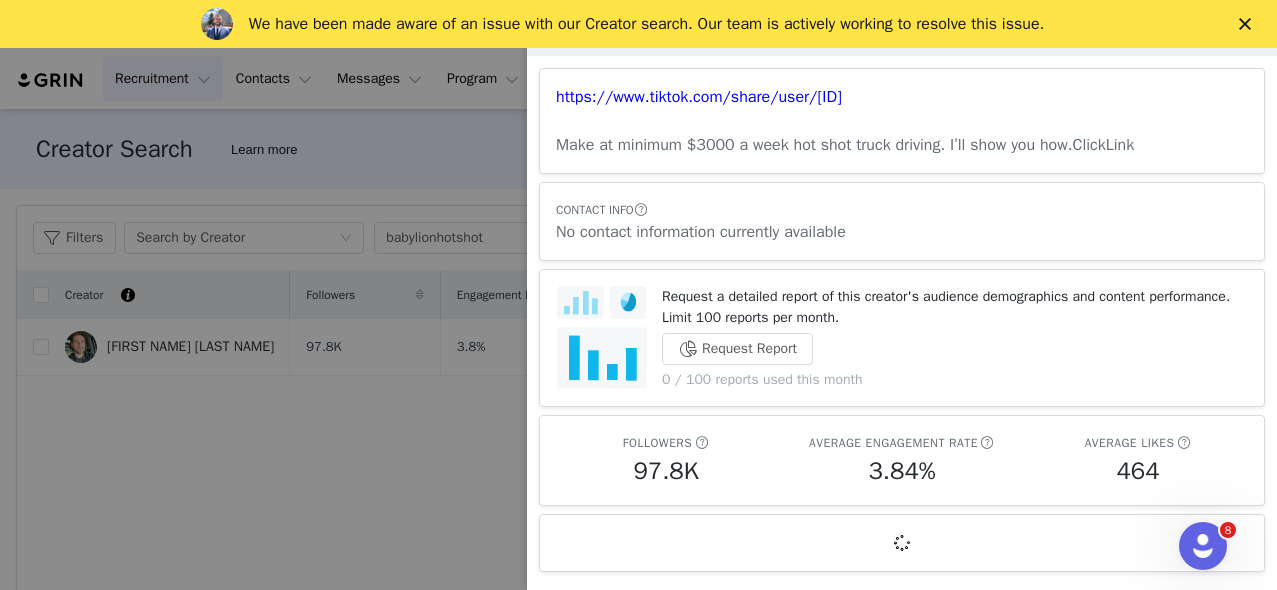 click at bounding box center (638, 295) 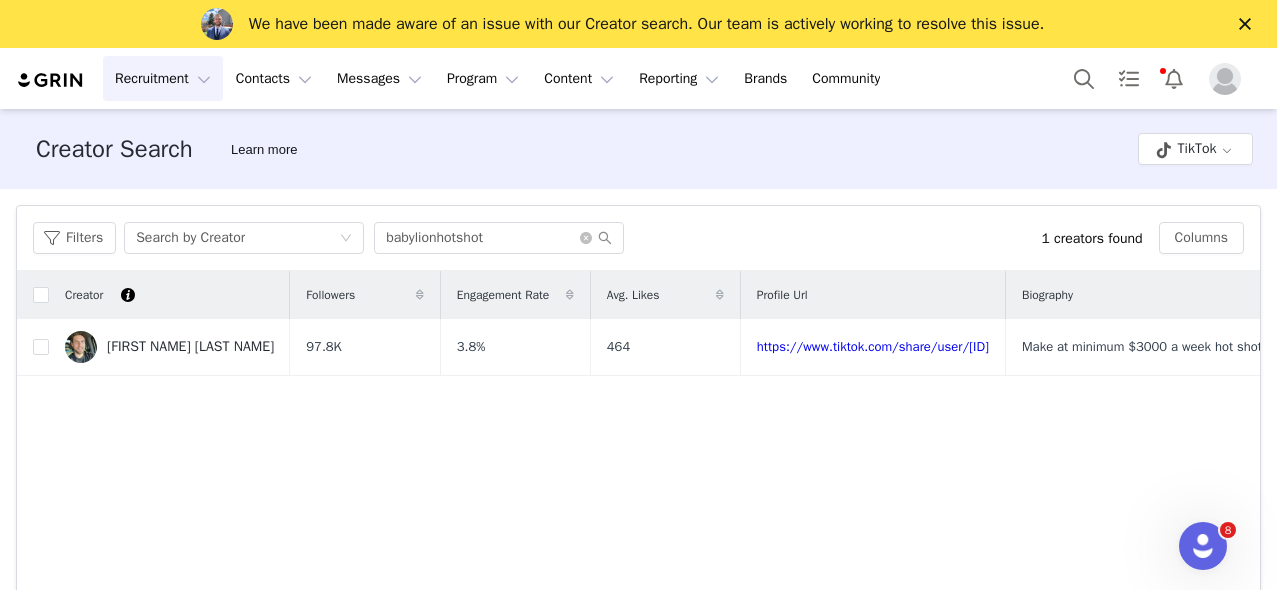 click 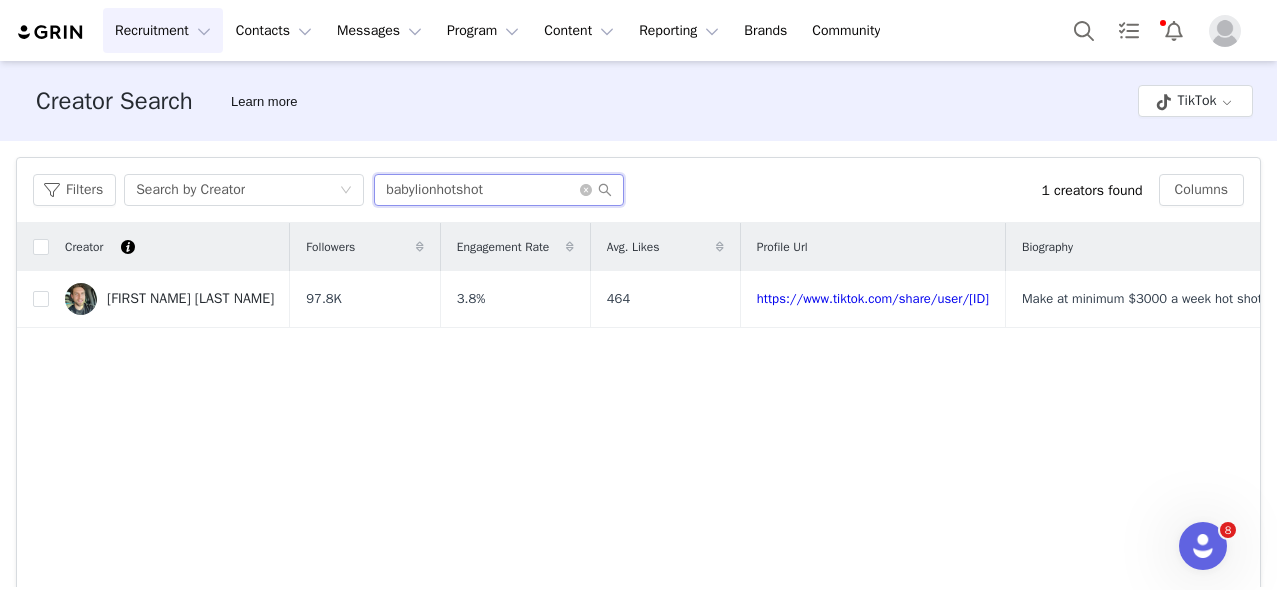 click on "babylionhotshot" at bounding box center [499, 190] 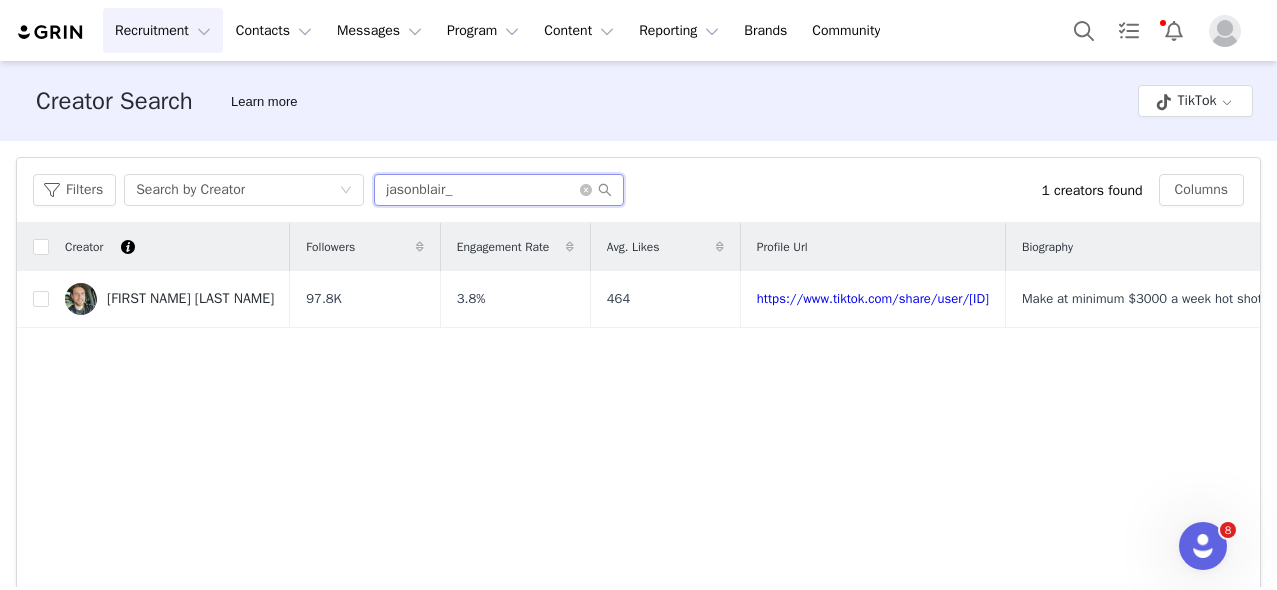type on "jasonblair_" 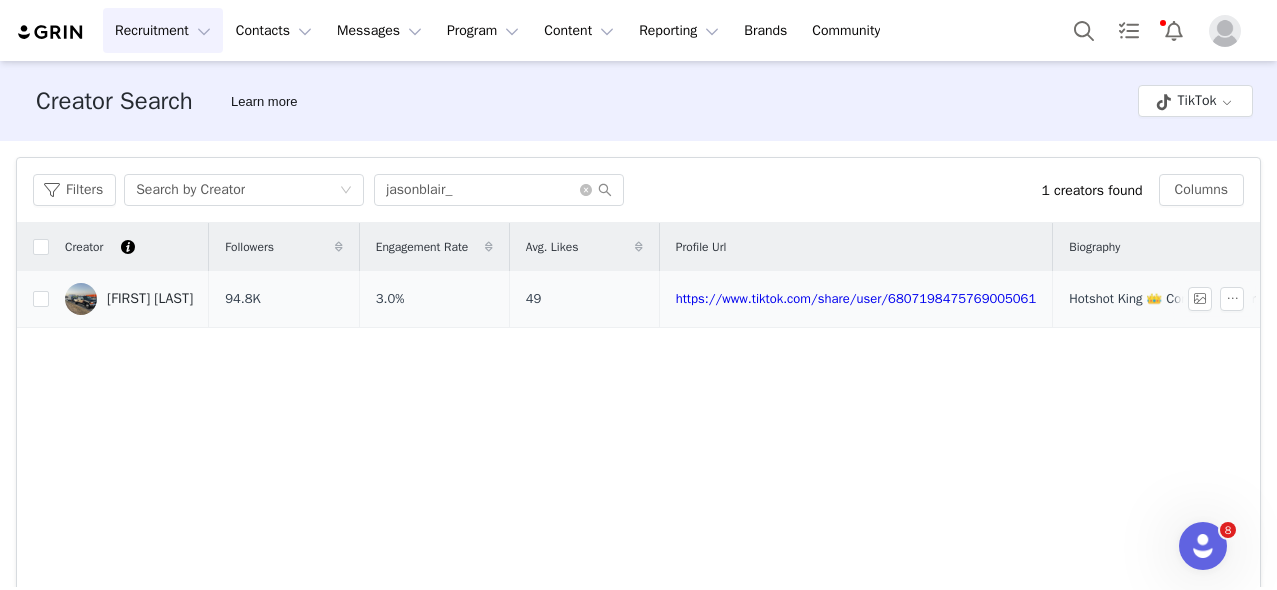 click on "[FIRST] [LAST]" at bounding box center [129, 299] 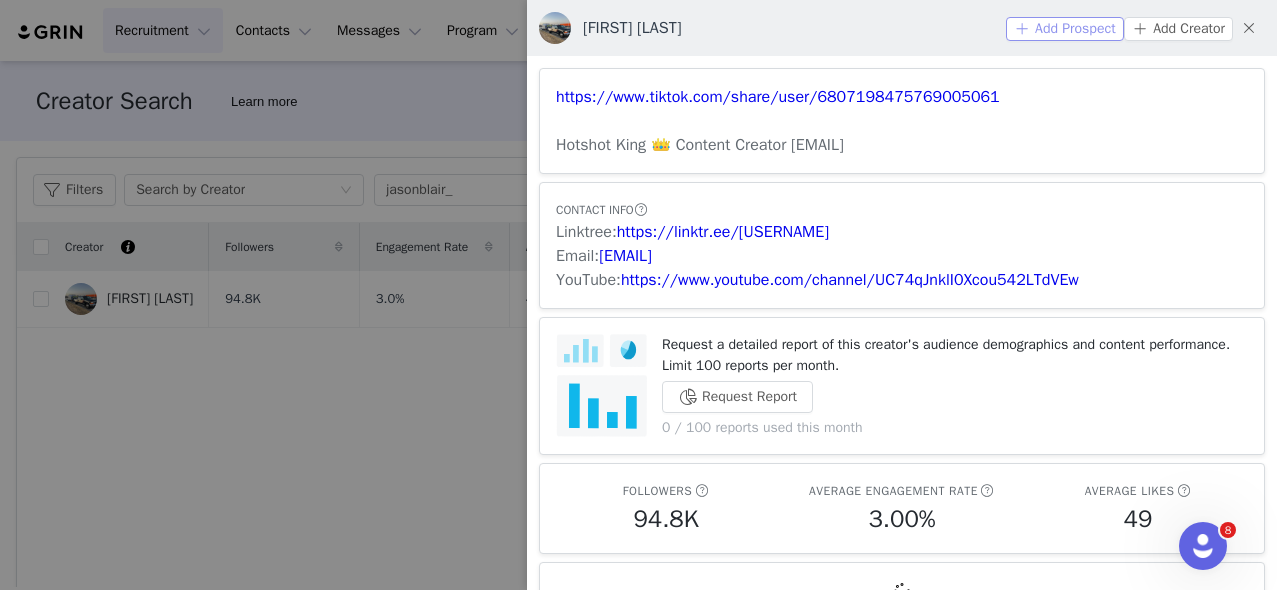 click on "Add Prospect" at bounding box center (1065, 29) 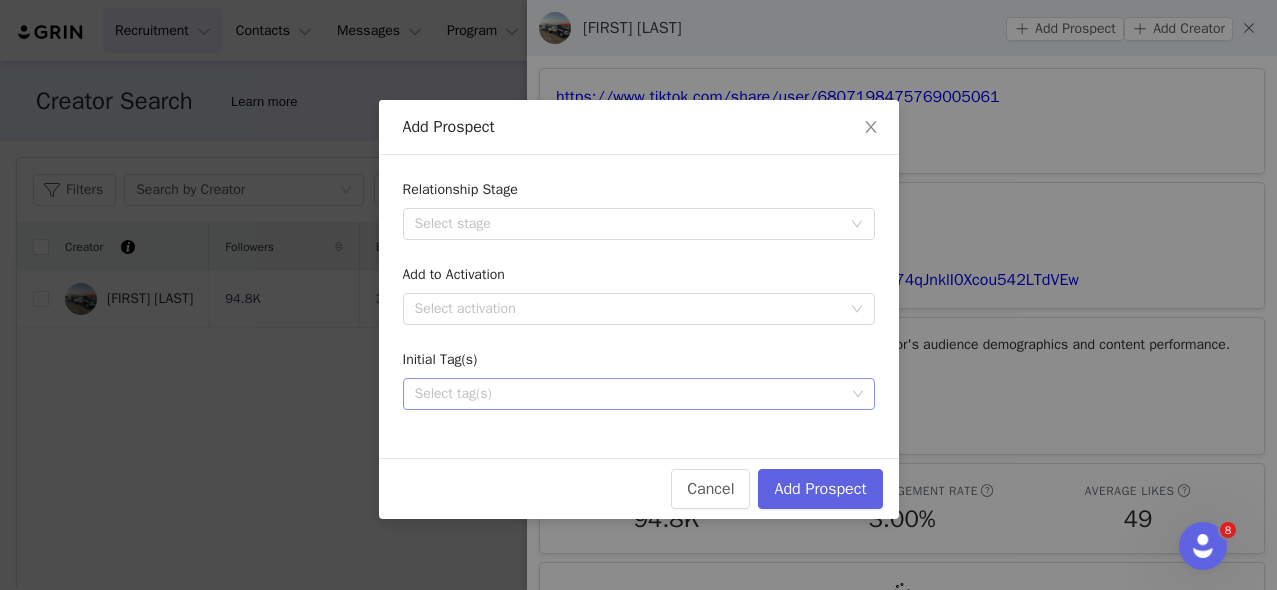 click on "Select tag(s)" at bounding box center (630, 394) 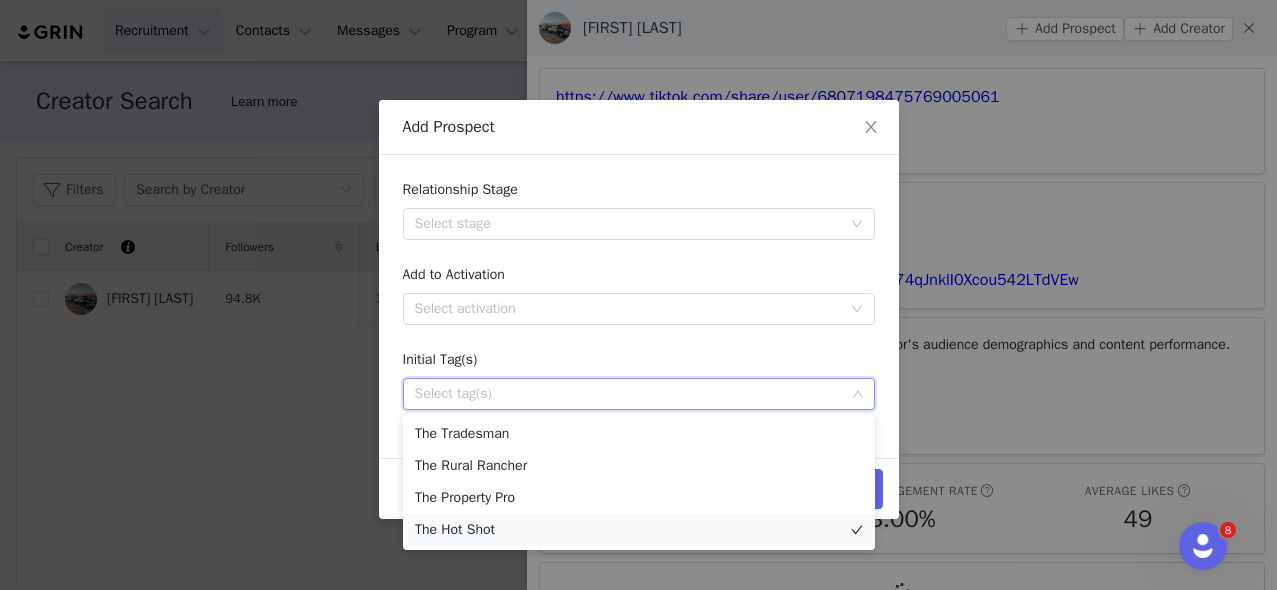 click on "The Hot Shot" at bounding box center (639, 530) 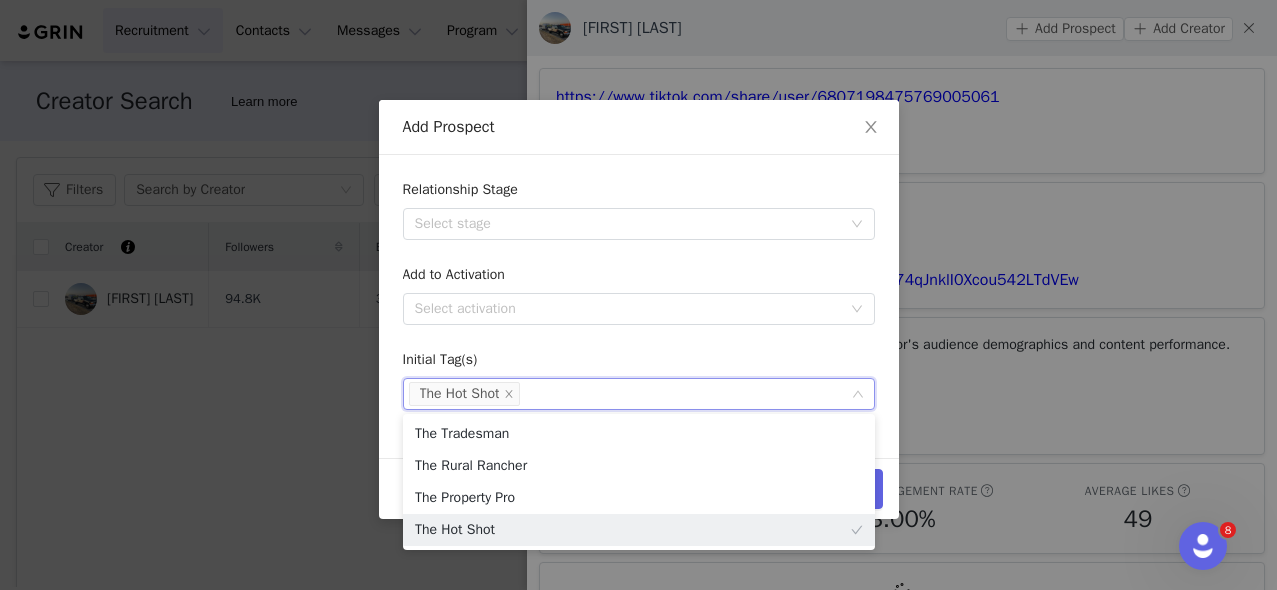click on "Initial Tag(s)" at bounding box center (639, 363) 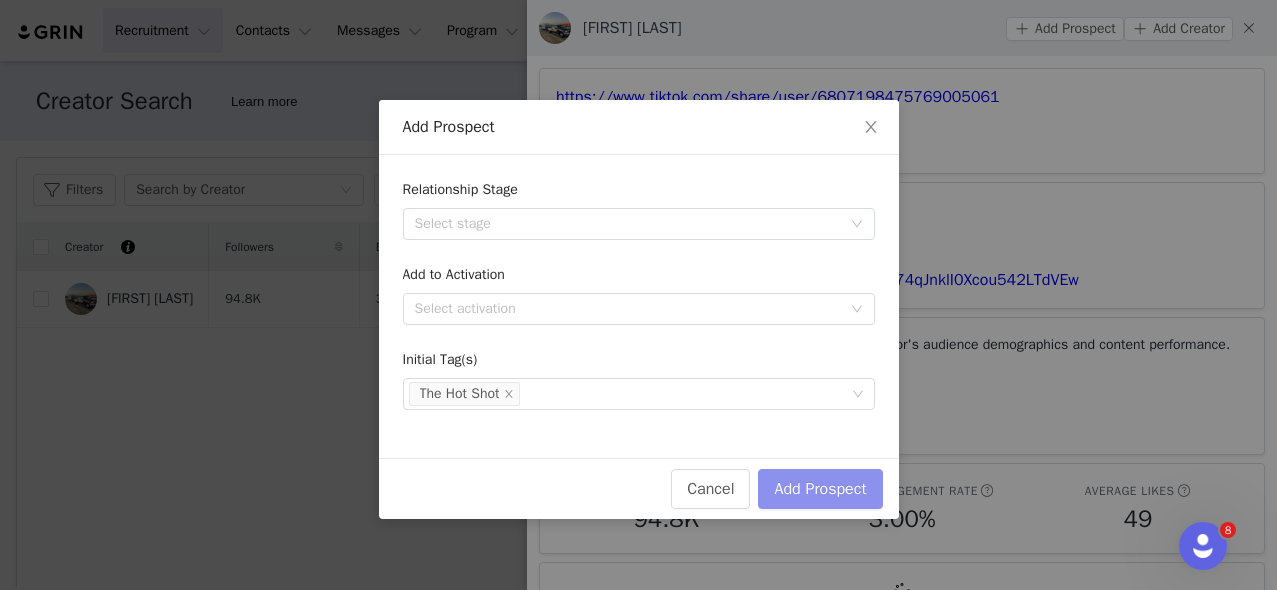 click on "Add Prospect" at bounding box center (820, 489) 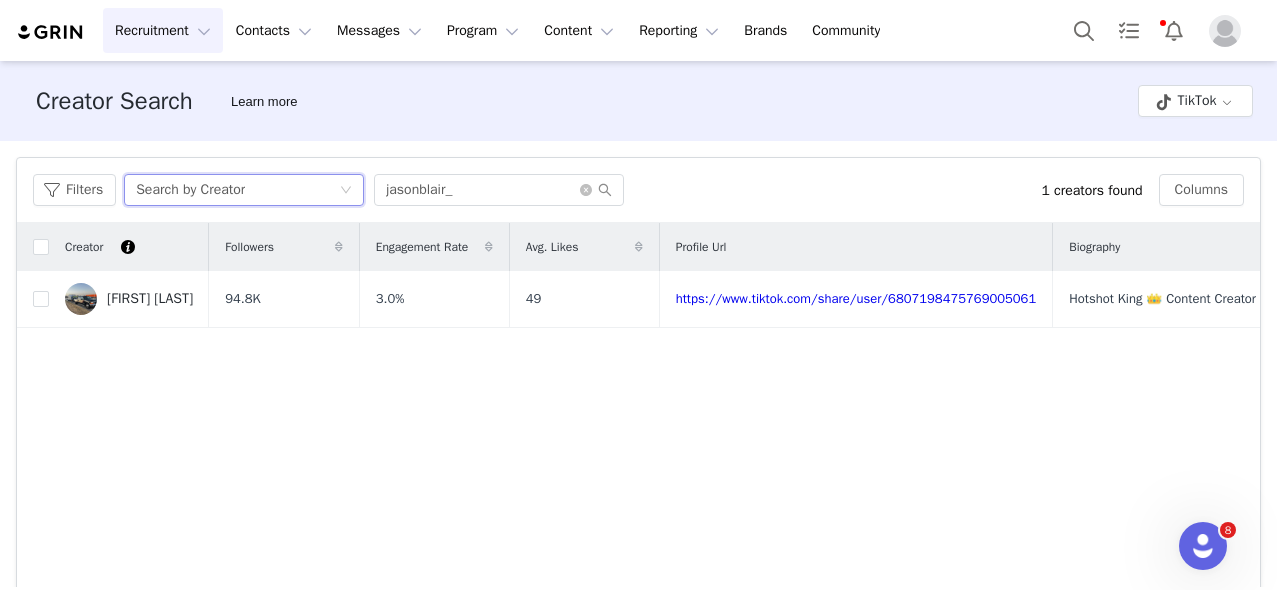 click on "Search by Creator" at bounding box center (237, 190) 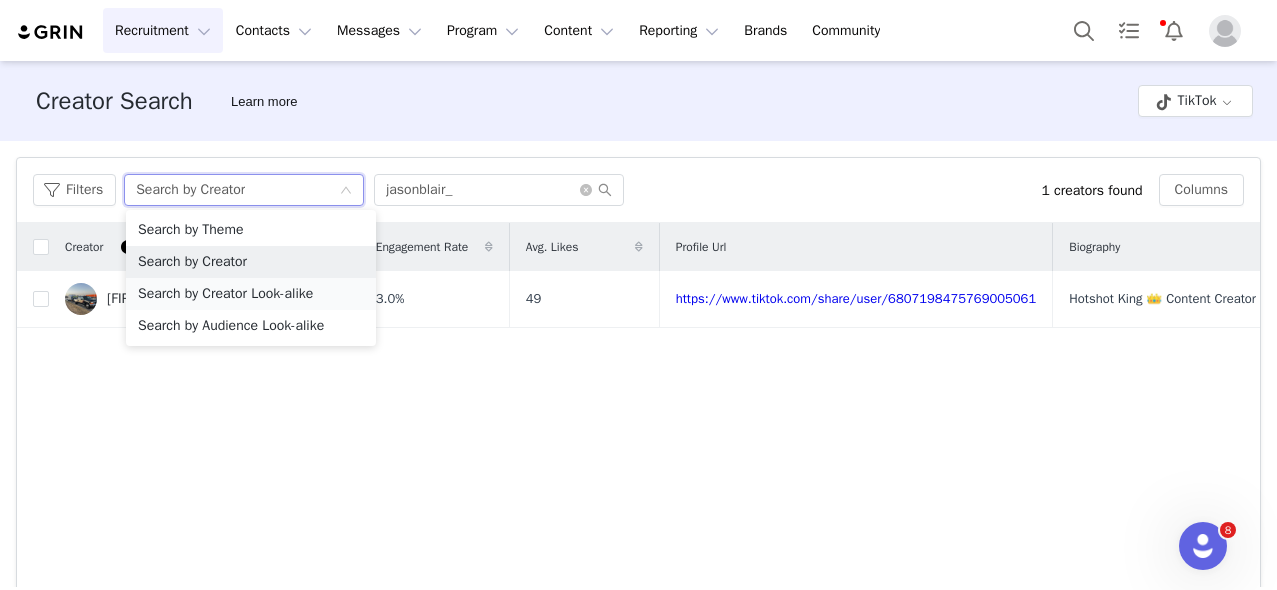 click on "Search by Creator Look-alike" at bounding box center [251, 294] 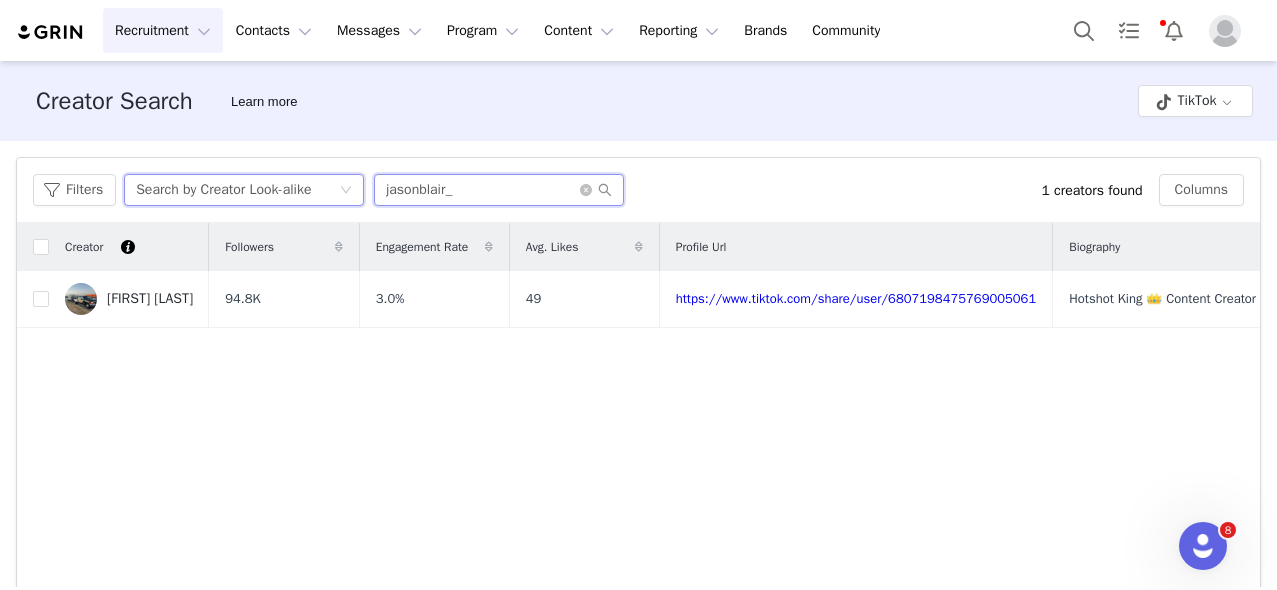 click on "jasonblair_" at bounding box center [499, 190] 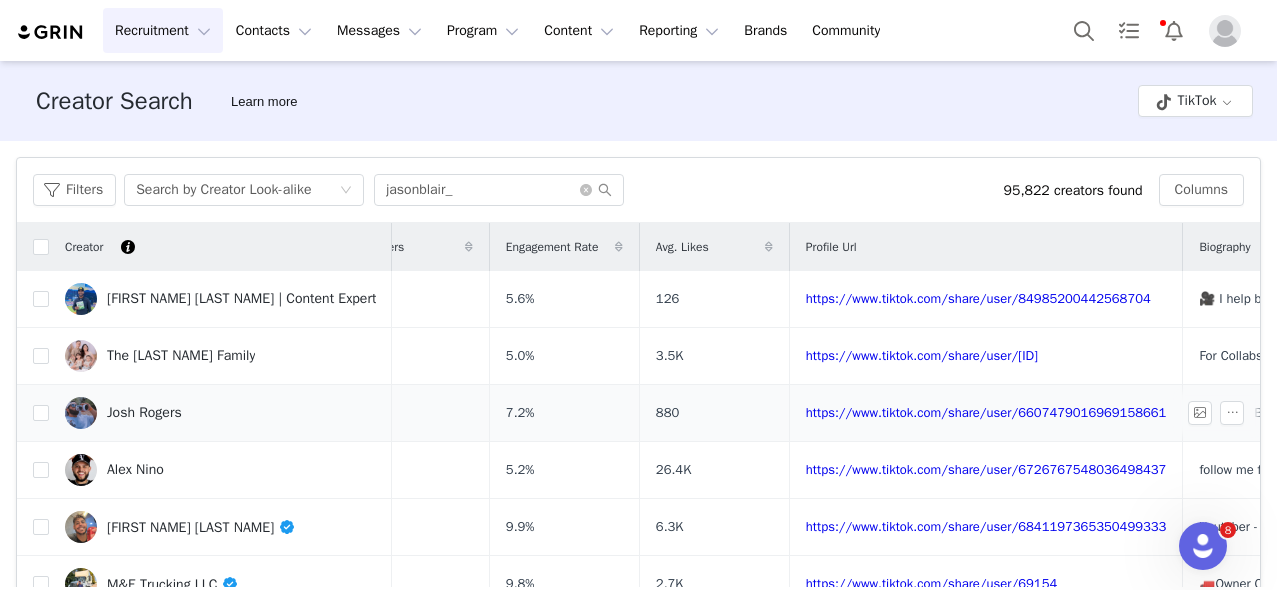 scroll, scrollTop: 0, scrollLeft: 0, axis: both 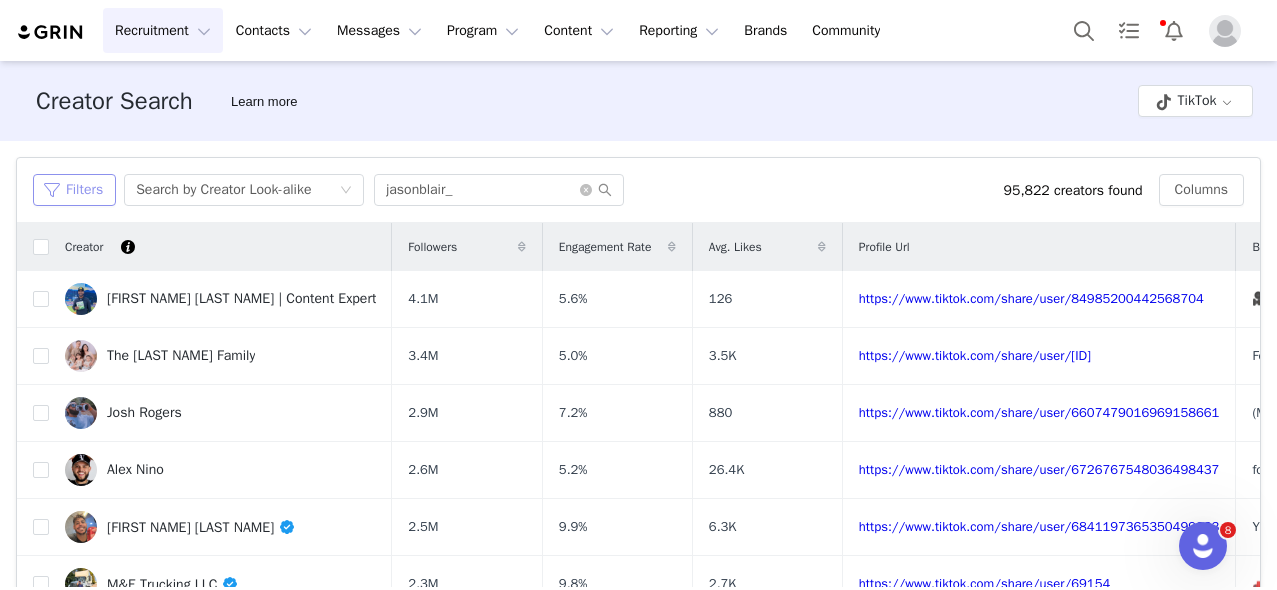 click on "Filters" at bounding box center (74, 190) 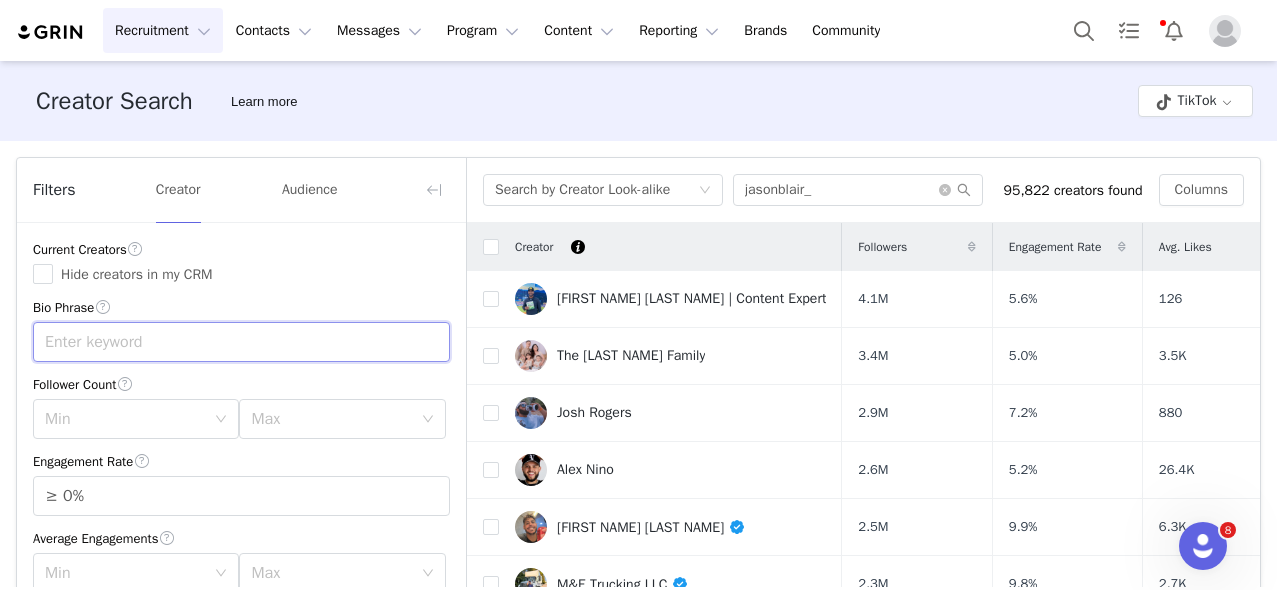 click at bounding box center (241, 342) 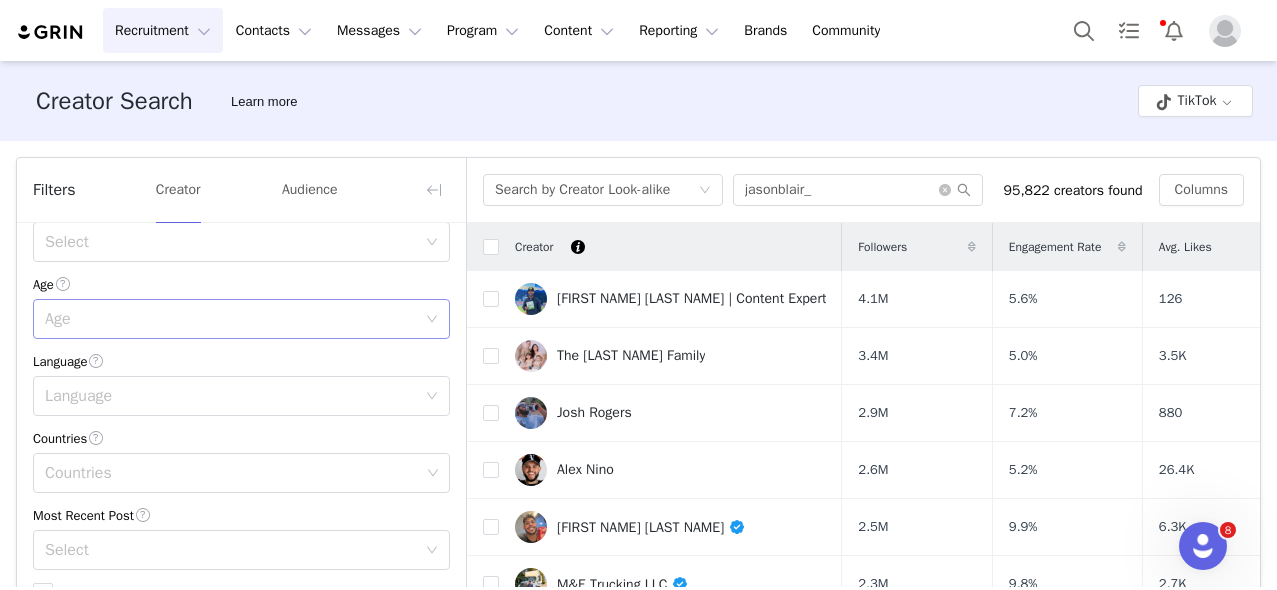 scroll, scrollTop: 499, scrollLeft: 0, axis: vertical 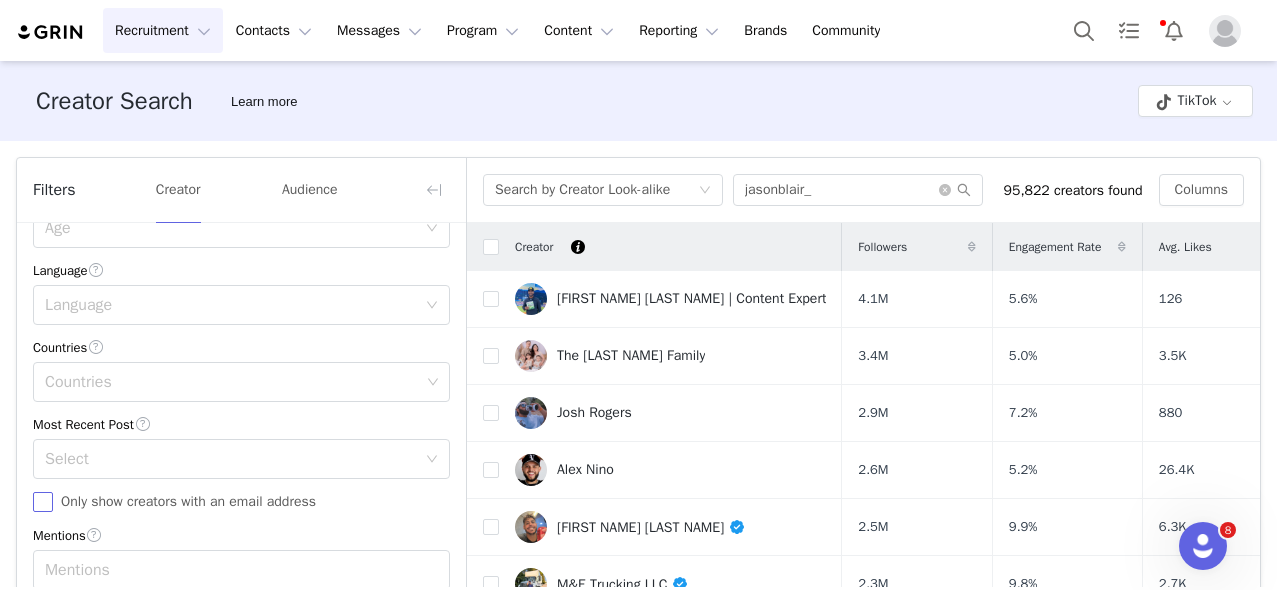 type on "hotshot" 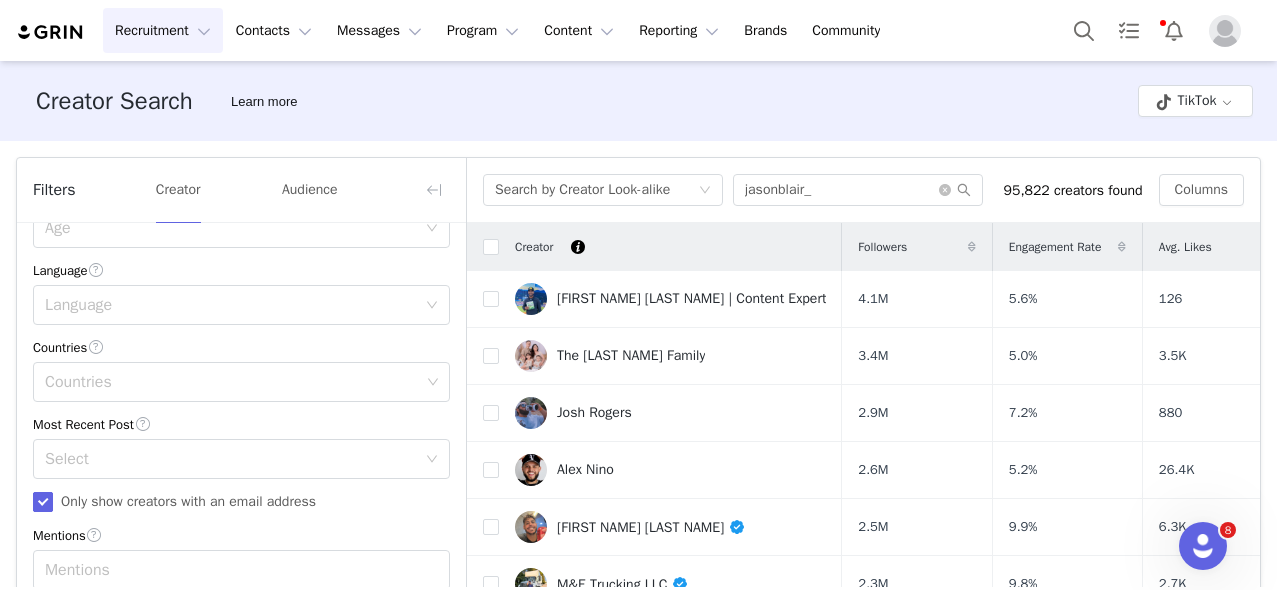 scroll, scrollTop: 186, scrollLeft: 0, axis: vertical 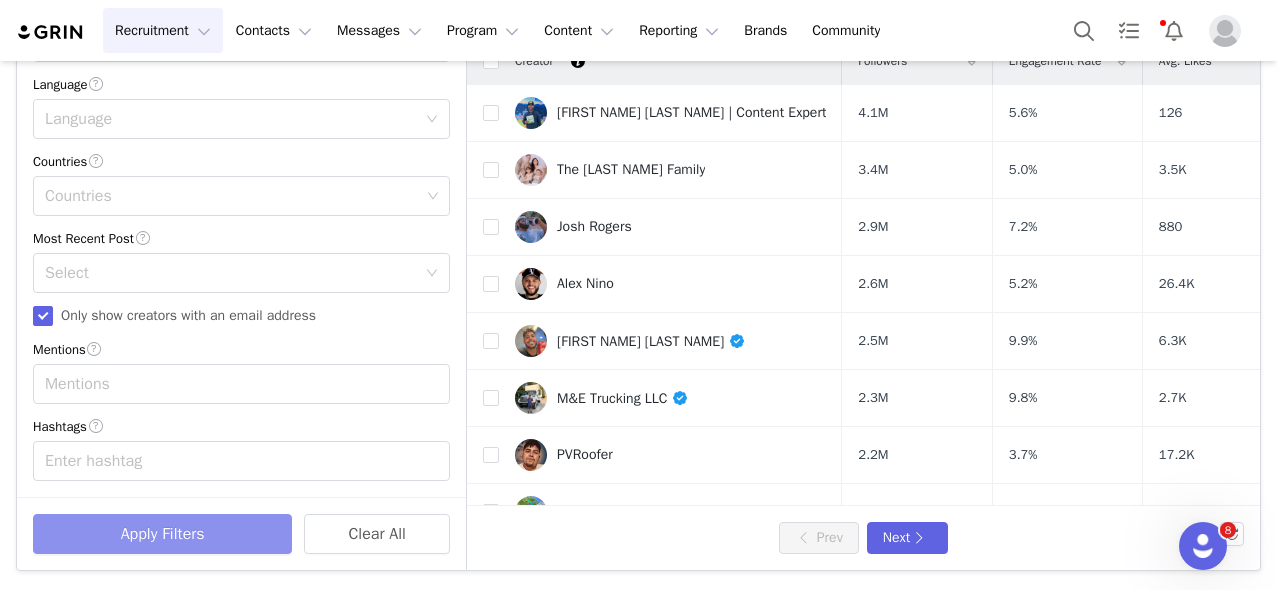 click on "Apply Filters" at bounding box center (162, 534) 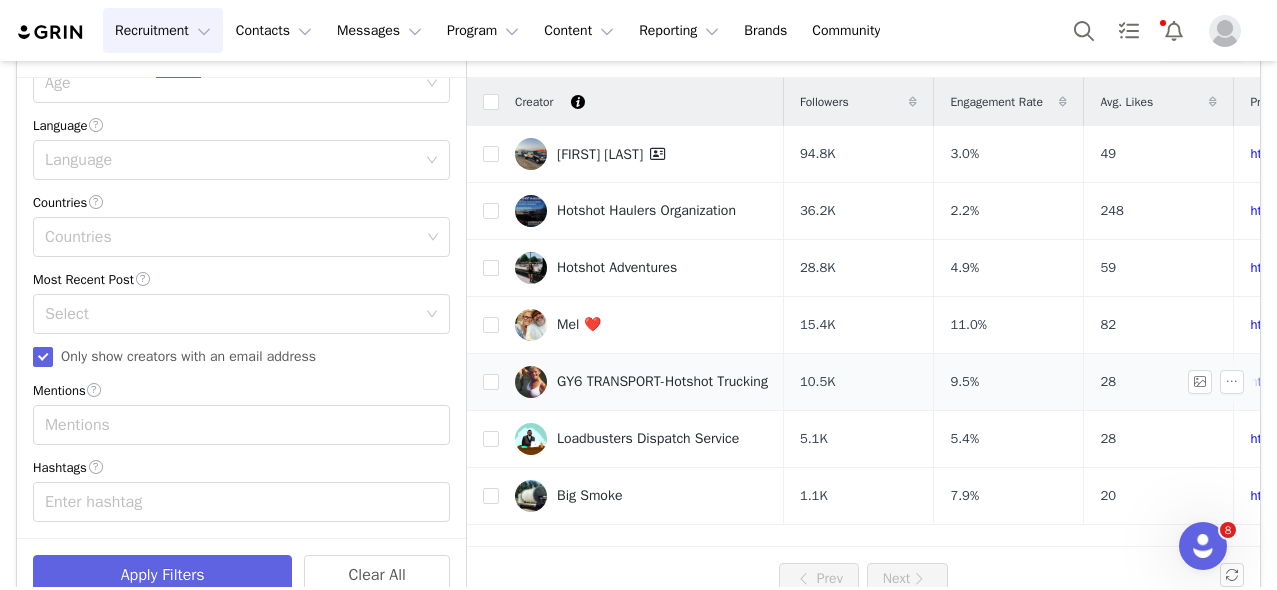 scroll, scrollTop: 138, scrollLeft: 0, axis: vertical 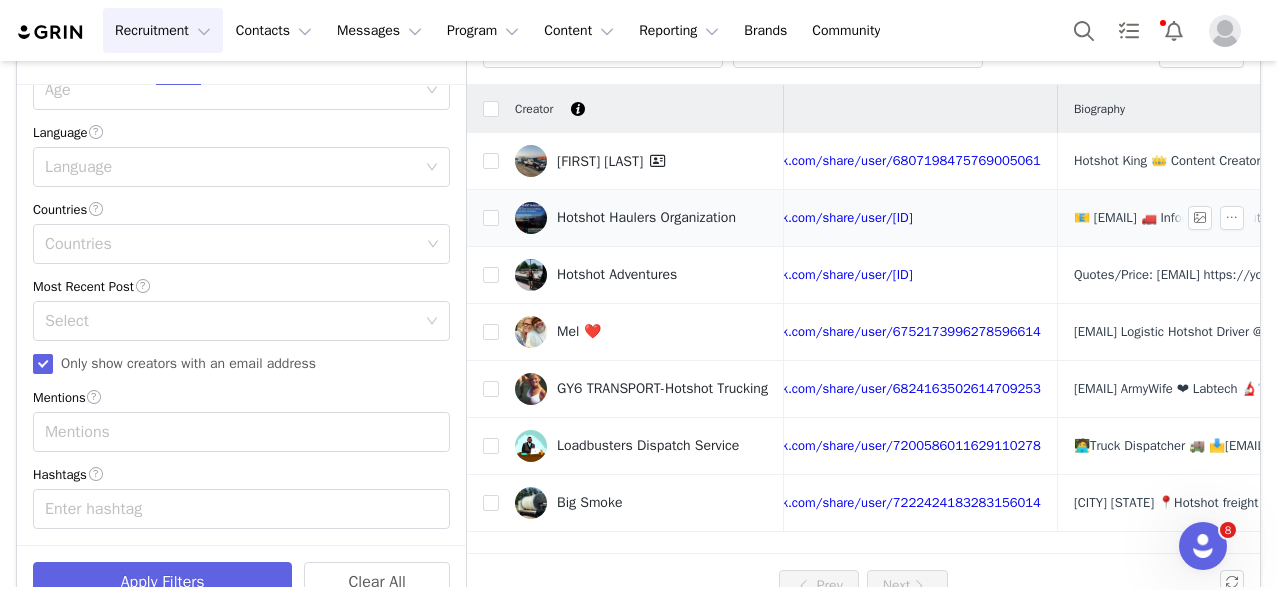click on "Hotshot Haulers Organization" at bounding box center [646, 218] 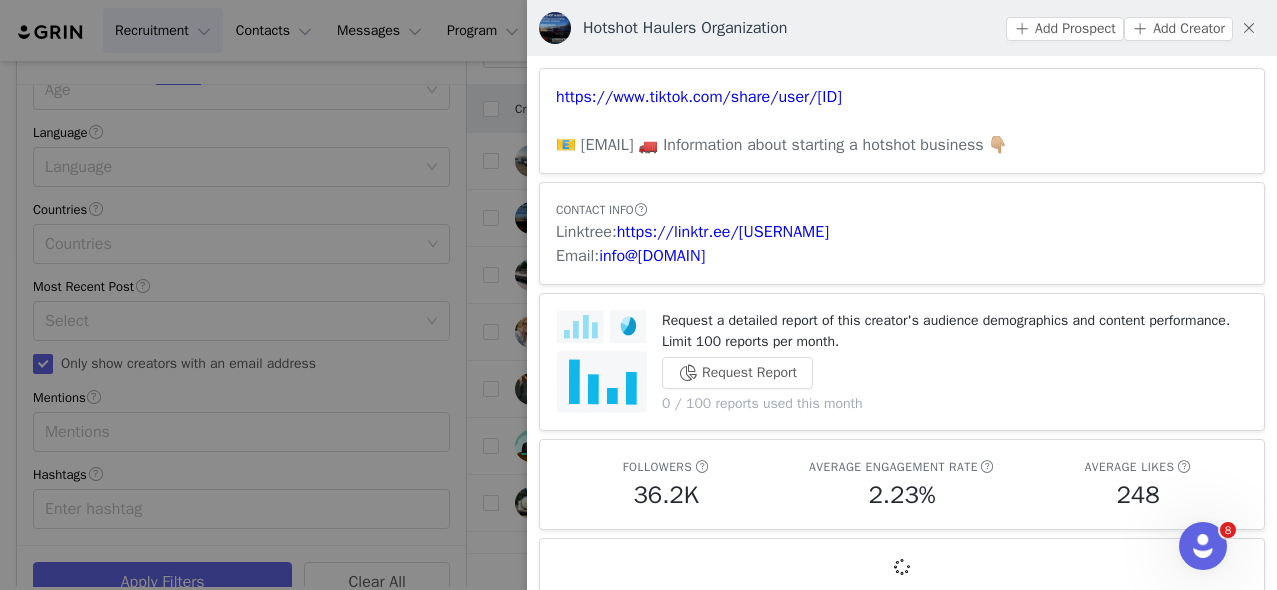 scroll, scrollTop: 18, scrollLeft: 0, axis: vertical 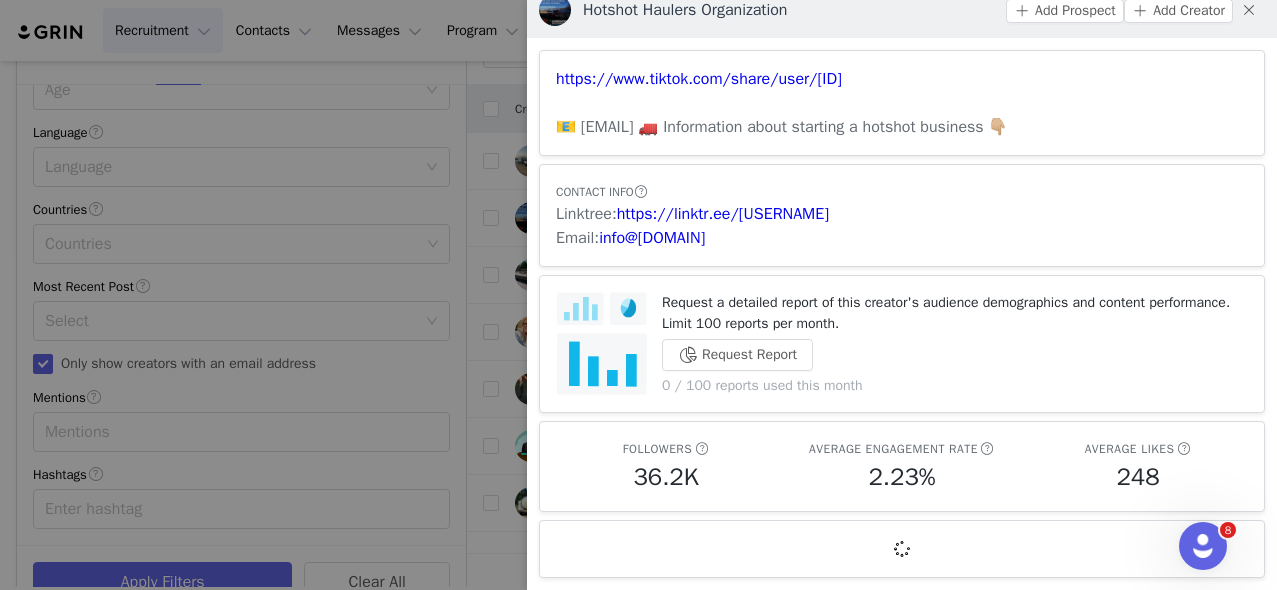 click at bounding box center [638, 295] 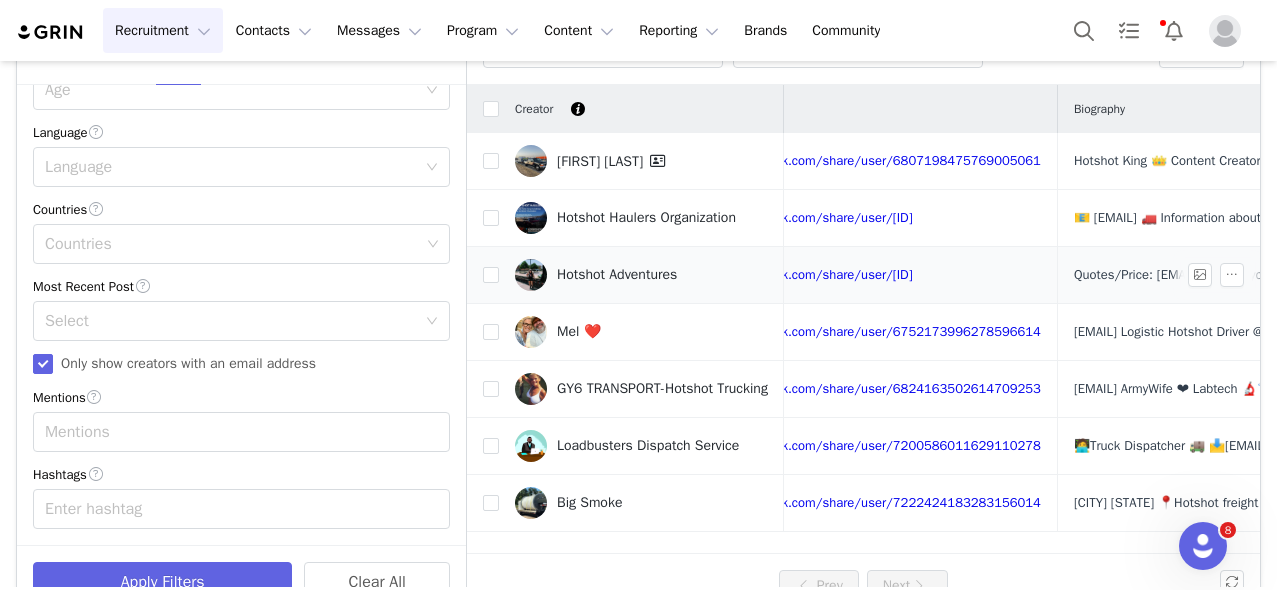 click on "Hotshot Adventures" at bounding box center (617, 275) 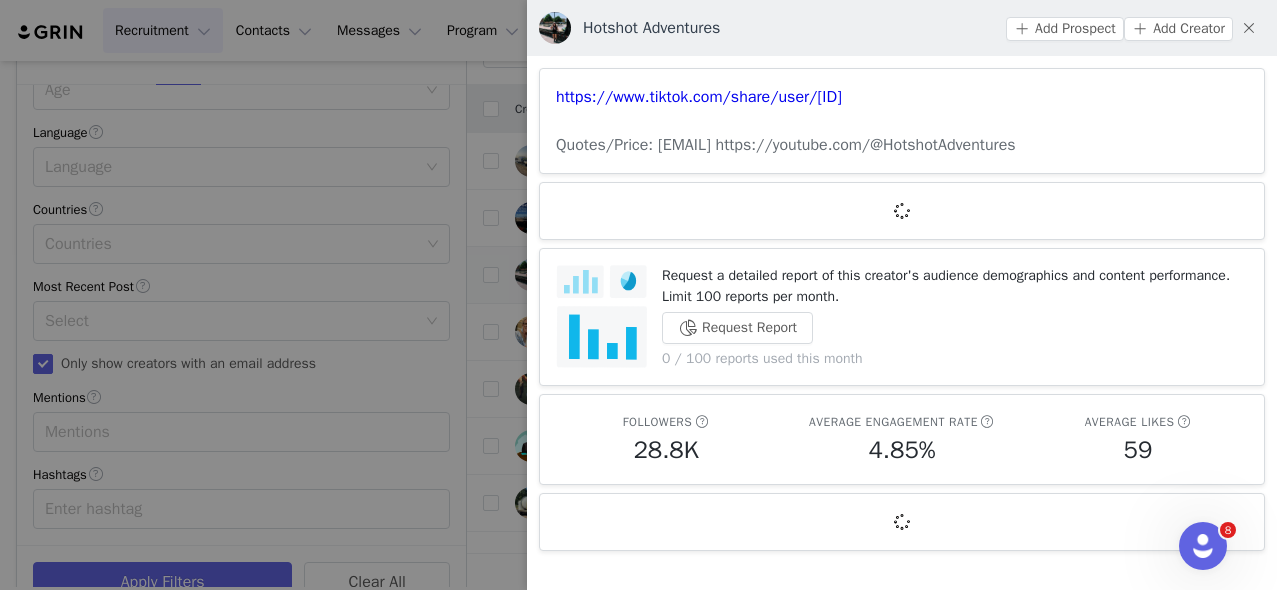scroll, scrollTop: 0, scrollLeft: 0, axis: both 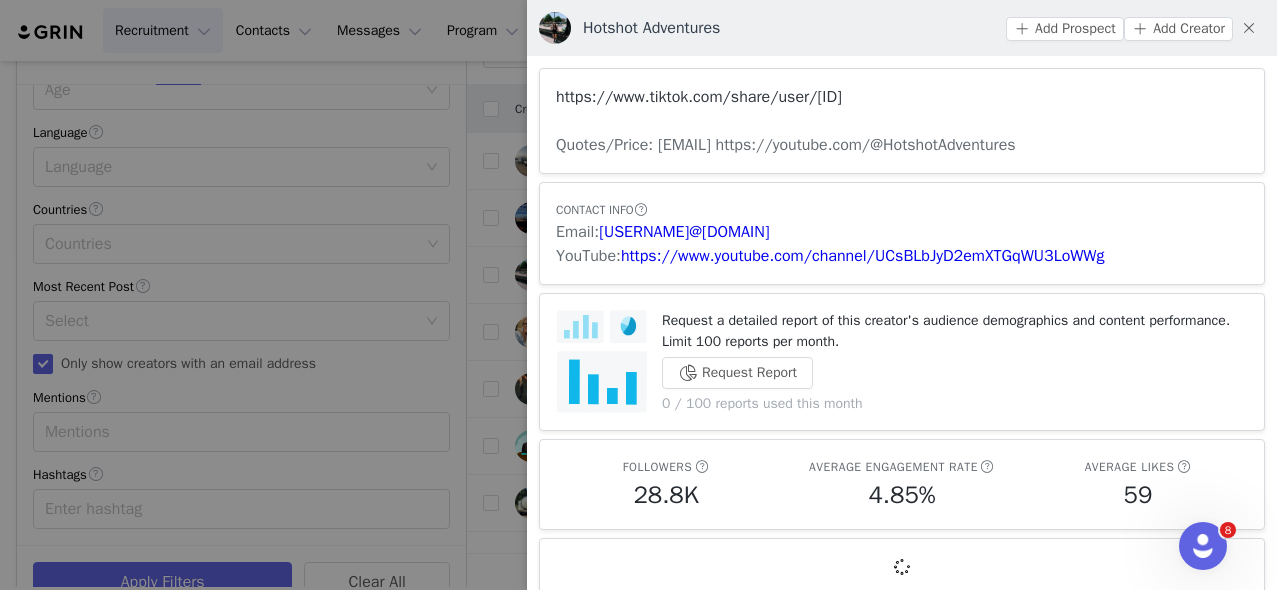 click on "https://www.tiktok.com/share/user/7137006740588348458" at bounding box center (699, 97) 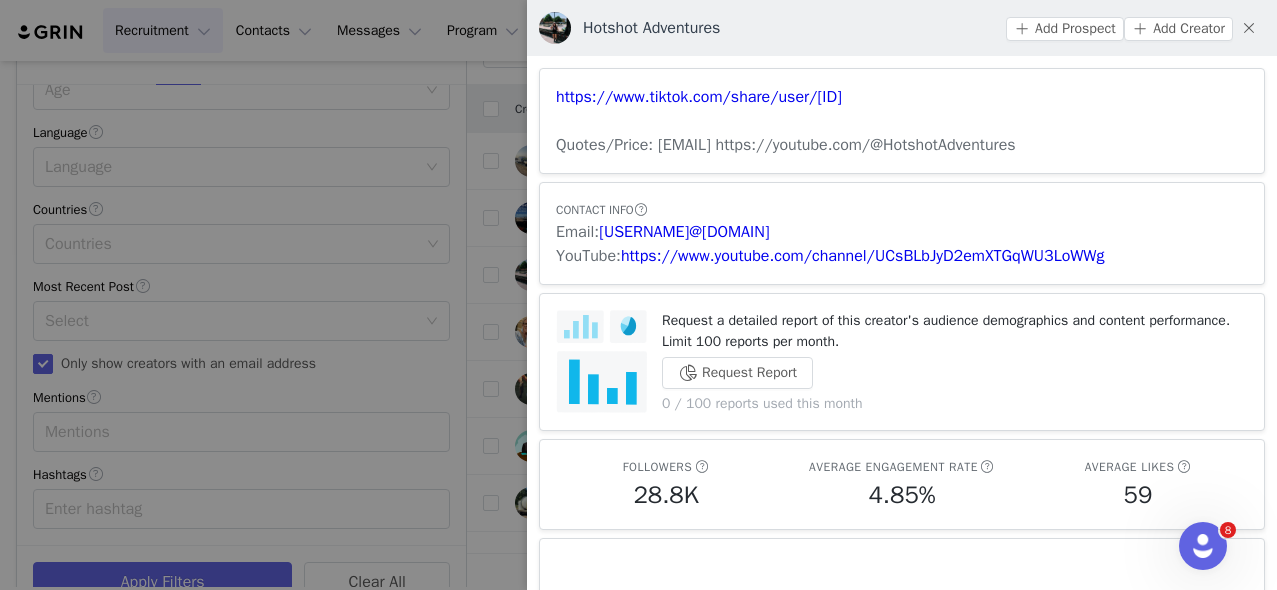 click at bounding box center [638, 295] 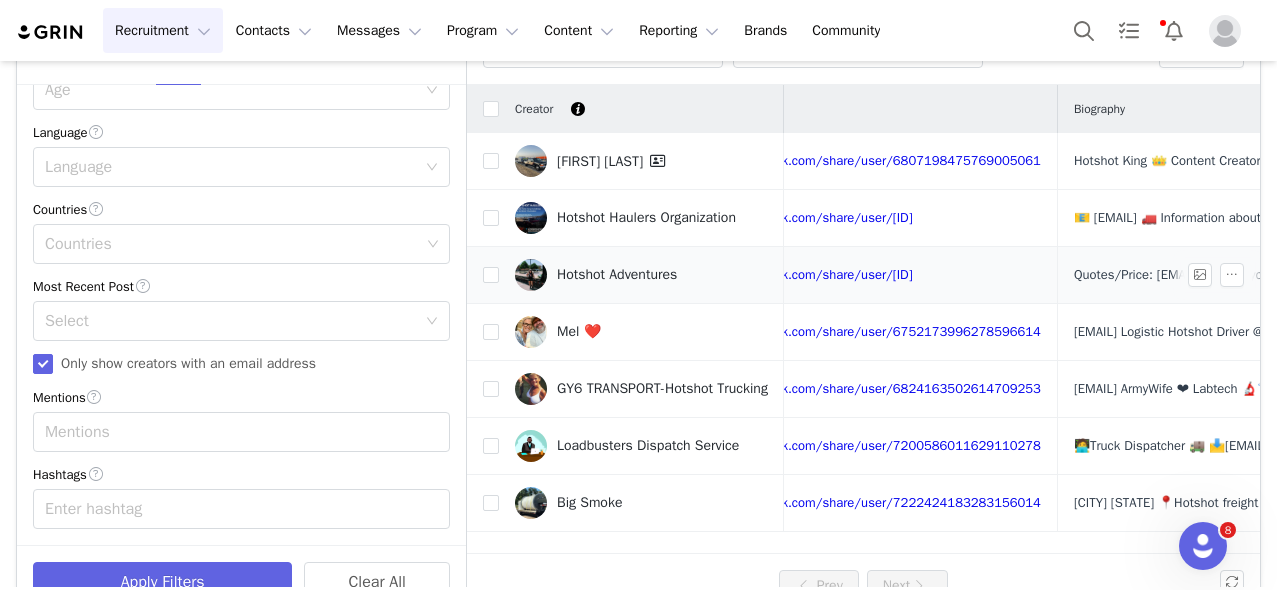 scroll, scrollTop: 0, scrollLeft: 0, axis: both 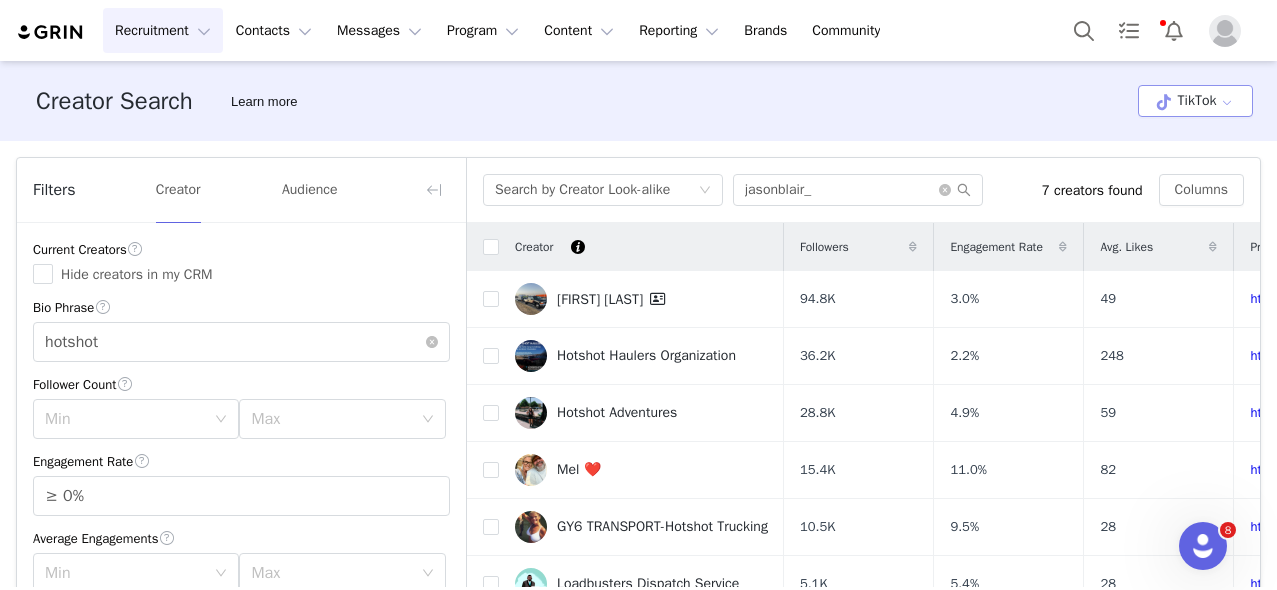 click on "TikTok" at bounding box center [1195, 101] 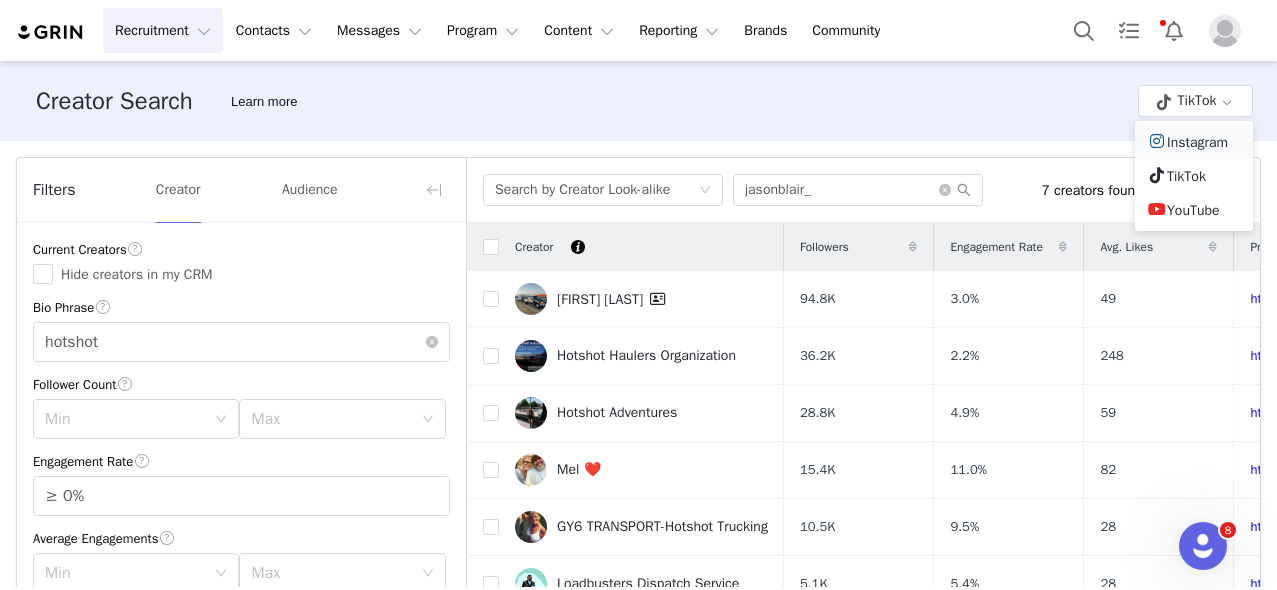 click on "Instagram" at bounding box center (1194, 142) 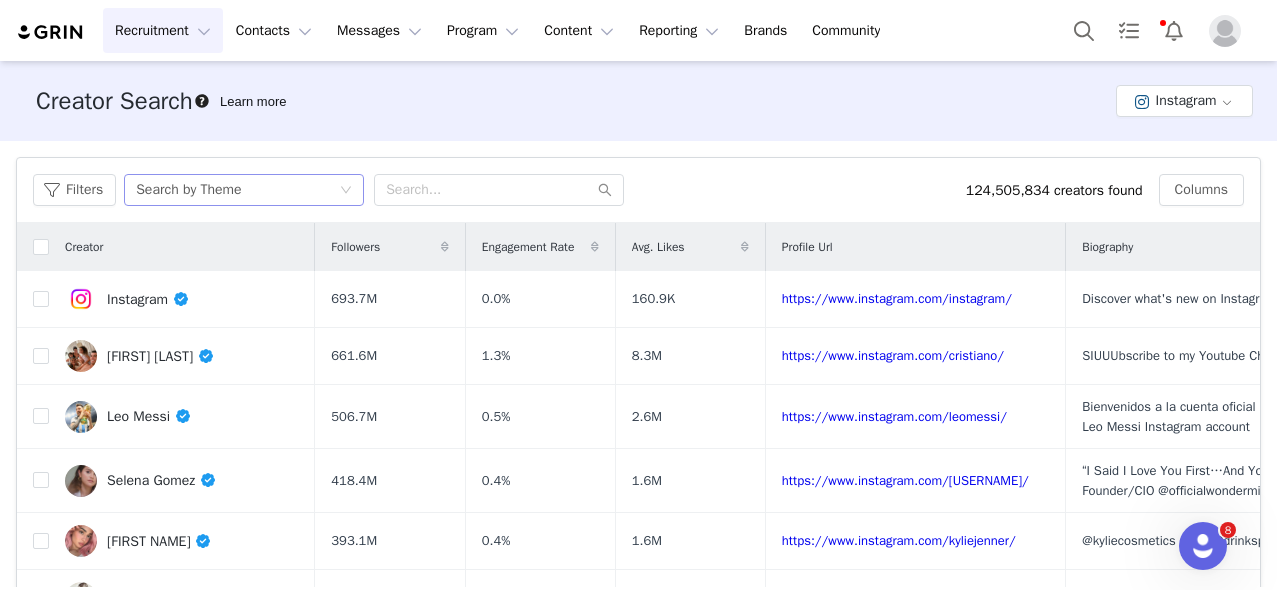 click on "Search by Theme" at bounding box center [188, 190] 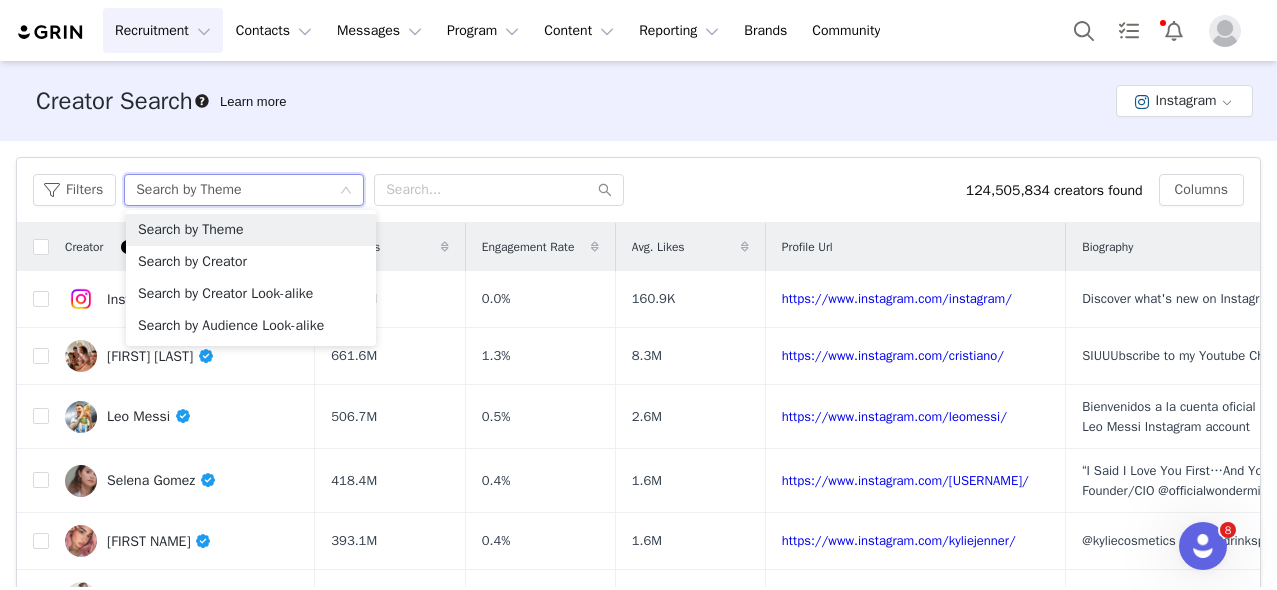 click on "Search by Theme" at bounding box center (188, 190) 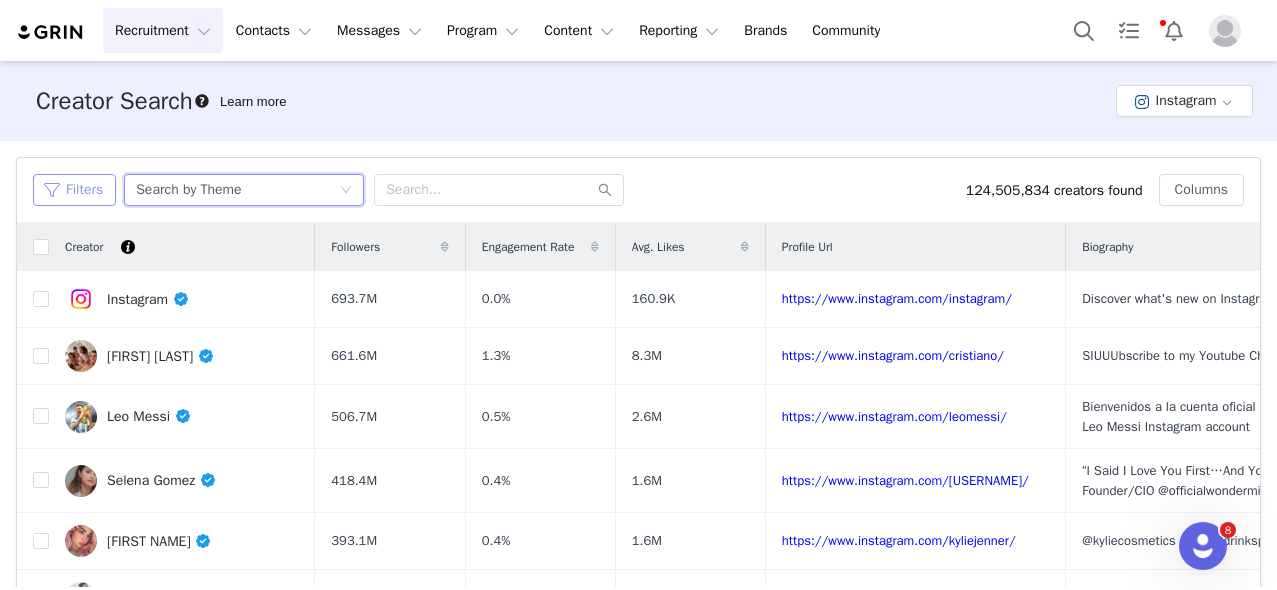 click on "Filters" at bounding box center [74, 190] 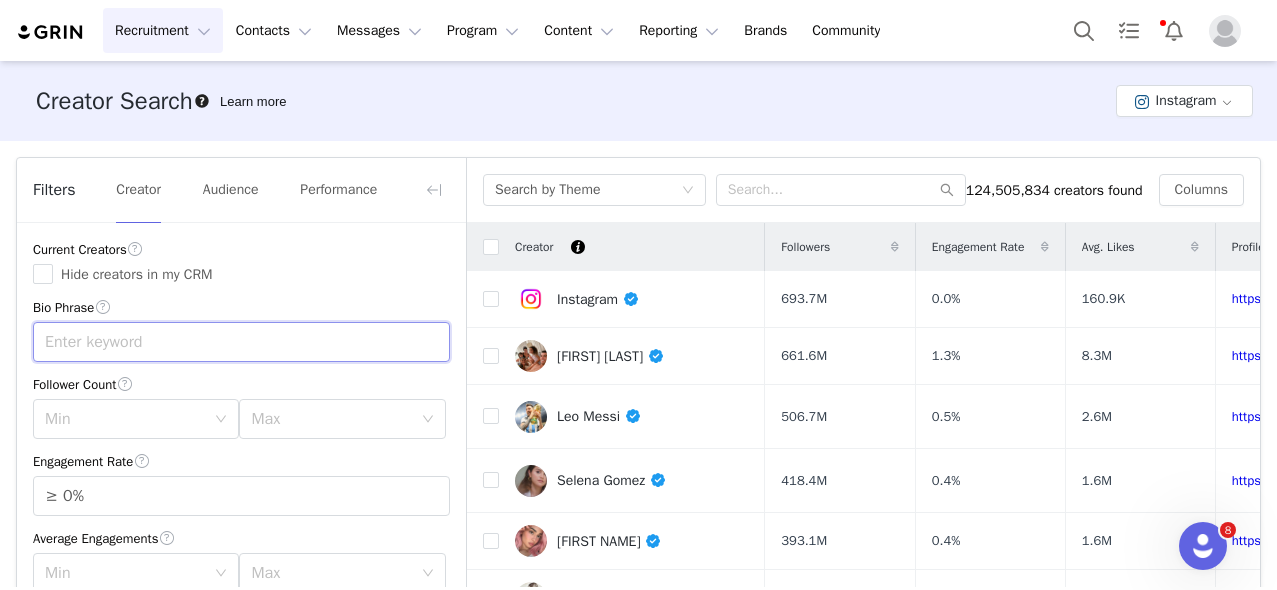 click at bounding box center (241, 342) 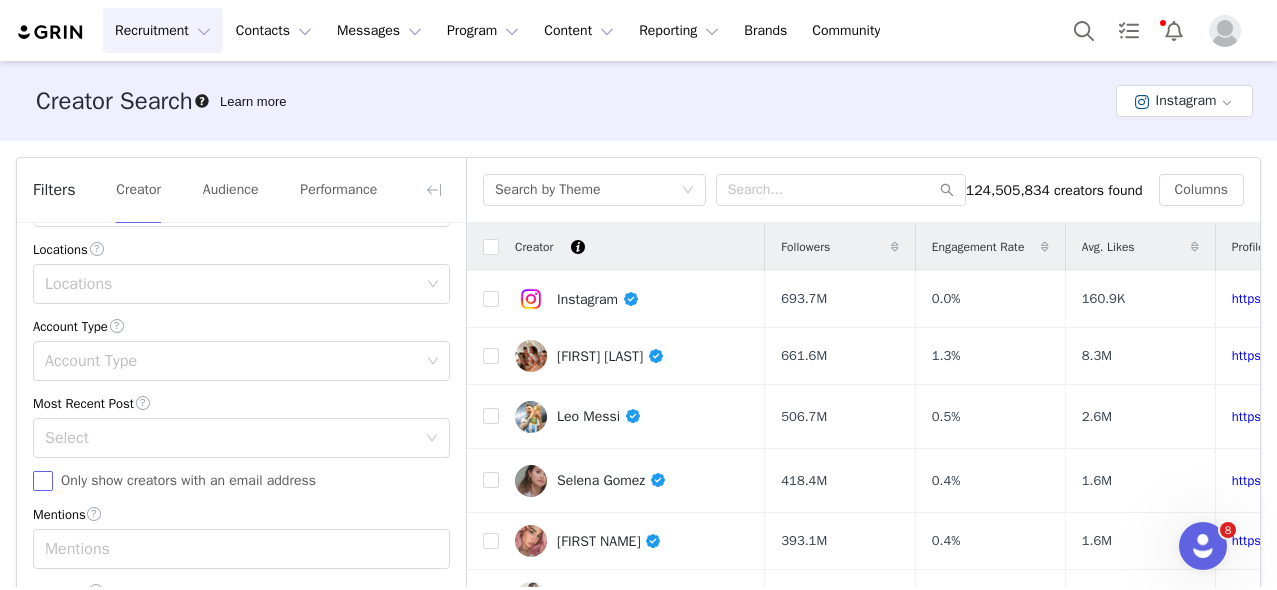 type on "hotshot" 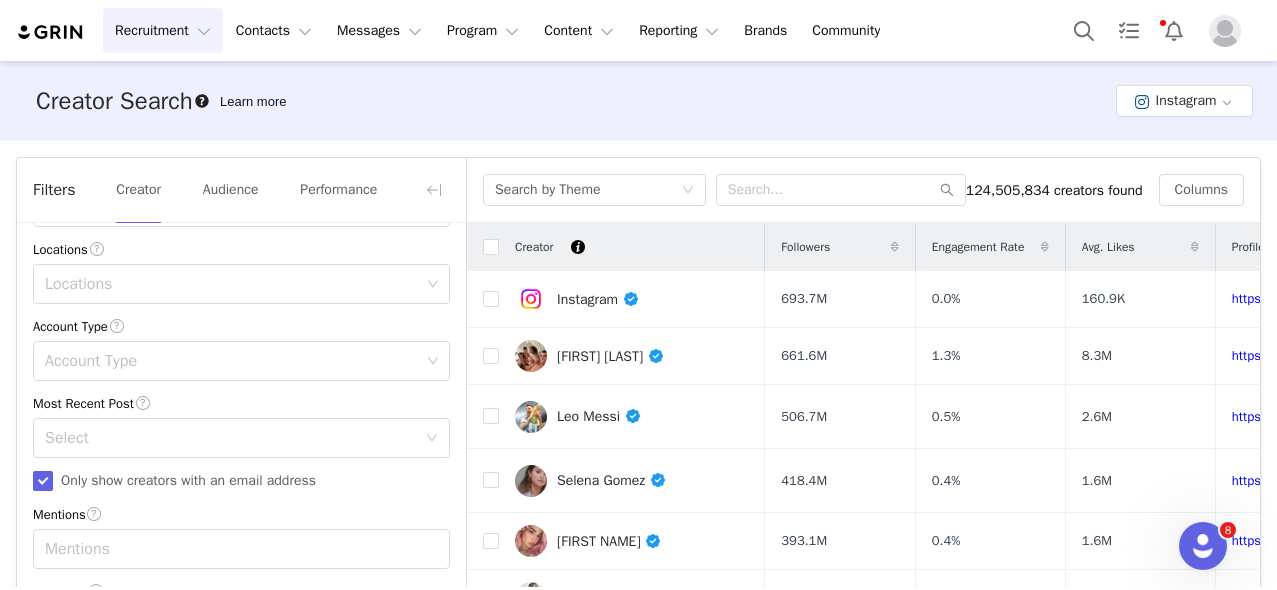 scroll, scrollTop: 653, scrollLeft: 0, axis: vertical 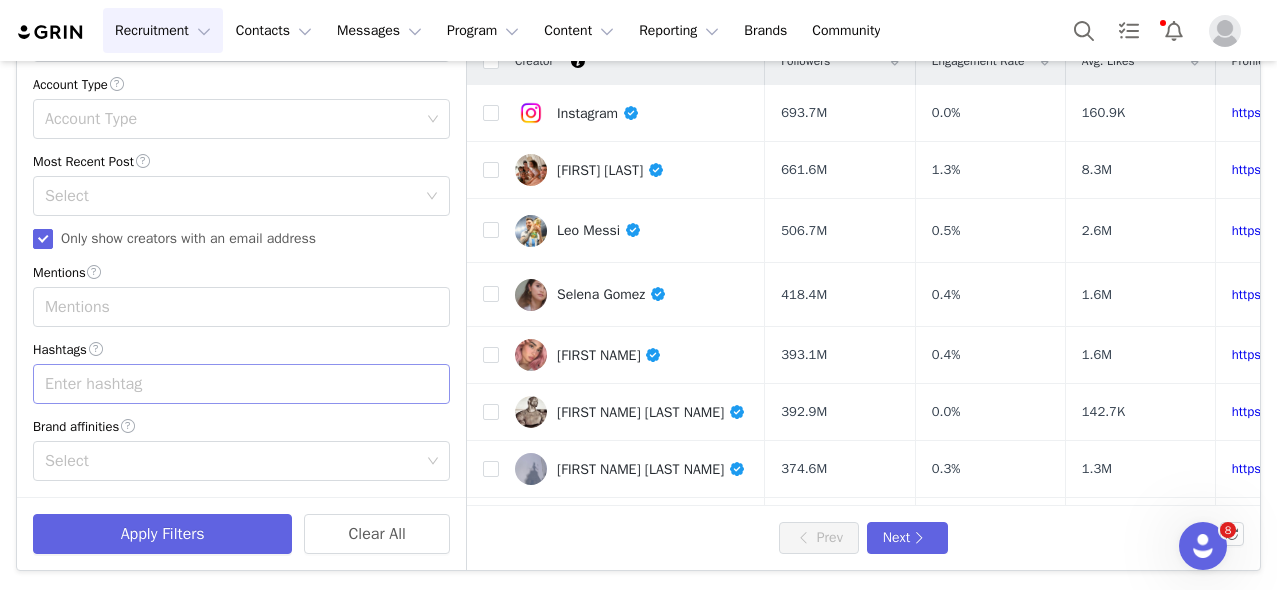click on "Enter hashtag" at bounding box center [232, 384] 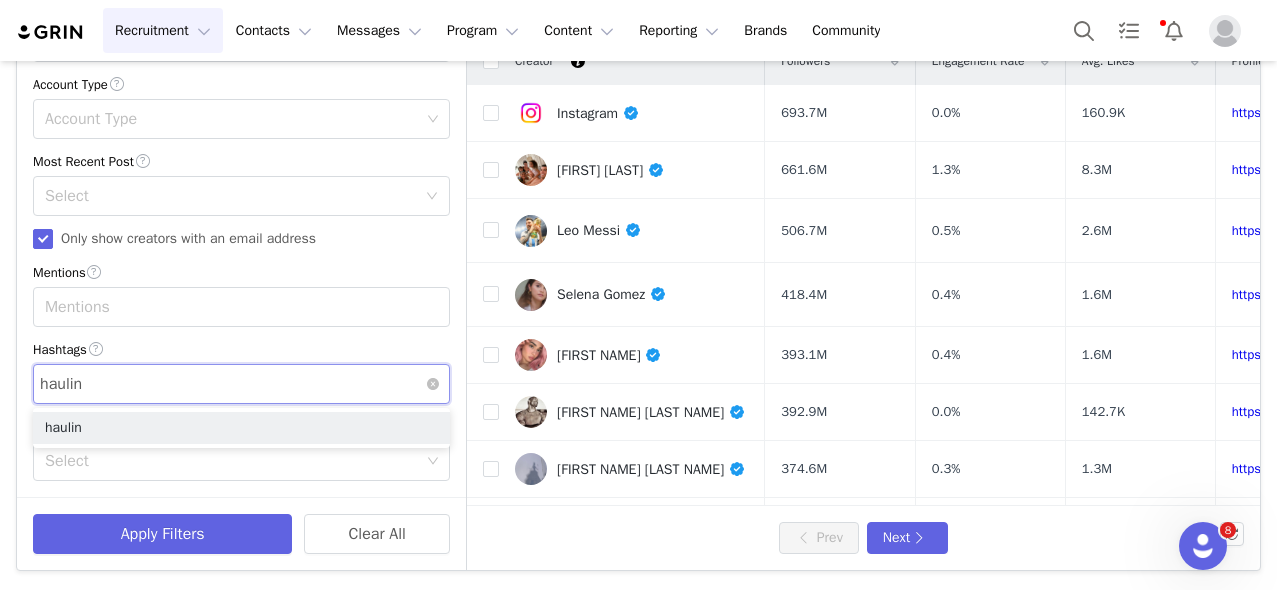 type on "hauling" 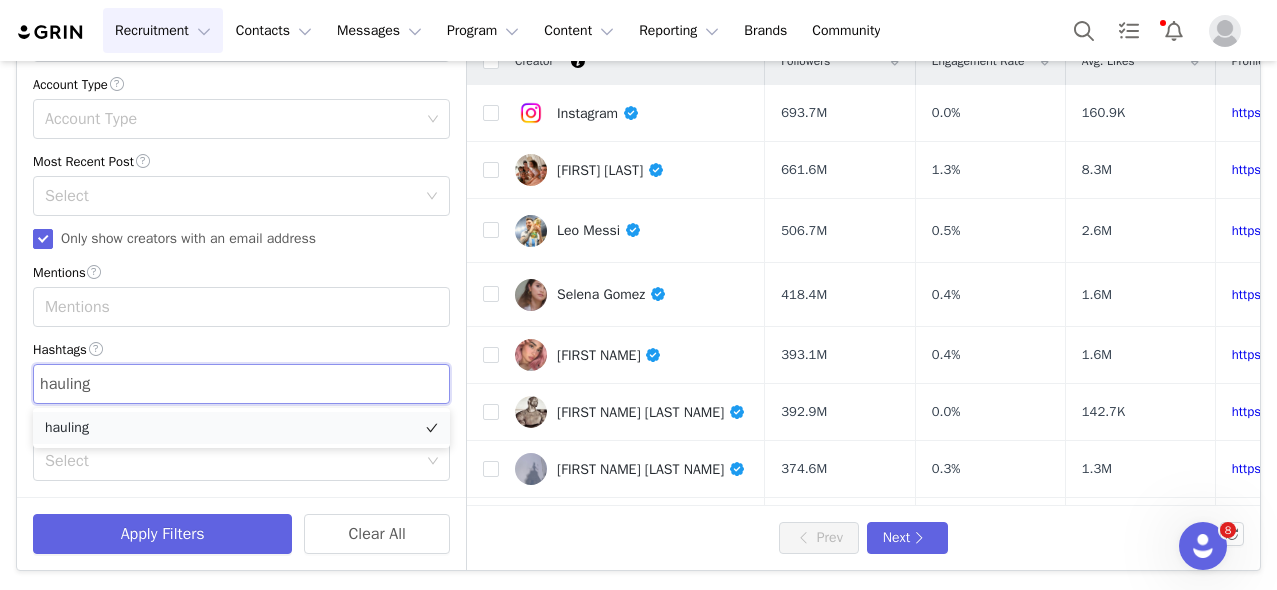 click on "hauling" at bounding box center [241, 428] 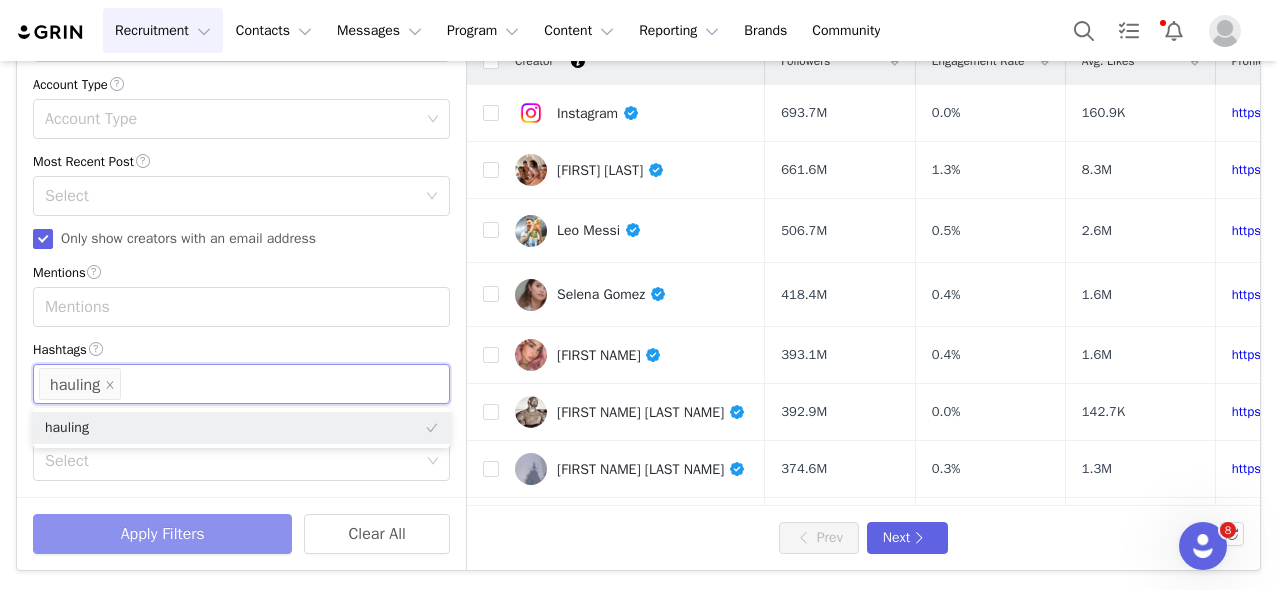 click on "Apply Filters" at bounding box center [162, 534] 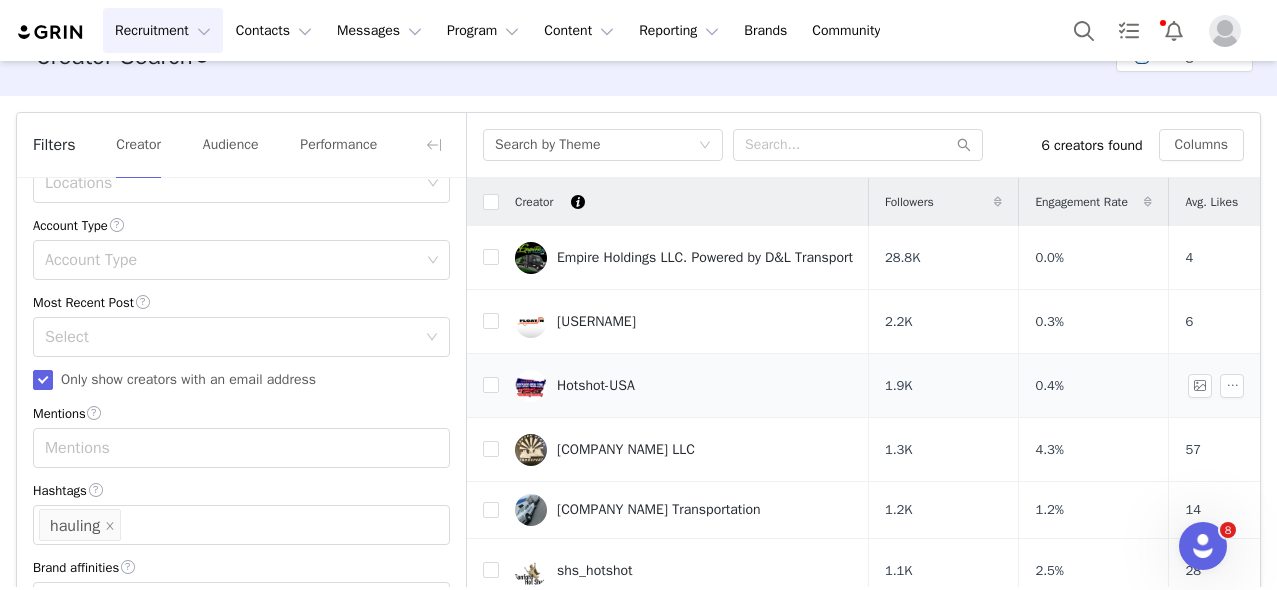 scroll, scrollTop: 41, scrollLeft: 0, axis: vertical 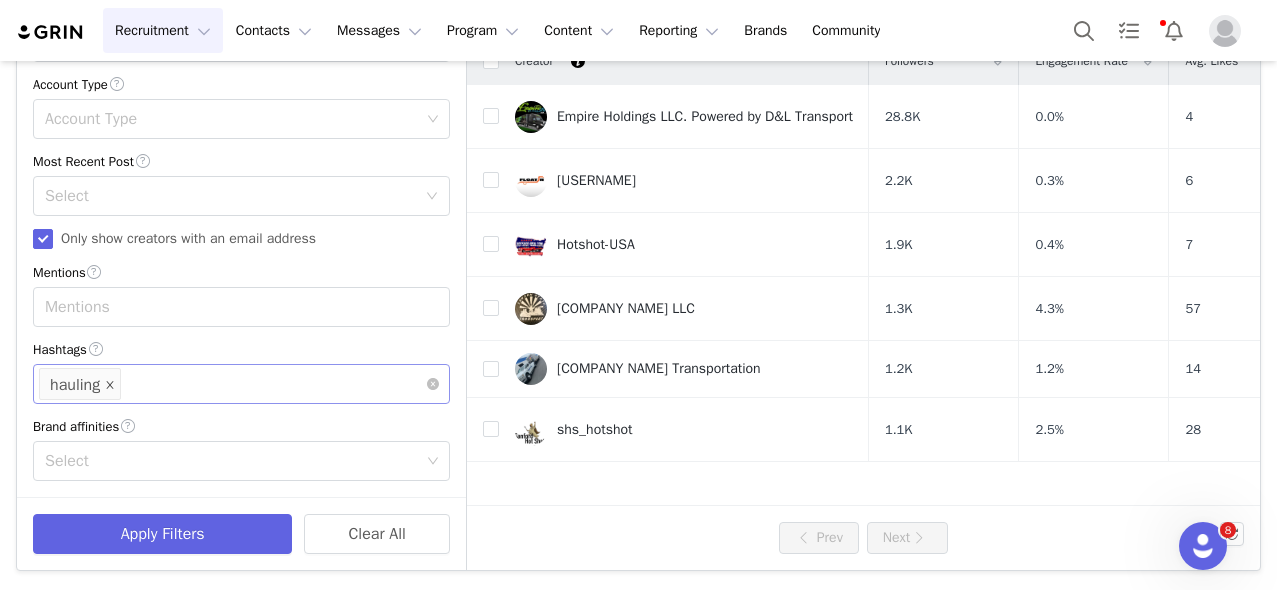 click at bounding box center (110, 385) 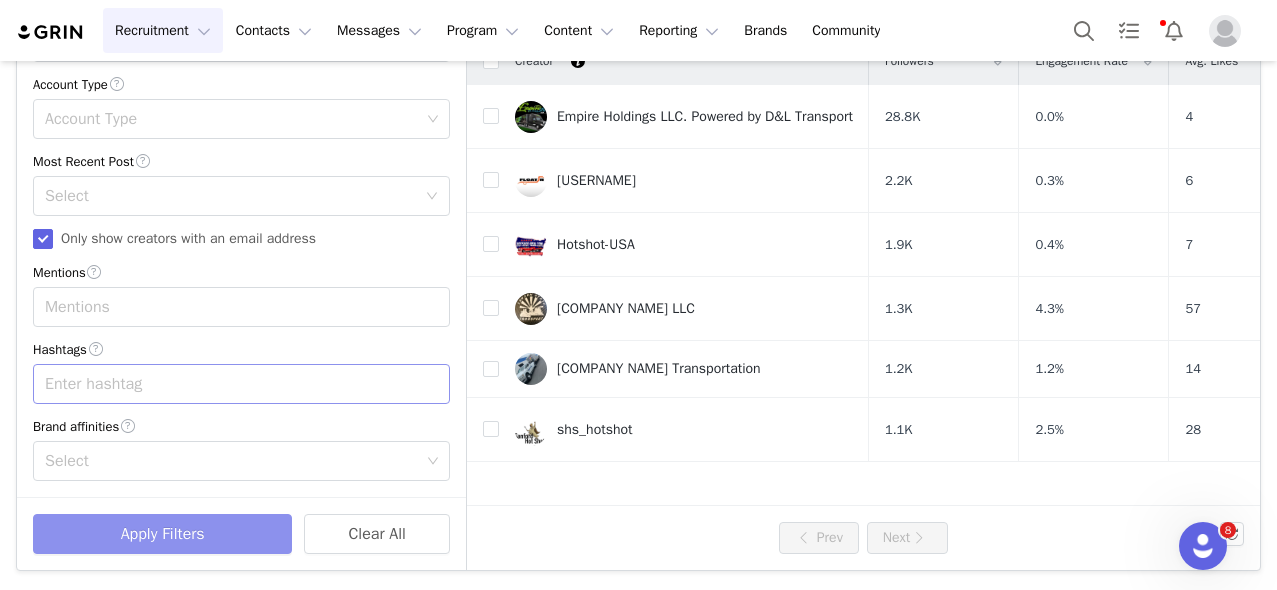 click on "Apply Filters" at bounding box center [162, 534] 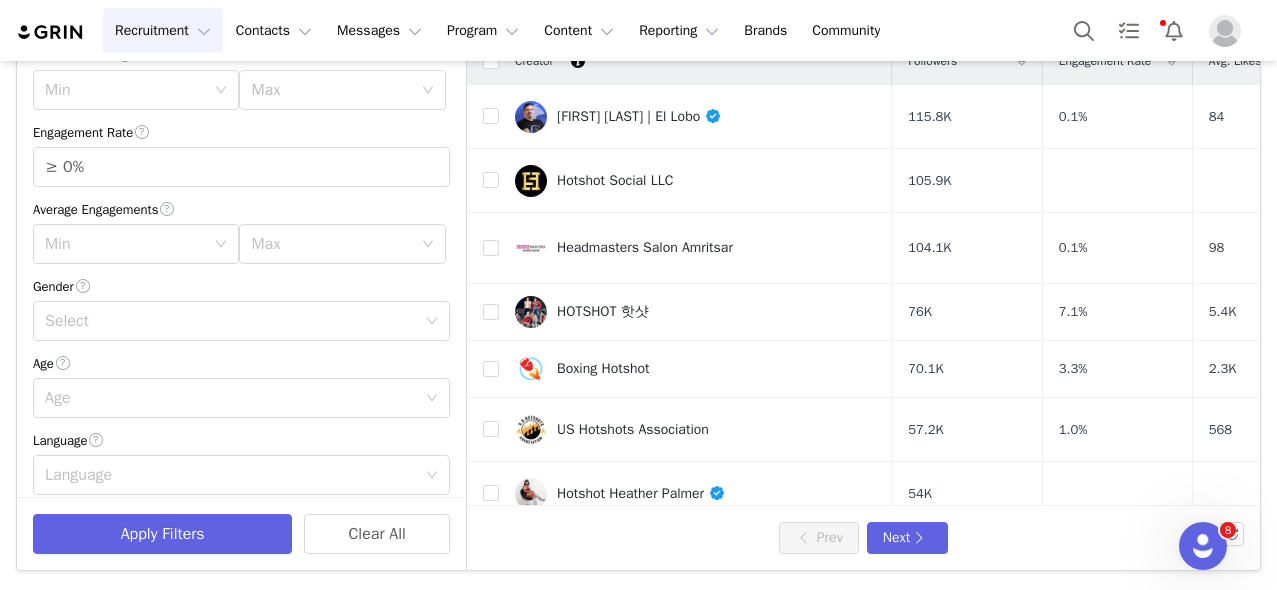 scroll, scrollTop: 0, scrollLeft: 0, axis: both 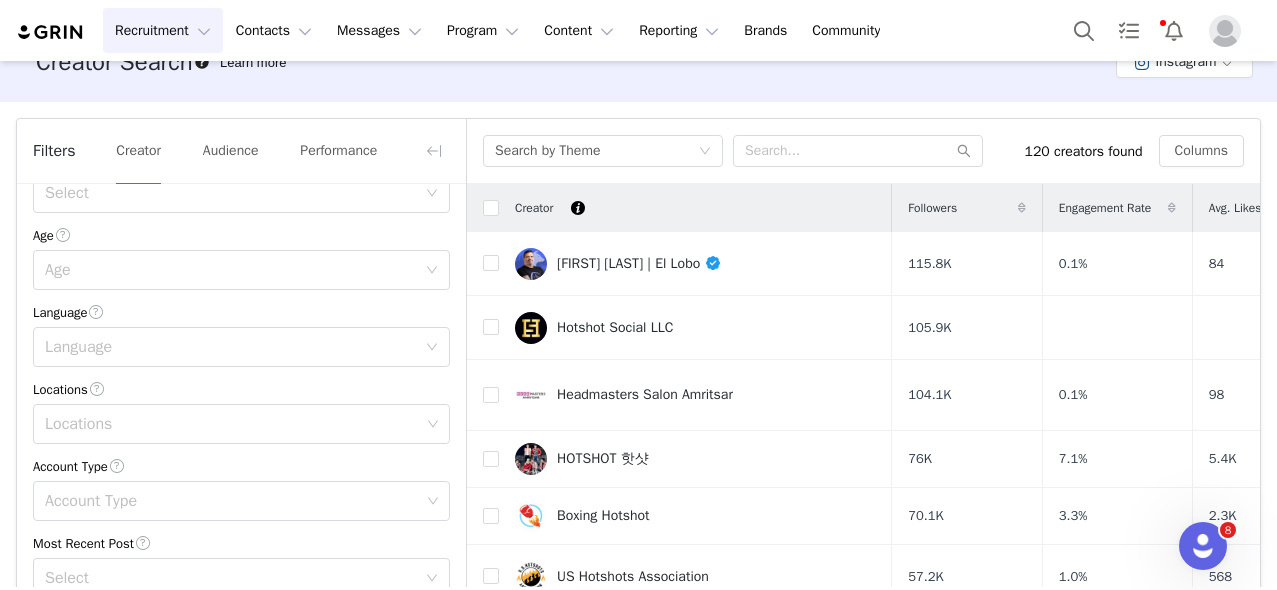click on "Locations" at bounding box center [241, 389] 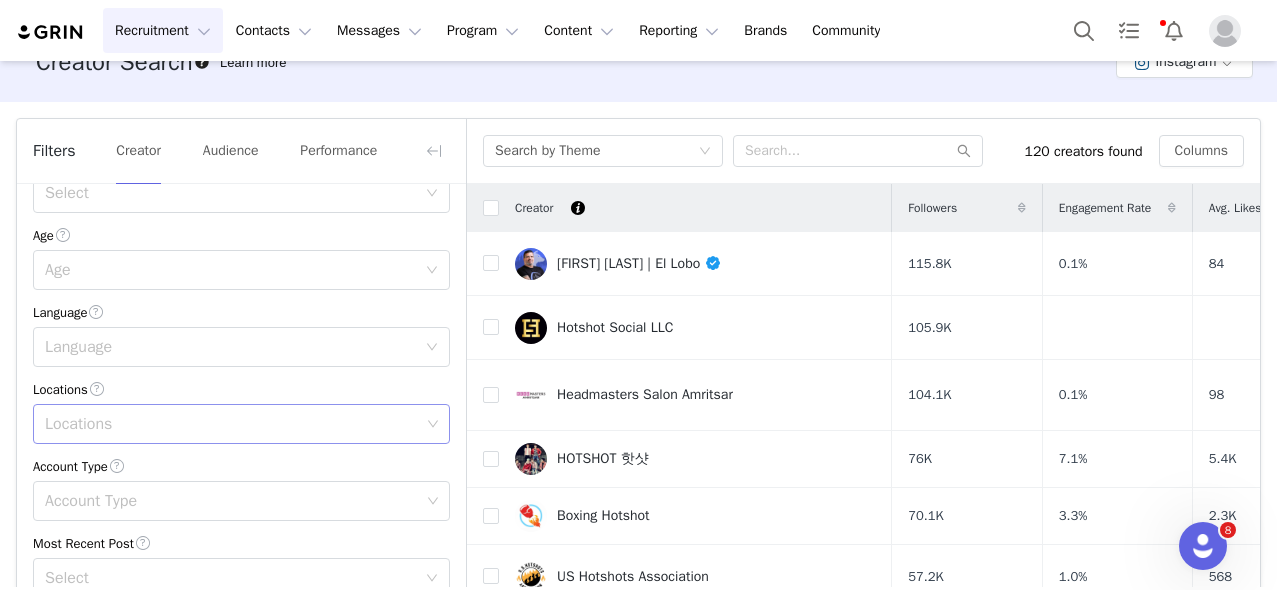 click on "Locations" at bounding box center (232, 424) 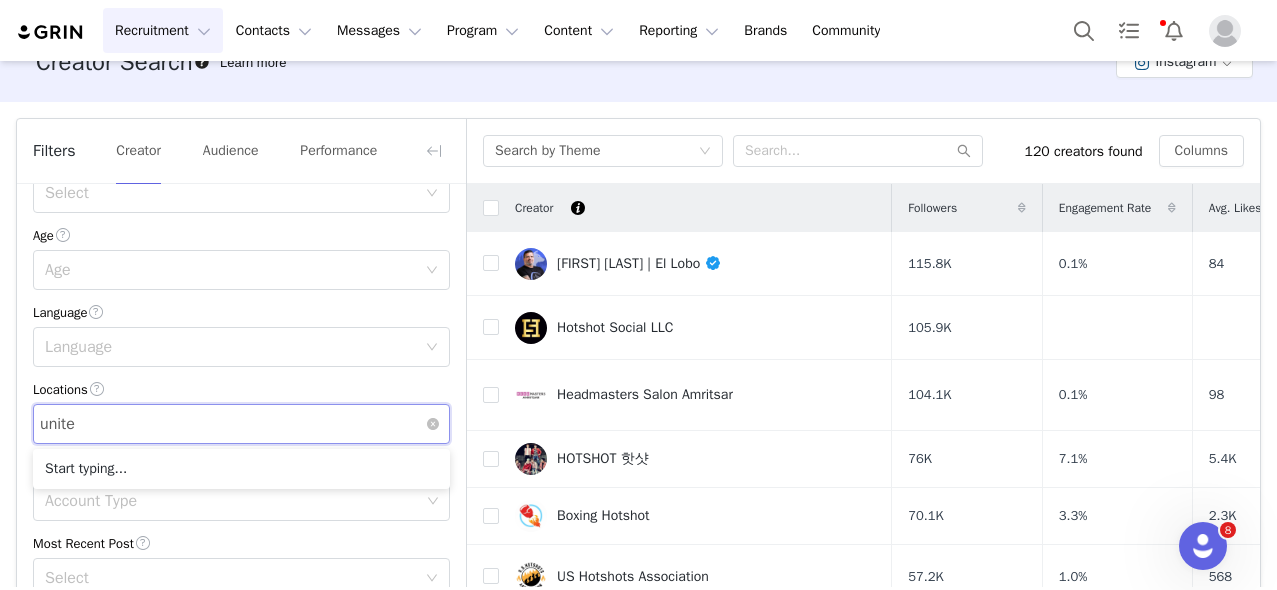 type on "united" 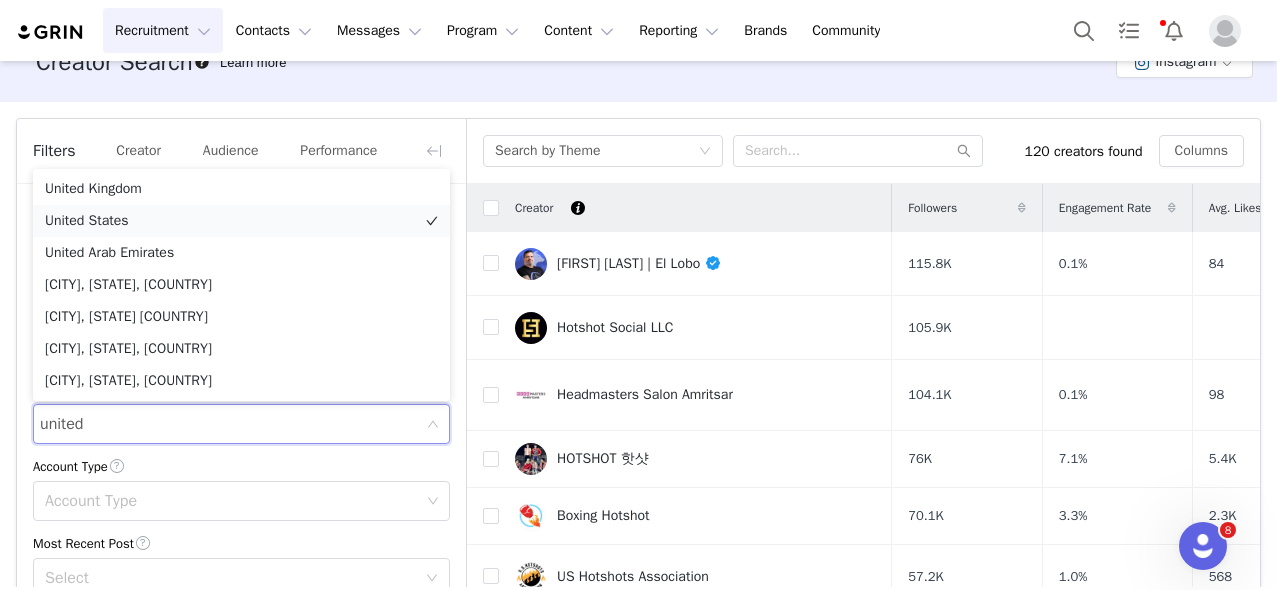 click on "United States" at bounding box center [241, 221] 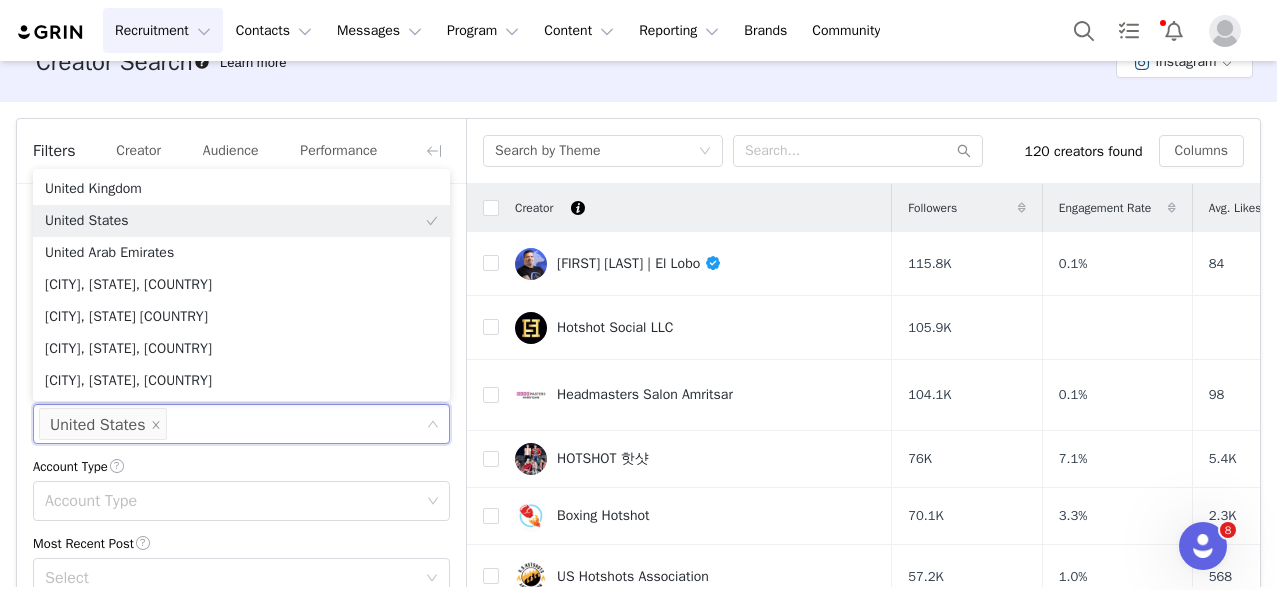 click on "Account Type" at bounding box center (241, 466) 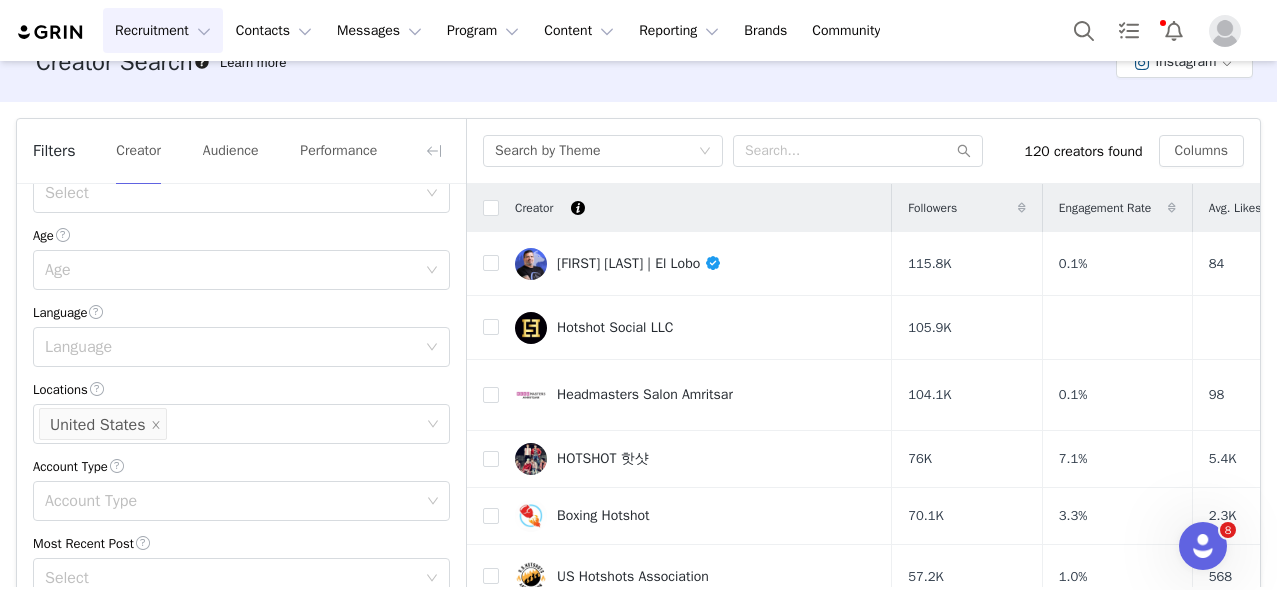 scroll, scrollTop: 653, scrollLeft: 0, axis: vertical 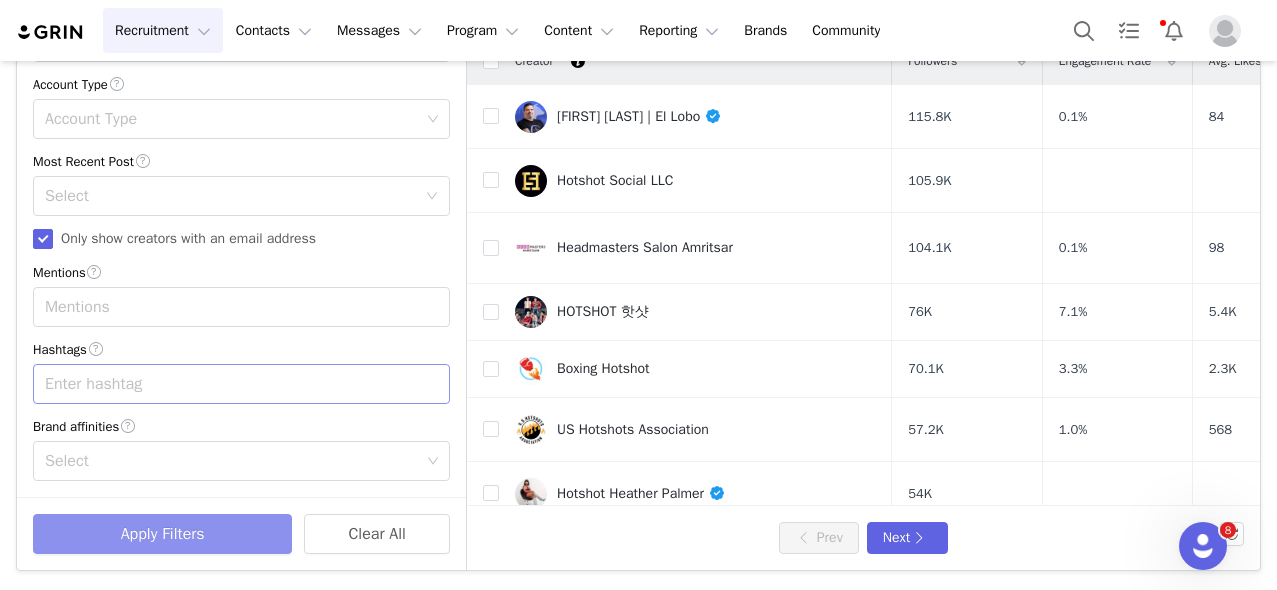 click on "Apply Filters" at bounding box center [162, 534] 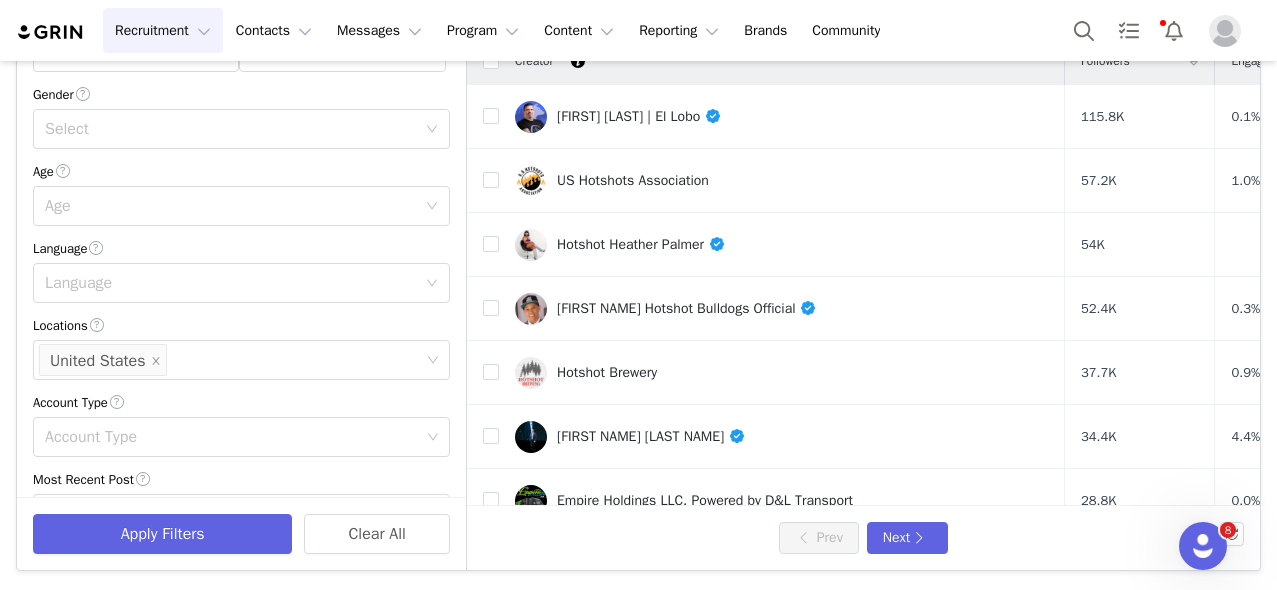 scroll, scrollTop: 0, scrollLeft: 0, axis: both 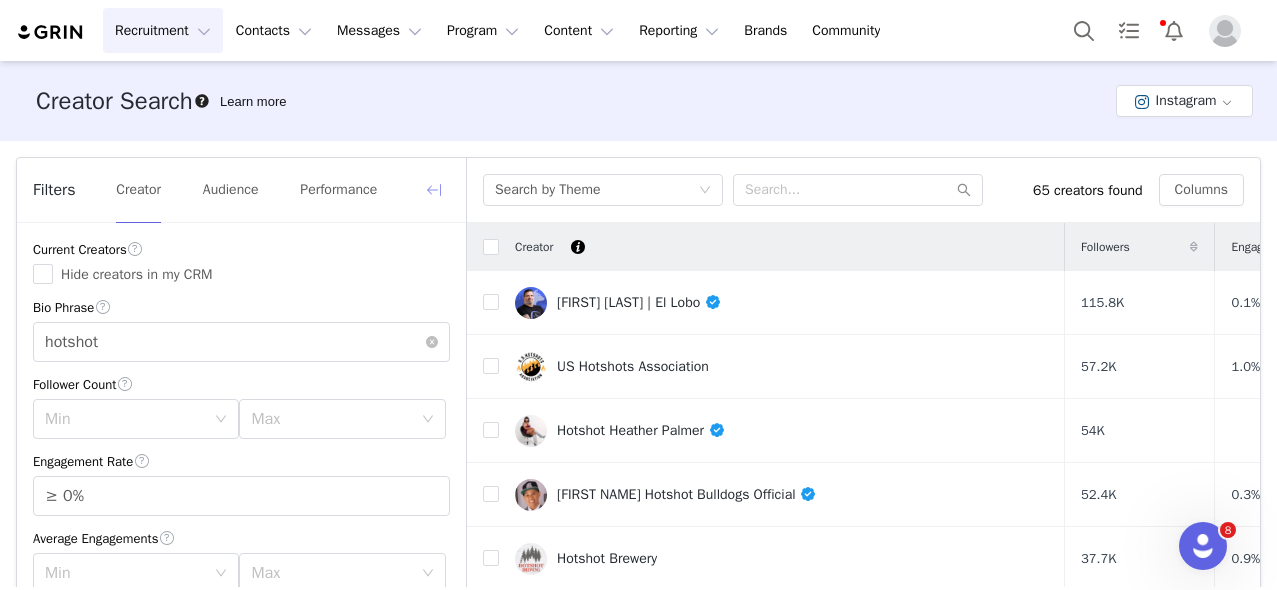 click at bounding box center (434, 190) 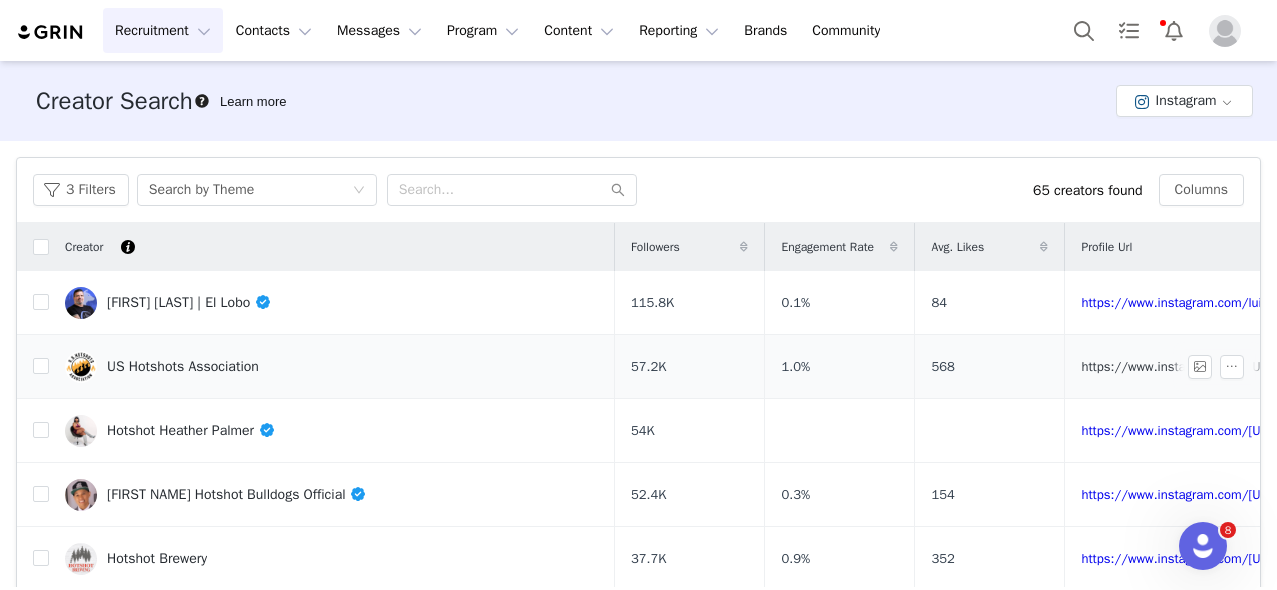 type 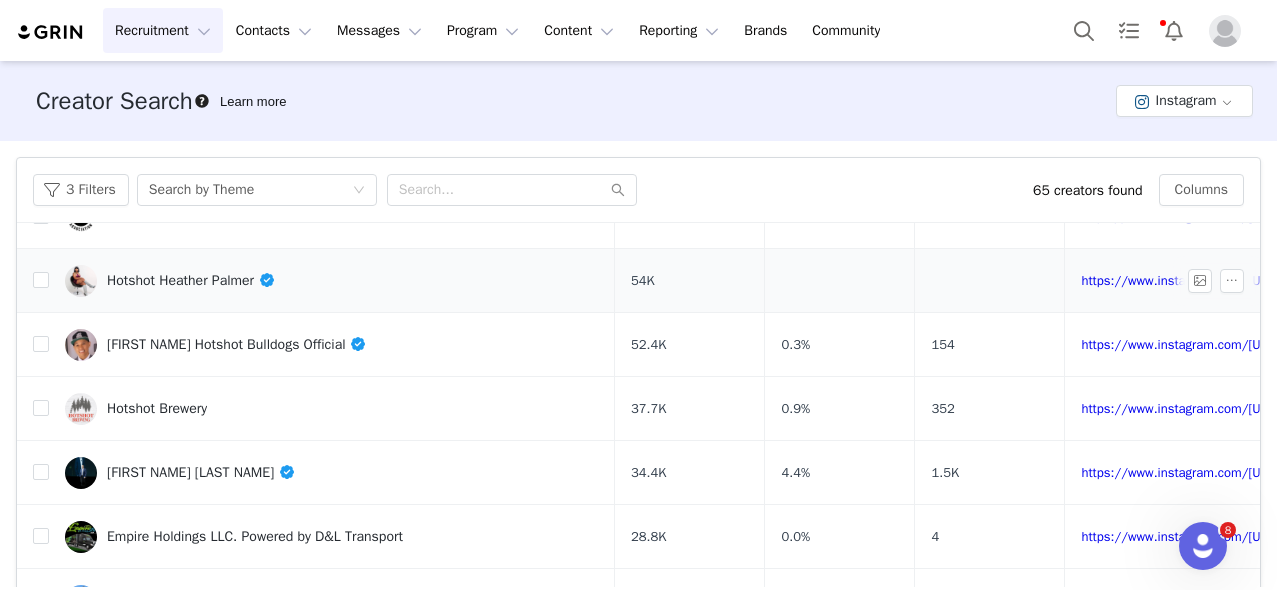 scroll, scrollTop: 158, scrollLeft: 0, axis: vertical 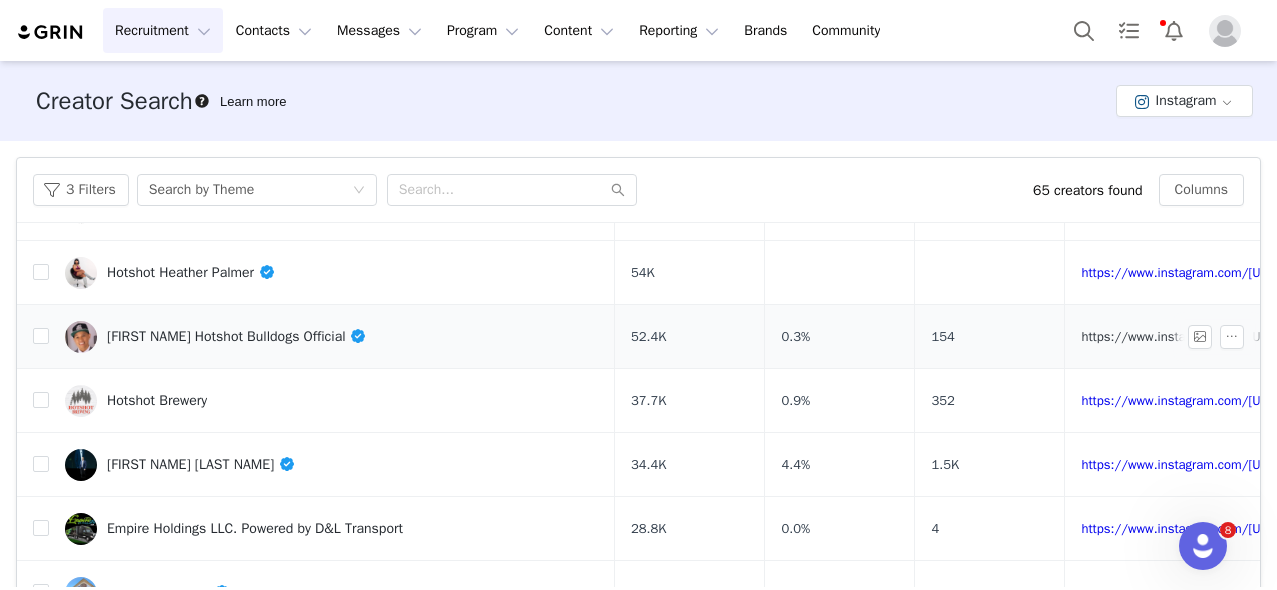 click on "https://www.instagram.com/tommyhotshotofficial/" at bounding box center [1204, 336] 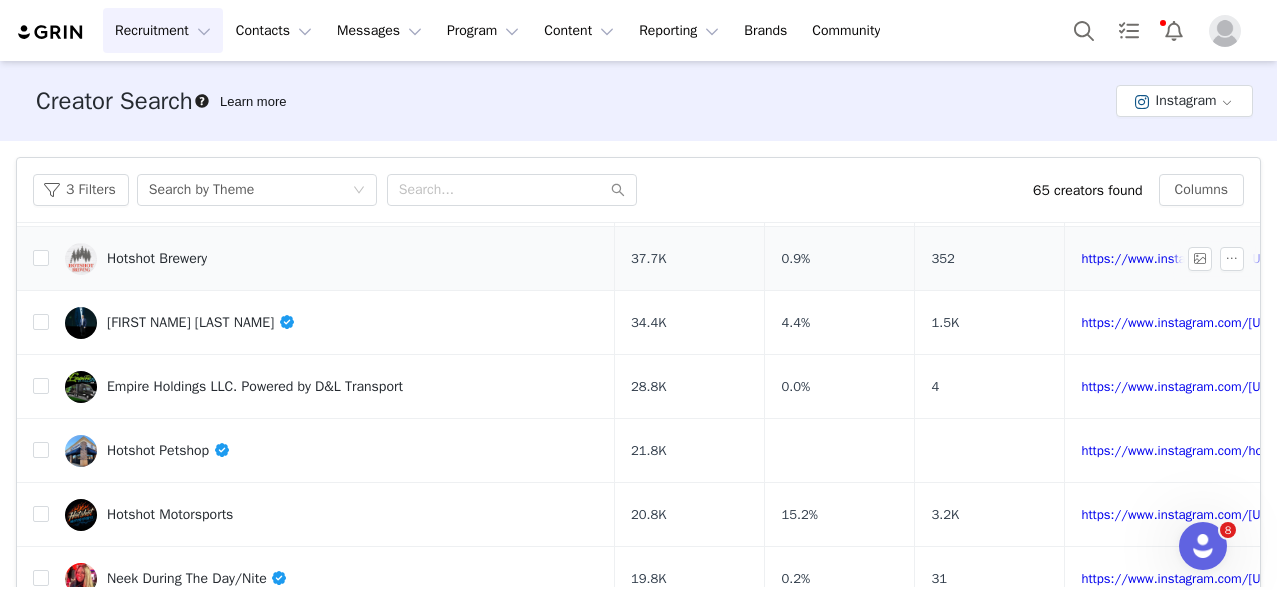 scroll, scrollTop: 304, scrollLeft: 0, axis: vertical 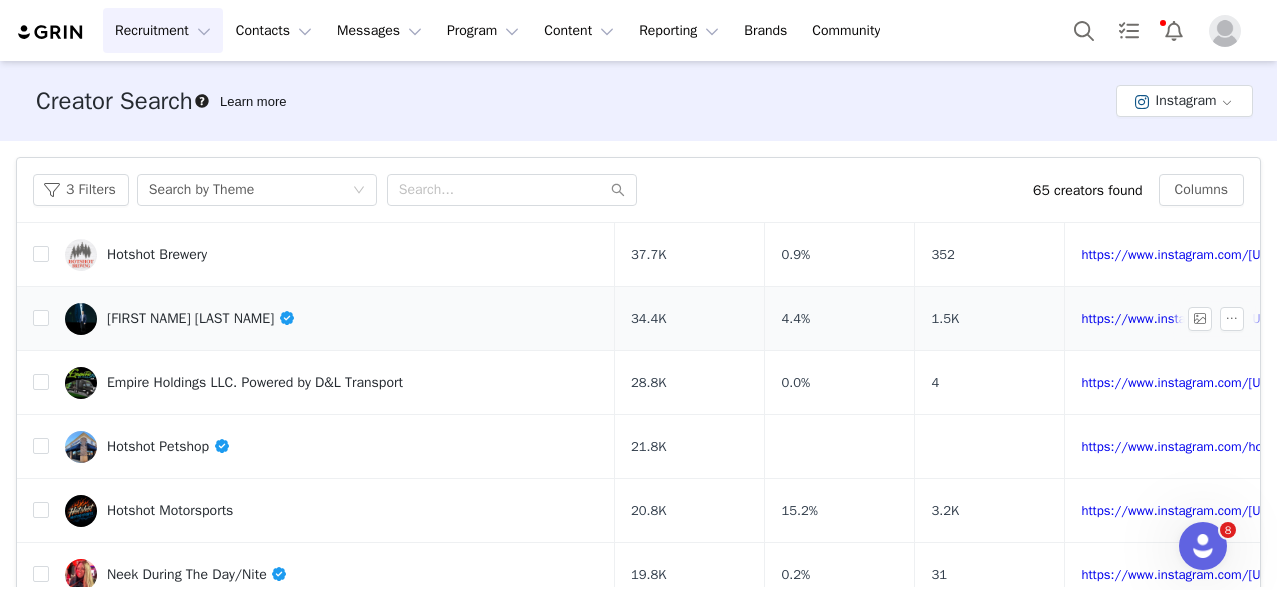 click on "https://www.instagram.com/donut_928/" at bounding box center [1248, 319] 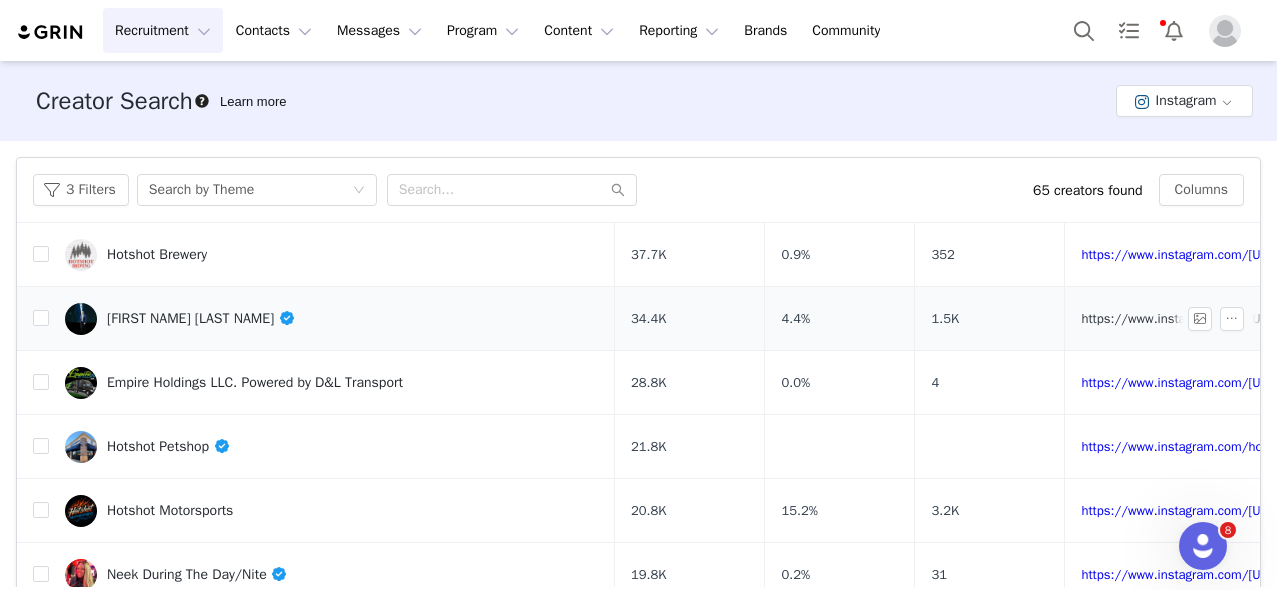 click on "https://www.instagram.com/donut_928/" at bounding box center (1204, 318) 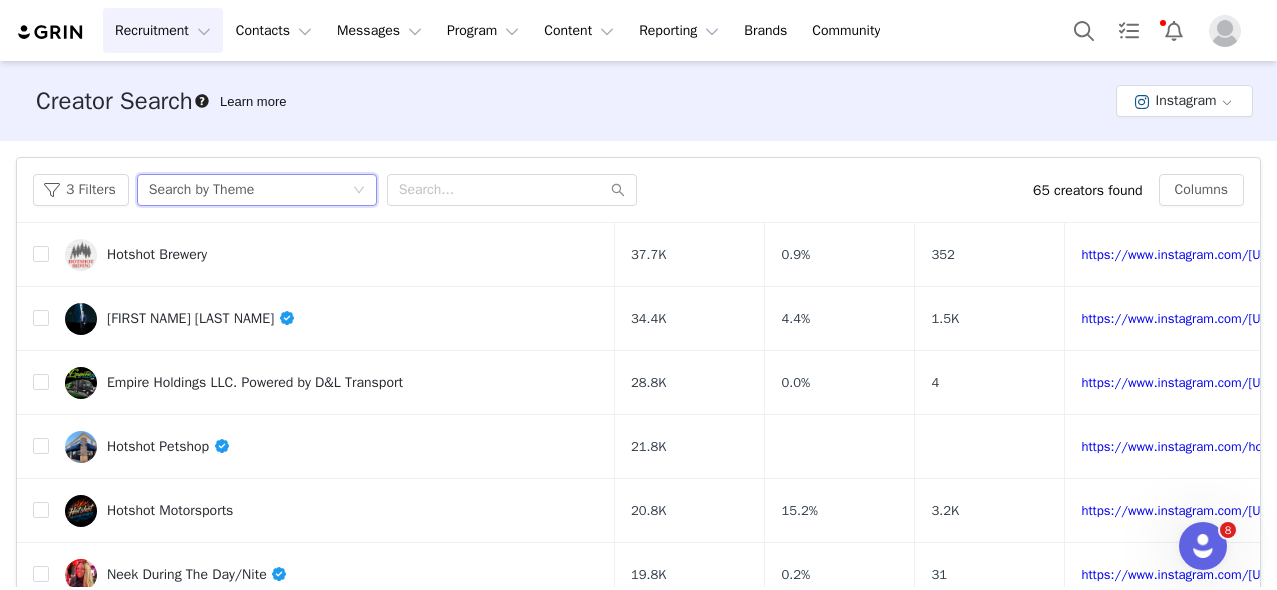 click on "Search by Theme" at bounding box center (250, 190) 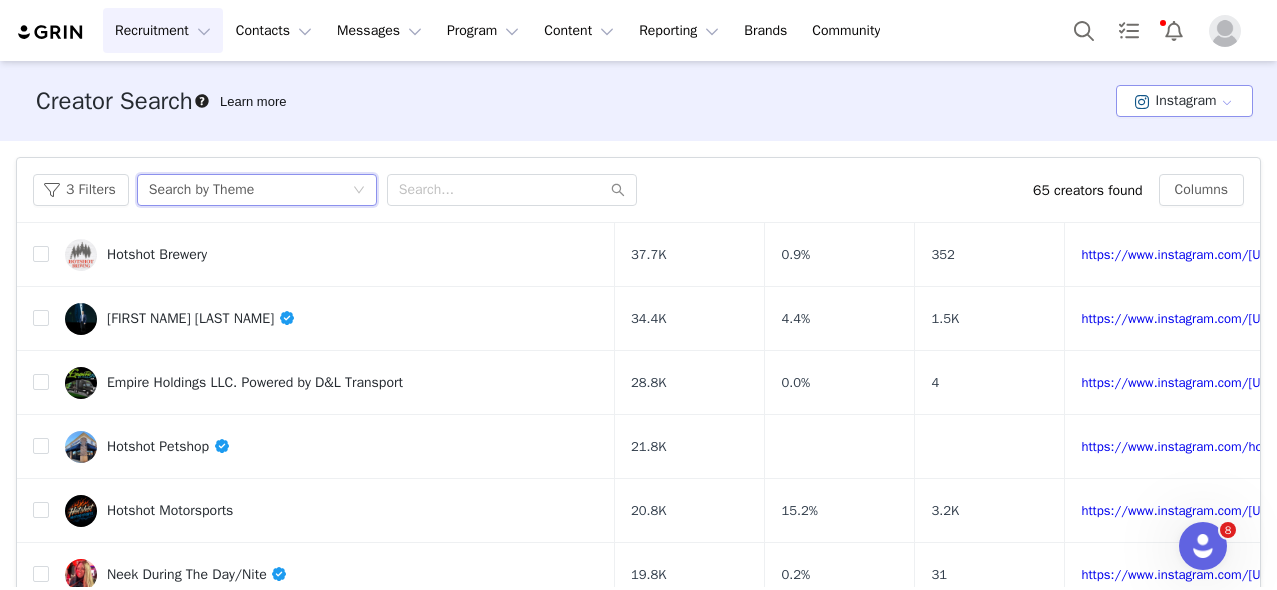 click on "Instagram" at bounding box center (1184, 101) 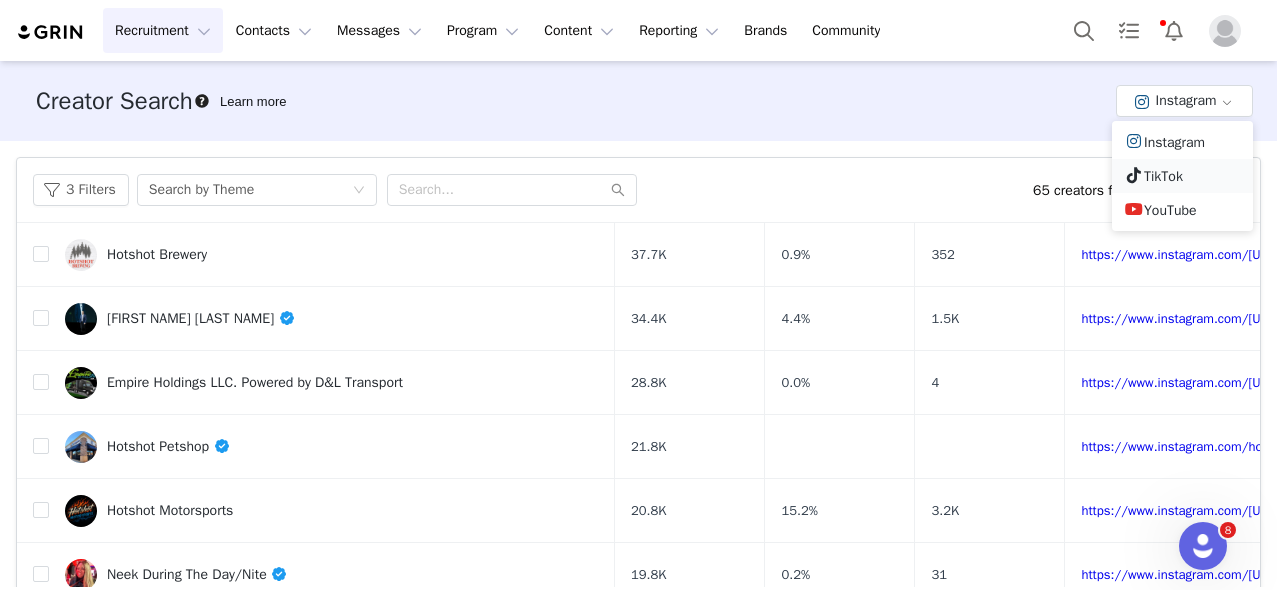 click on "TikTok" at bounding box center (1182, 176) 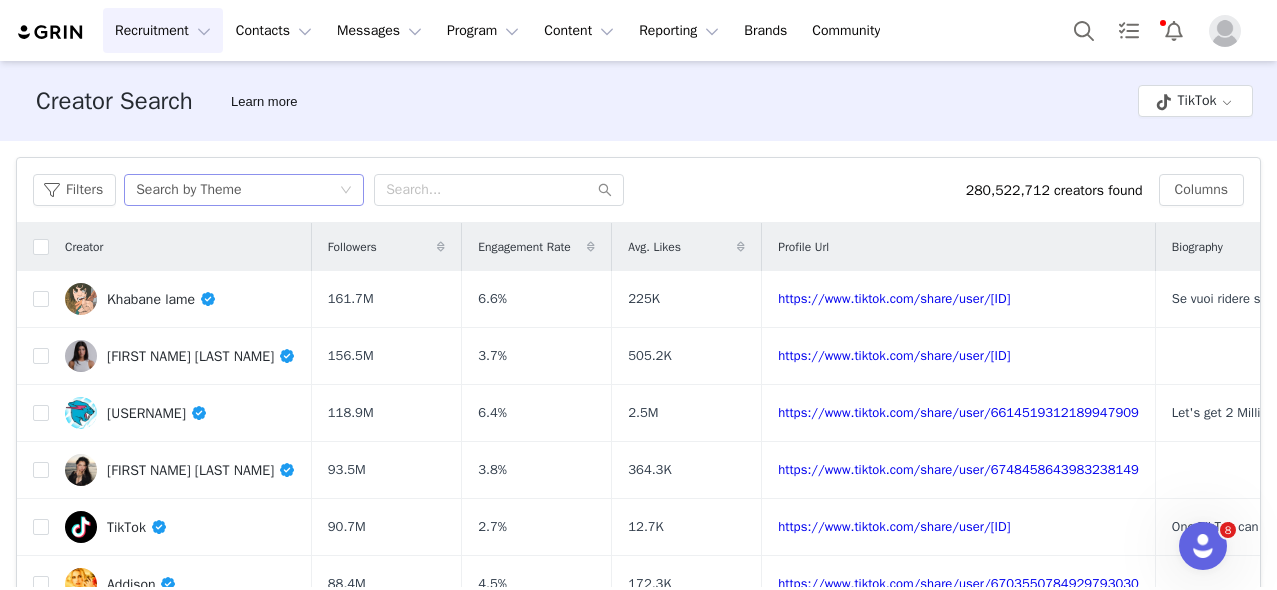 click on "Search by Theme" at bounding box center (188, 190) 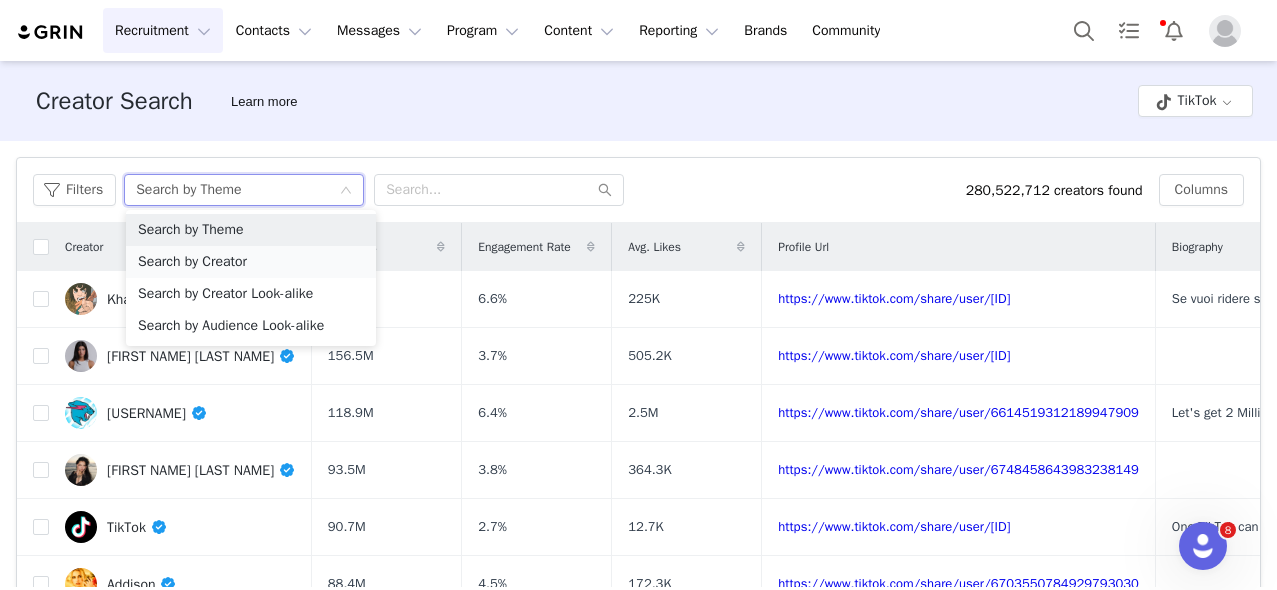 click on "Search by Creator" at bounding box center [251, 262] 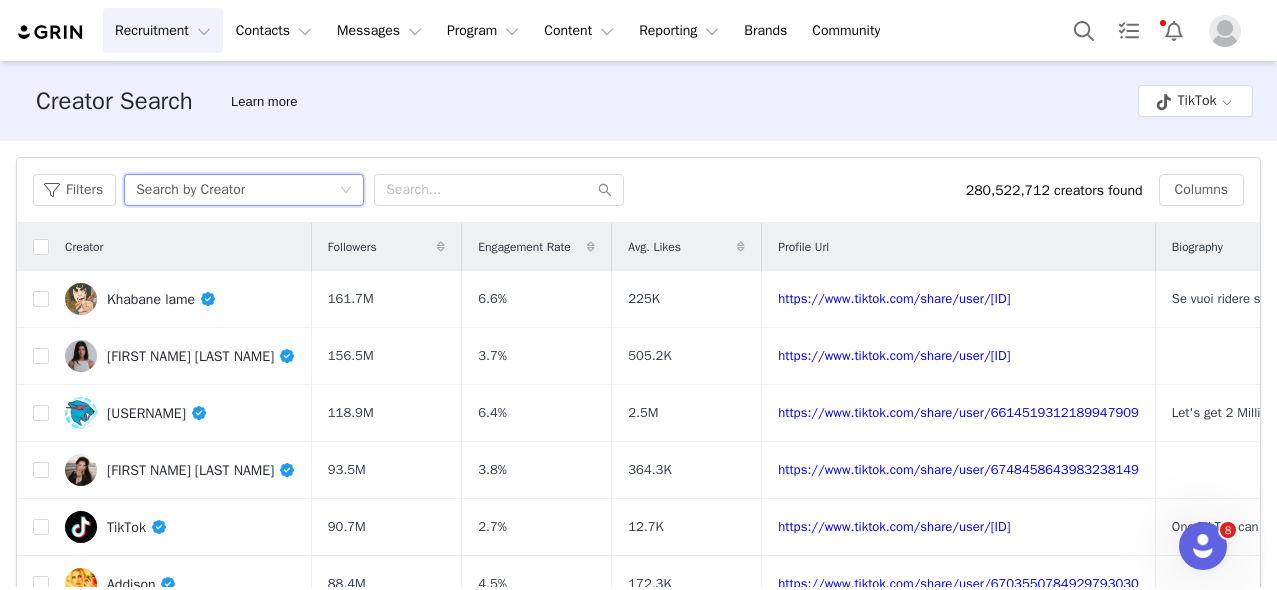 click on "Filters  Search by Creator       280,522,712 creators found      Columns" at bounding box center (638, 190) 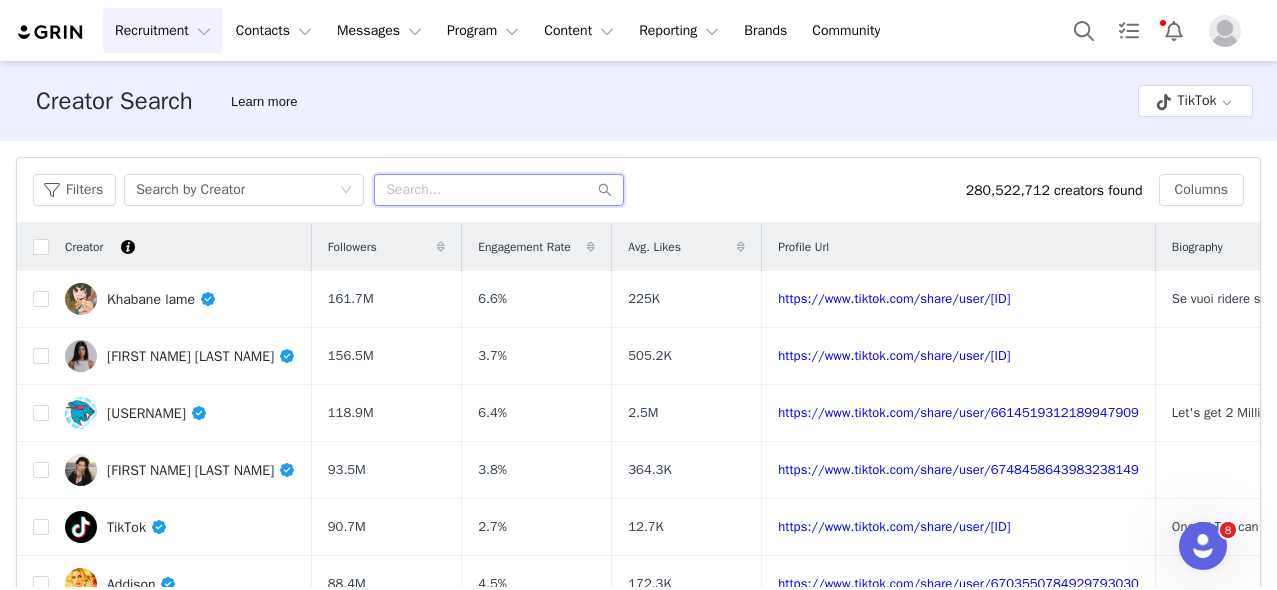 click at bounding box center [499, 190] 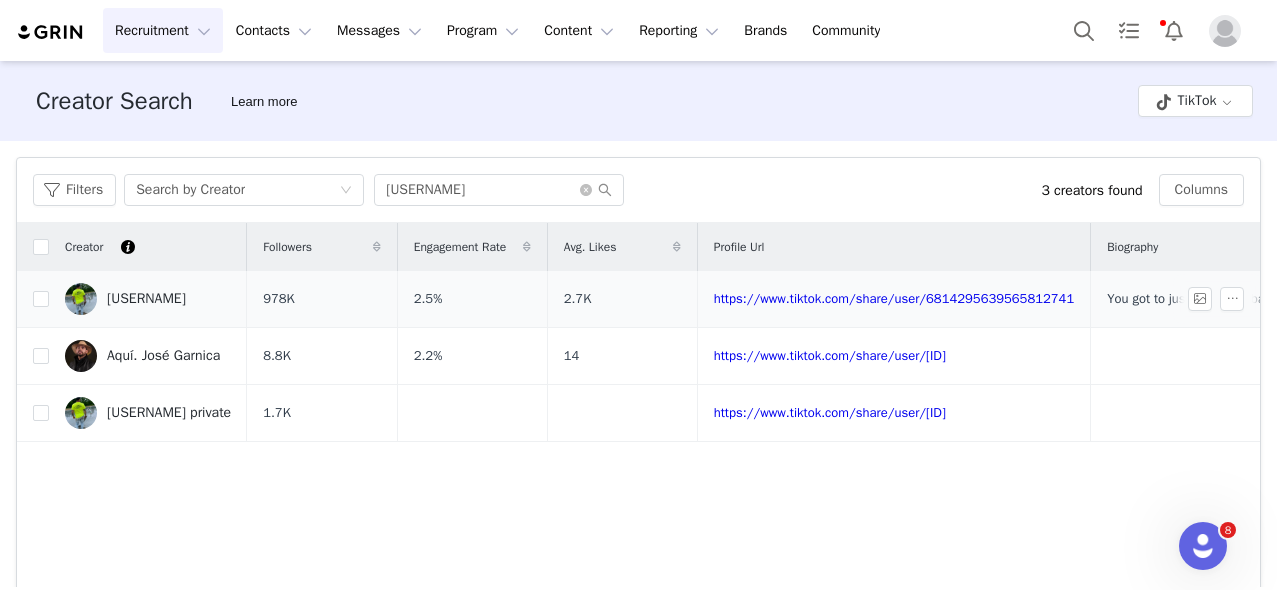 click on "UPCHARGE101" at bounding box center [146, 299] 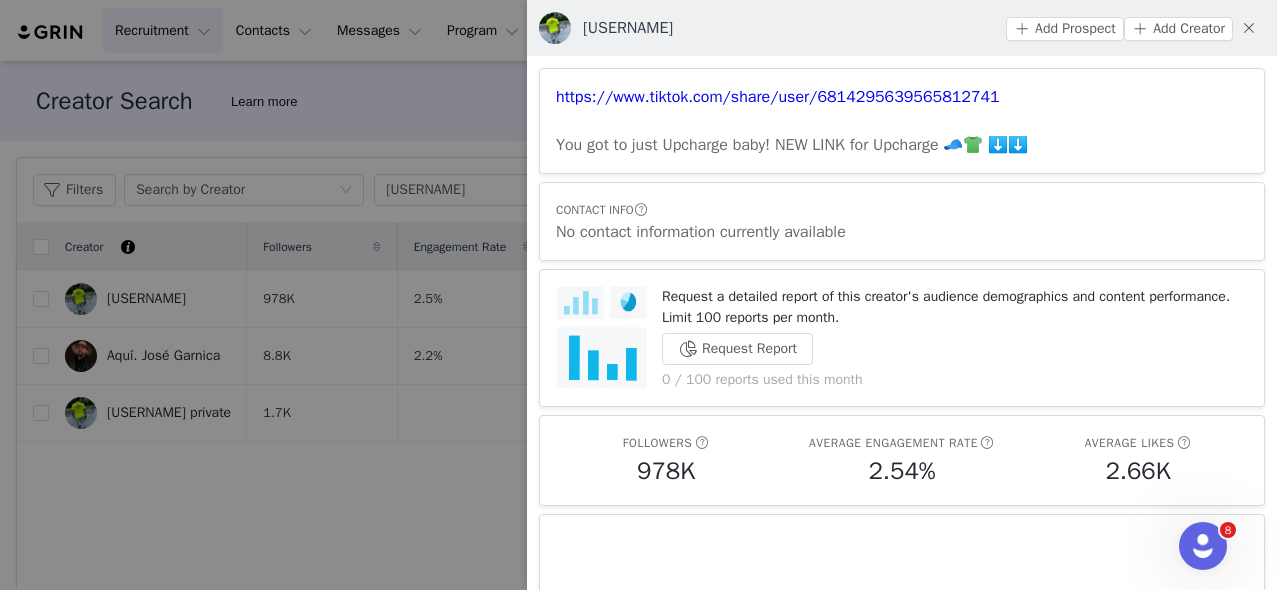 click at bounding box center [638, 295] 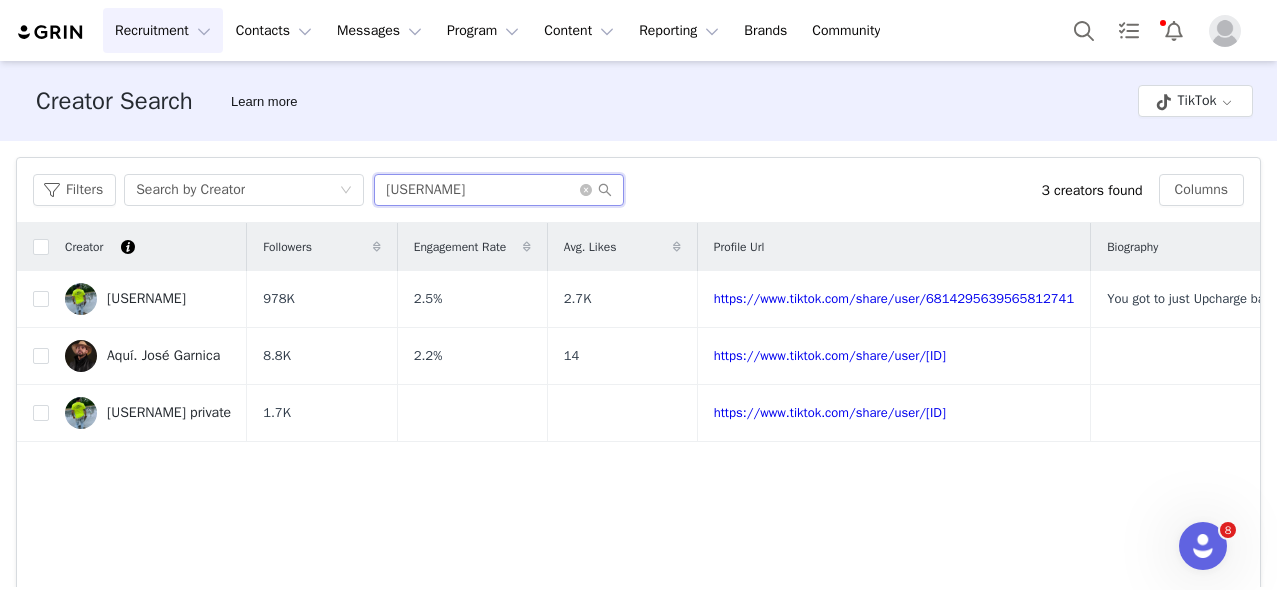 click on "upcharge101" at bounding box center (499, 190) 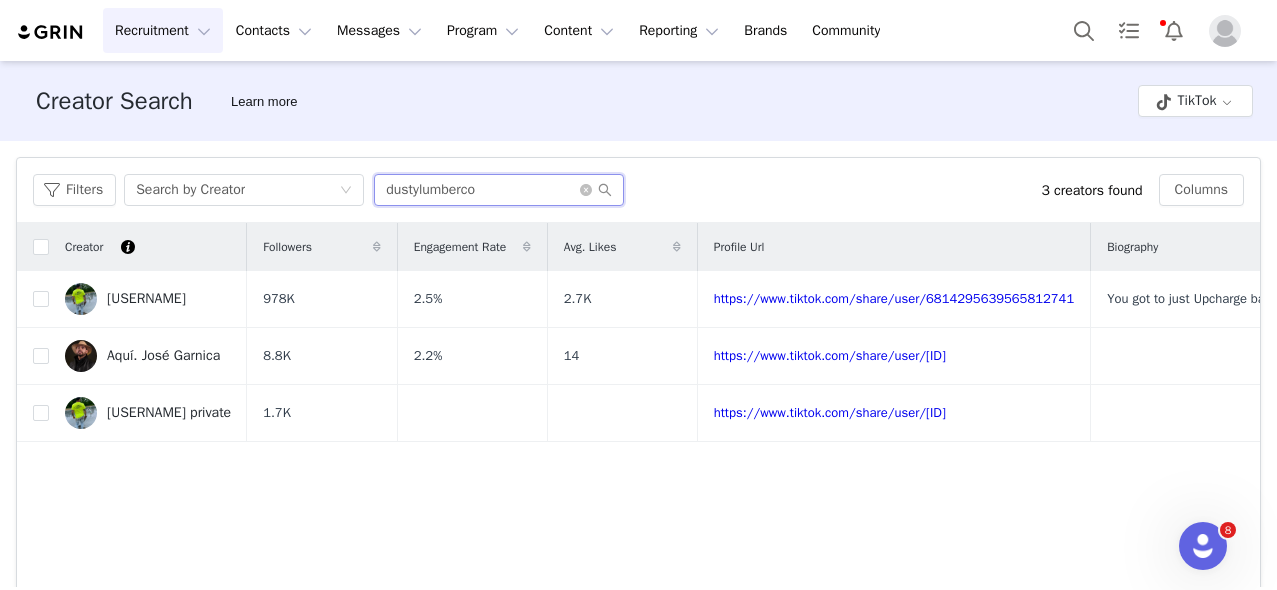 type on "dustylumberco" 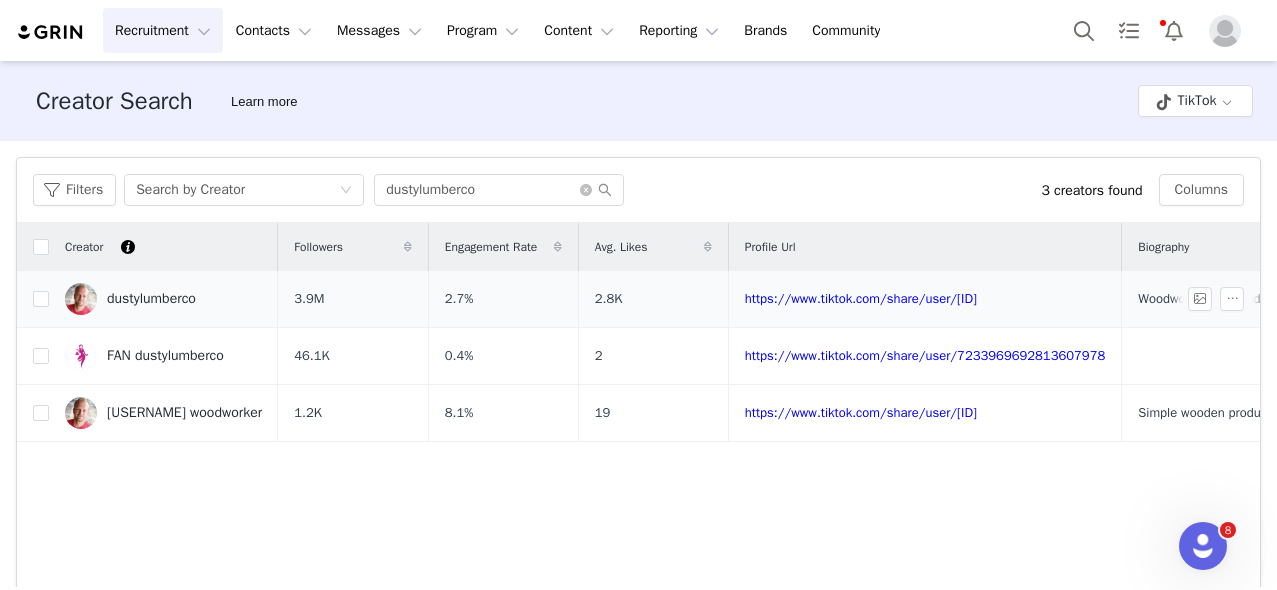 click on "dustylumberco" at bounding box center (151, 299) 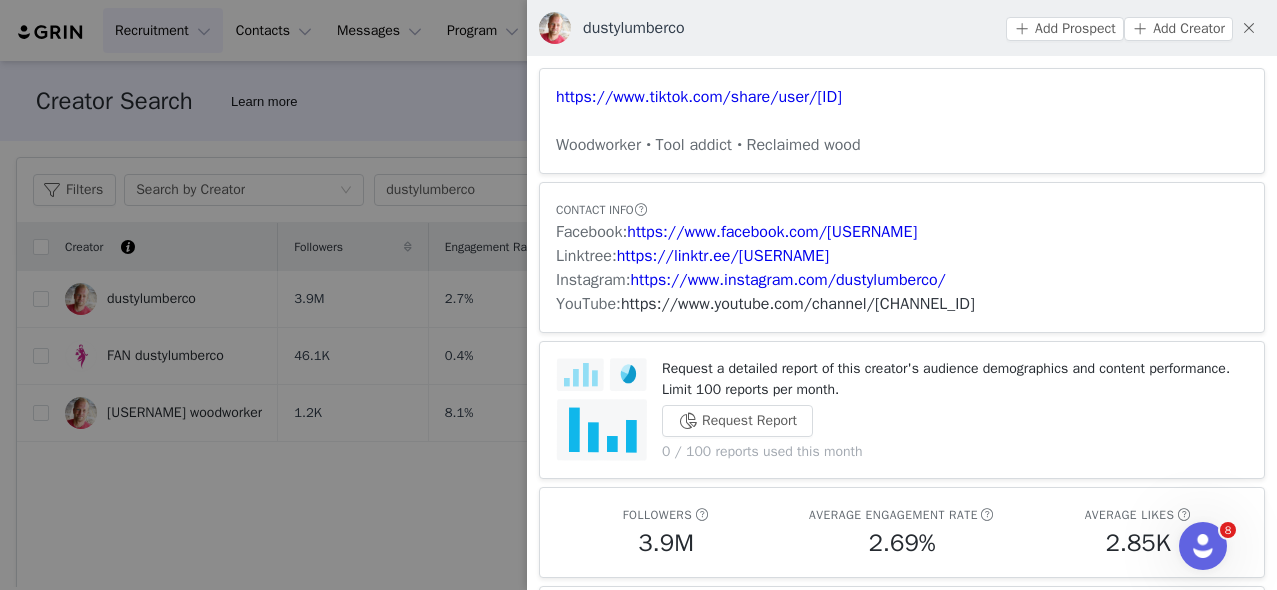 click on "https://www.youtube.com/channel/UCimOR5IKca6KfhT-SnBv_lg" at bounding box center (798, 304) 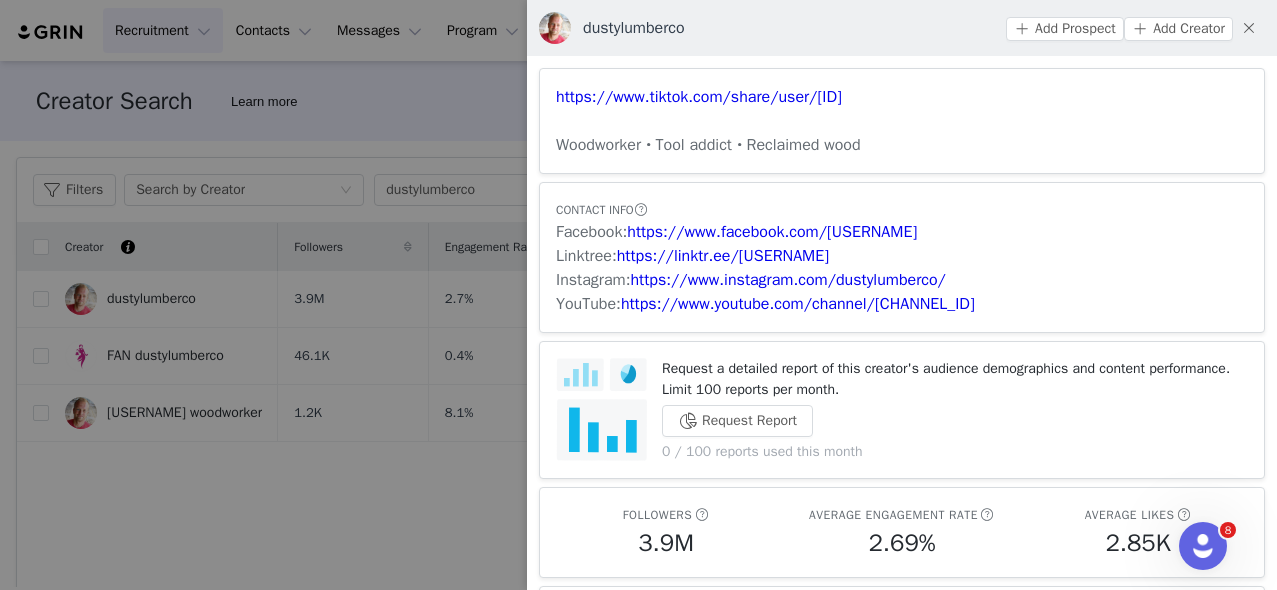 click on "Add Prospect Add Creator" at bounding box center [1135, 28] 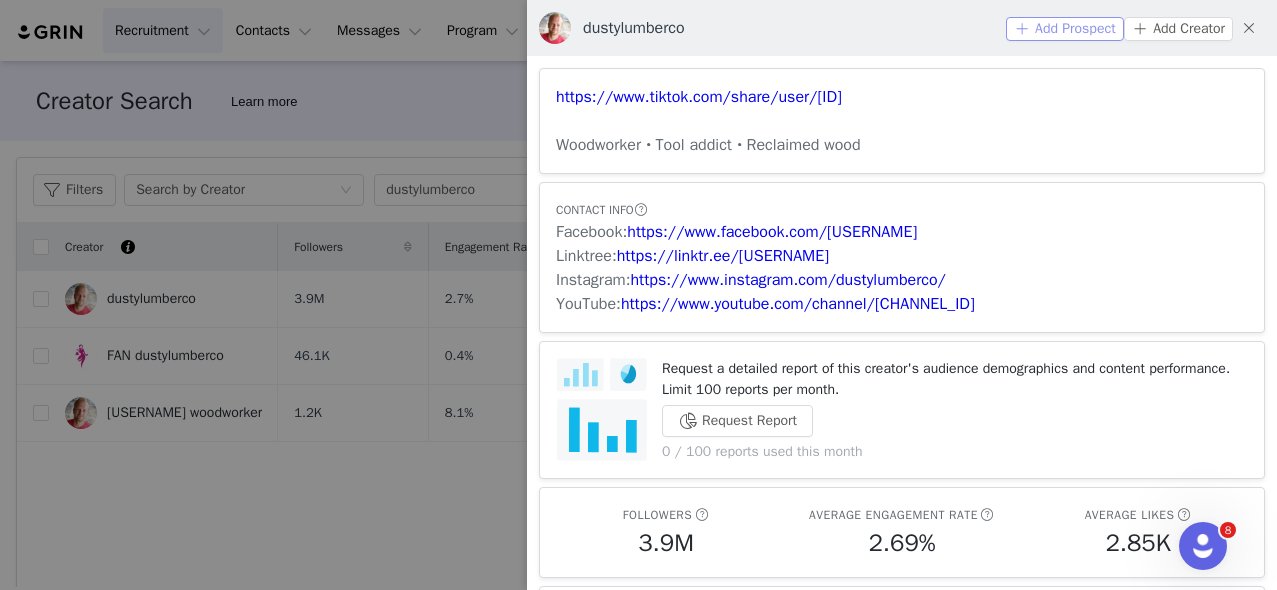 click on "Add Prospect" at bounding box center [1065, 29] 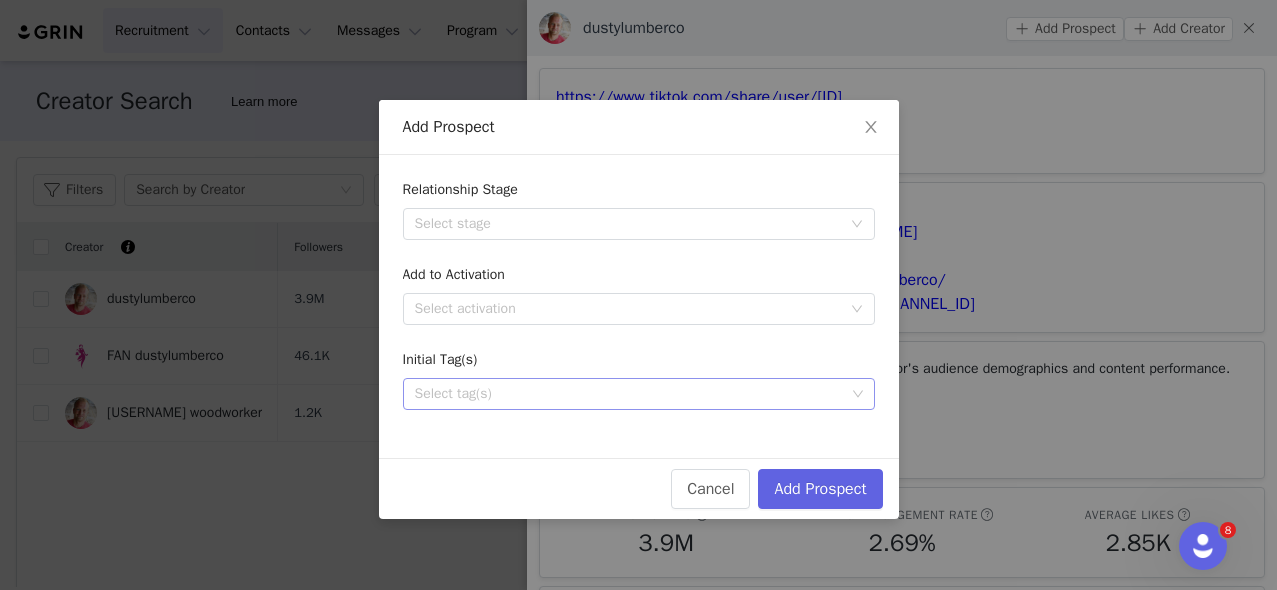 click on "Select tag(s)" at bounding box center (630, 394) 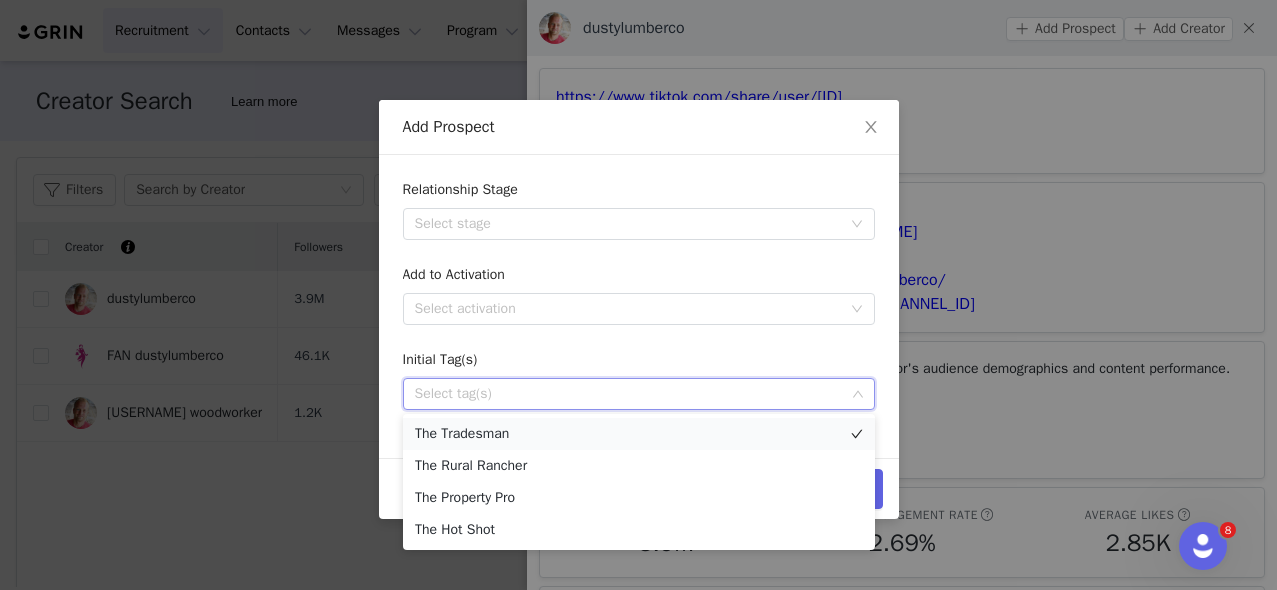 click on "The Tradesman" at bounding box center (639, 434) 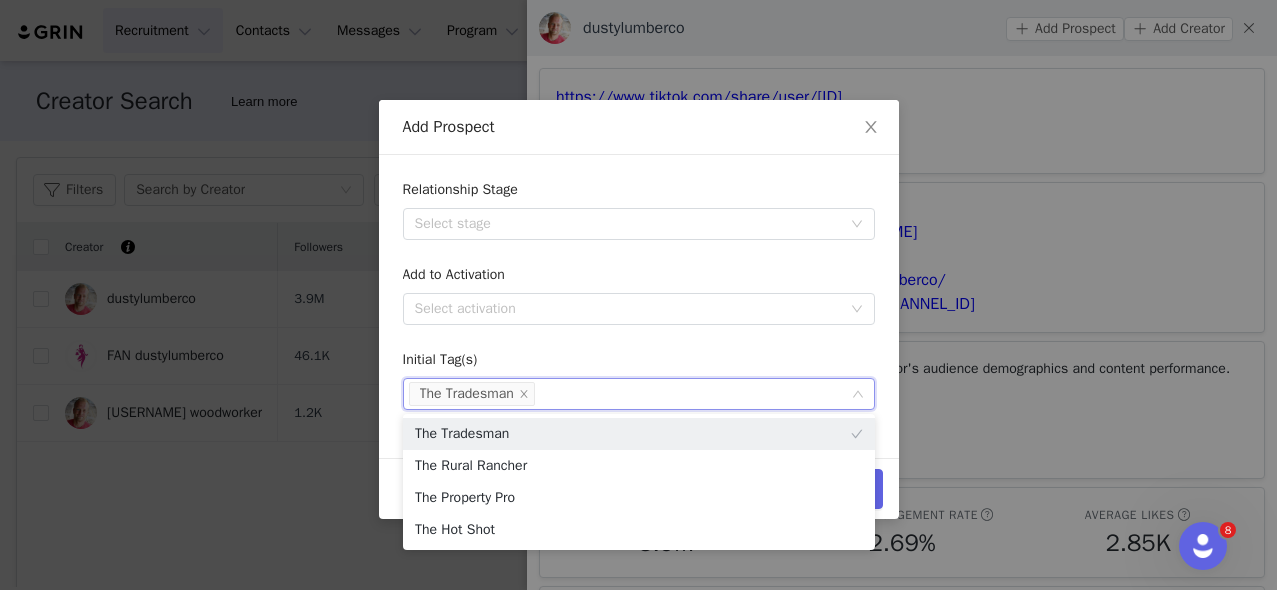 click on "Initial Tag(s)" at bounding box center (639, 363) 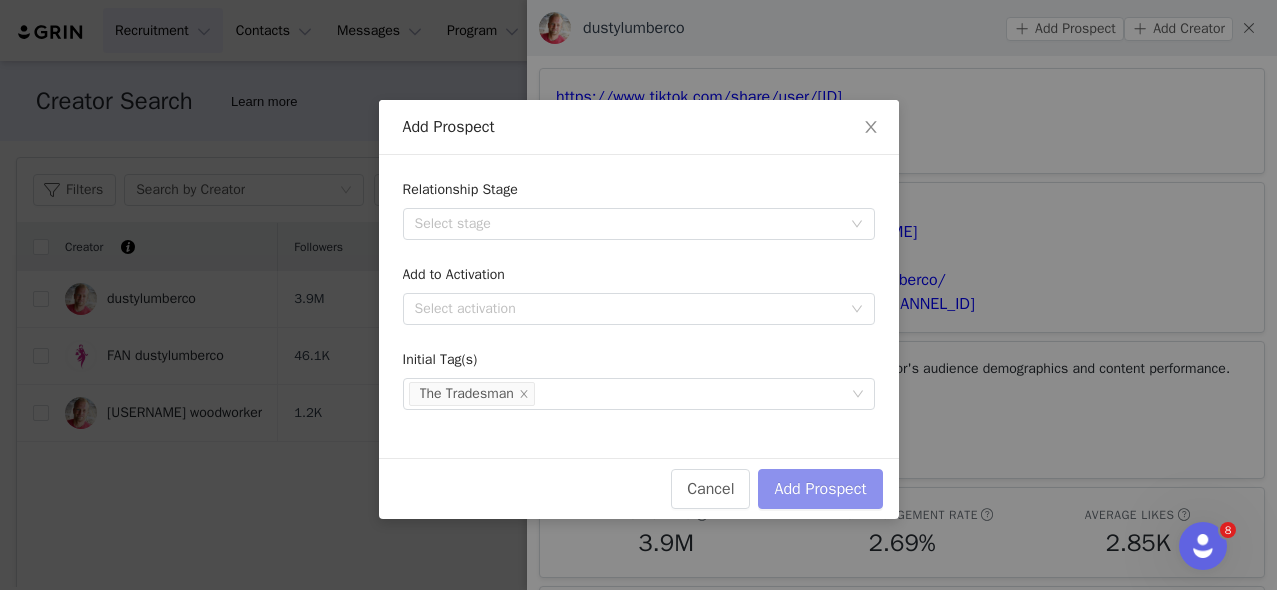click on "Add Prospect" at bounding box center [820, 489] 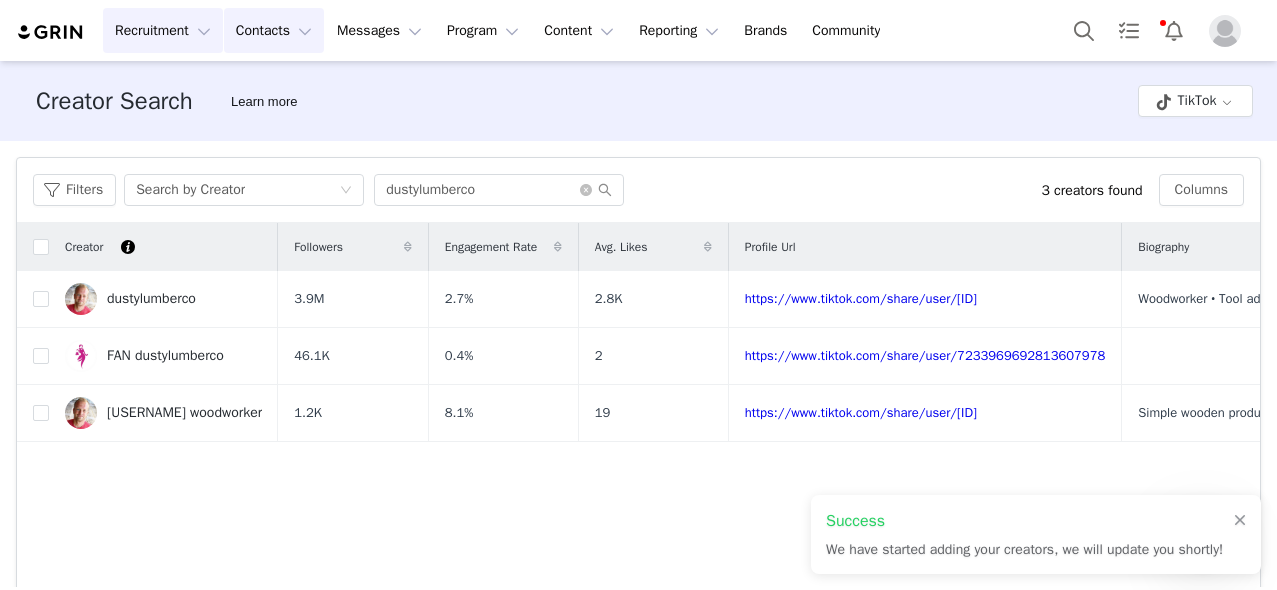 click on "Contacts Contacts" at bounding box center [274, 30] 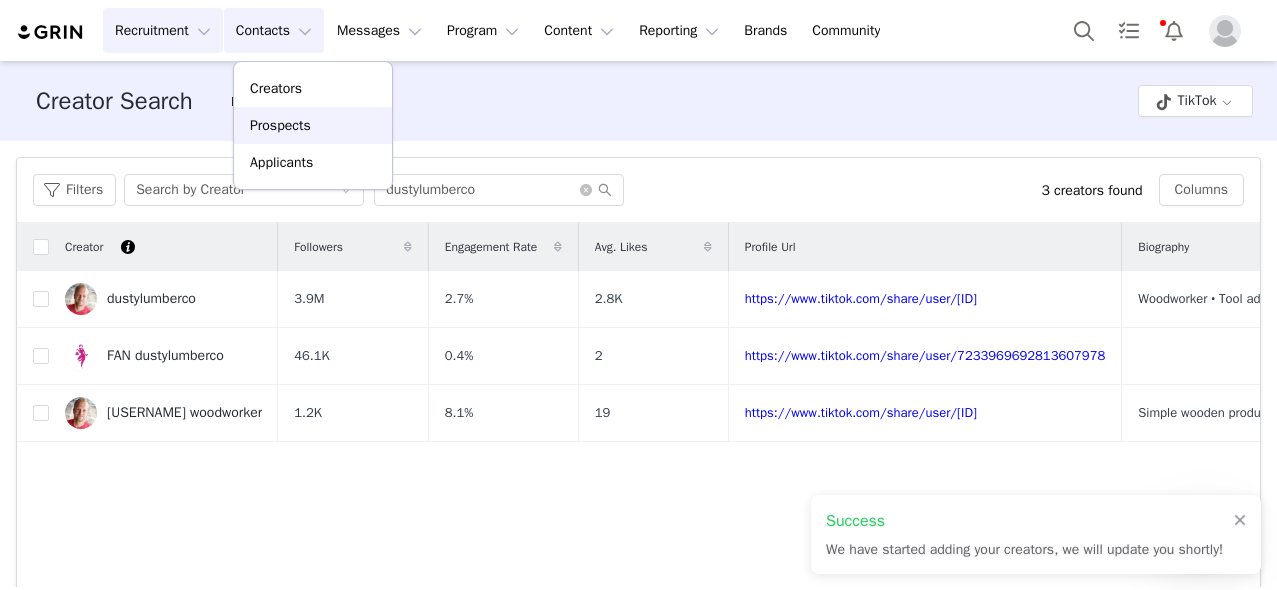 click on "Prospects" at bounding box center (280, 125) 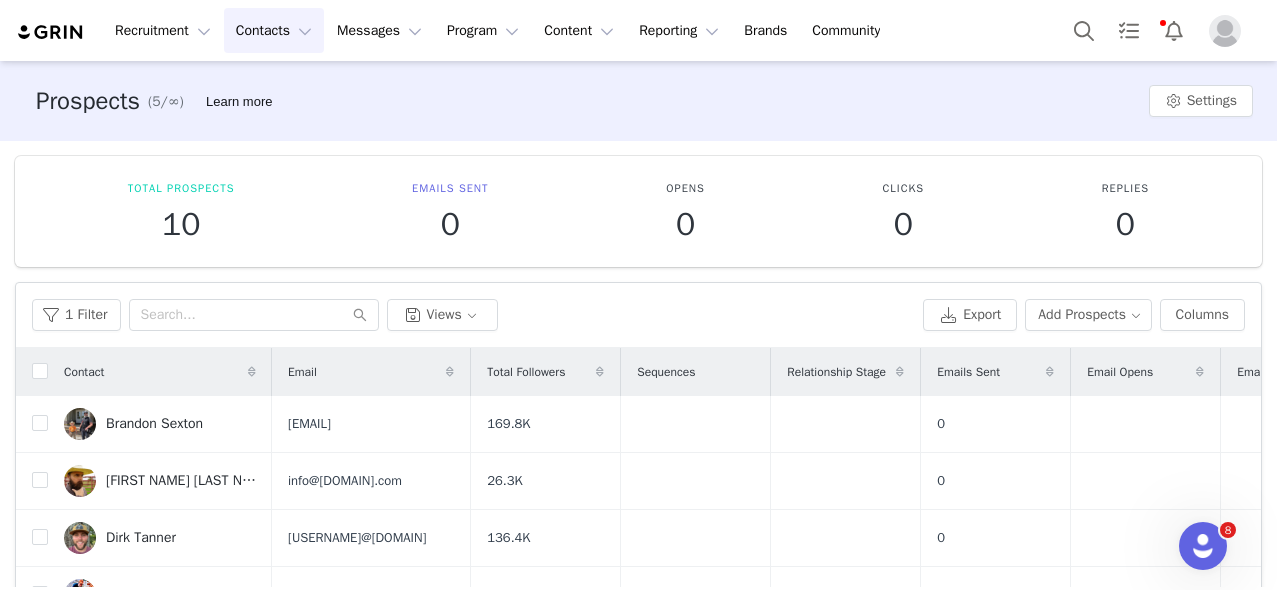 scroll, scrollTop: 141, scrollLeft: 0, axis: vertical 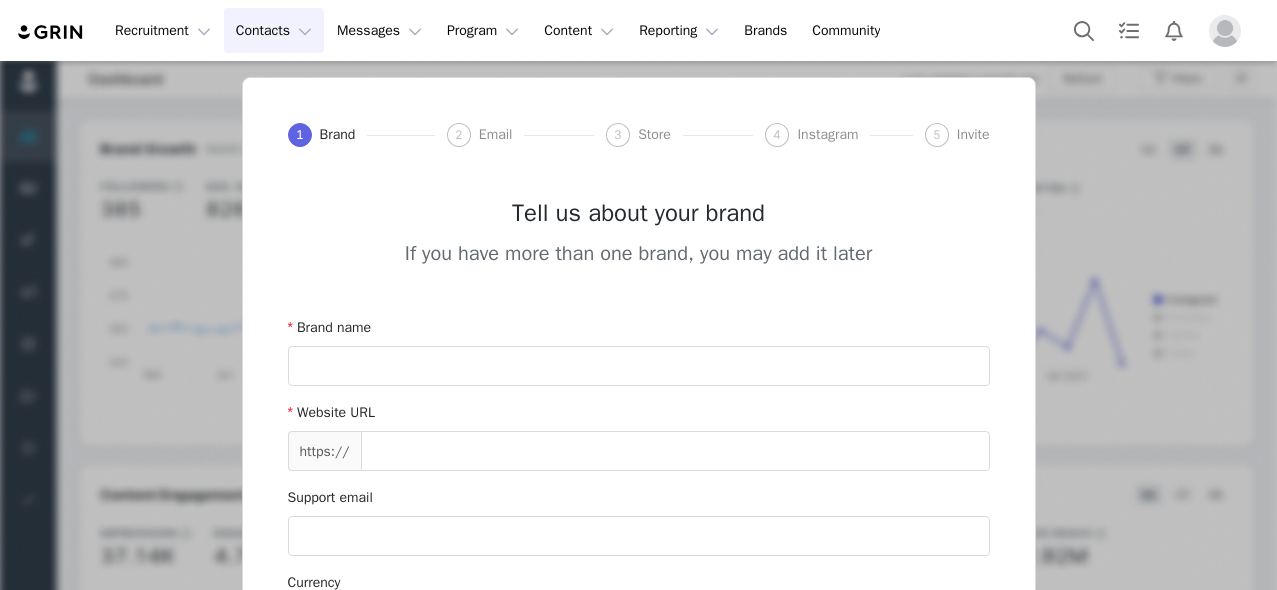 type on "Big Tex Trailers (Joybyte)" 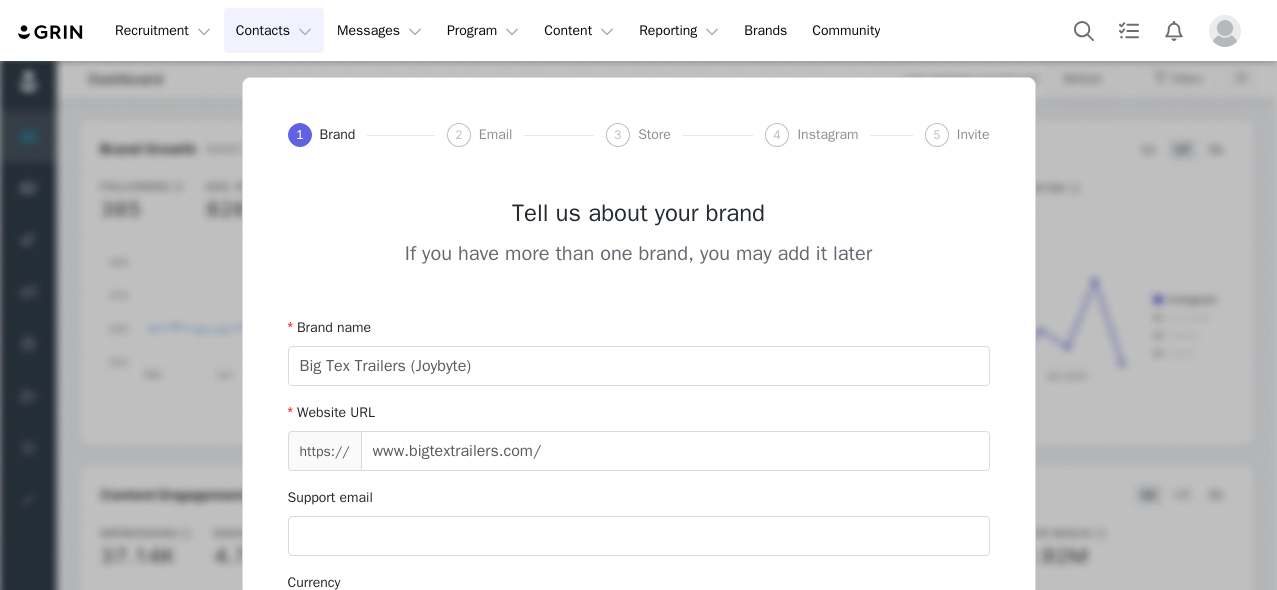 click on "Contacts Contacts" at bounding box center [274, 30] 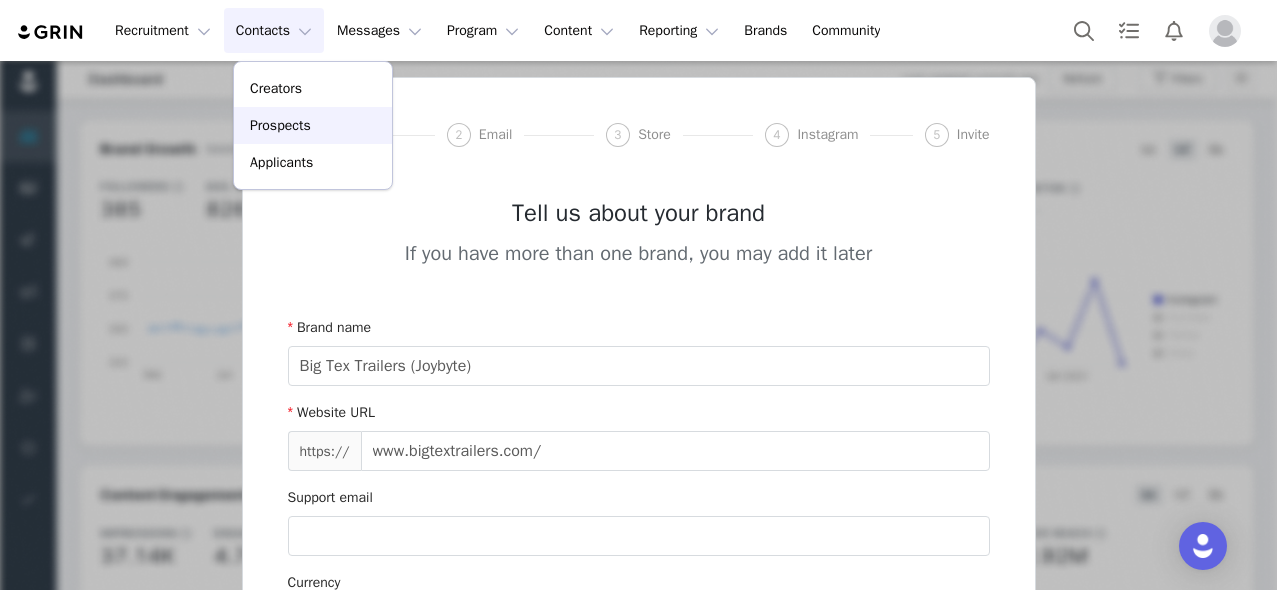 click on "Prospects" at bounding box center [280, 125] 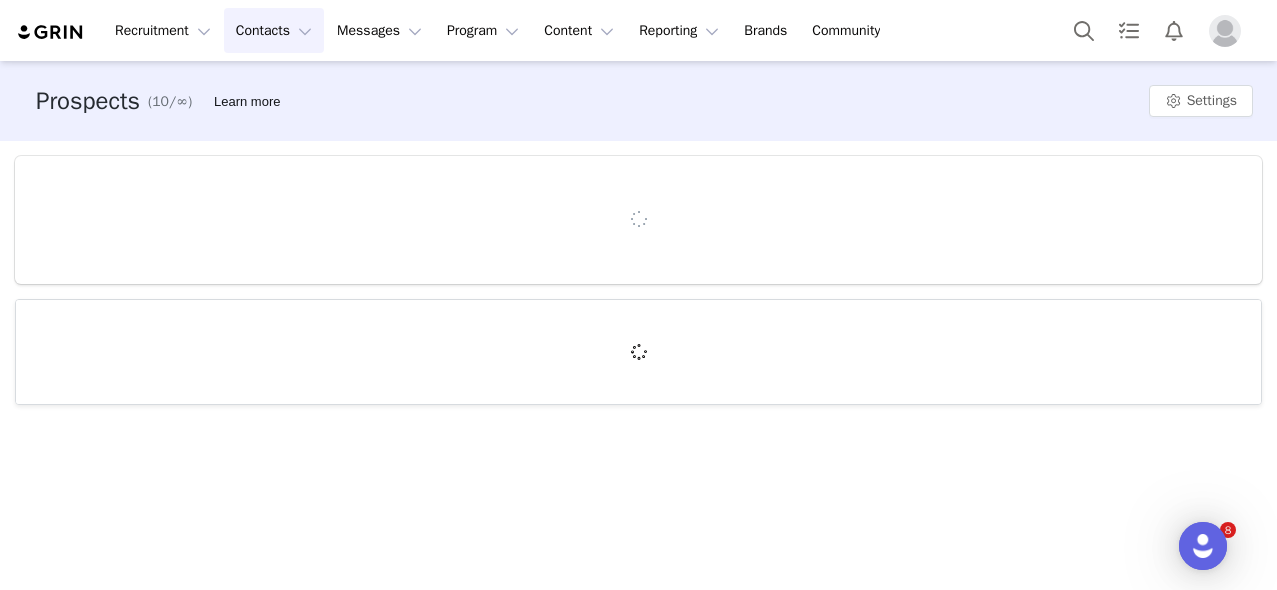 scroll, scrollTop: 0, scrollLeft: 0, axis: both 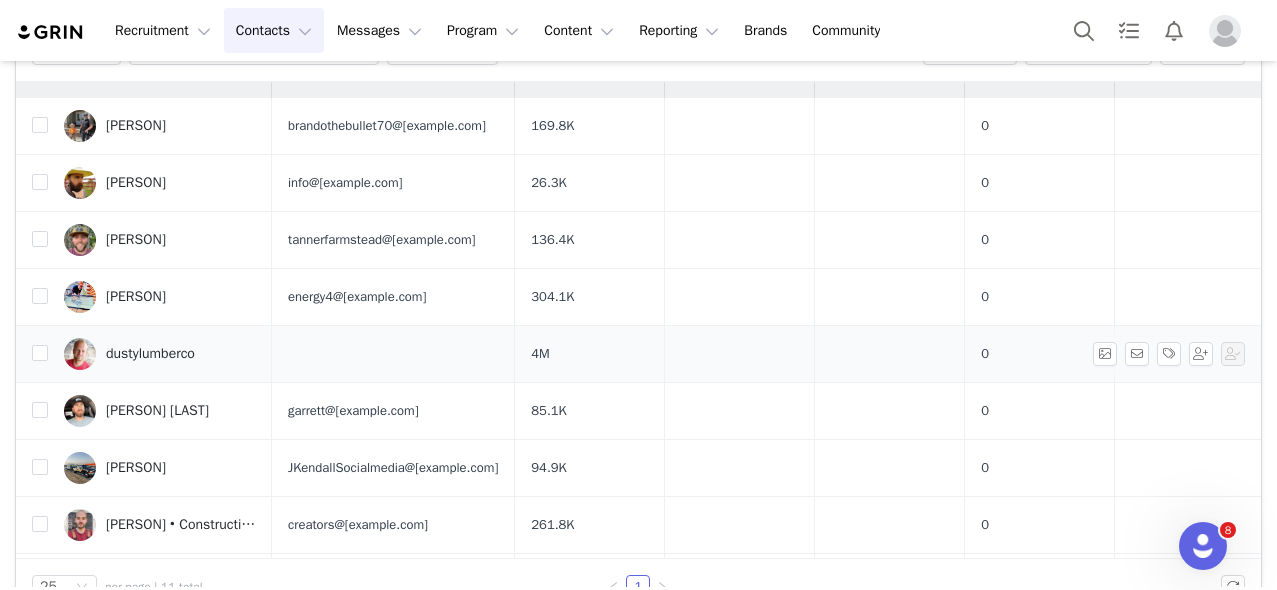 click on "[USERNAME]" at bounding box center (150, 354) 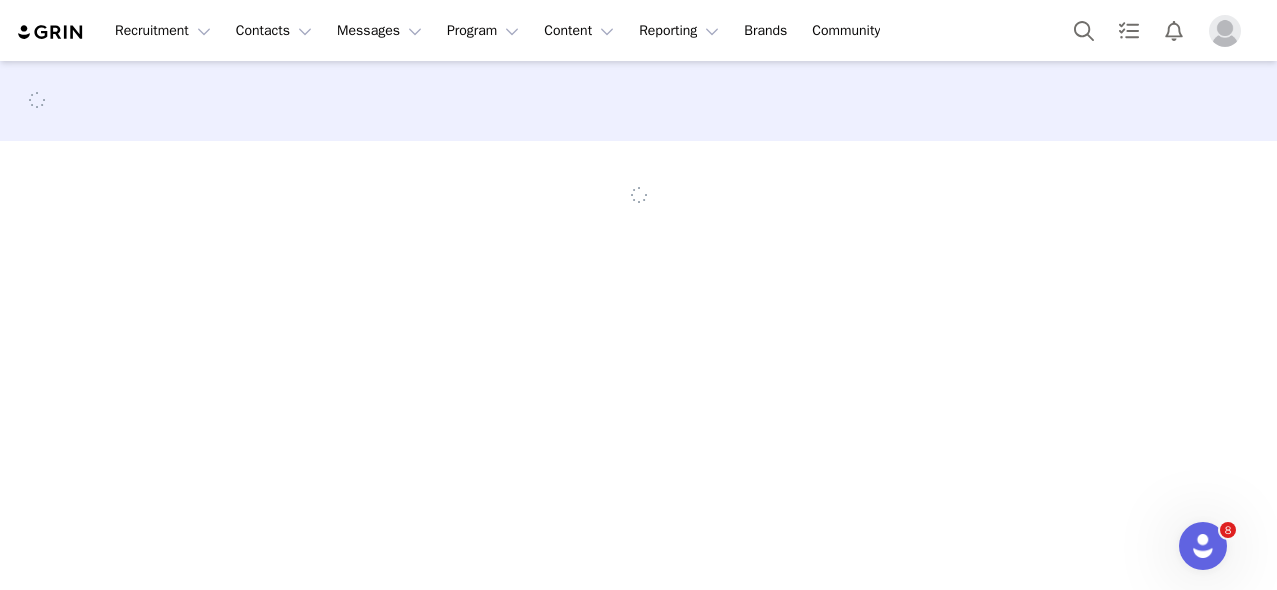 scroll, scrollTop: 0, scrollLeft: 0, axis: both 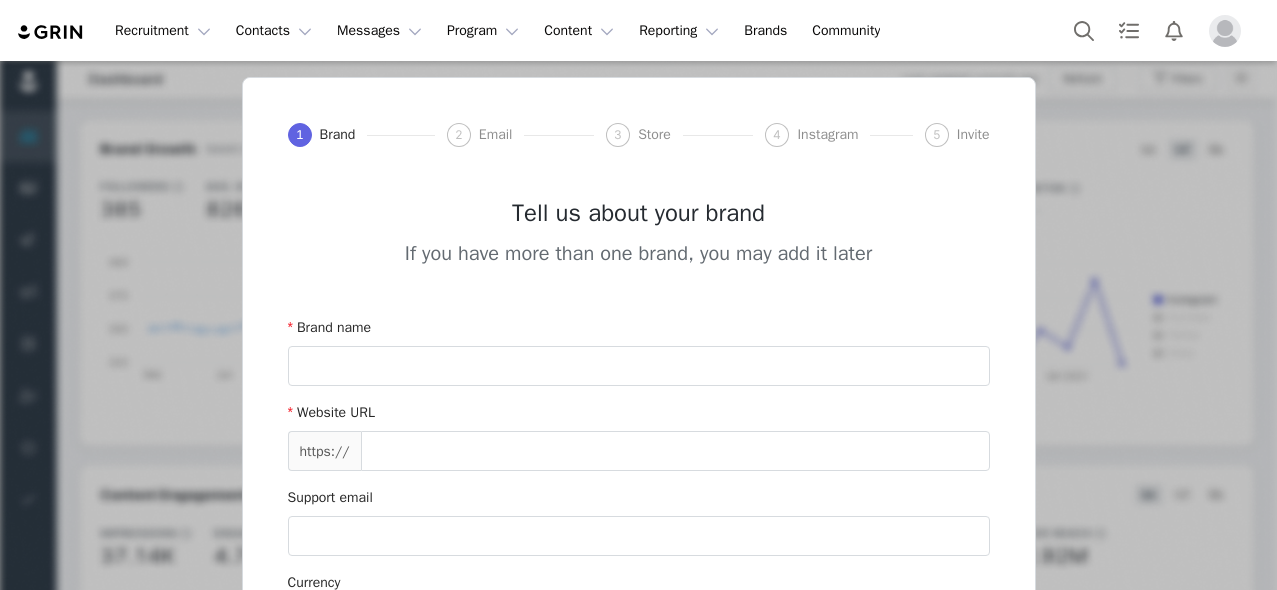 type on "Big Tex Trailers (Joybyte)" 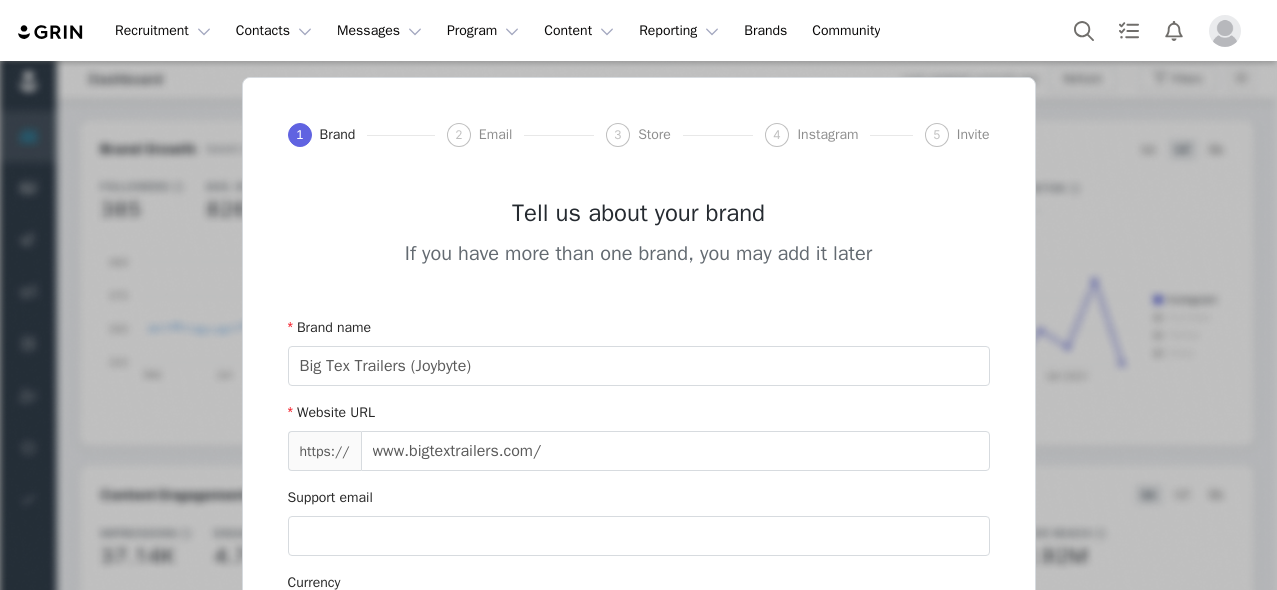 scroll, scrollTop: 0, scrollLeft: 0, axis: both 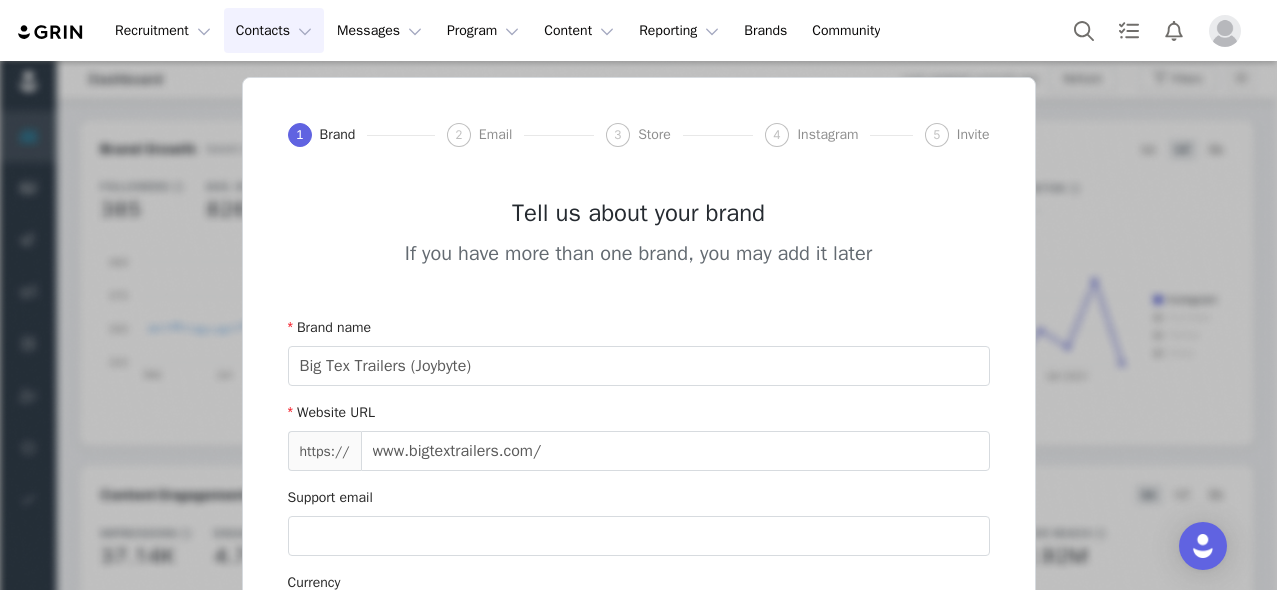 click on "Contacts Contacts" at bounding box center [274, 30] 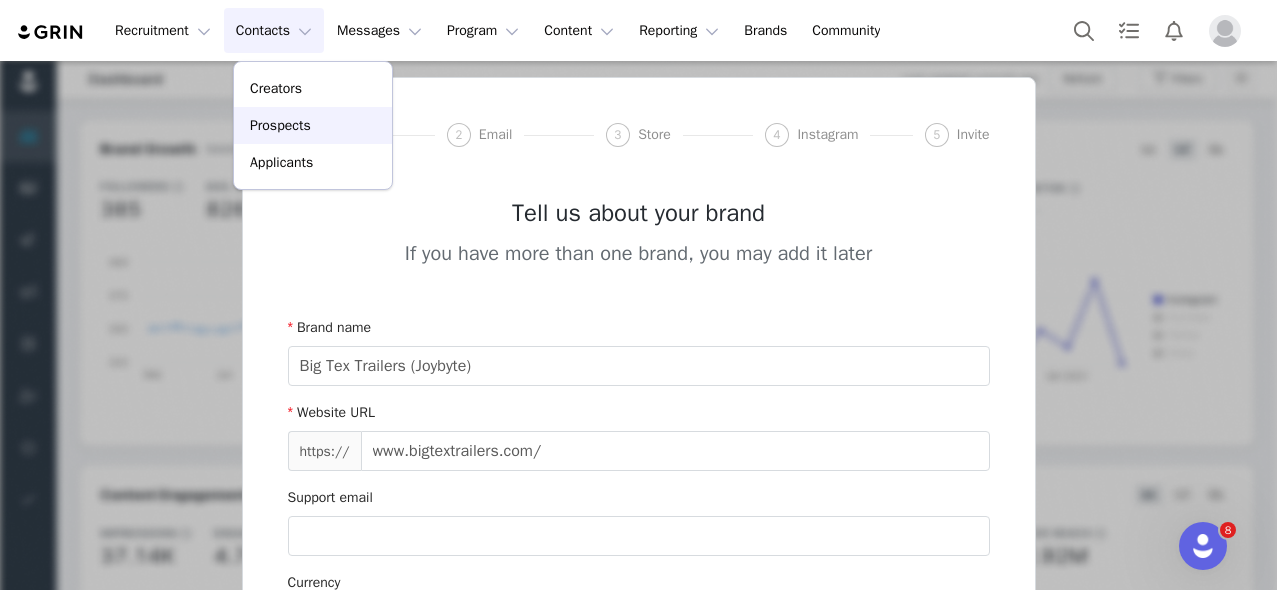 scroll, scrollTop: 0, scrollLeft: 0, axis: both 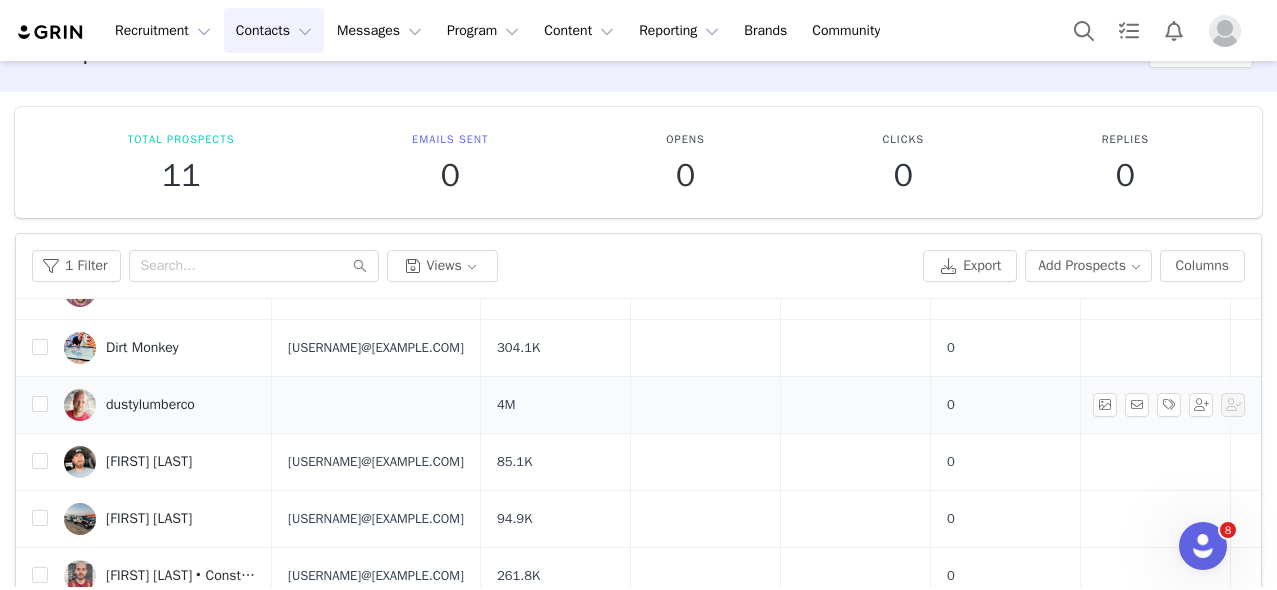 click on "[USERNAME]" at bounding box center [150, 405] 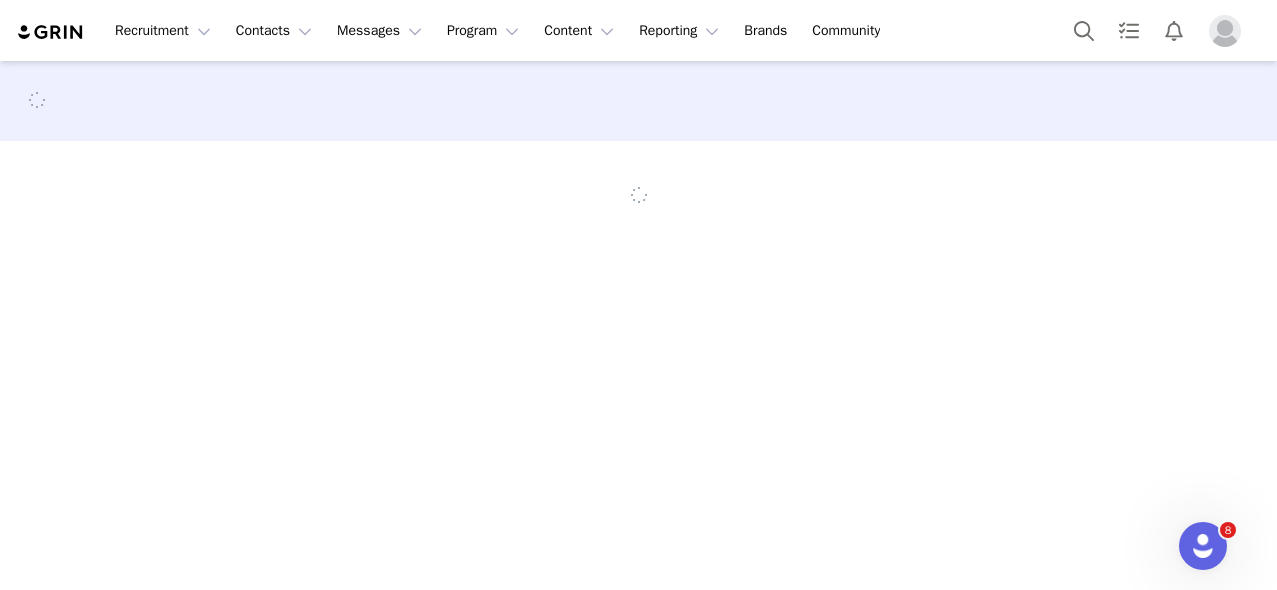 scroll, scrollTop: 0, scrollLeft: 0, axis: both 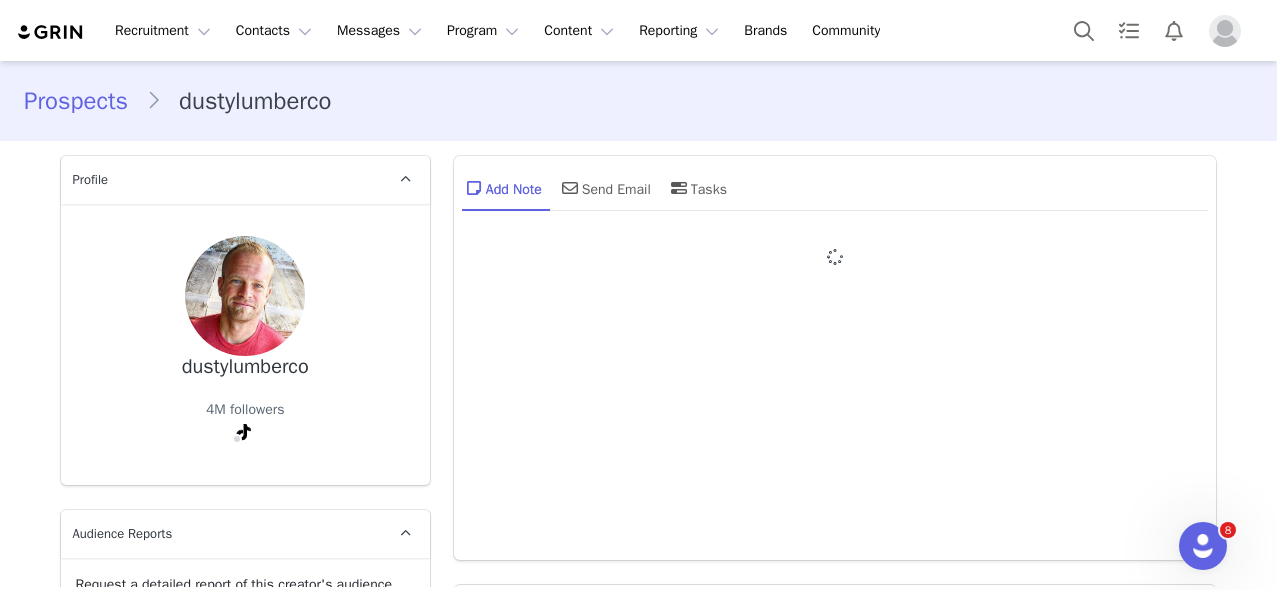 type on "+1 (United States)" 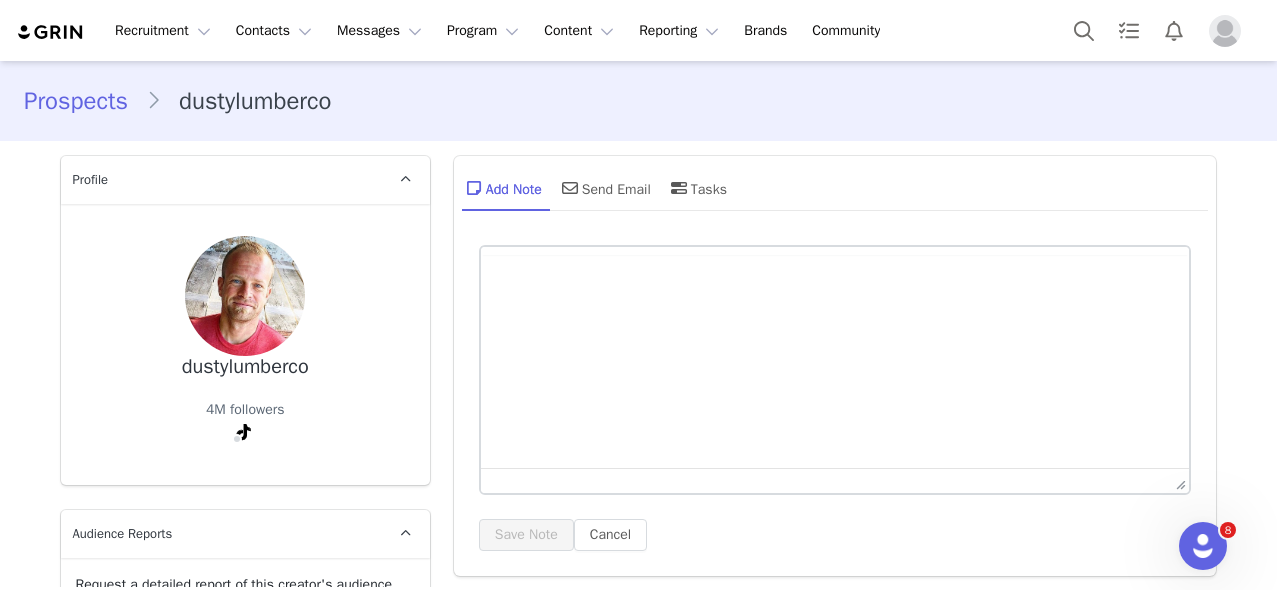 scroll, scrollTop: 0, scrollLeft: 0, axis: both 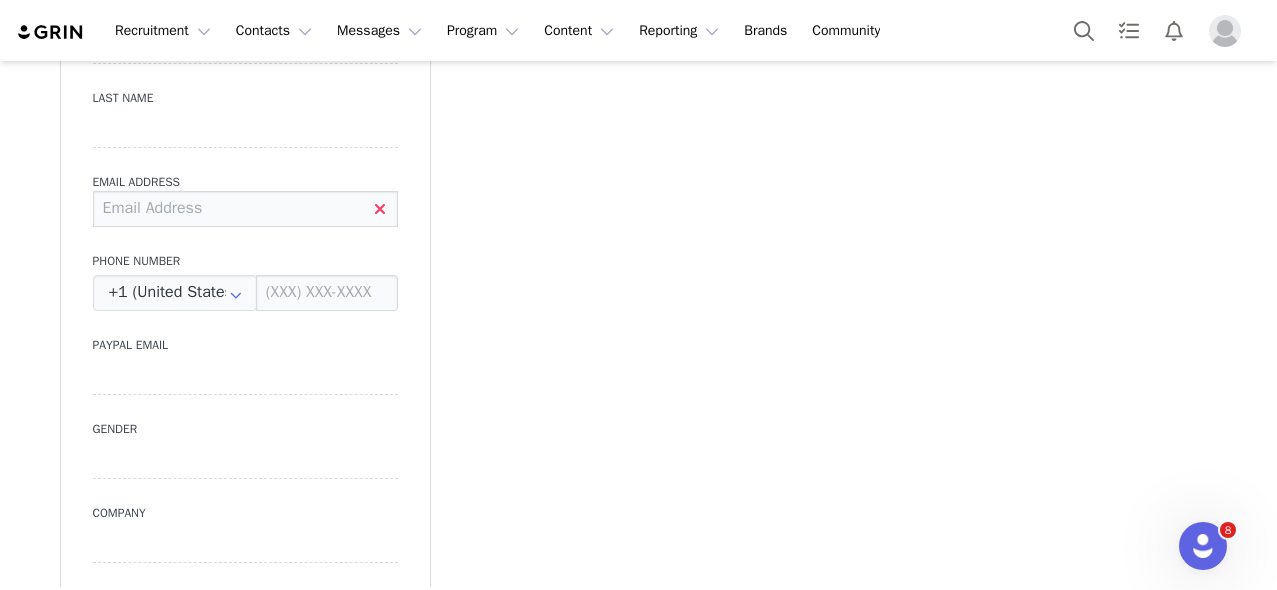 click at bounding box center [245, 209] 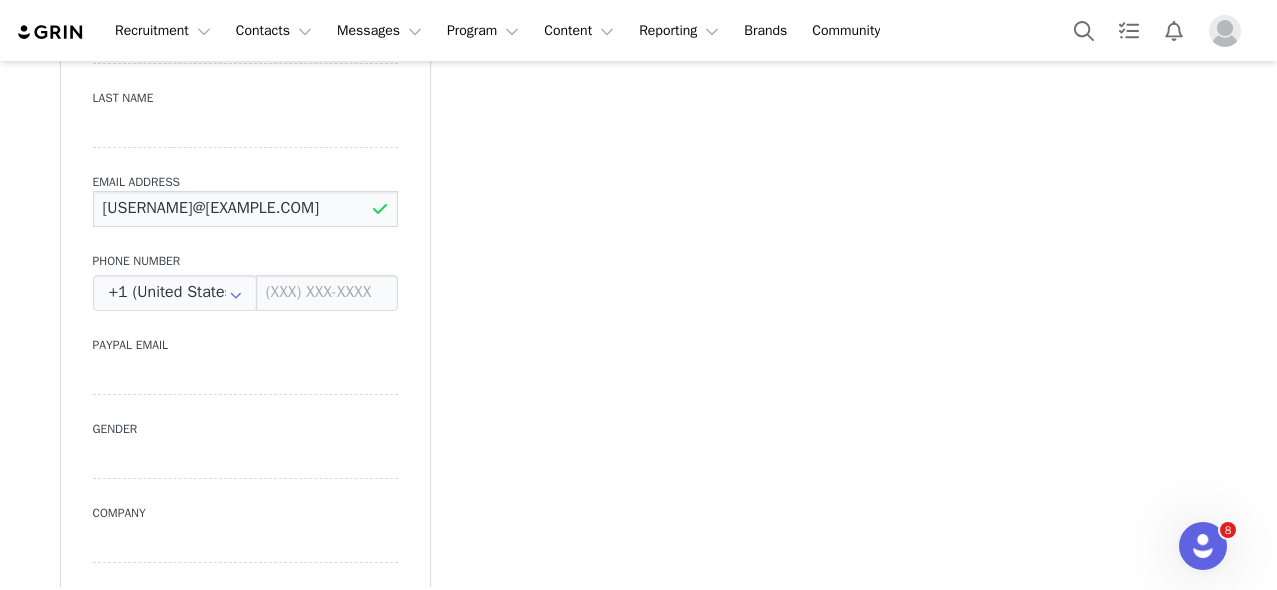 type on "dustylumberco@gmail.com" 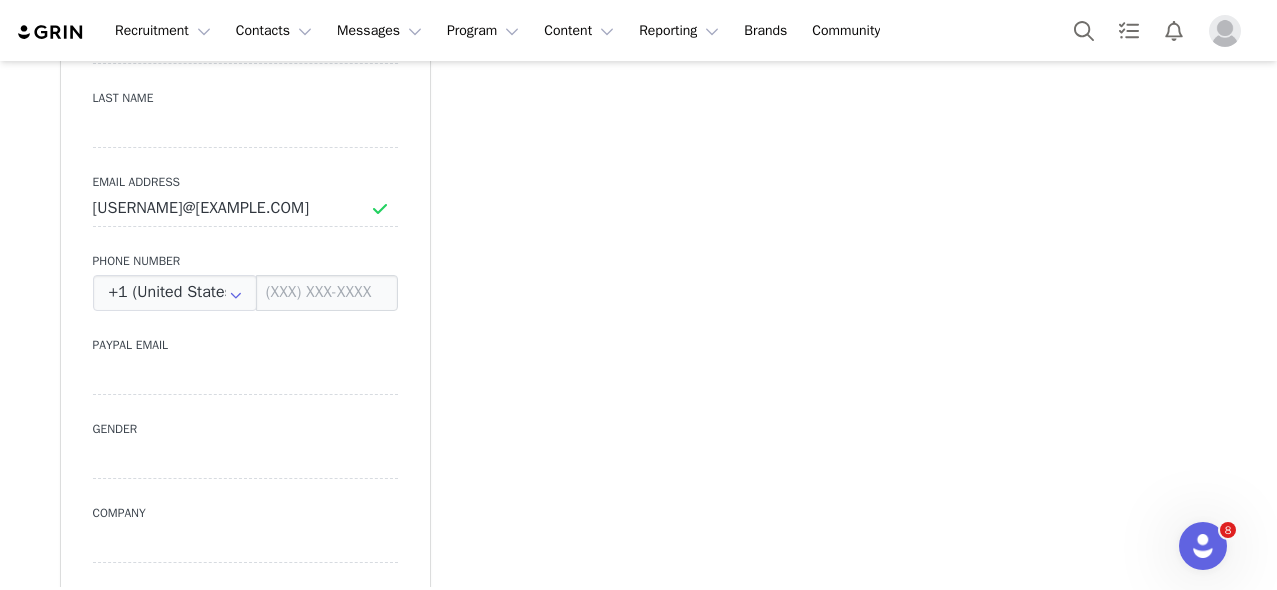 click on "Prospects dustylumberco  Profile  dustylumberco       4M followers  Audience Reports  Request a detailed report of this creator's audience demographics and content performance for each social channel. Limit 100 reports per month.  0 / 100 reports used this month  TikTok          Request Report Contact Type  Contact type can be Creator, Prospect, Application, or Manager.   Prospect  Promote to Creator Disqualify this Prospect?  Yes, disqualify  Disqualify Prospect Contact Information  First Name  dustylumberco  Last Name  Email Address dustylumberco@gmail.com  Phone Number  +1 (United States) +93 (Afghanistan) +358 (Aland Islands) +355 (Albania) +213 (Algeria) +376 (Andorra) +244 (Angola) +1264 (Anguilla) +1268 (Antigua And Barbuda) +54 (Argentina) +374 (Armenia) +297 (Aruba) +61 (Australia) +43 (Austria) +994 (Azerbaijan) +1242 (Bahamas) +973 (Bahrain) +880 (Bangladesh) +1246 (Barbados) +375 (Belarus) +32 (Belgium) +501 (Belize) +229 (Benin) +1441 (Bermuda) +975 (Bhutan) +591 (Bolivia) +267 (Botswana)  Save" at bounding box center [638, 369] 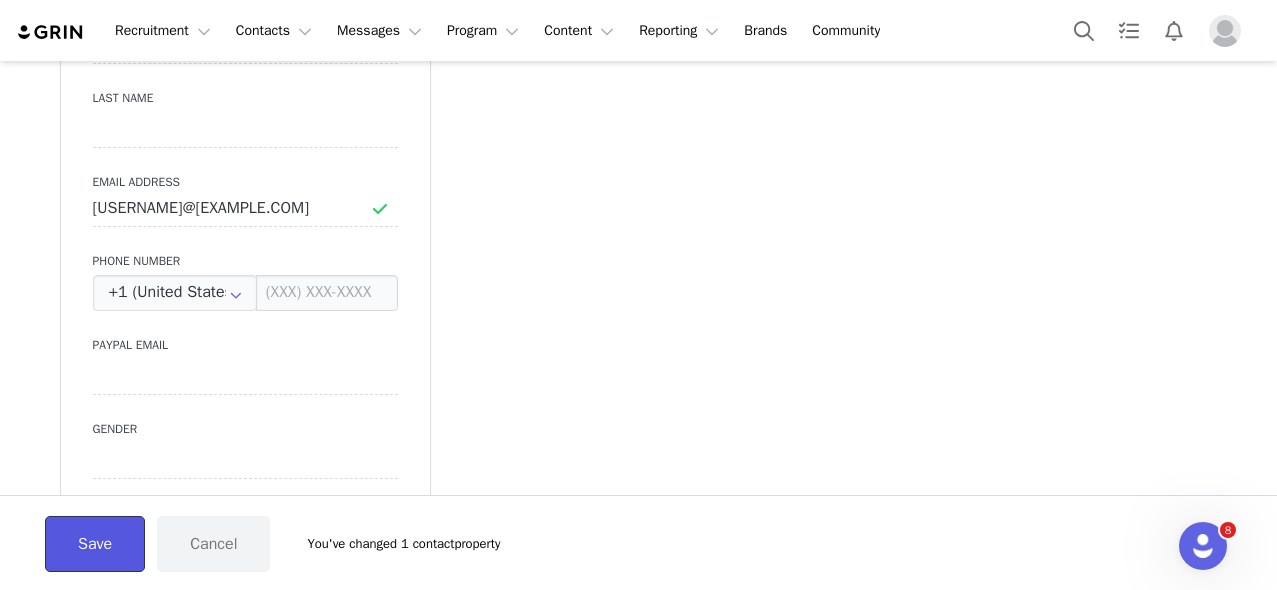 click on "Save" at bounding box center [95, 544] 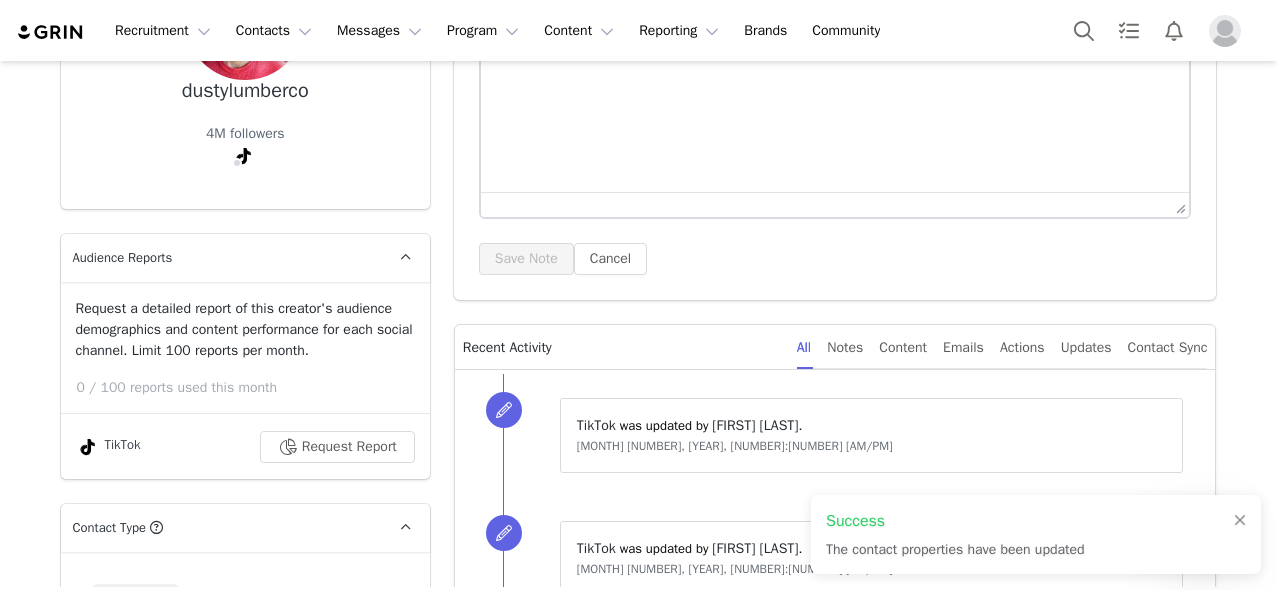 scroll, scrollTop: 0, scrollLeft: 0, axis: both 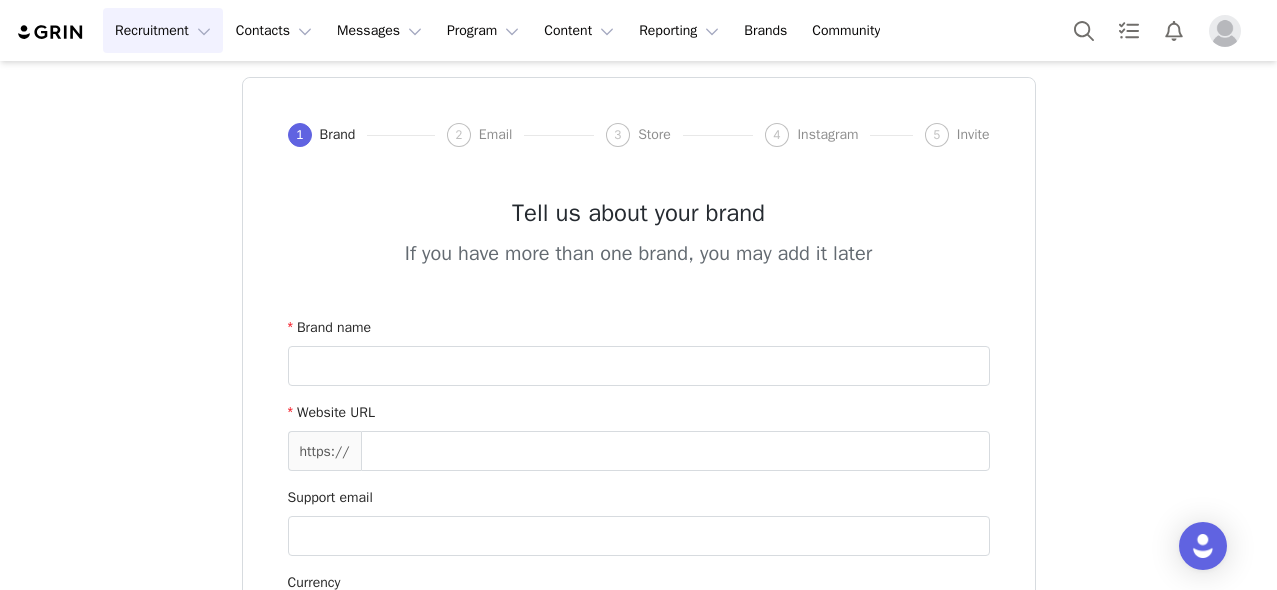 type on "Big Tex Trailers (Joybyte)" 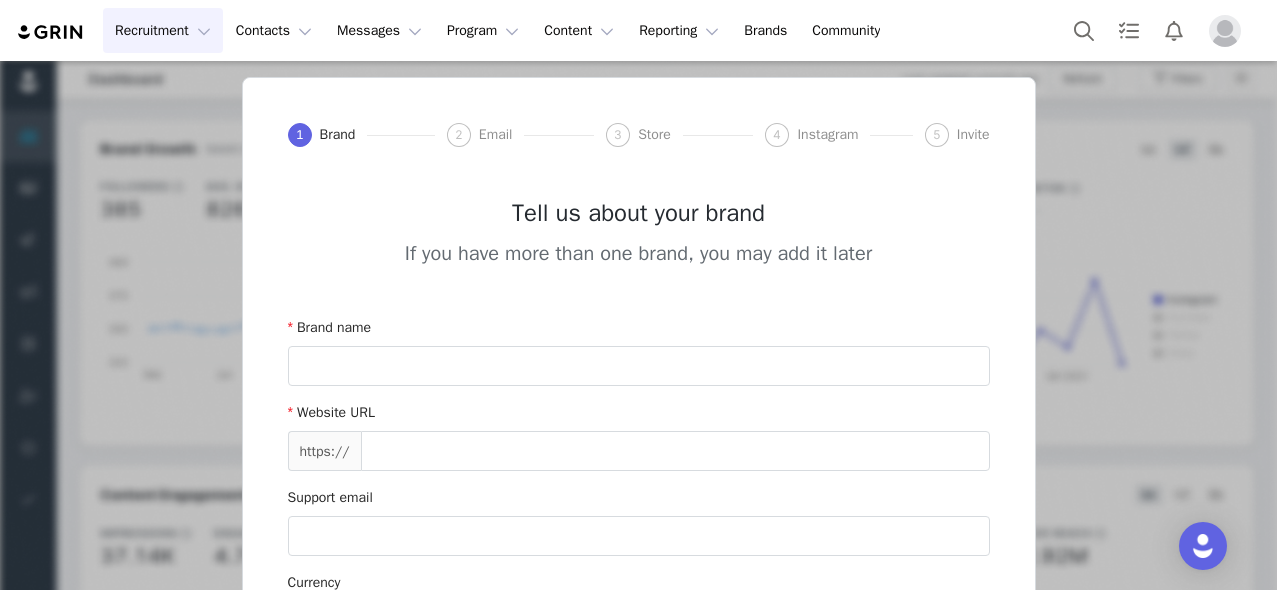 type on "www.bigtextrailers.com/" 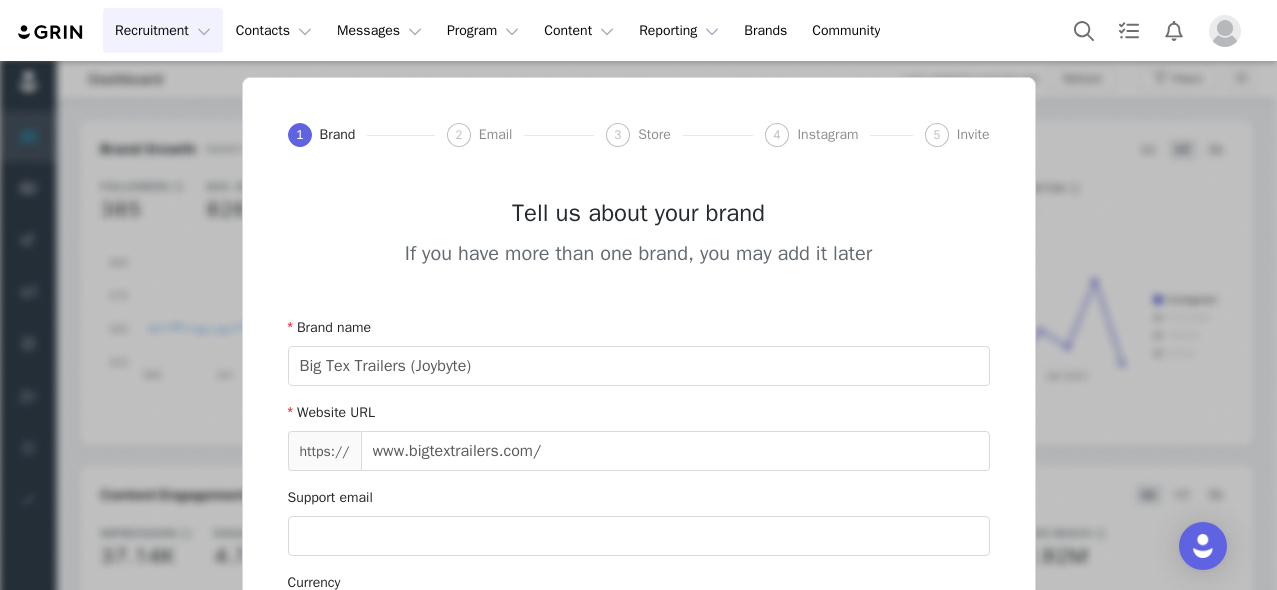 click on "Recruitment Recruitment" at bounding box center (163, 30) 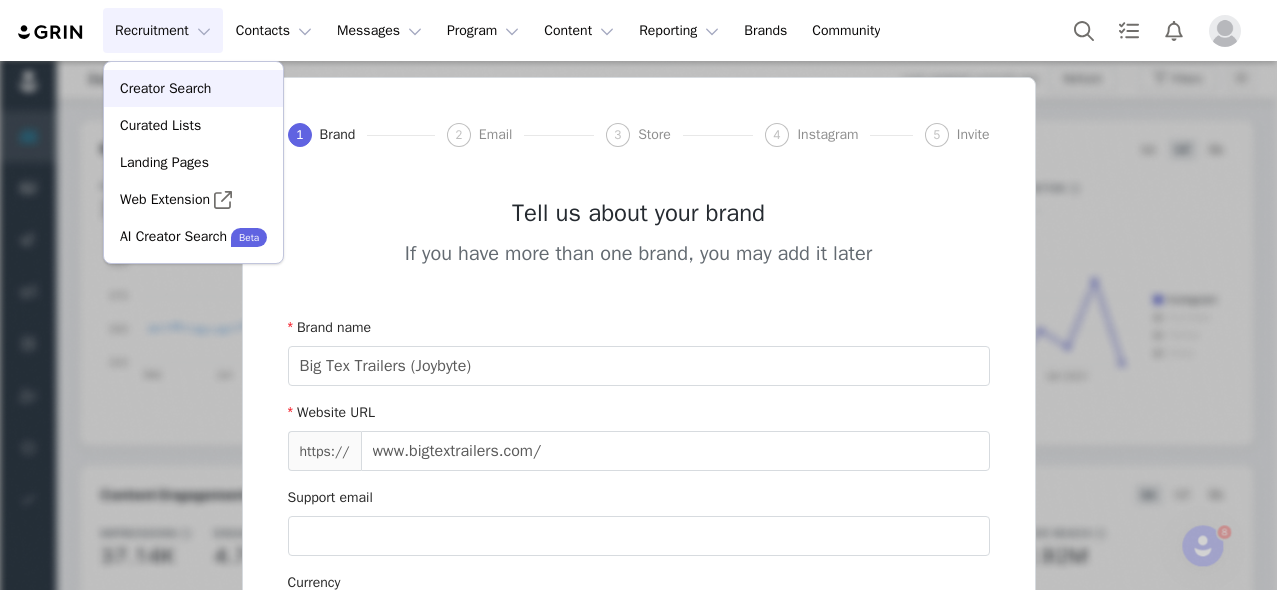 scroll, scrollTop: 0, scrollLeft: 0, axis: both 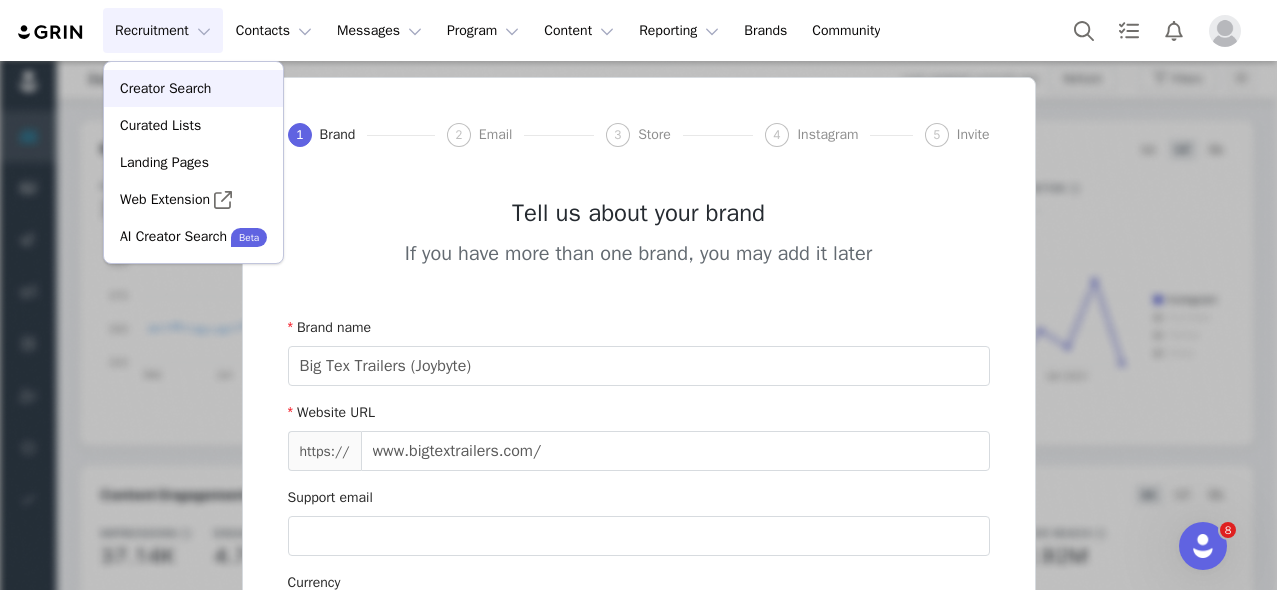click on "Creator Search" at bounding box center (165, 88) 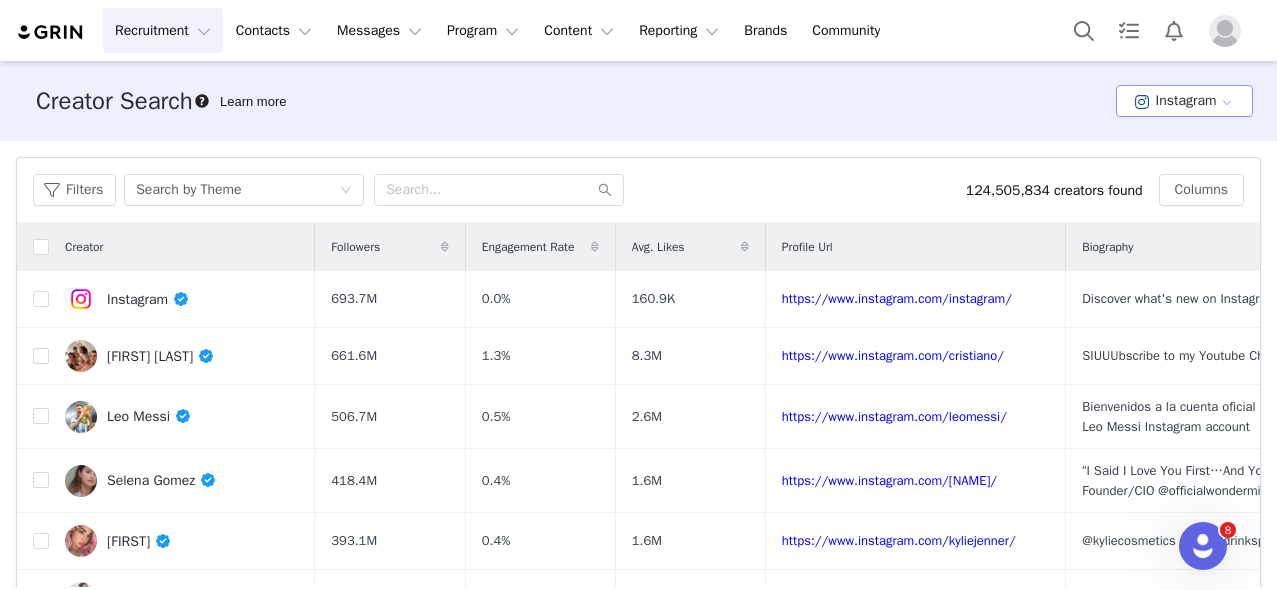 click on "Instagram" at bounding box center [1184, 101] 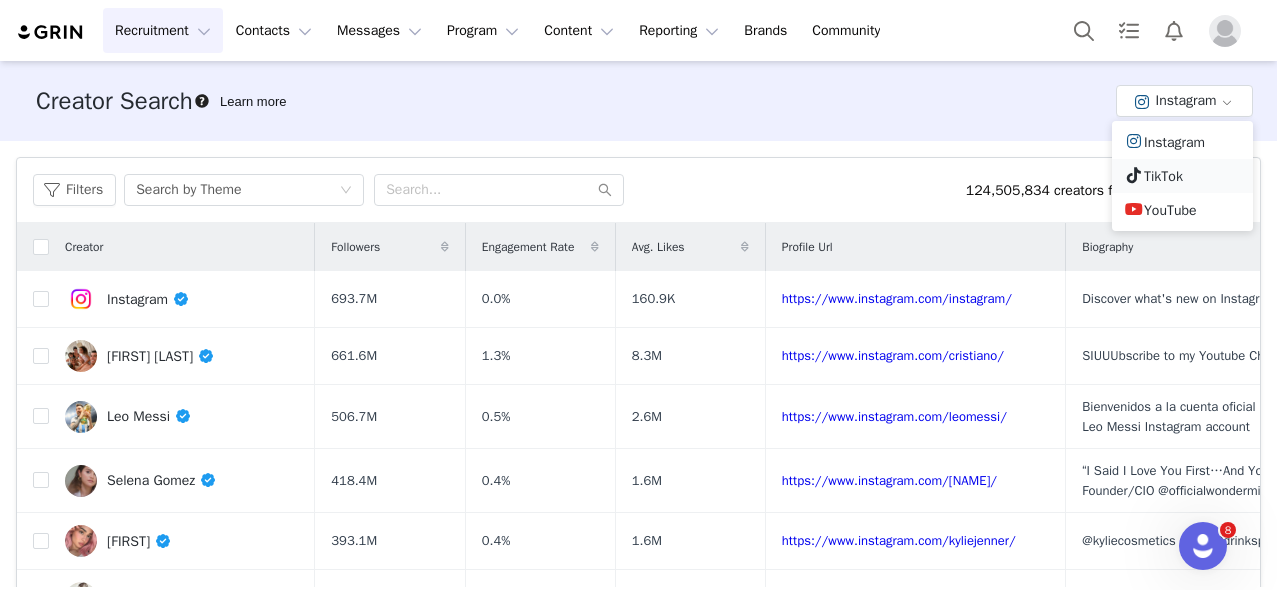 click on "TikTok" at bounding box center [1182, 176] 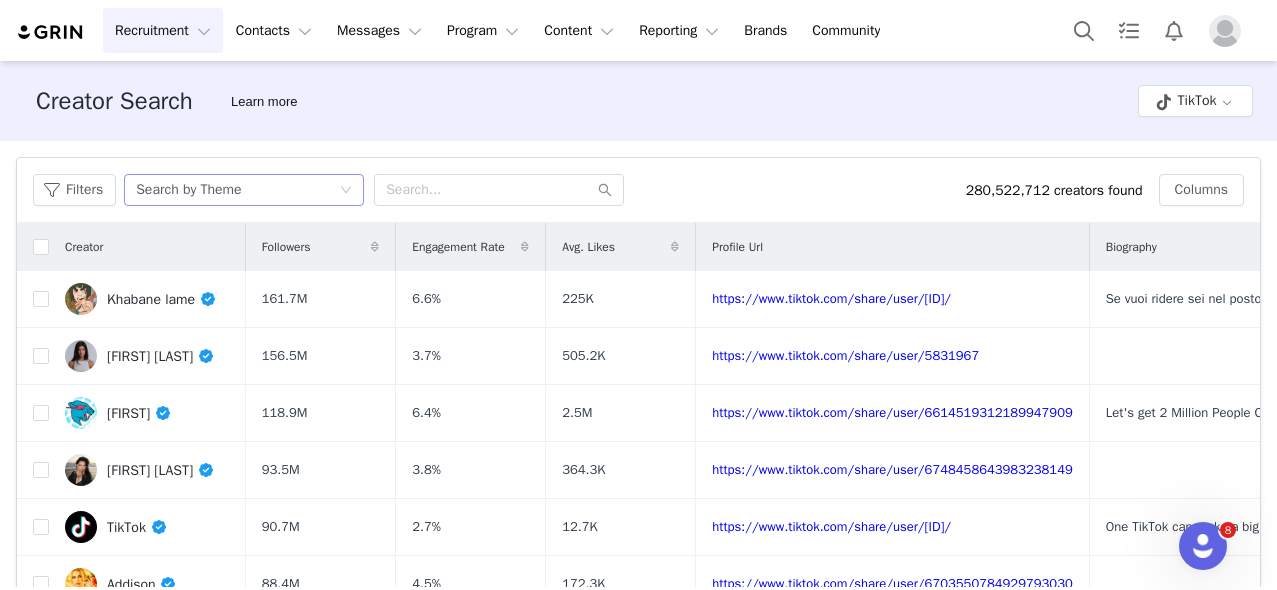click on "Search by Theme" at bounding box center [237, 190] 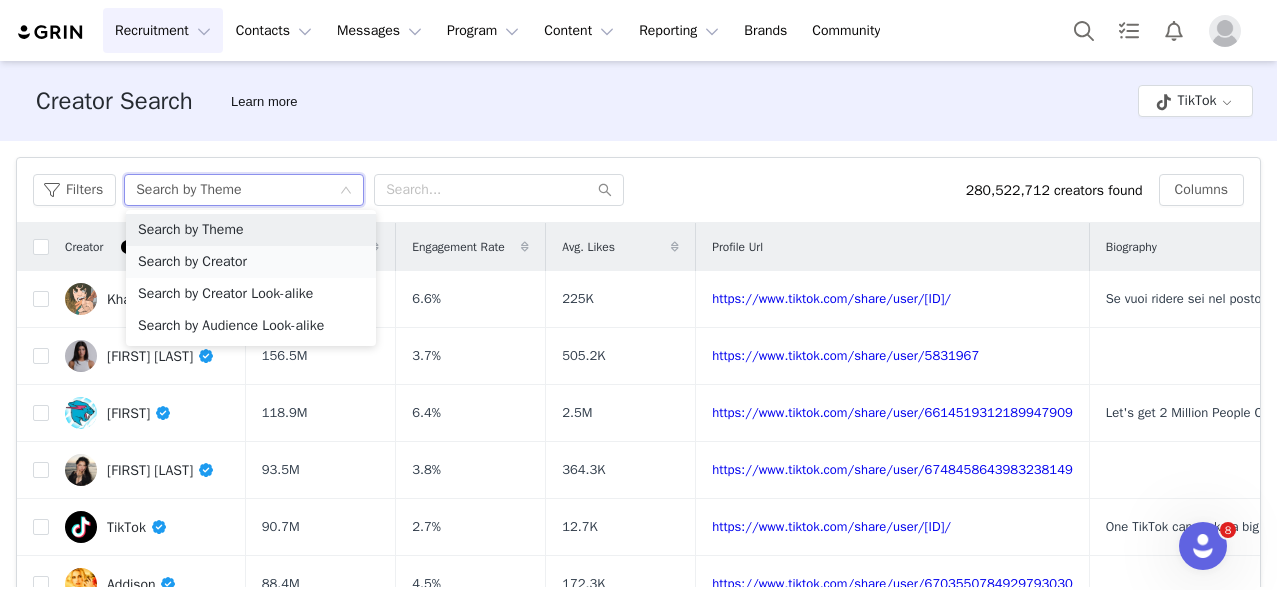click on "Search by Creator" at bounding box center (251, 262) 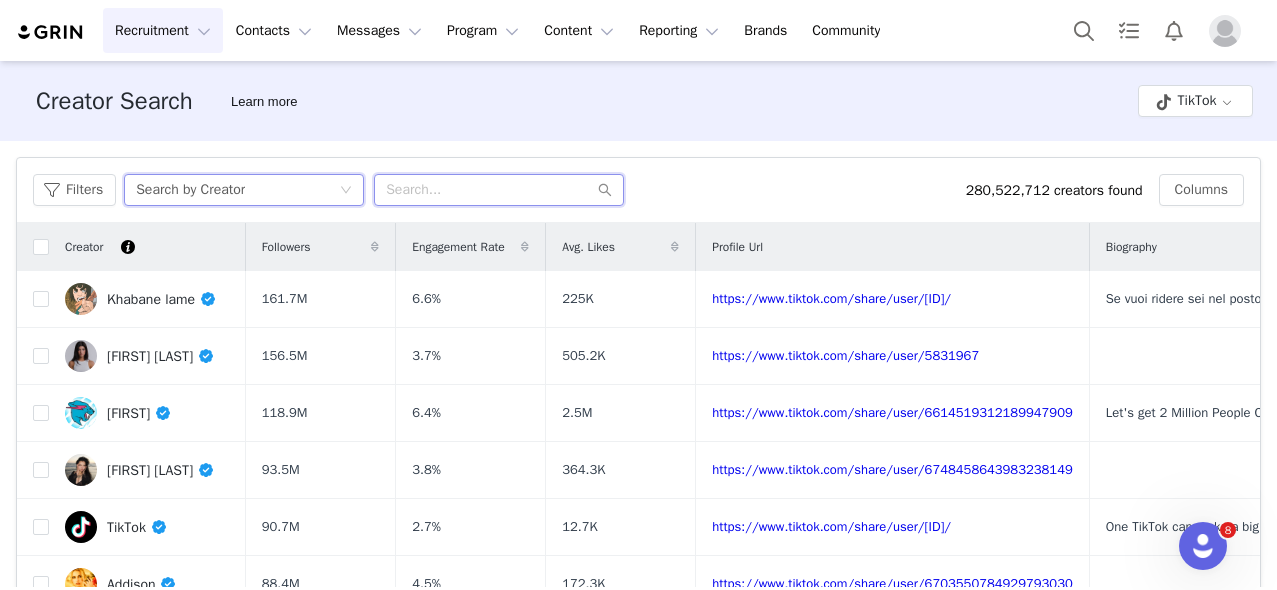 click at bounding box center (499, 190) 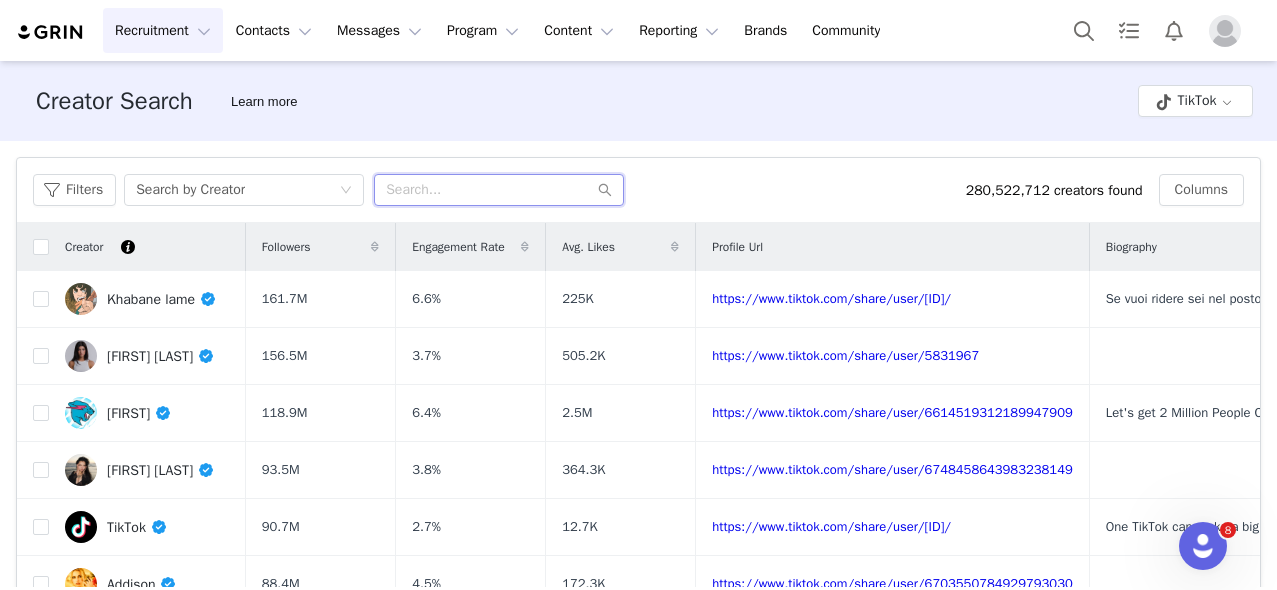 paste on "[USERNAME]" 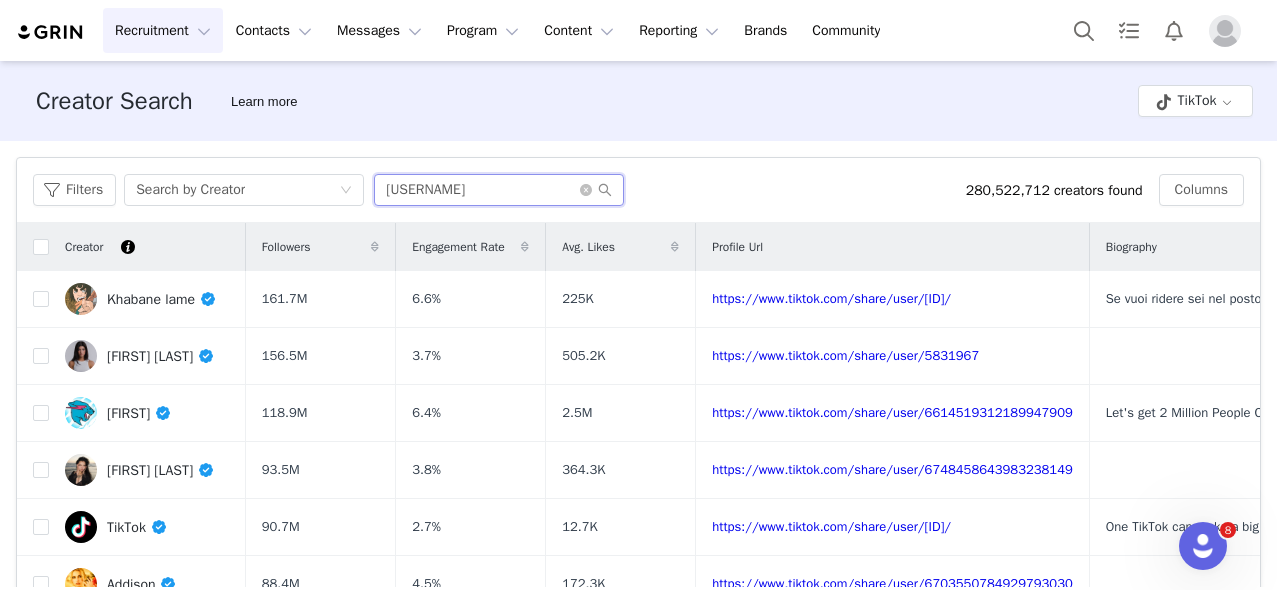 type on "[USERNAME]" 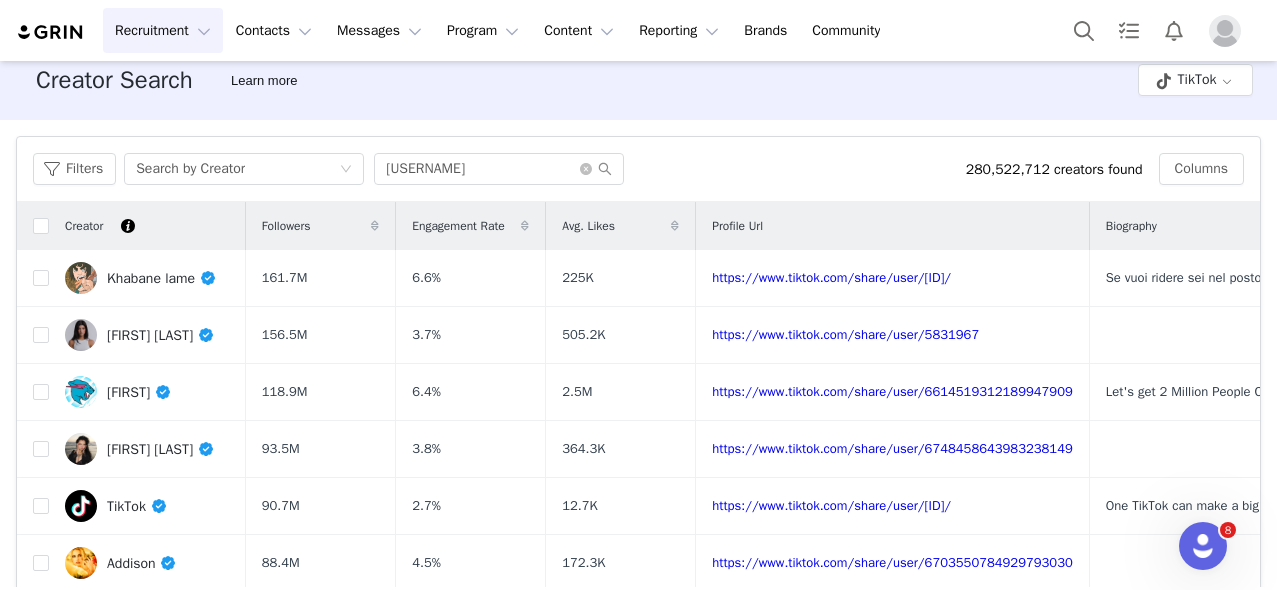 scroll, scrollTop: 23, scrollLeft: 0, axis: vertical 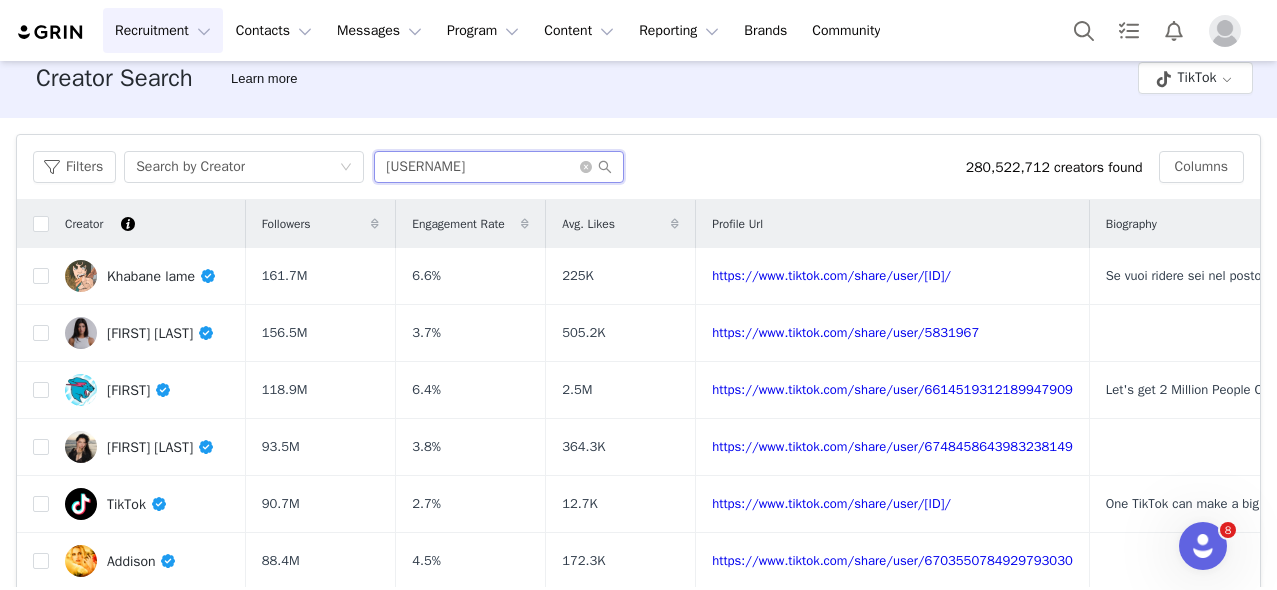click on "[USERNAME]" at bounding box center [499, 167] 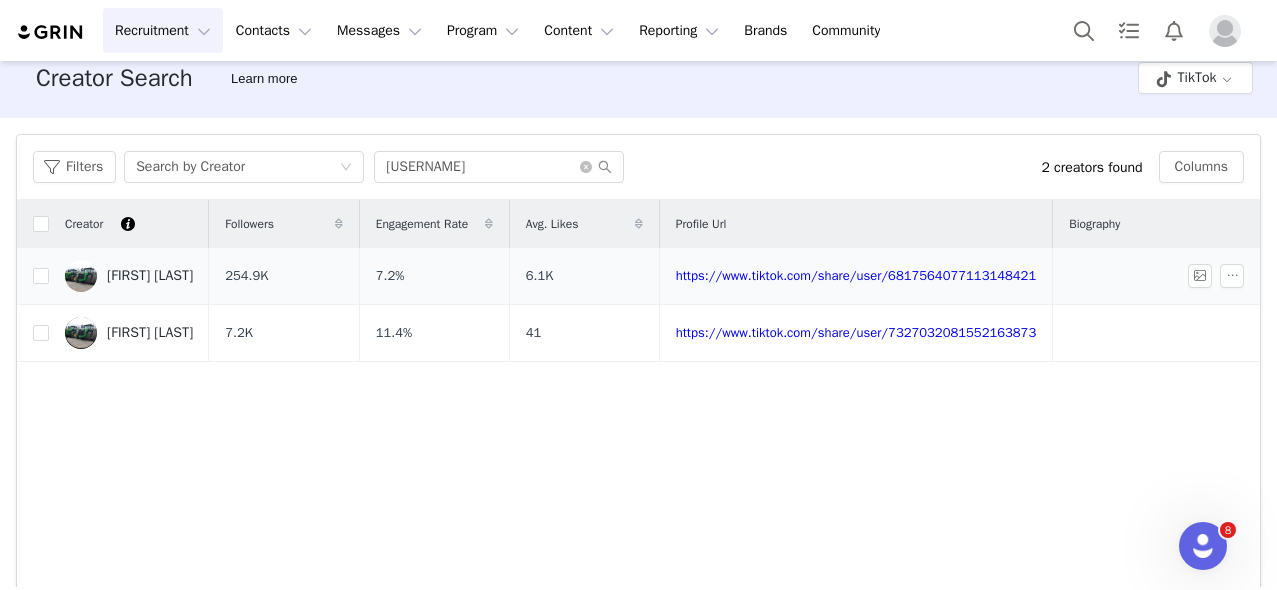 click on "[FIRST] [LAST]" at bounding box center [150, 276] 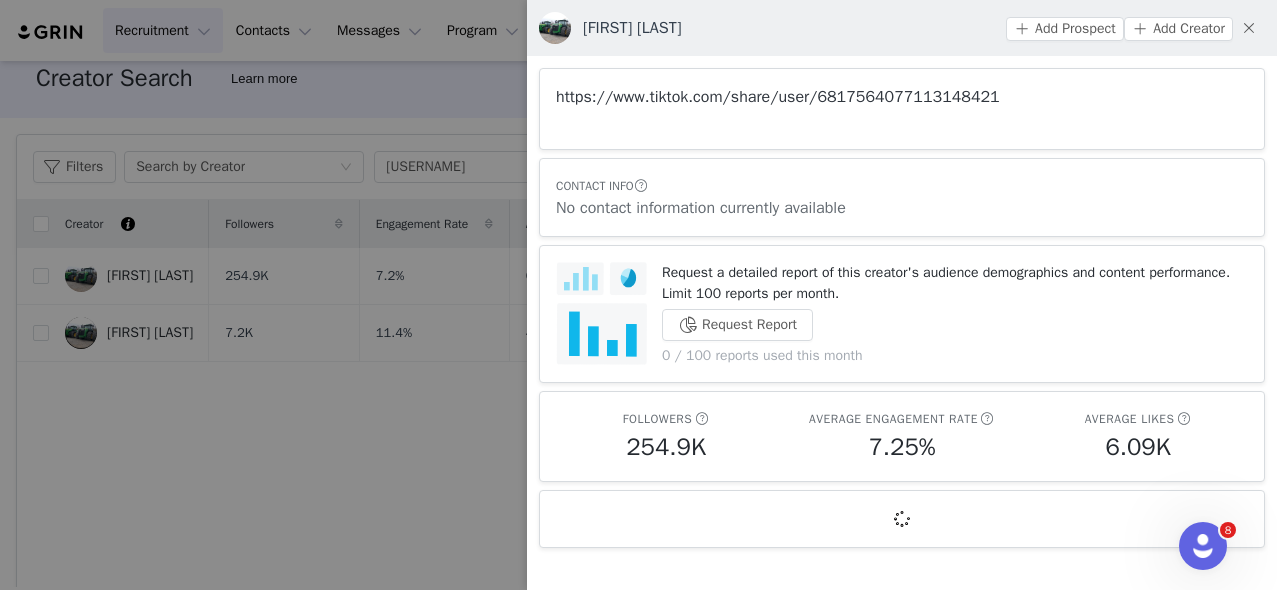 click on "https://www.tiktok.com/share/user/6817564077113148421" at bounding box center (778, 97) 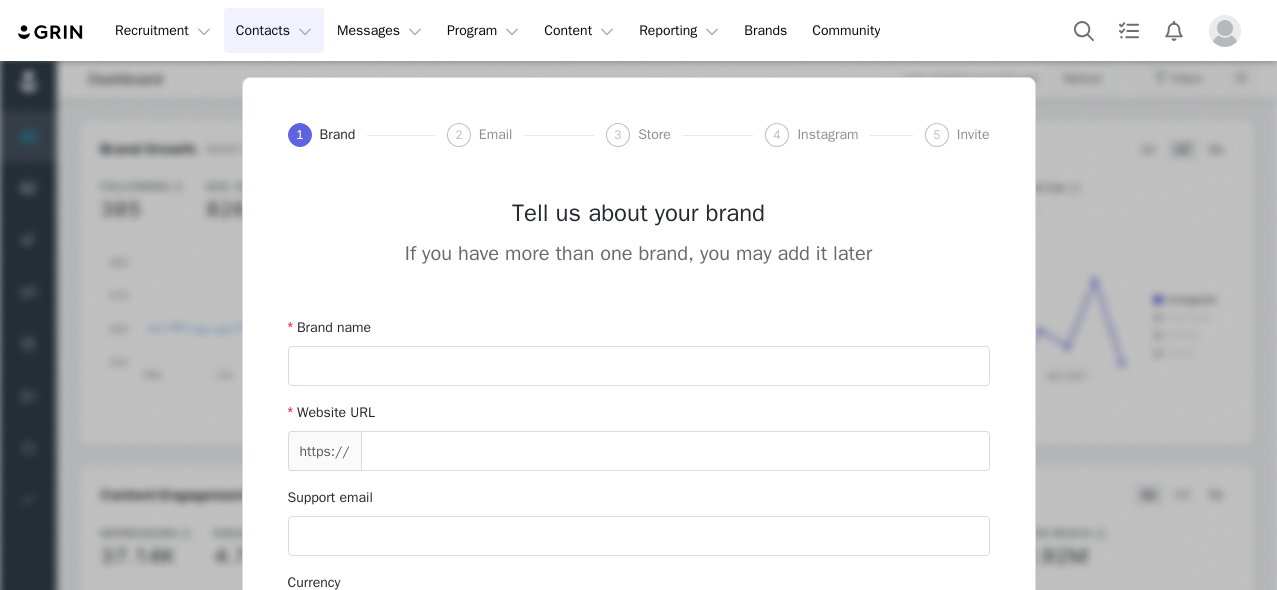scroll, scrollTop: 0, scrollLeft: 0, axis: both 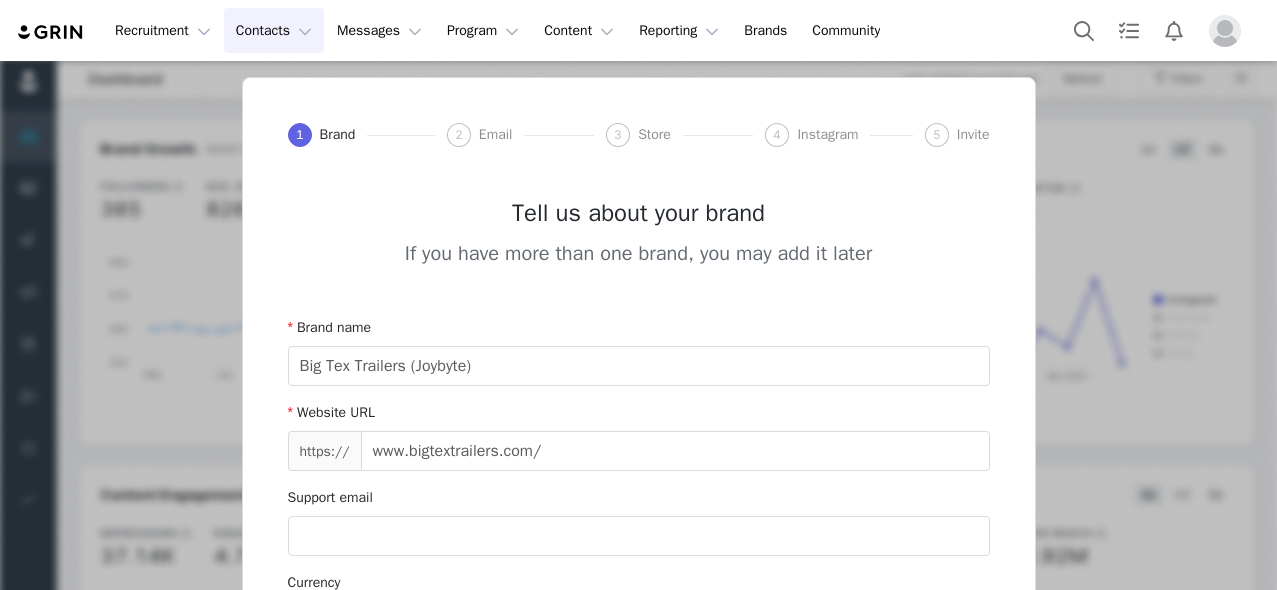 click on "Contacts Contacts" at bounding box center (274, 30) 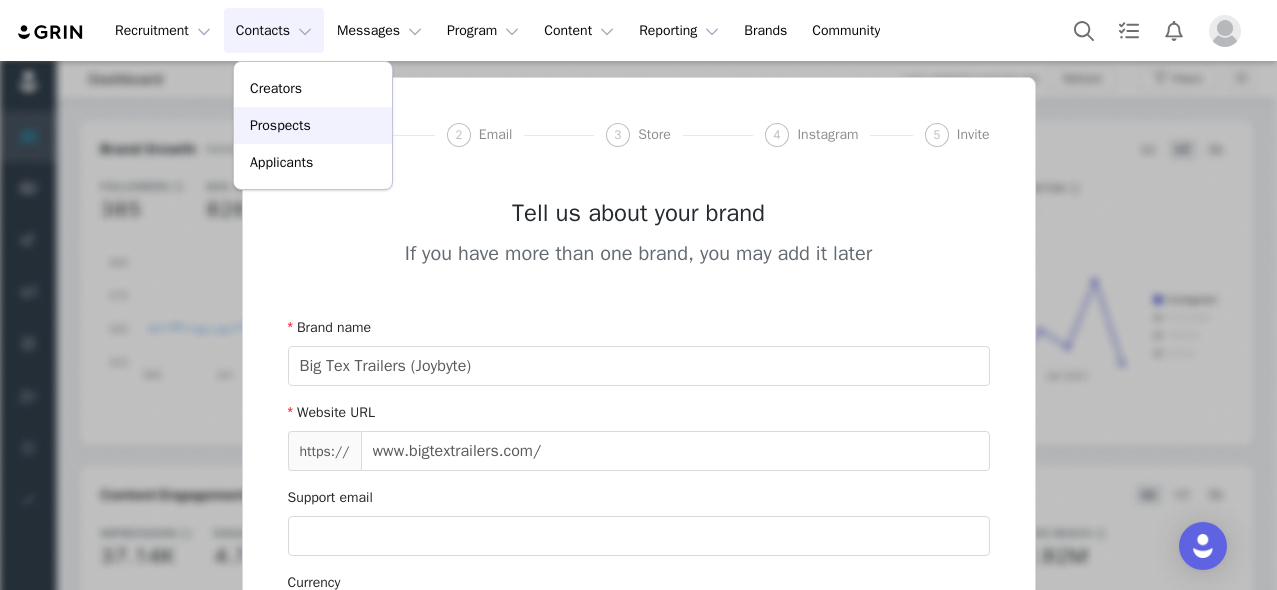 click on "Prospects" at bounding box center (280, 125) 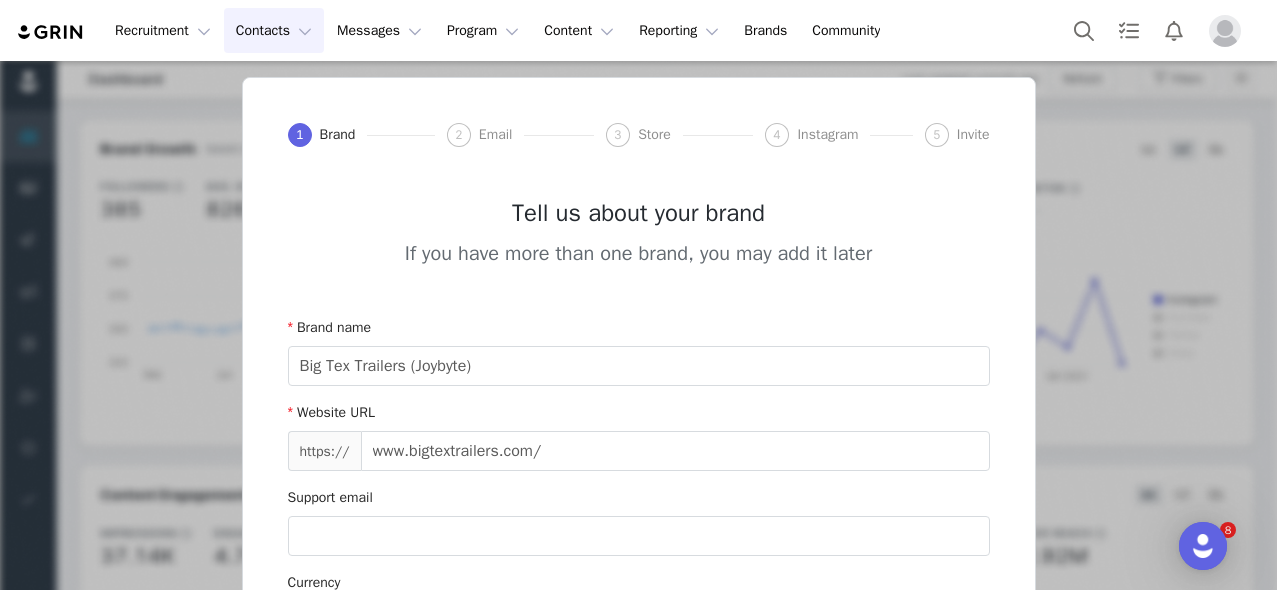 scroll, scrollTop: 0, scrollLeft: 0, axis: both 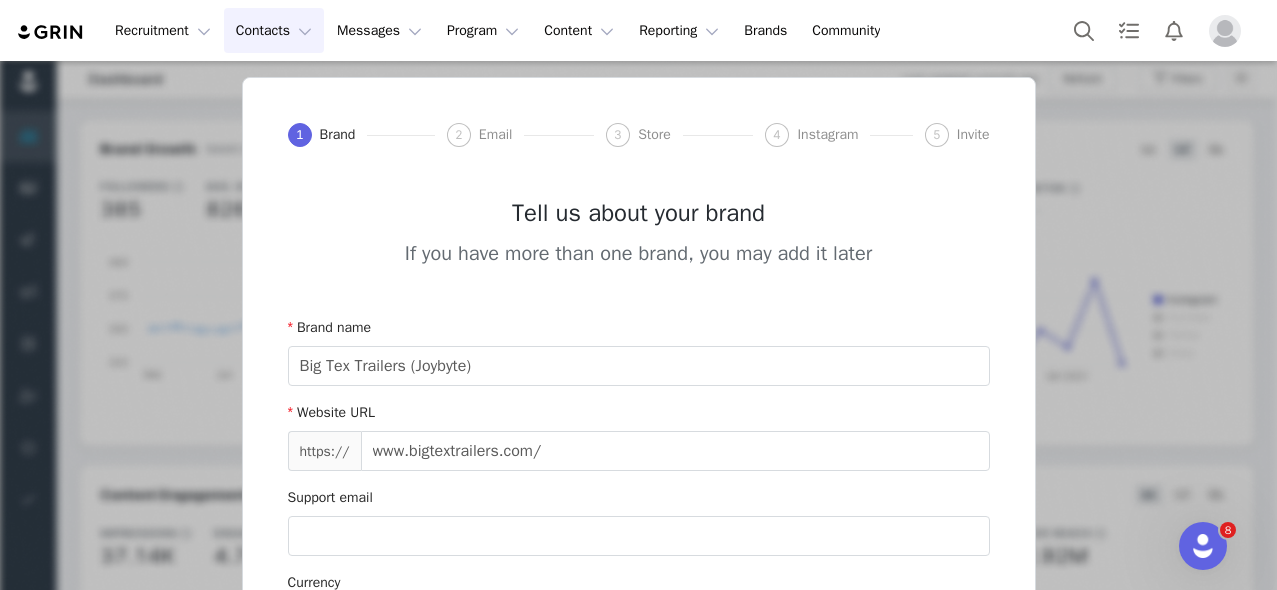 click on "Contacts Contacts" at bounding box center [274, 30] 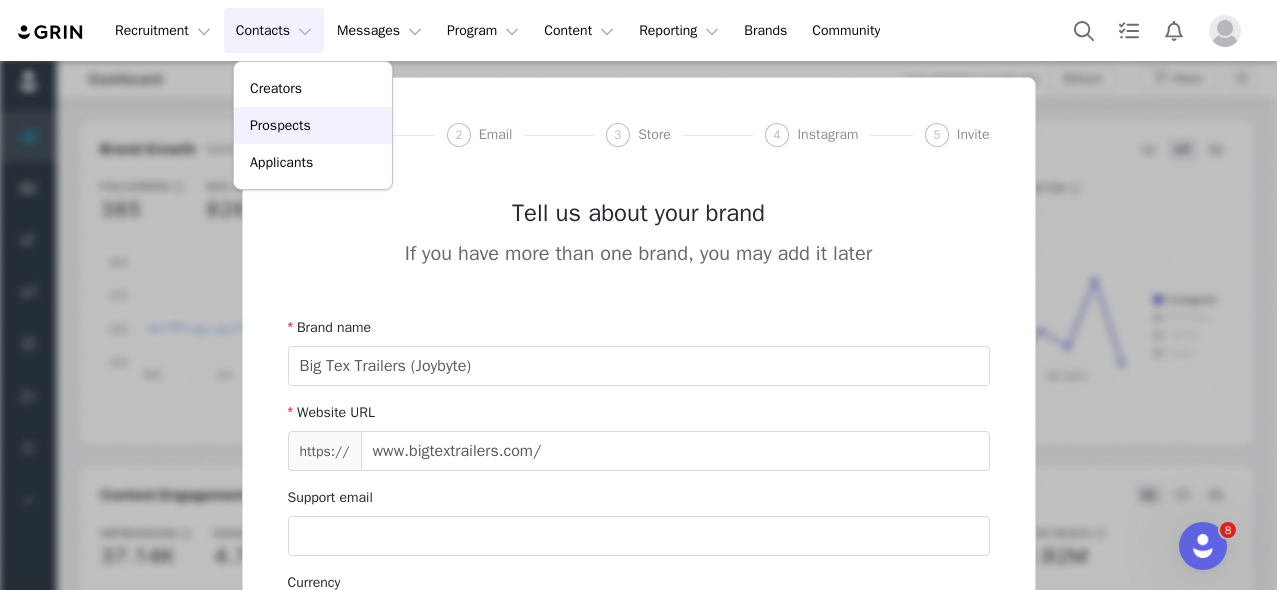 click on "Prospects" at bounding box center (280, 125) 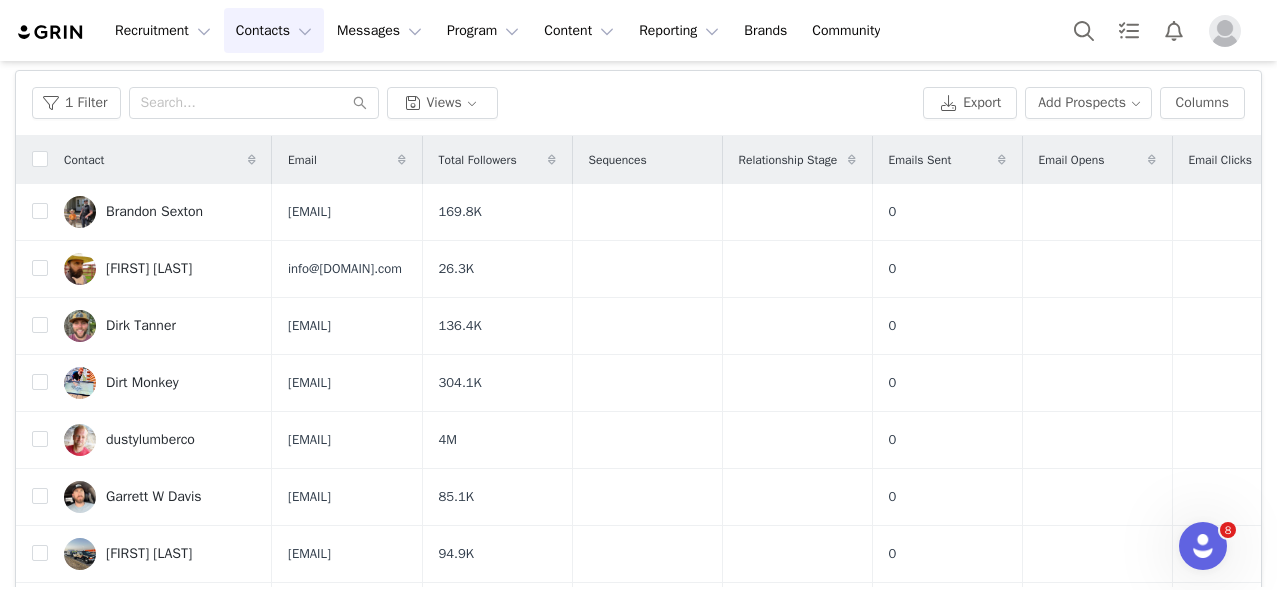 scroll, scrollTop: 216, scrollLeft: 0, axis: vertical 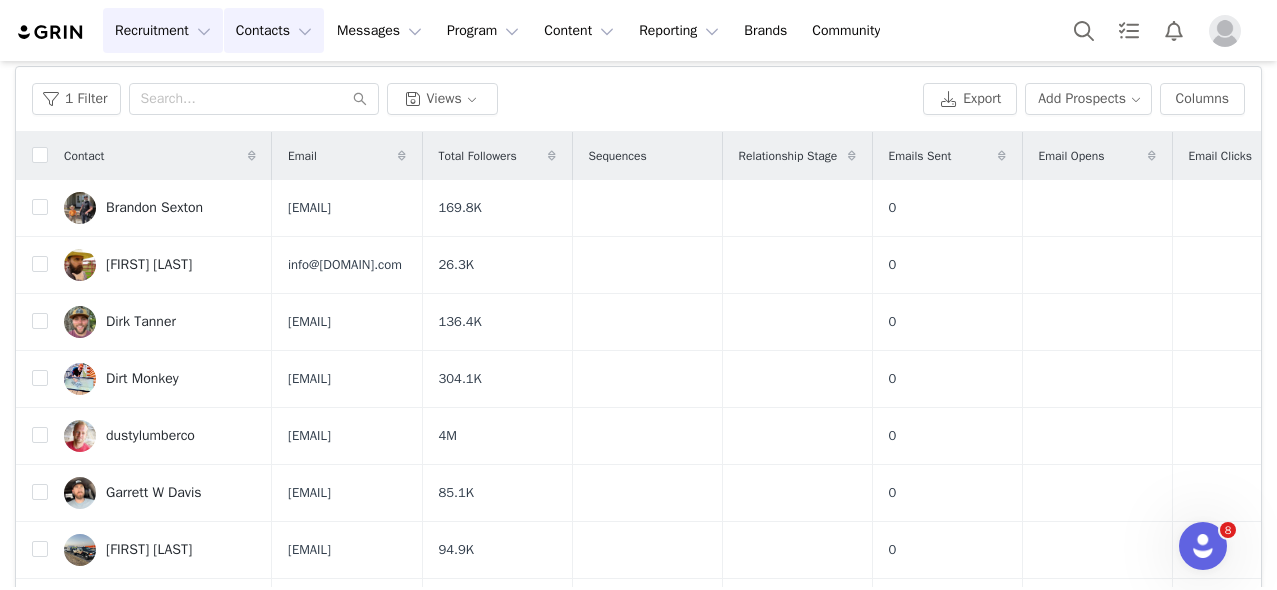 click on "Recruitment Recruitment" at bounding box center (163, 30) 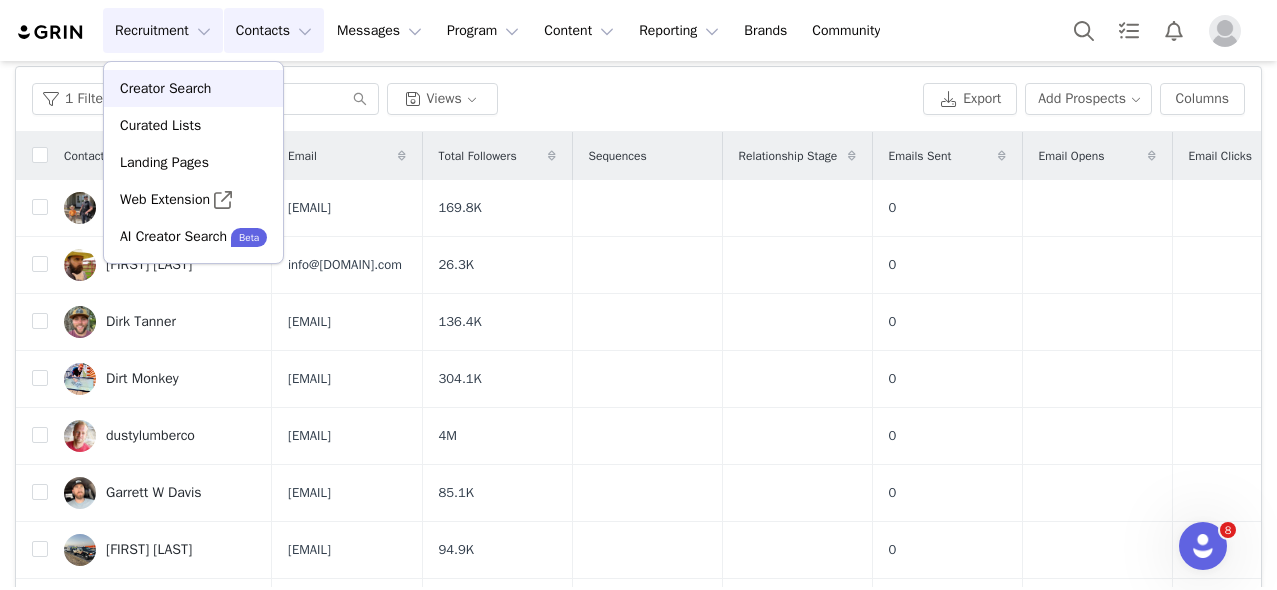 click on "Creator Search" at bounding box center [193, 88] 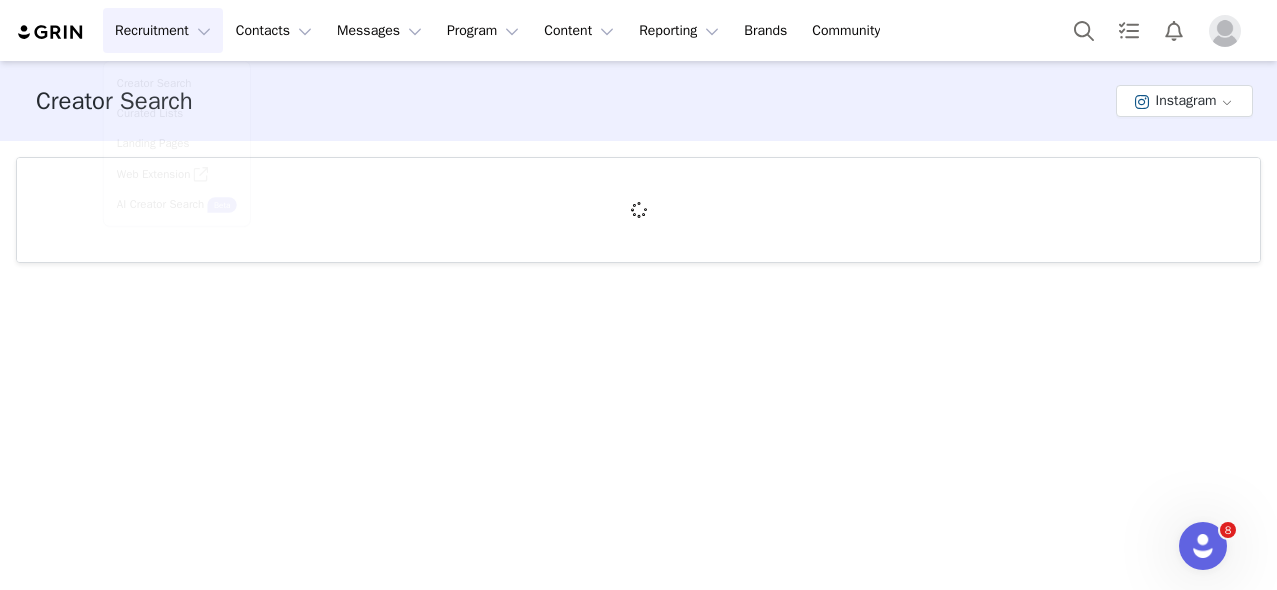 scroll, scrollTop: 0, scrollLeft: 0, axis: both 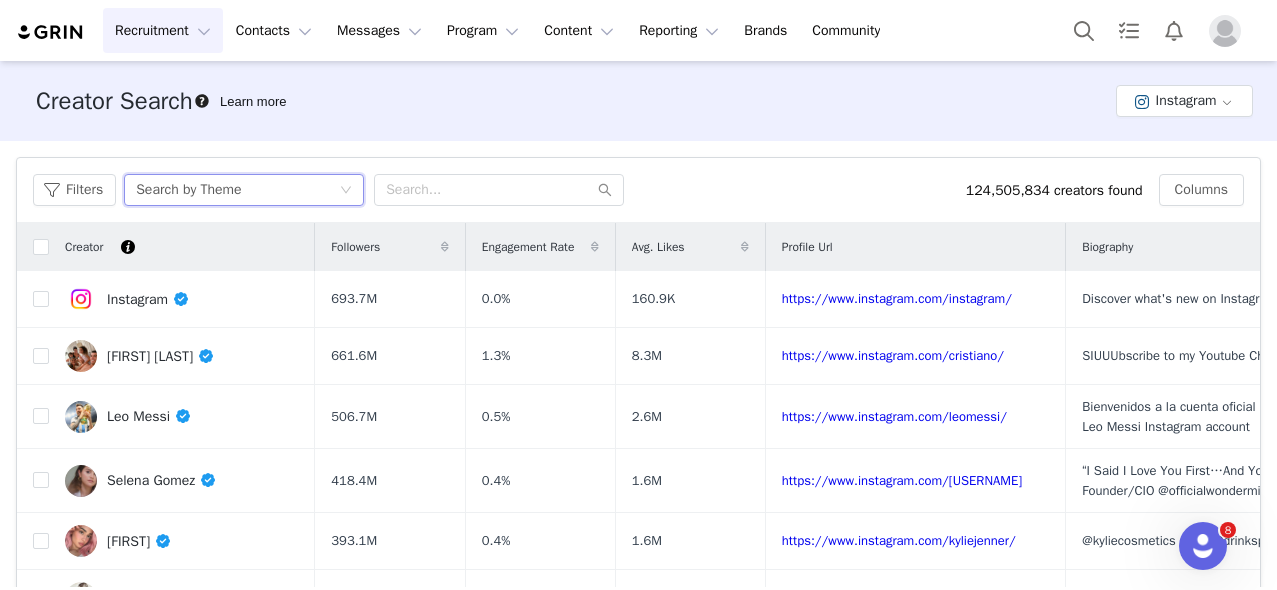 click on "Search by Theme" at bounding box center (237, 190) 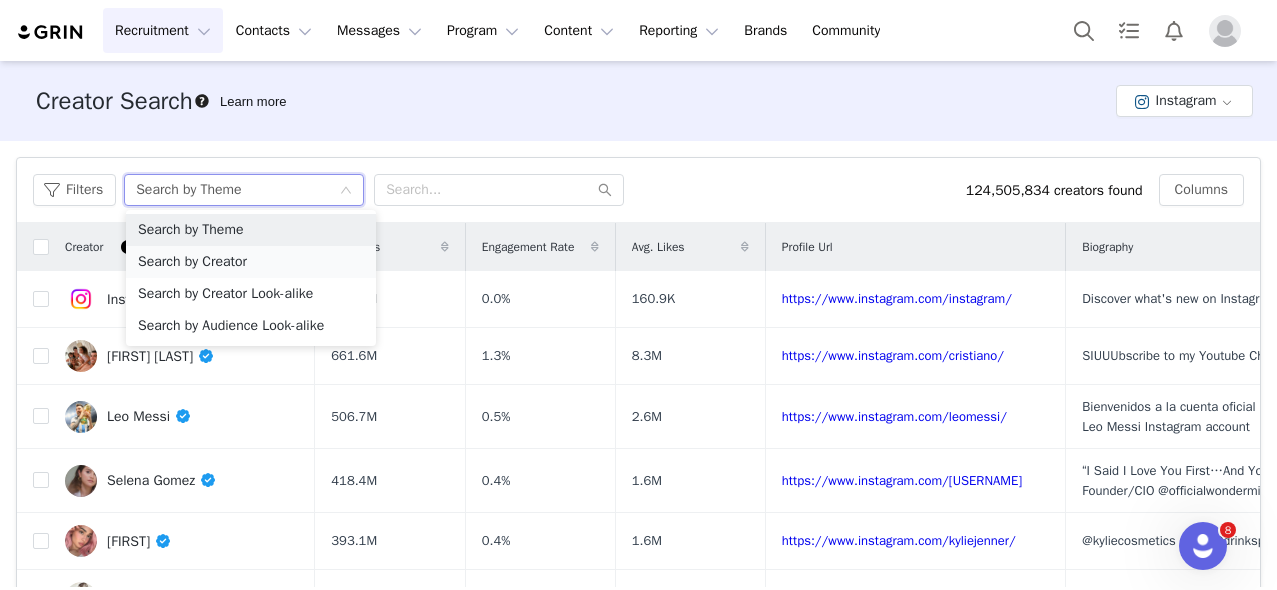 click on "Search by Creator" at bounding box center [251, 262] 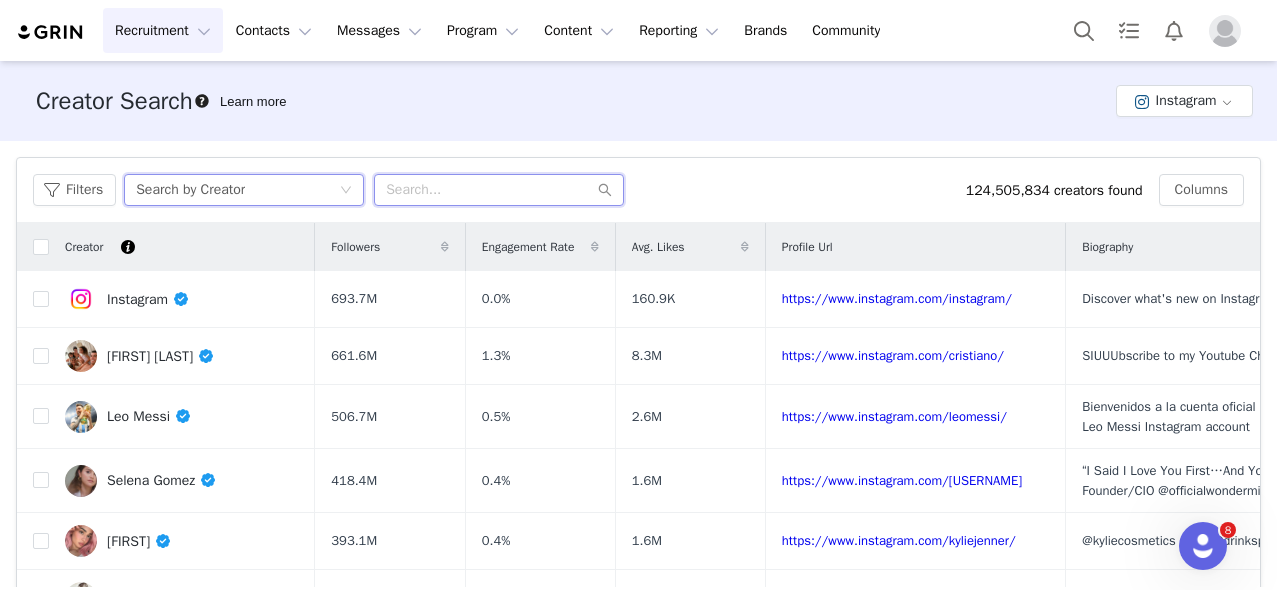 click at bounding box center (499, 190) 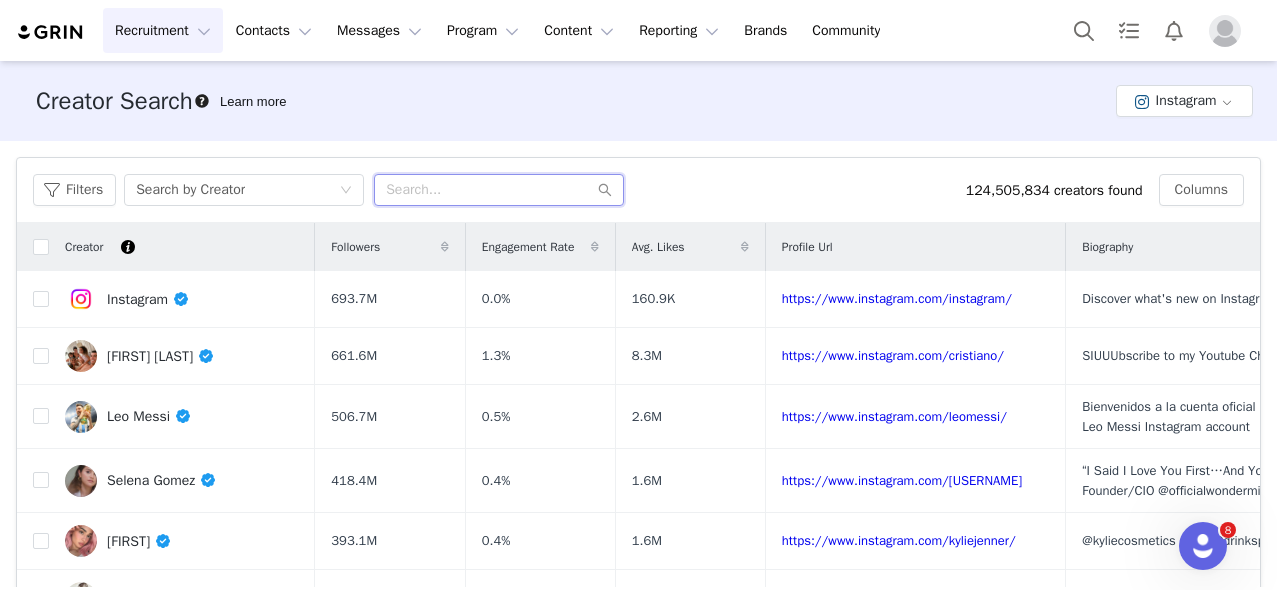 paste on "tuckerbrownrab" 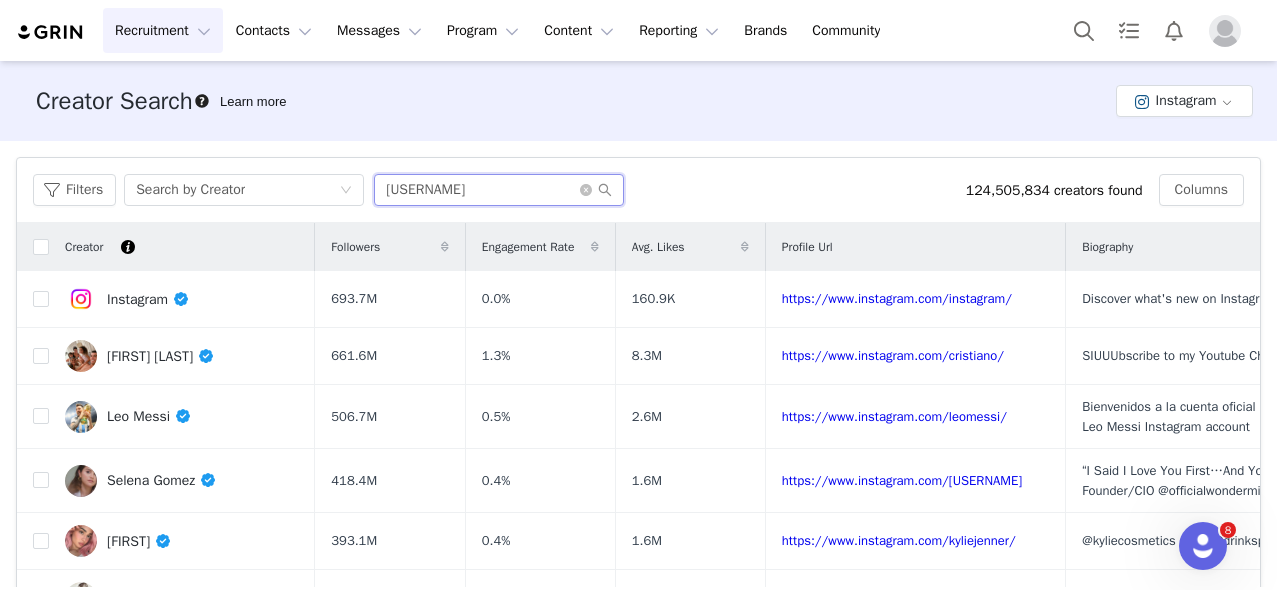type on "tuckerbrownrab" 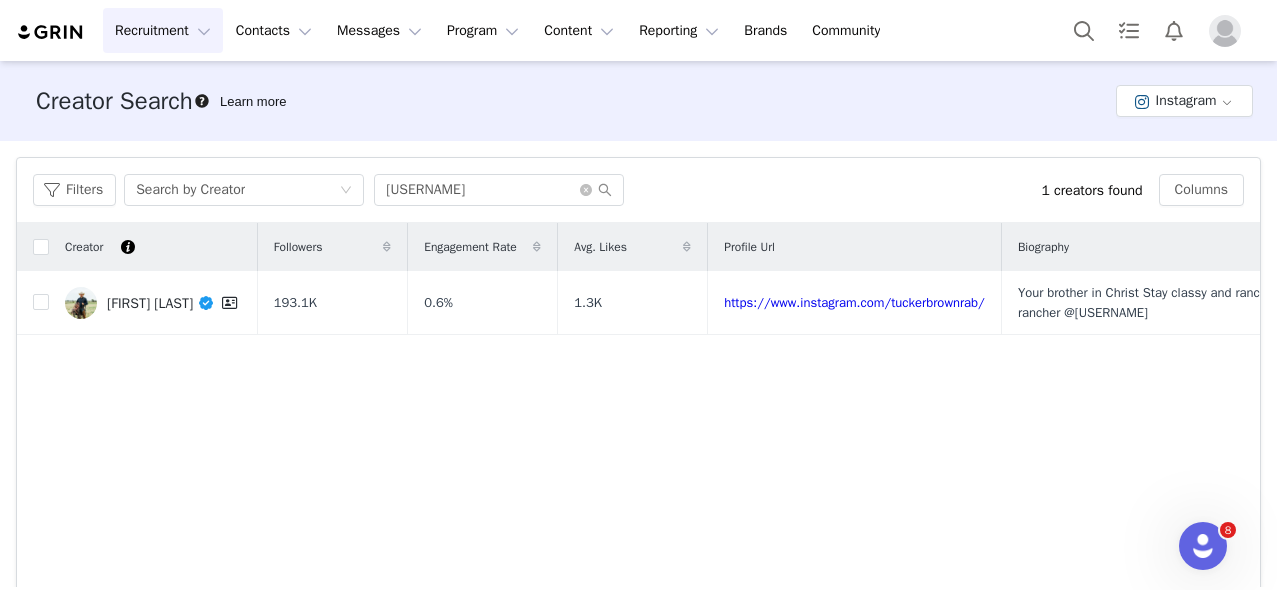 click on "Filters  Search by Creator  tuckerbrownrab      1 creators found      Columns" at bounding box center (638, 190) 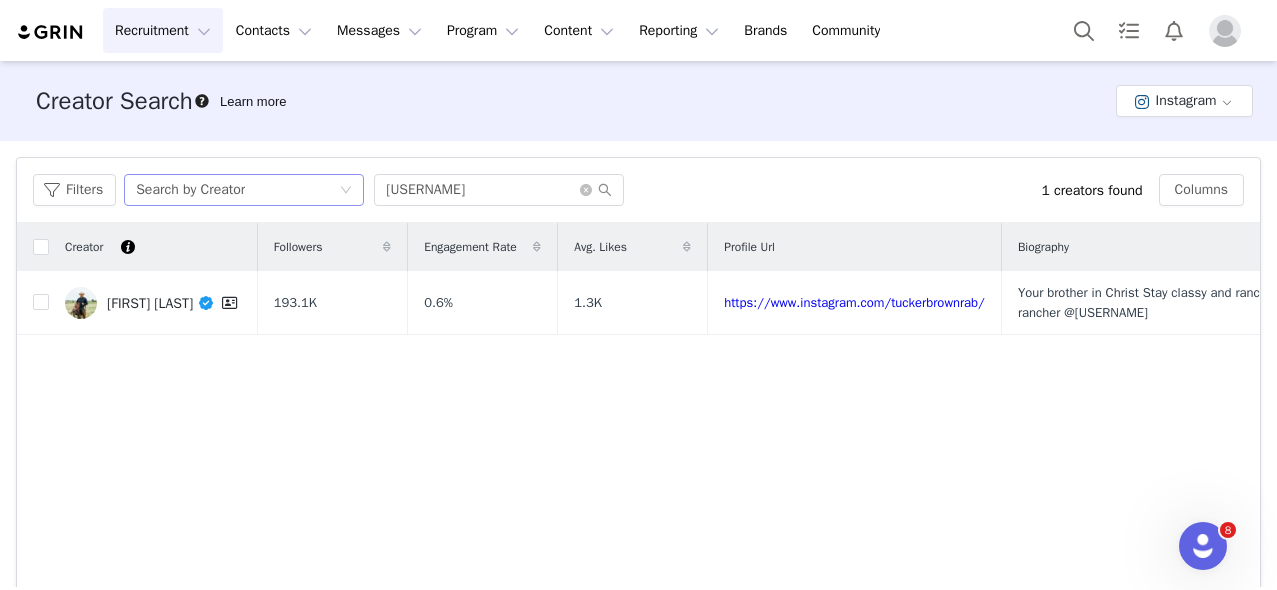 click on "Search by Creator" at bounding box center (190, 190) 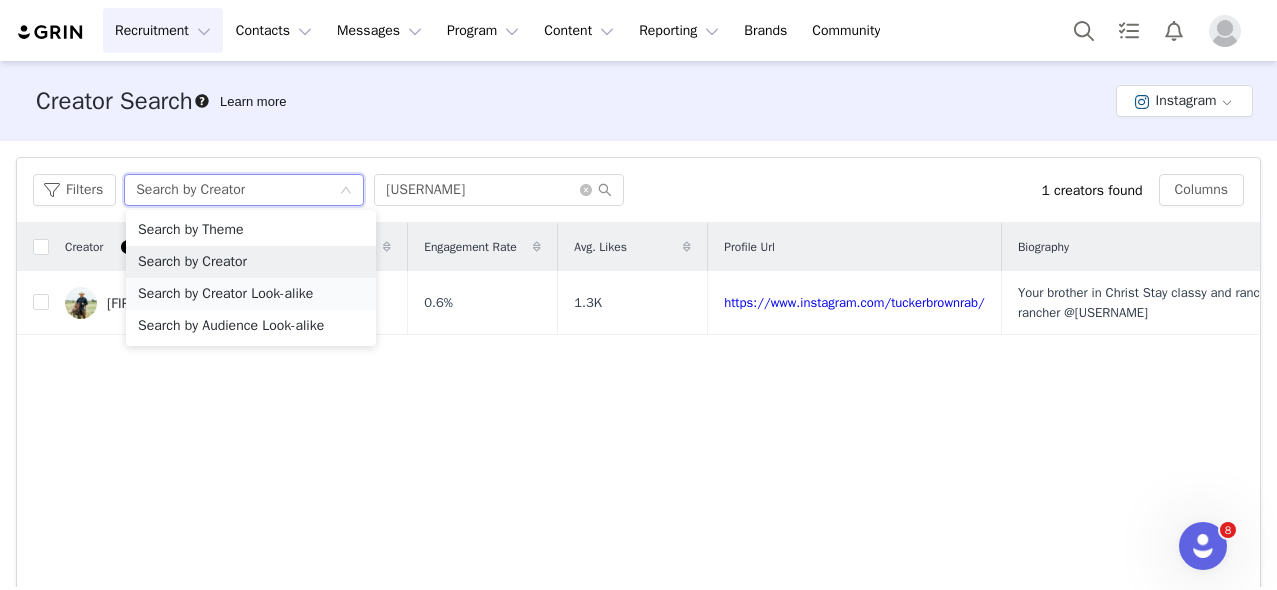 click on "Search by Creator Look-alike" at bounding box center (251, 294) 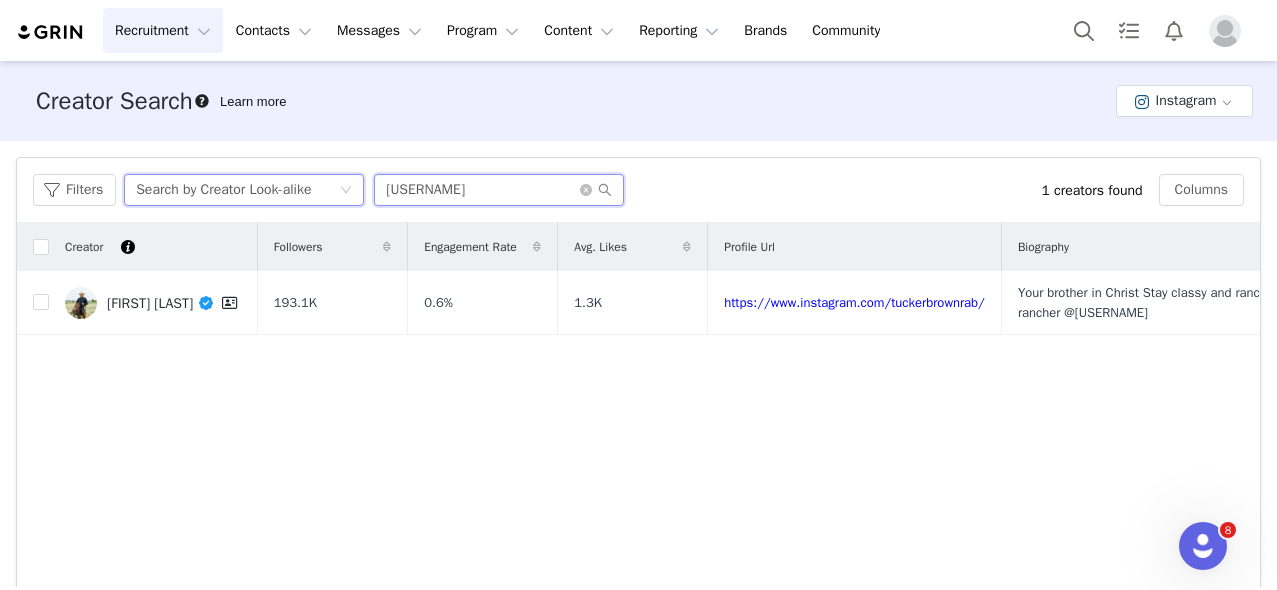 click on "tuckerbrownrab" at bounding box center (499, 190) 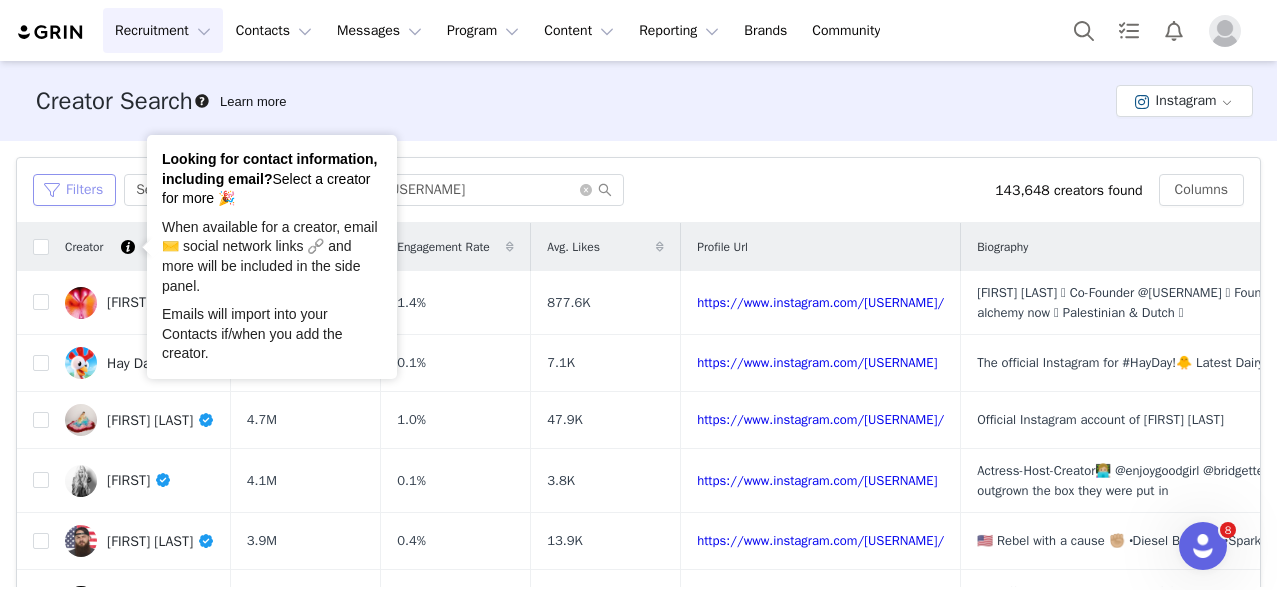 click on "Filters" at bounding box center [74, 190] 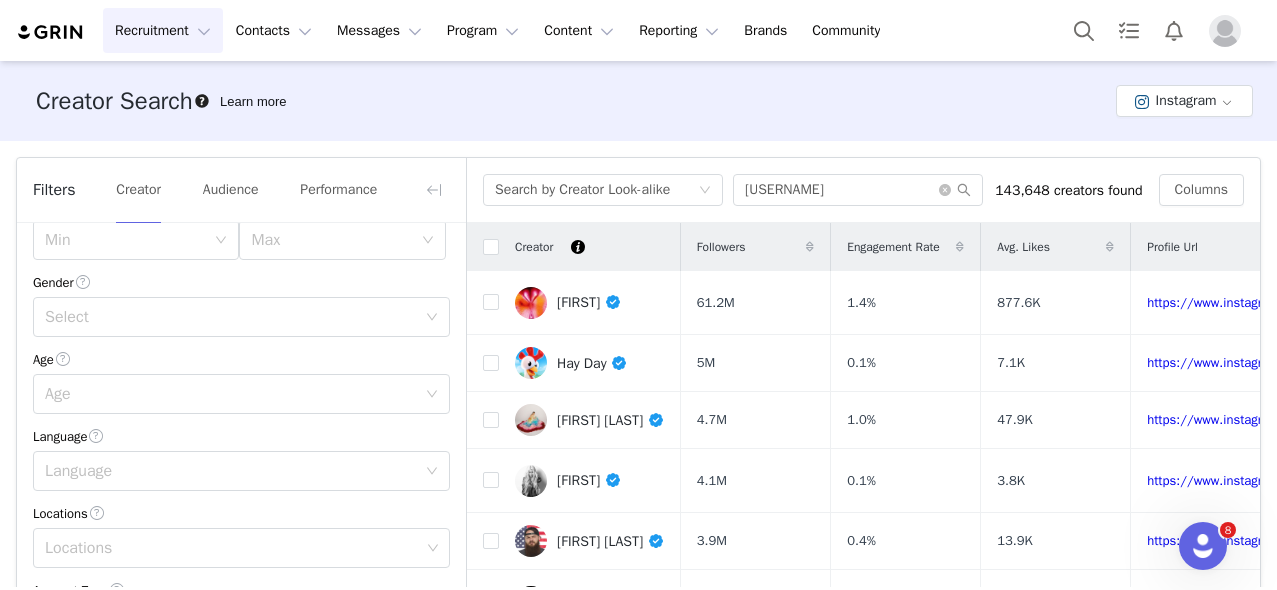 scroll, scrollTop: 0, scrollLeft: 0, axis: both 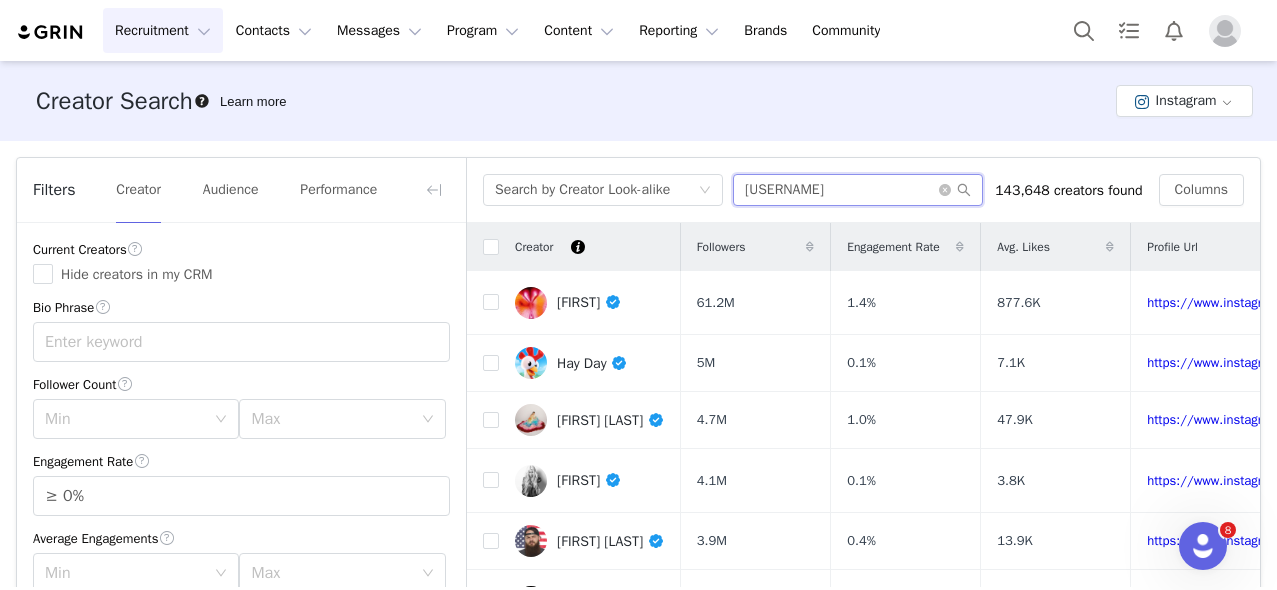 click on "tuckerbrownrab" at bounding box center [858, 190] 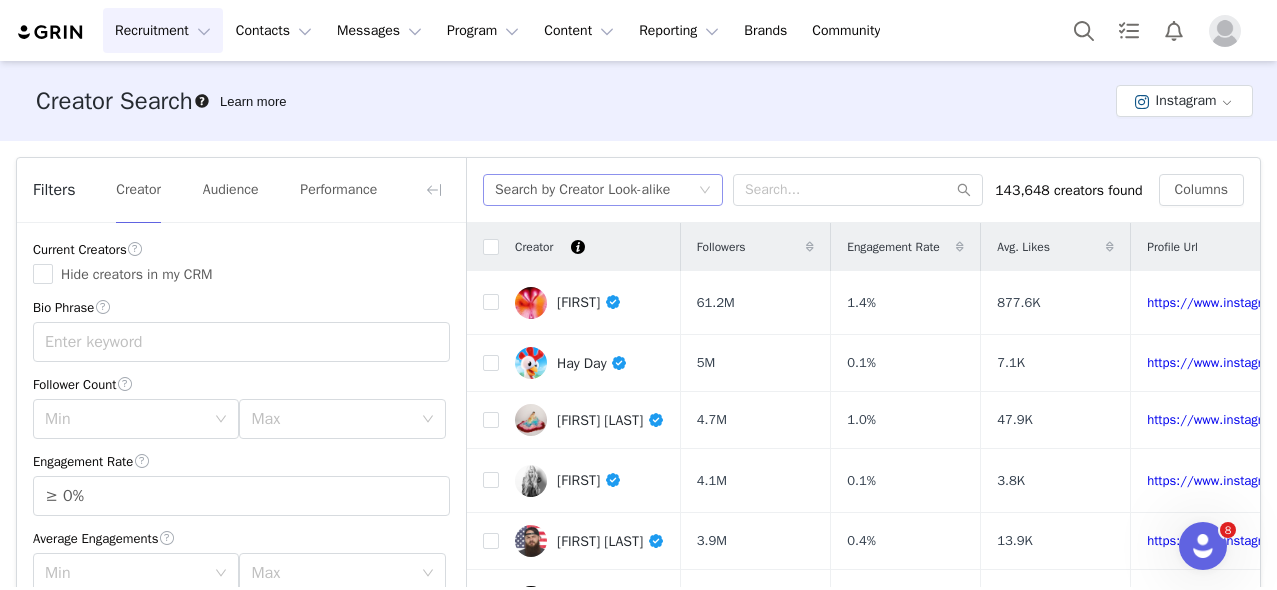 click on "Search by Creator Look-alike" at bounding box center (582, 190) 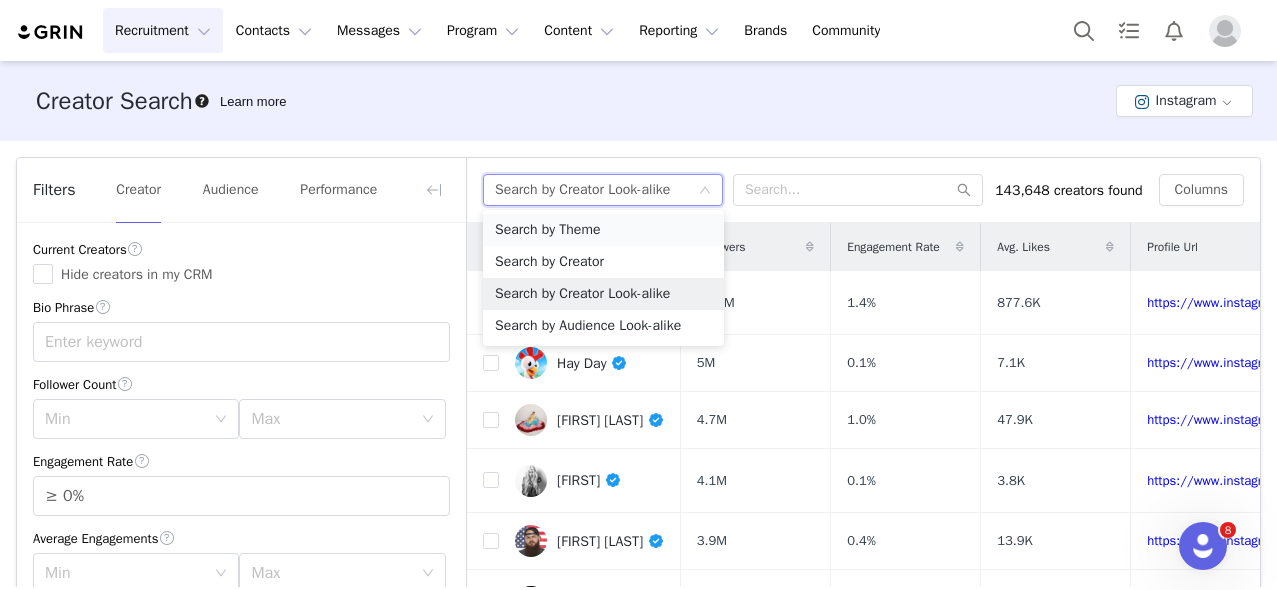 click on "Search by Theme" at bounding box center (603, 230) 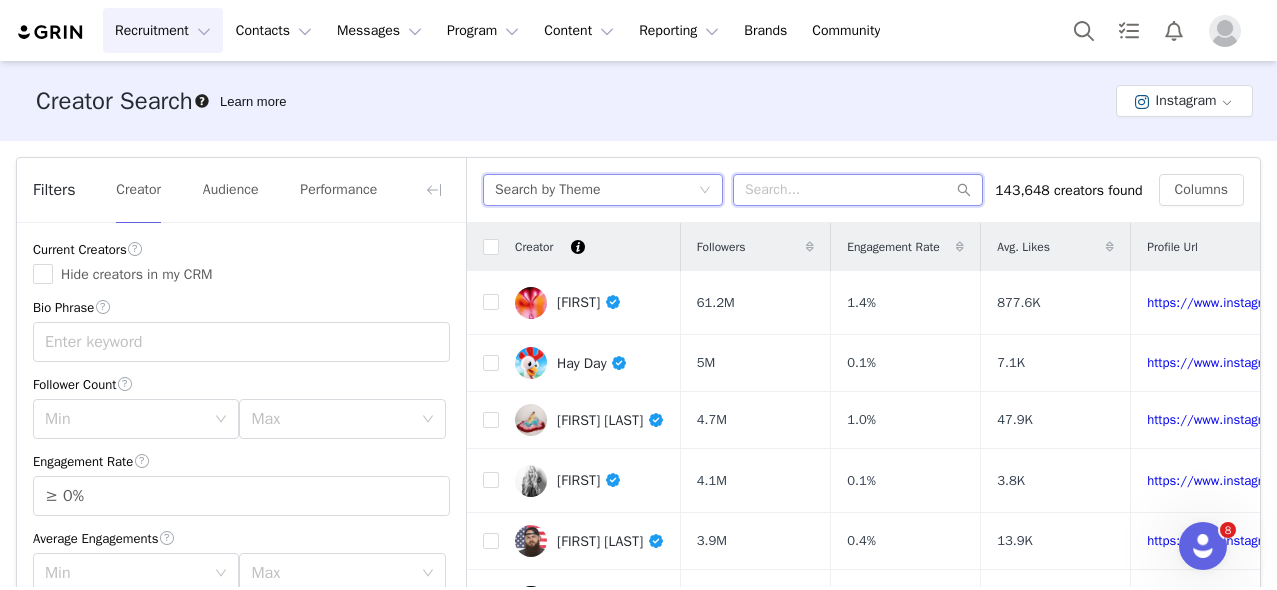 click at bounding box center [858, 190] 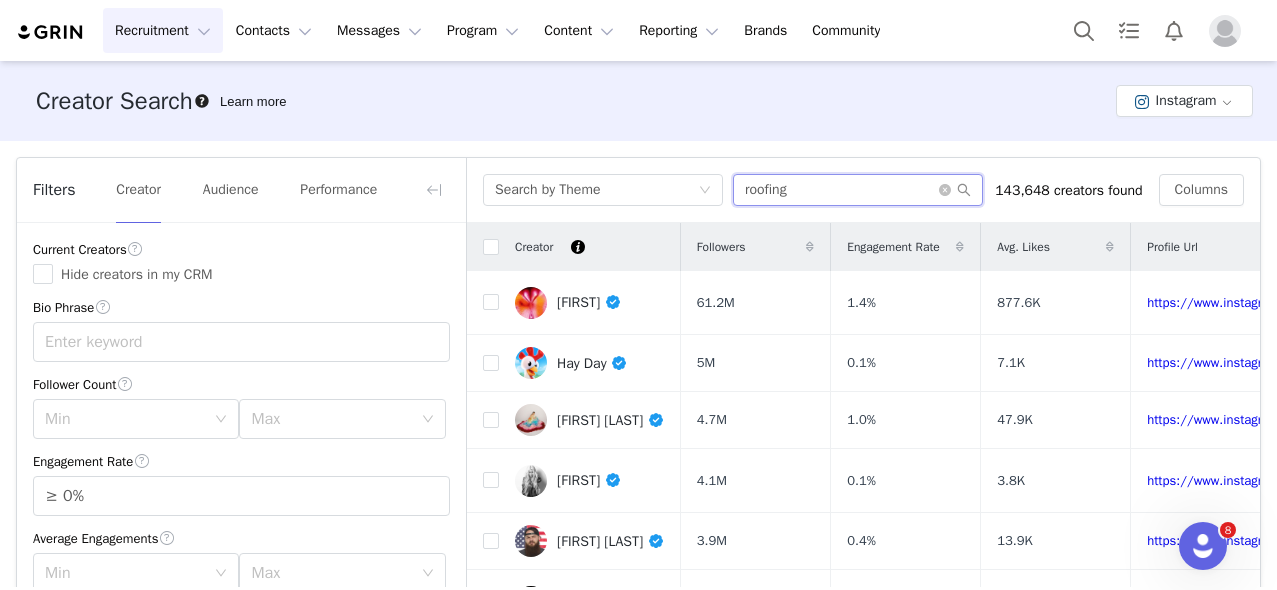 type on "roofing" 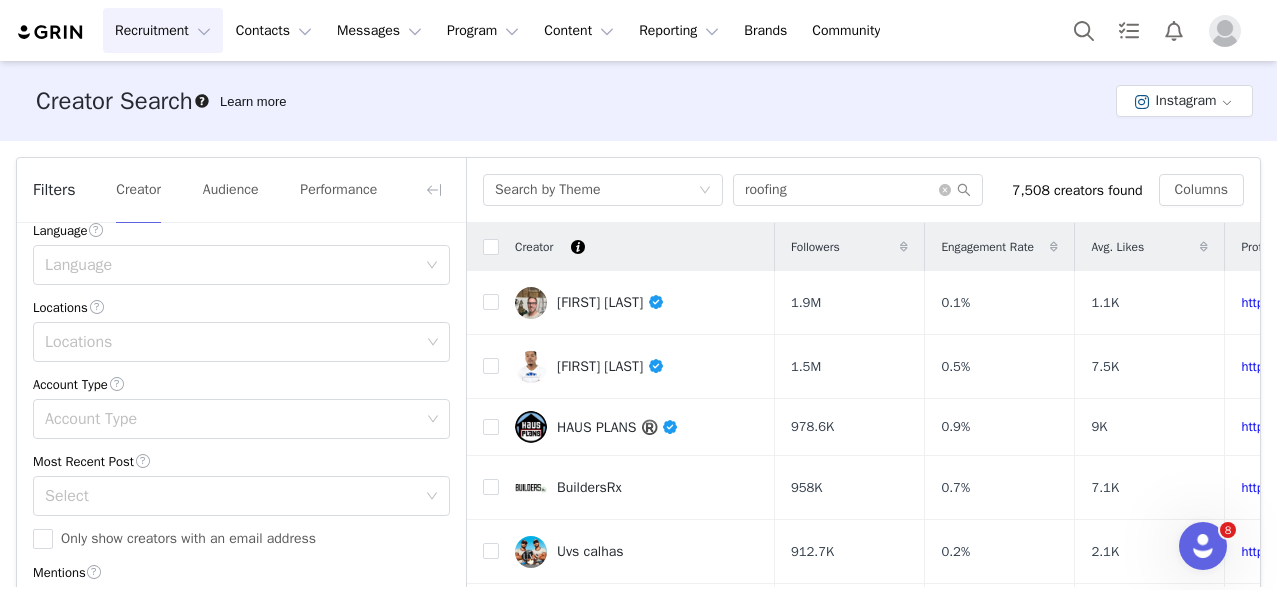 scroll, scrollTop: 541, scrollLeft: 0, axis: vertical 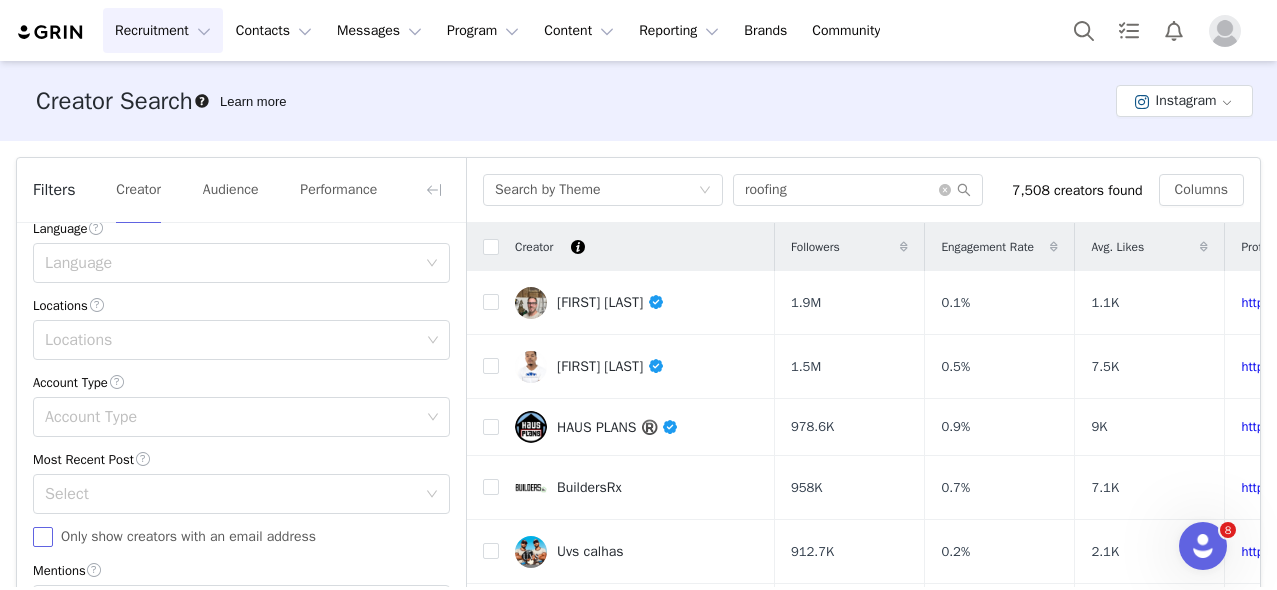 click on "Only show creators with an email address" at bounding box center (43, 537) 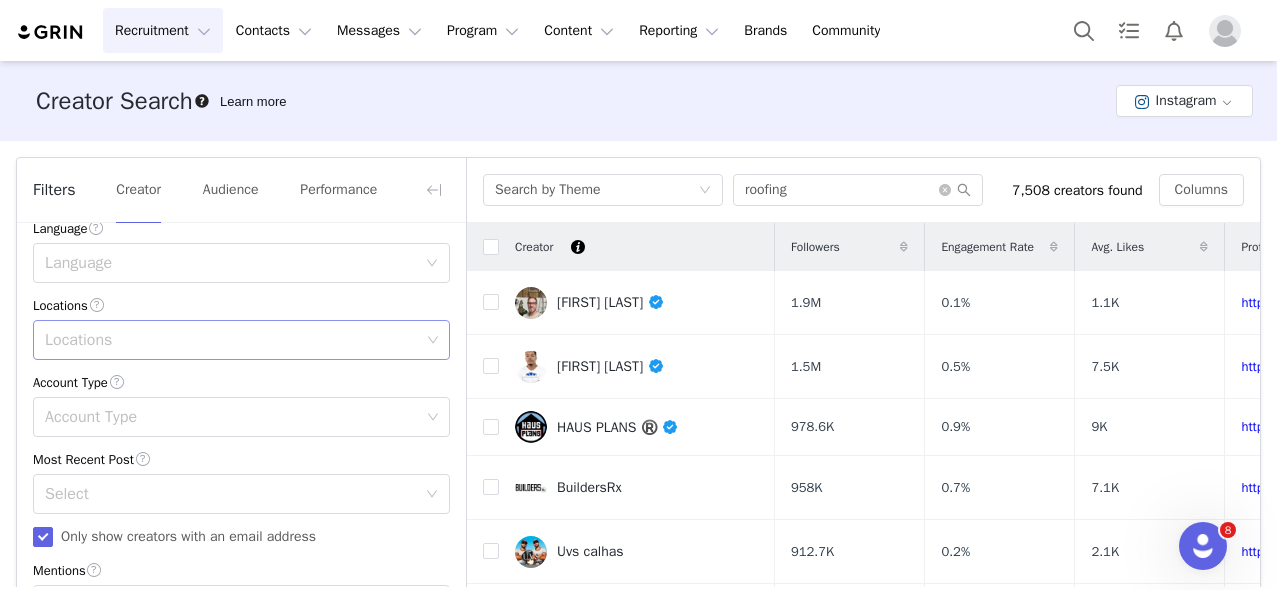 click on "Locations" at bounding box center [232, 340] 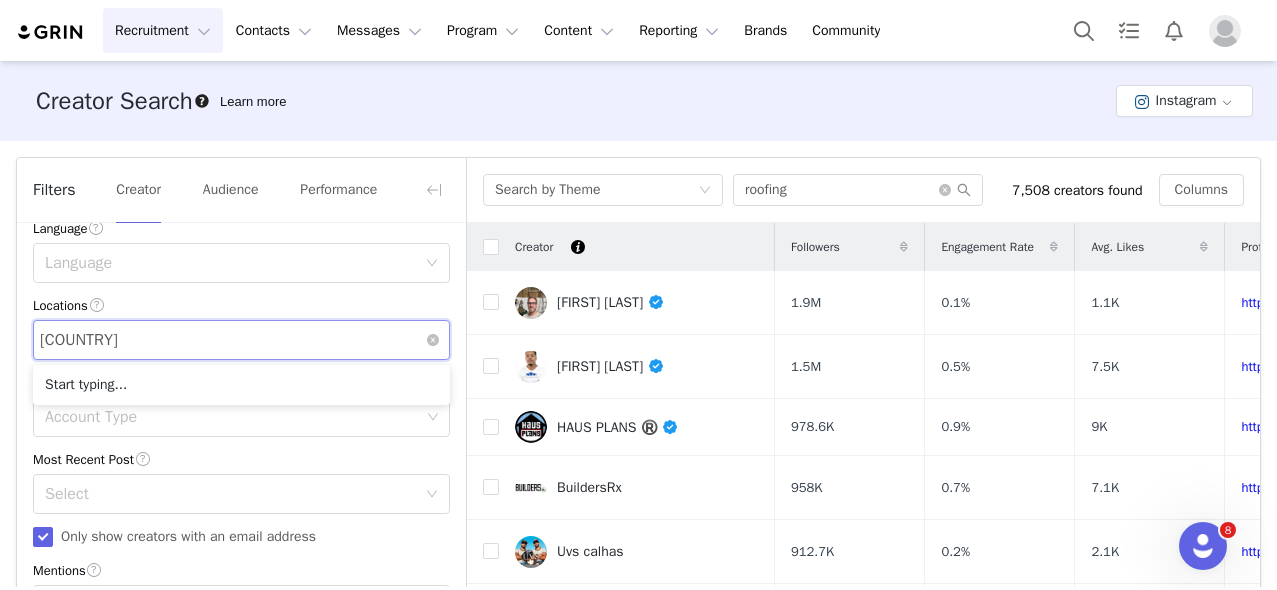 type on "united states" 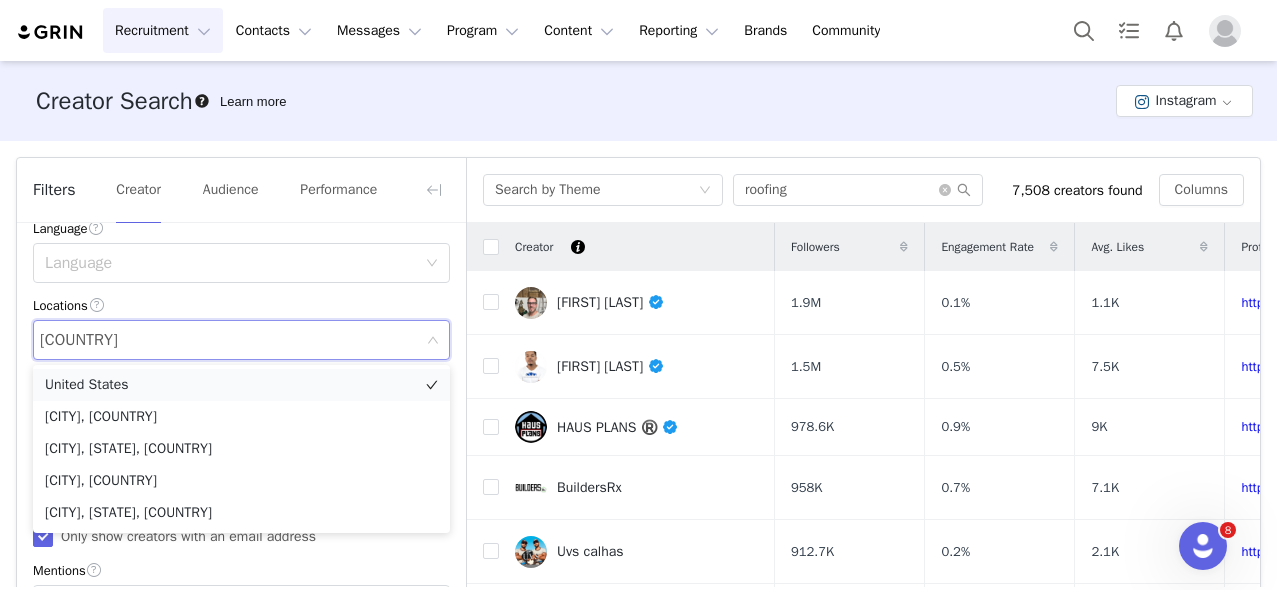 click on "United States" at bounding box center [241, 385] 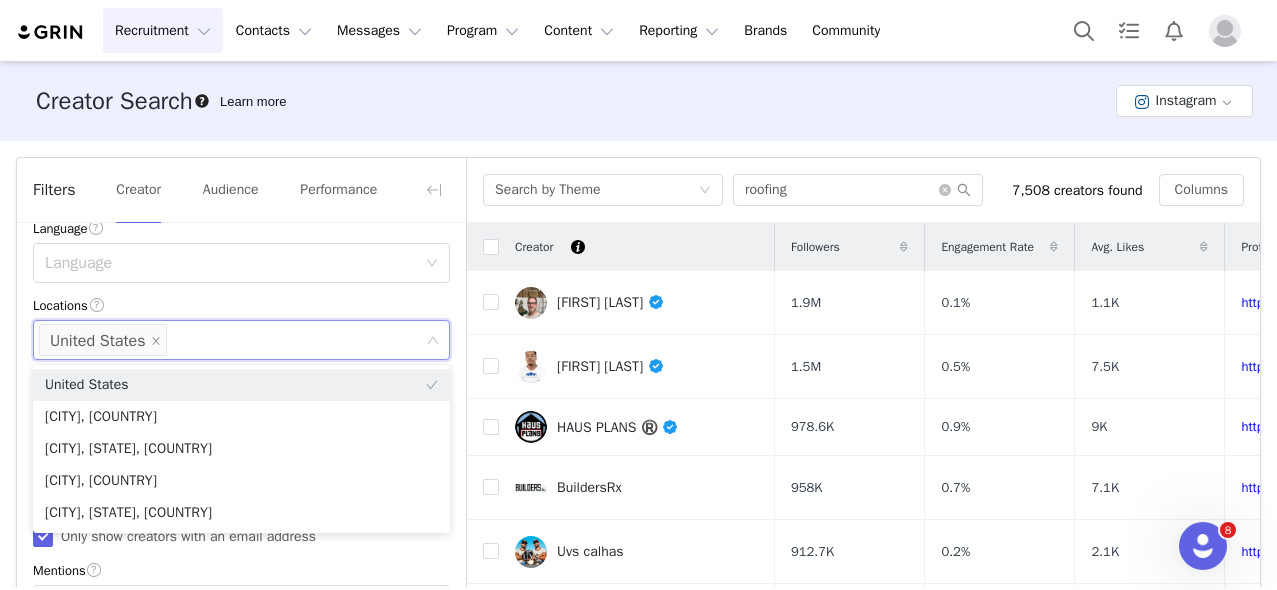click on "Locations" at bounding box center [241, 305] 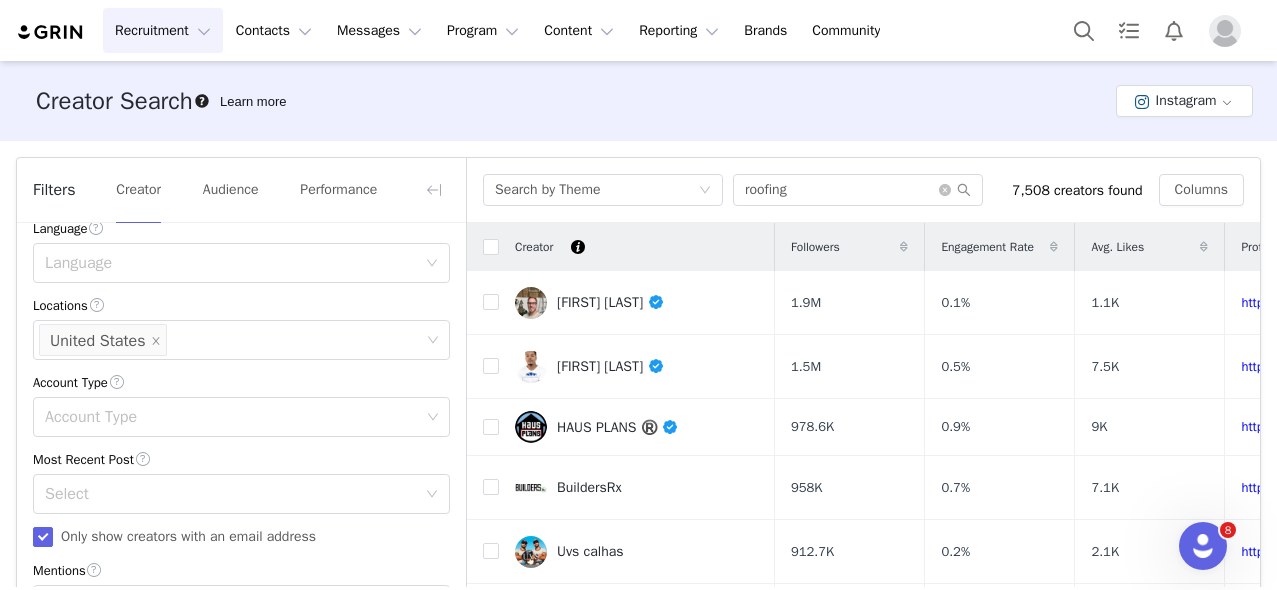 scroll, scrollTop: 653, scrollLeft: 0, axis: vertical 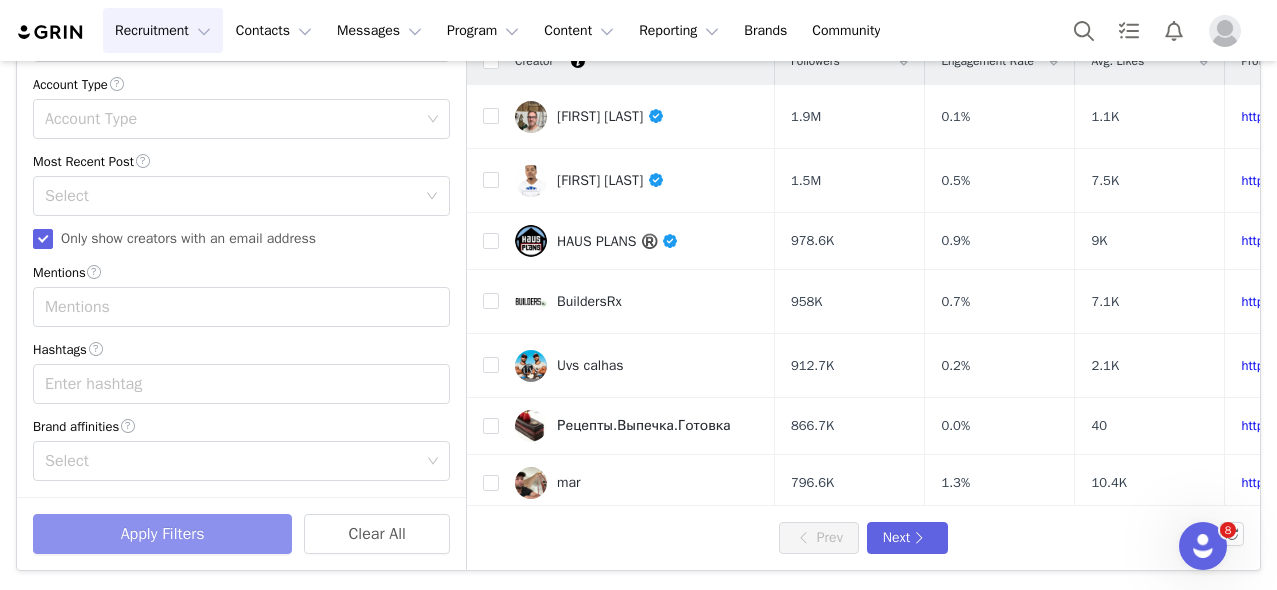 click on "Apply Filters" at bounding box center (162, 534) 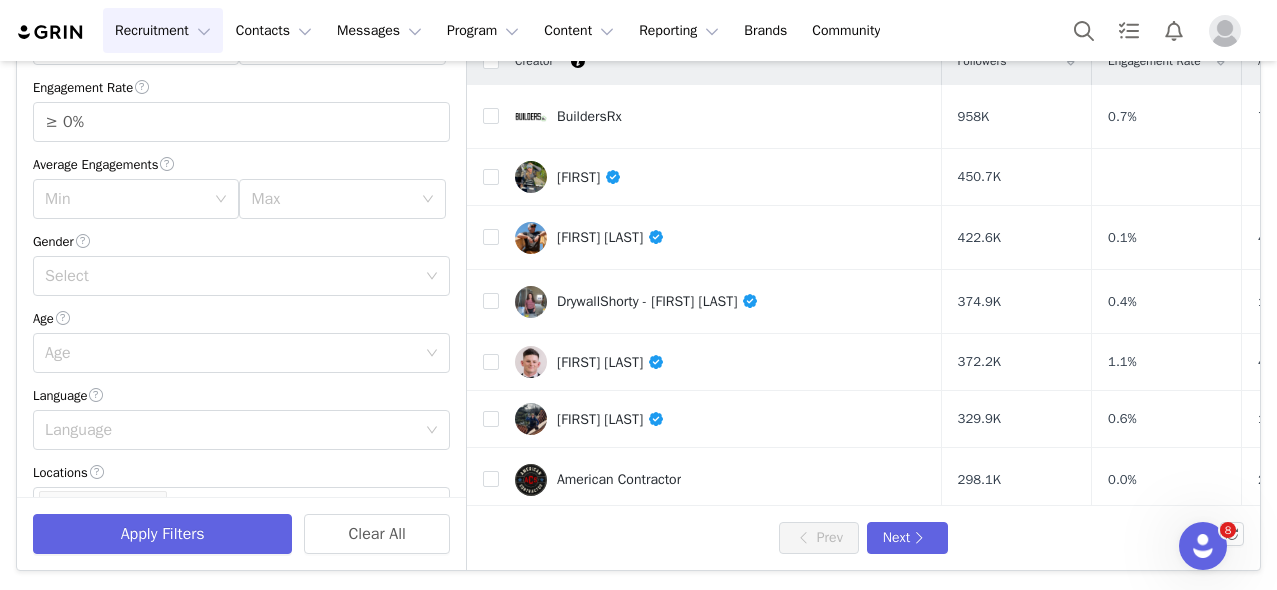 scroll, scrollTop: 0, scrollLeft: 0, axis: both 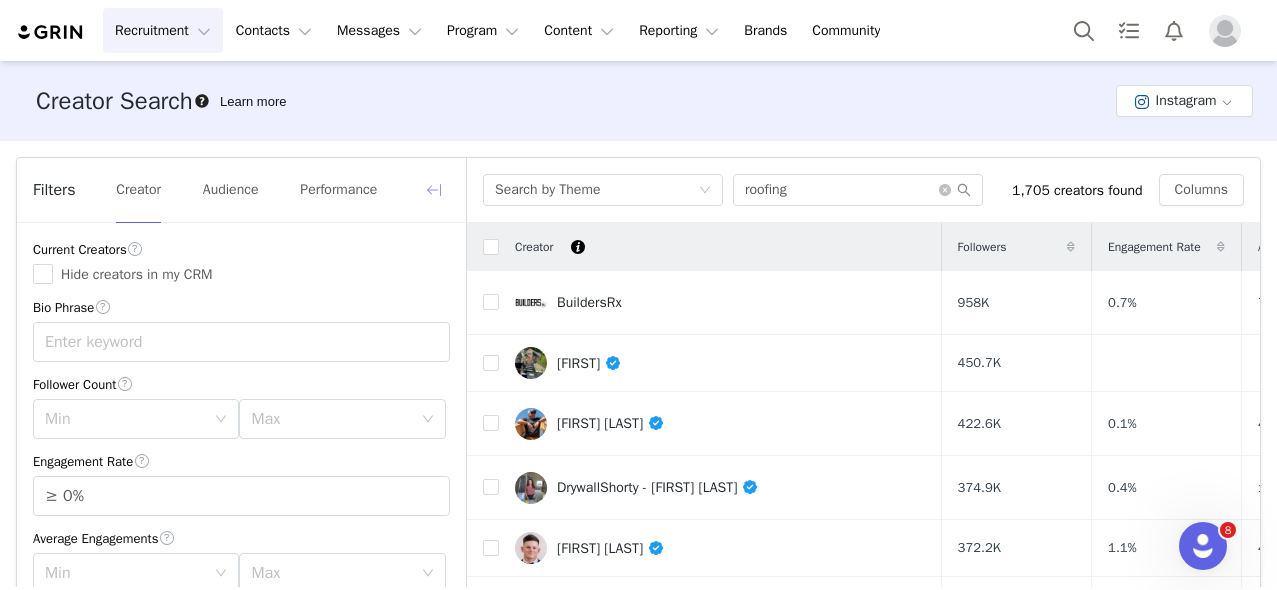 click at bounding box center (434, 190) 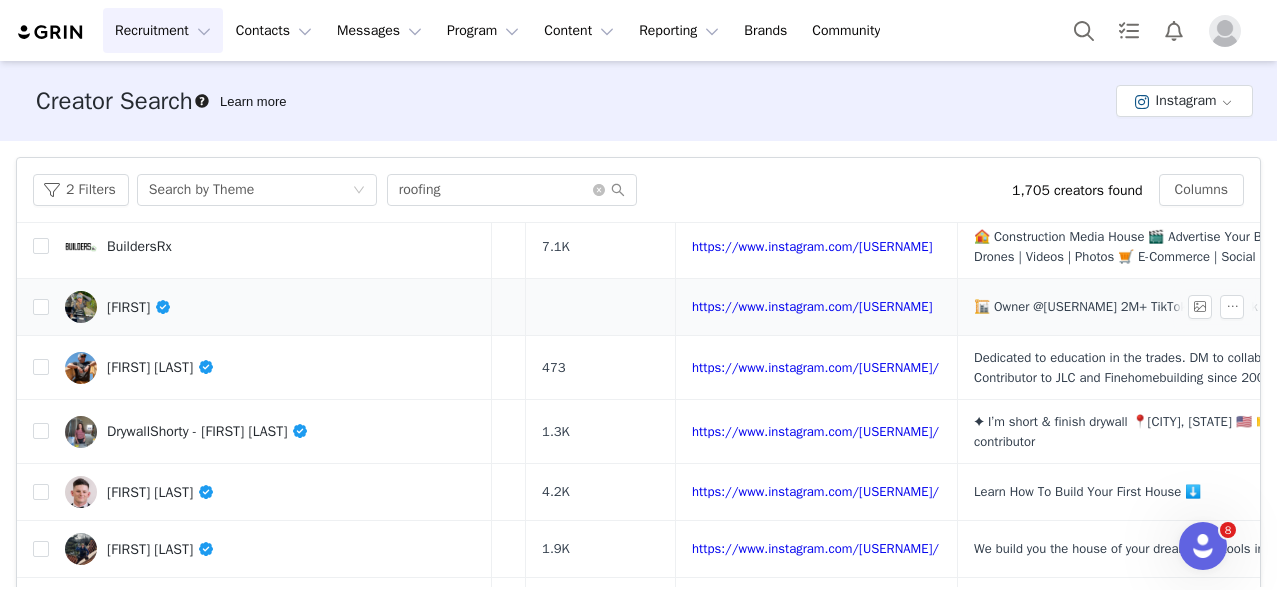 scroll, scrollTop: 57, scrollLeft: 266, axis: both 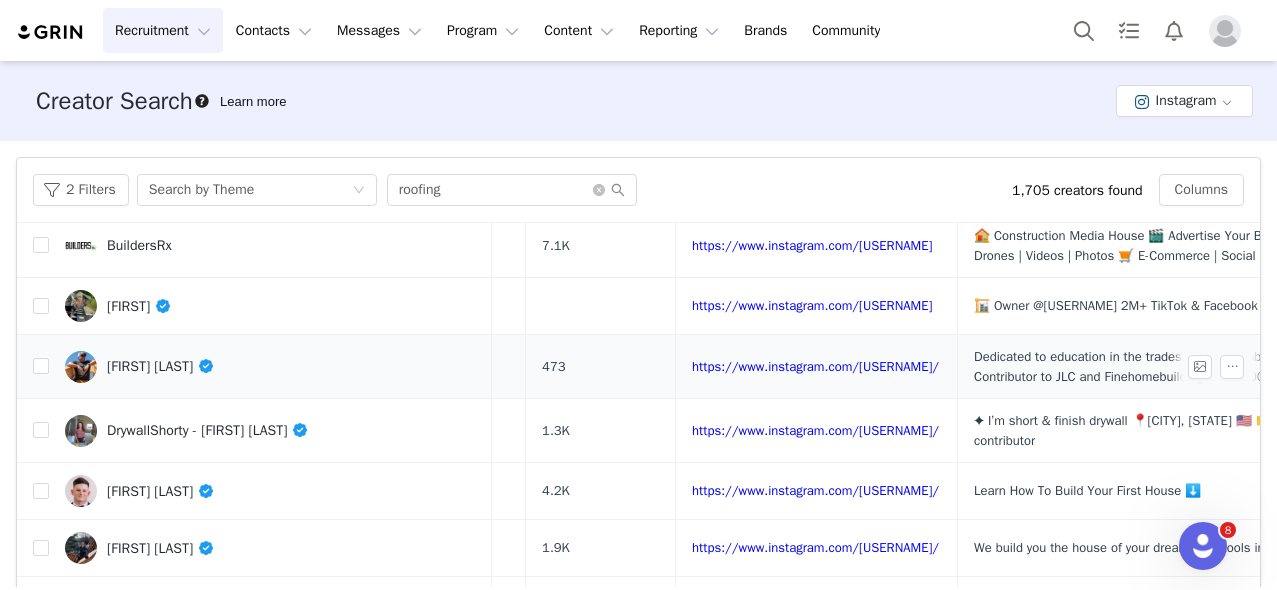 type 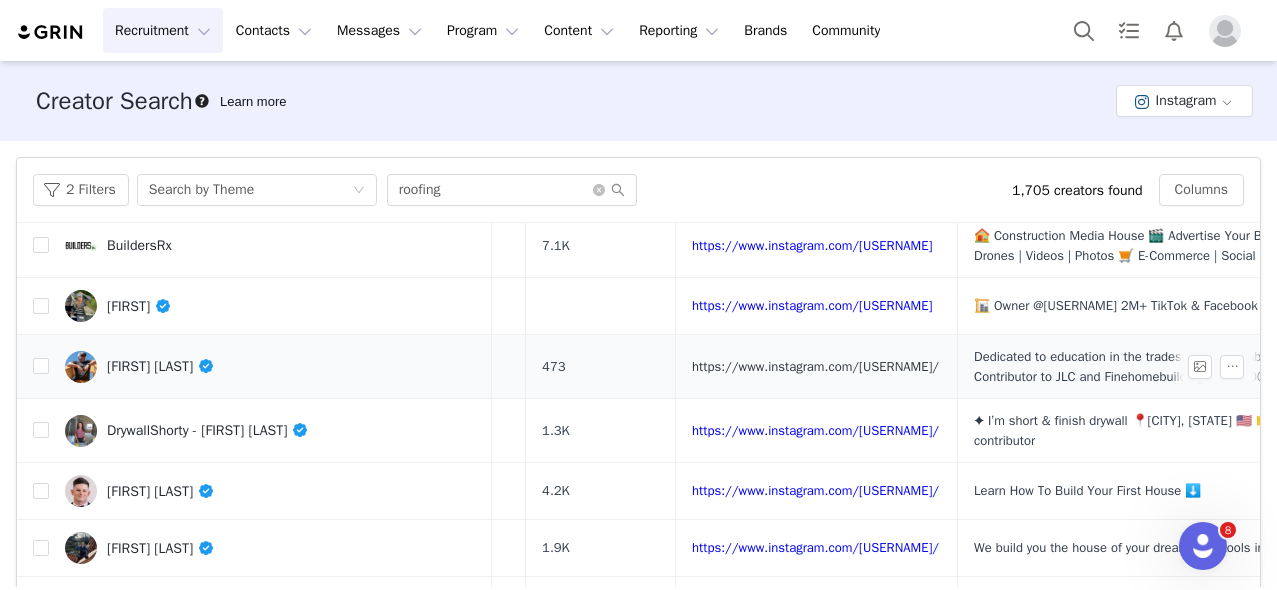 click on "https://www.instagram.com/awesomeframers/" at bounding box center [815, 366] 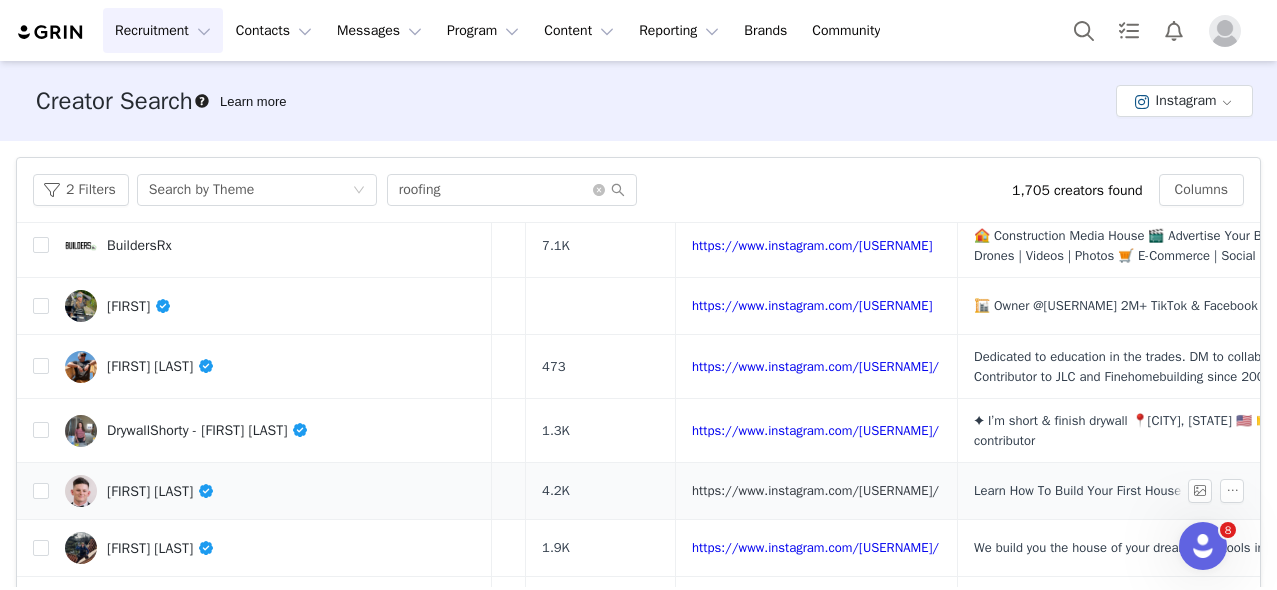 click on "https://www.instagram.com/caselucasrobinson/" at bounding box center [815, 490] 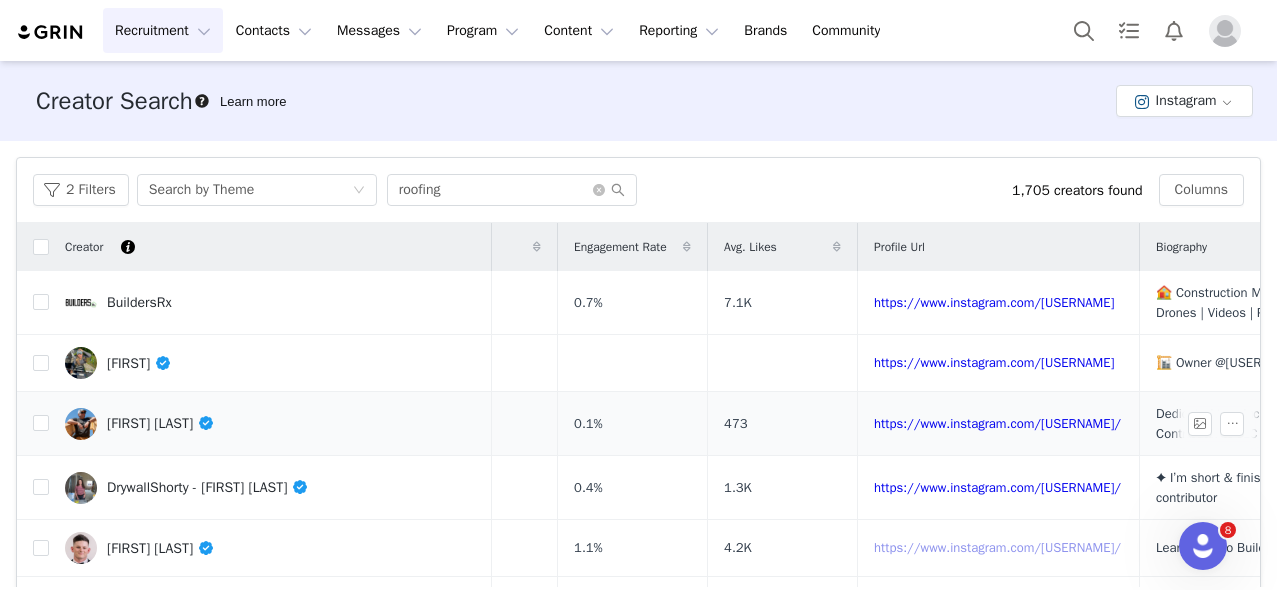 scroll, scrollTop: 0, scrollLeft: 0, axis: both 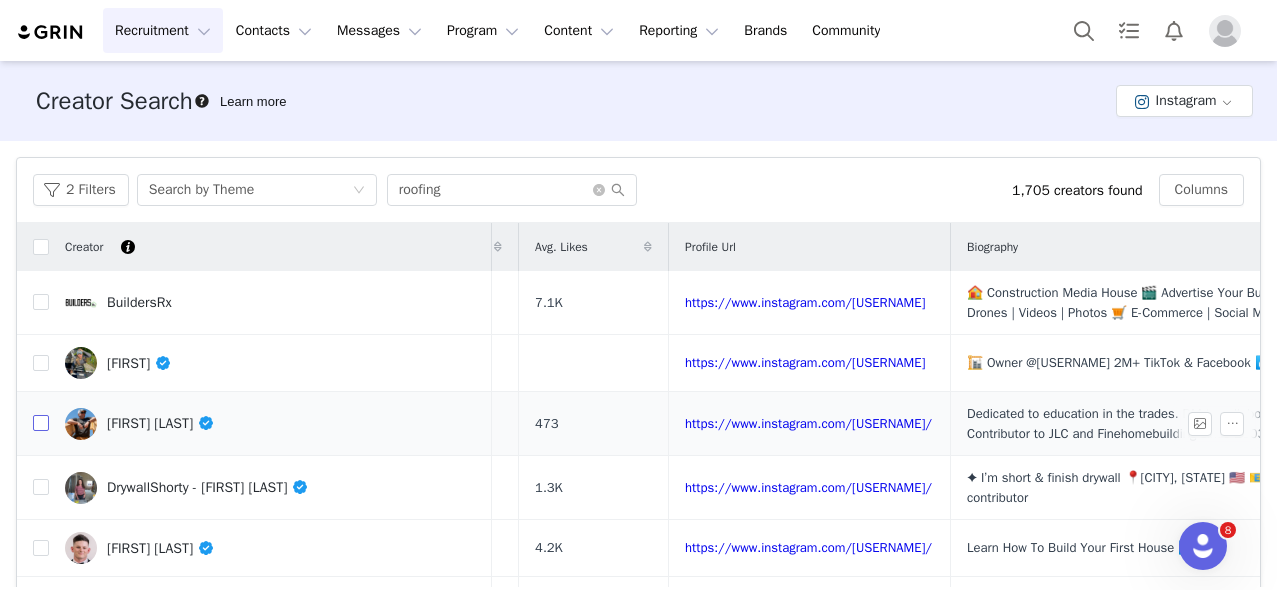 click at bounding box center [41, 423] 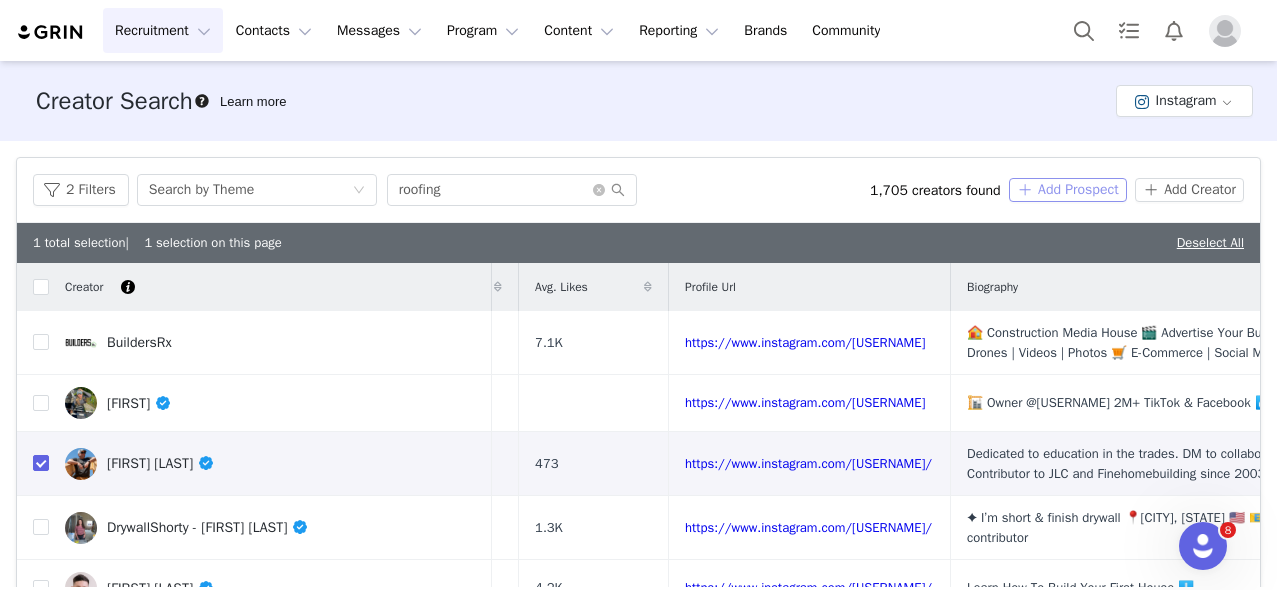 click on "Add Prospect" at bounding box center (1068, 190) 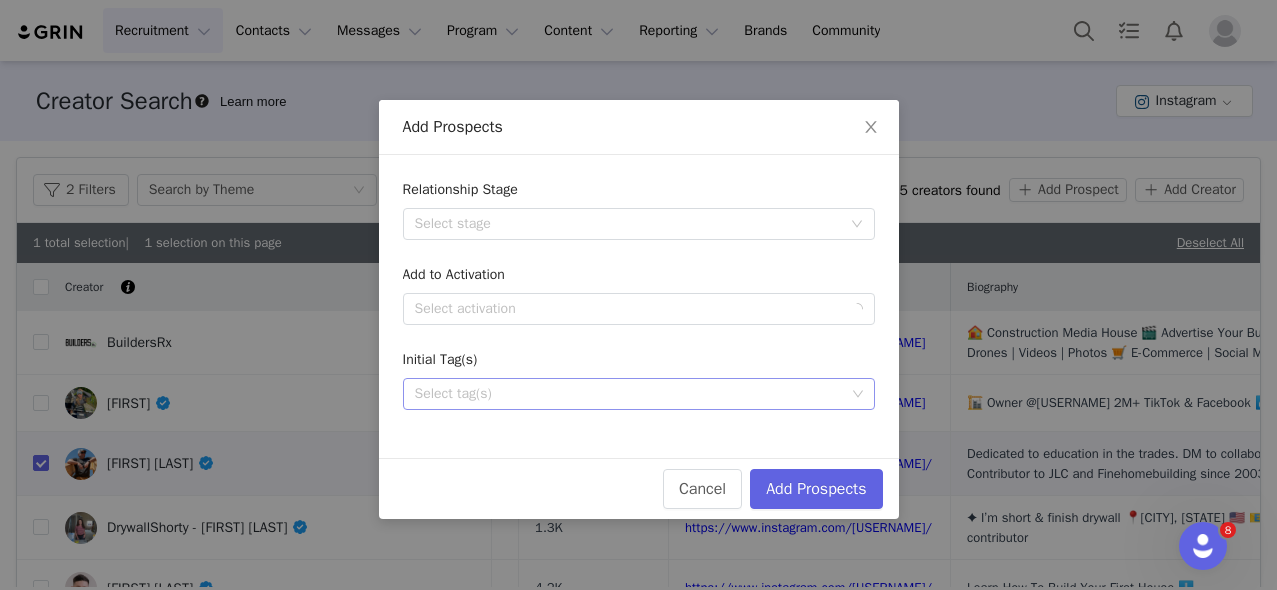 click on "Select tag(s)" at bounding box center [630, 394] 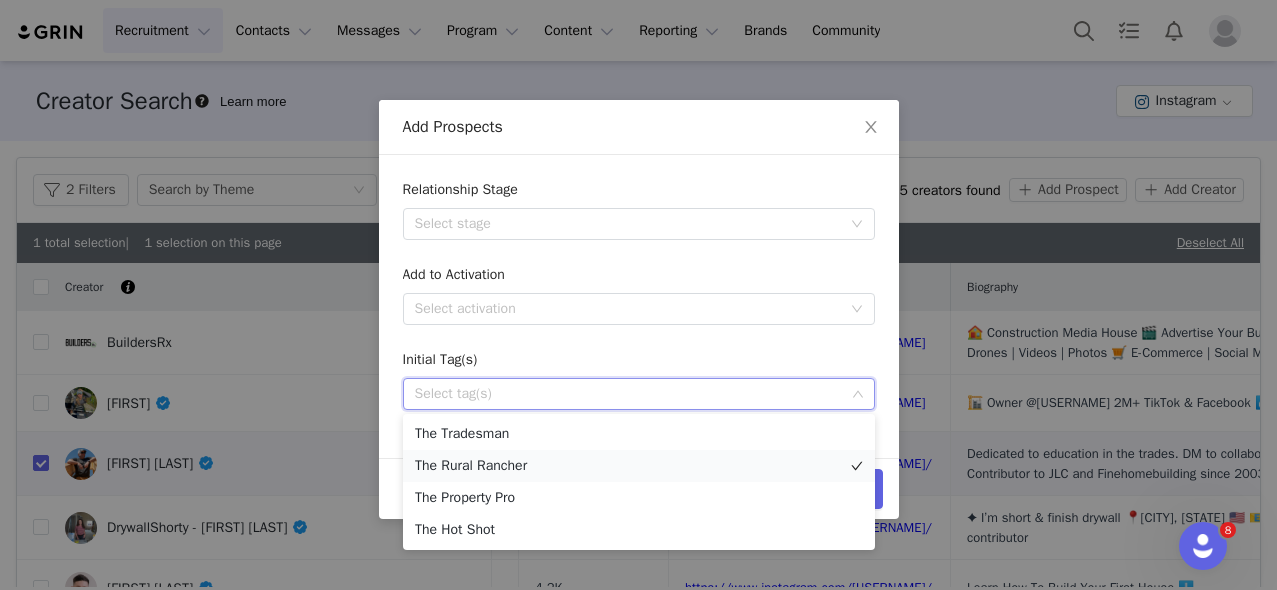 click on "The Rural Rancher" at bounding box center (639, 466) 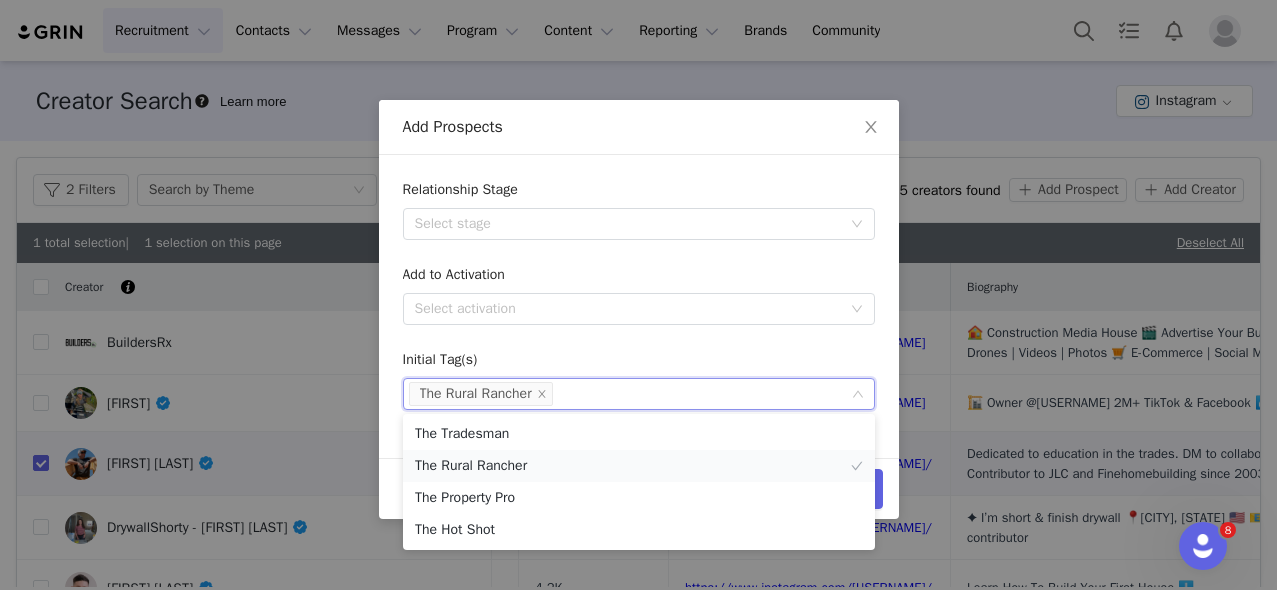 click on "The Rural Rancher" at bounding box center (639, 466) 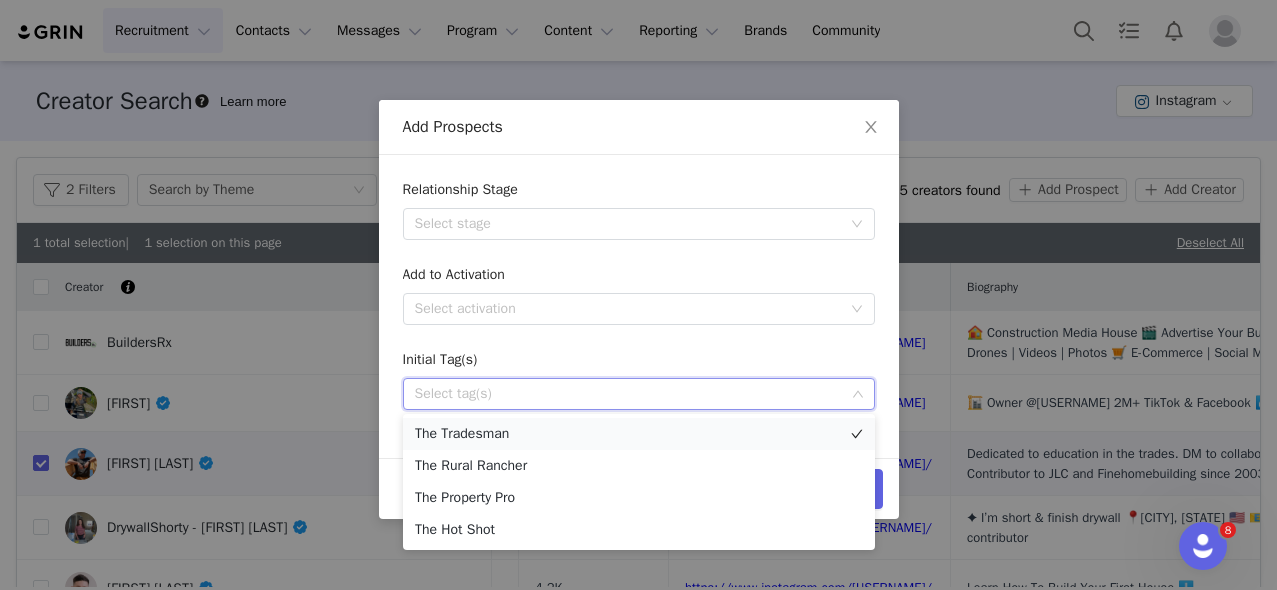 click on "The Tradesman" at bounding box center (639, 434) 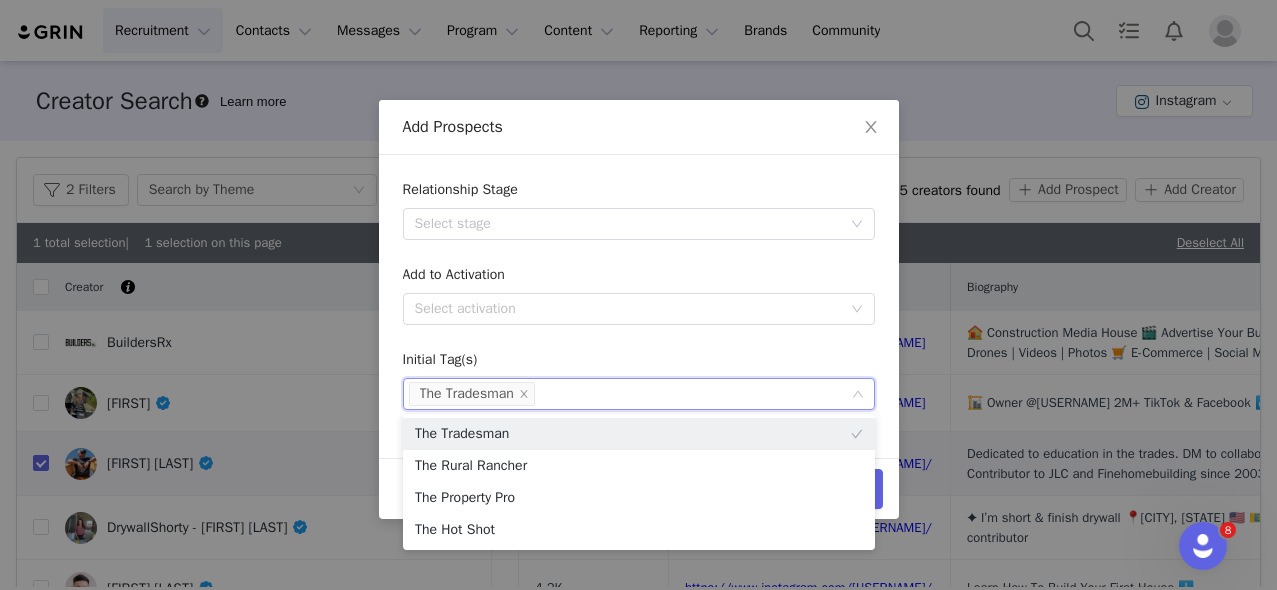click on "Initial Tag(s)" at bounding box center (639, 363) 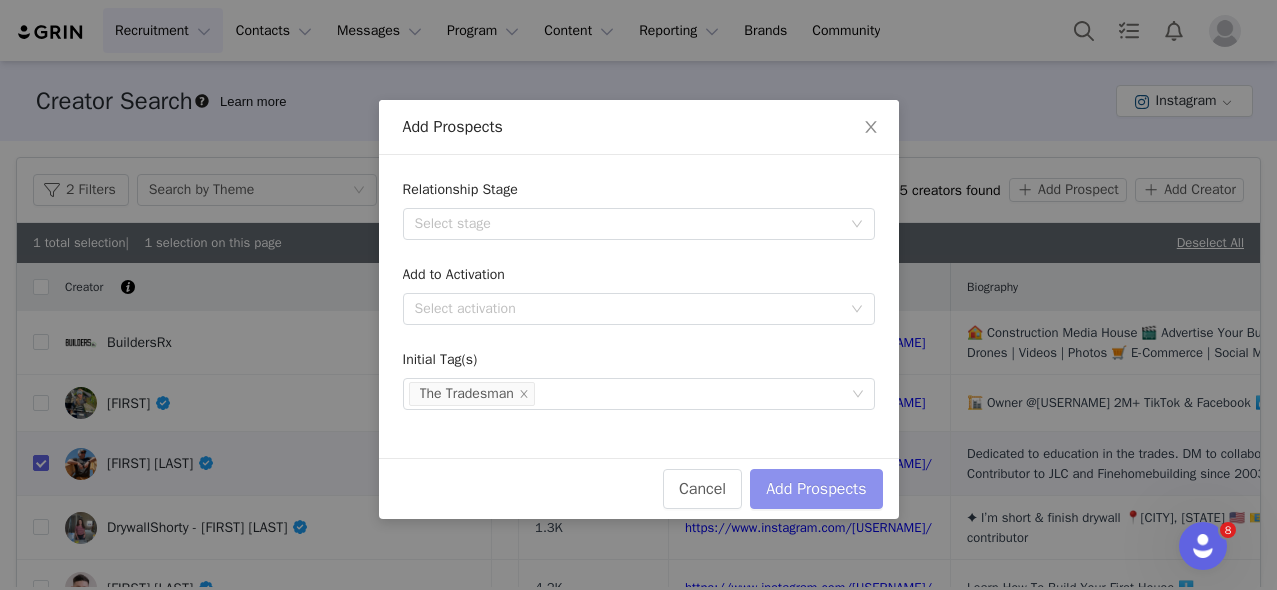 click on "Add Prospects" at bounding box center [816, 489] 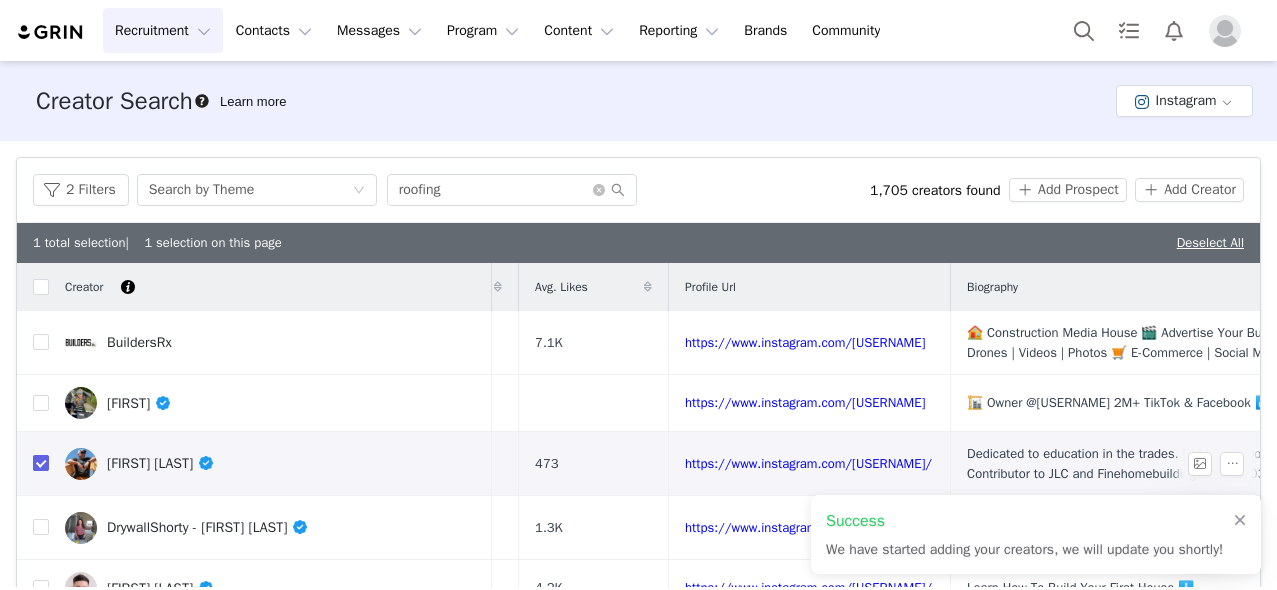 click at bounding box center (41, 463) 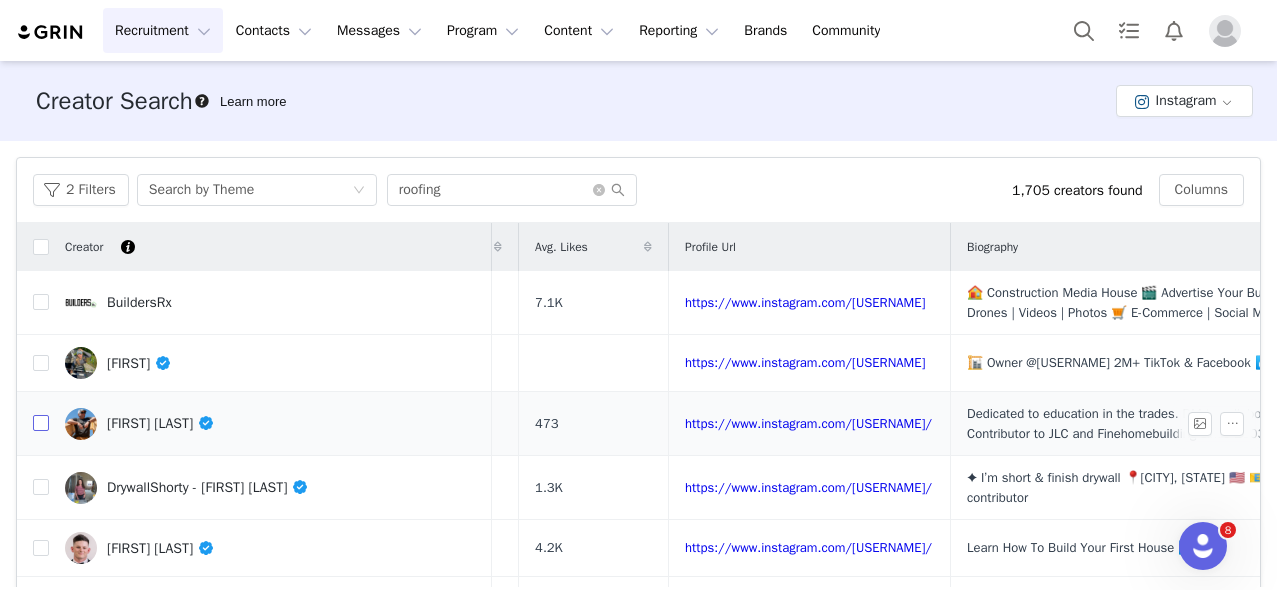 scroll, scrollTop: 124, scrollLeft: 273, axis: both 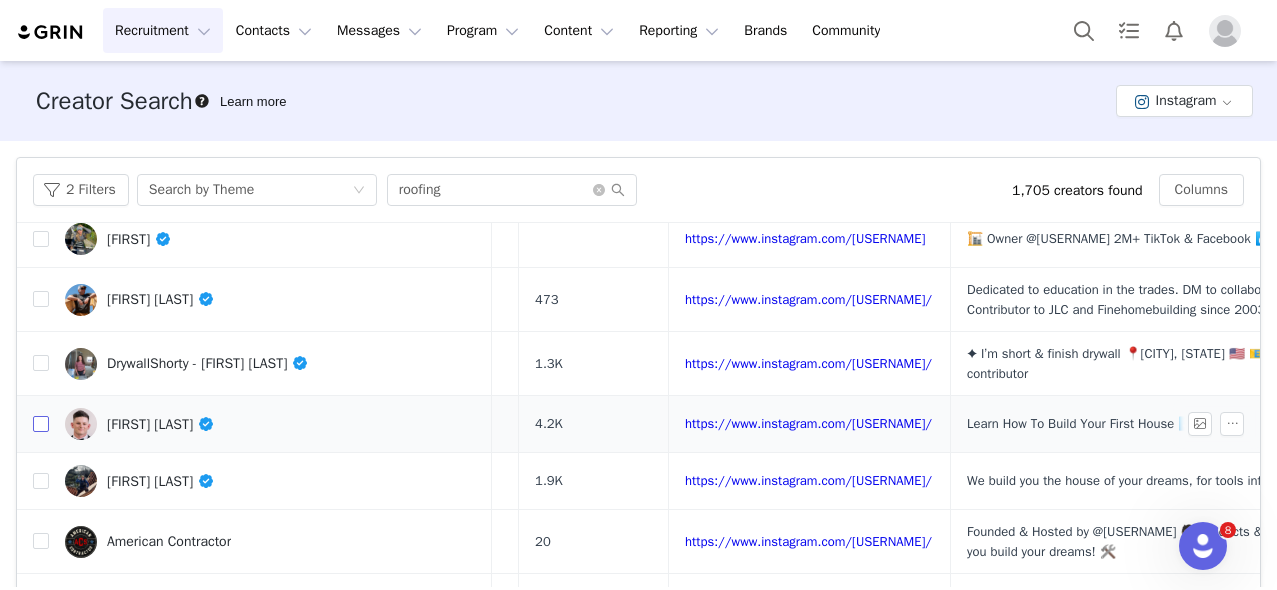 click at bounding box center [41, 424] 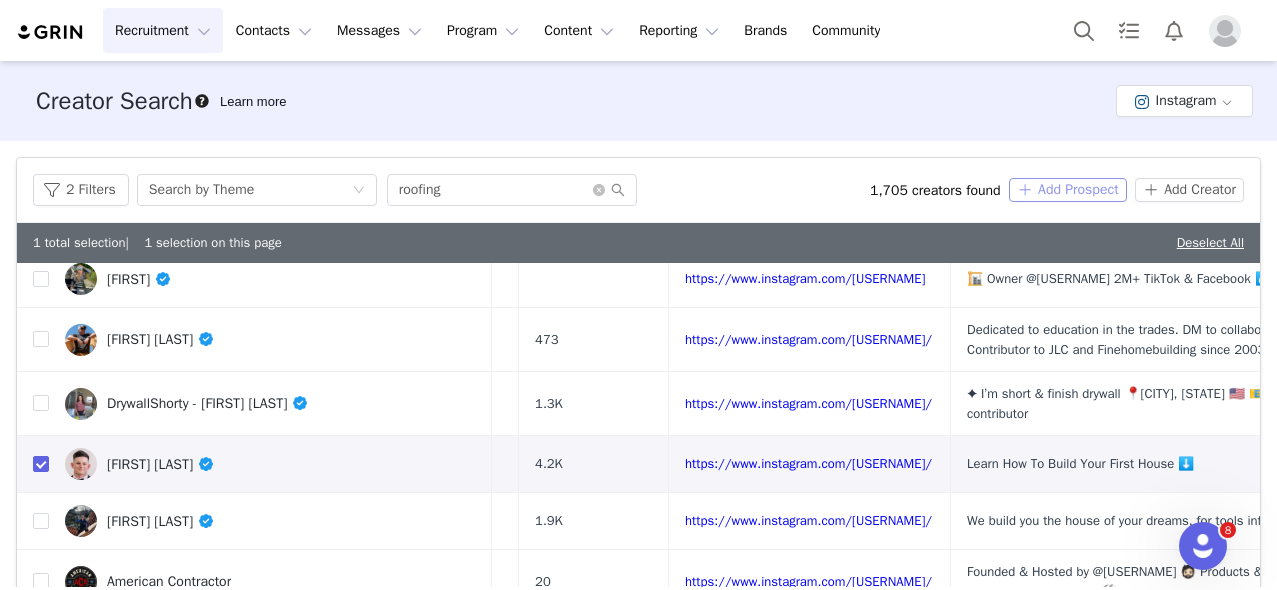 click on "Add Prospect" at bounding box center (1068, 190) 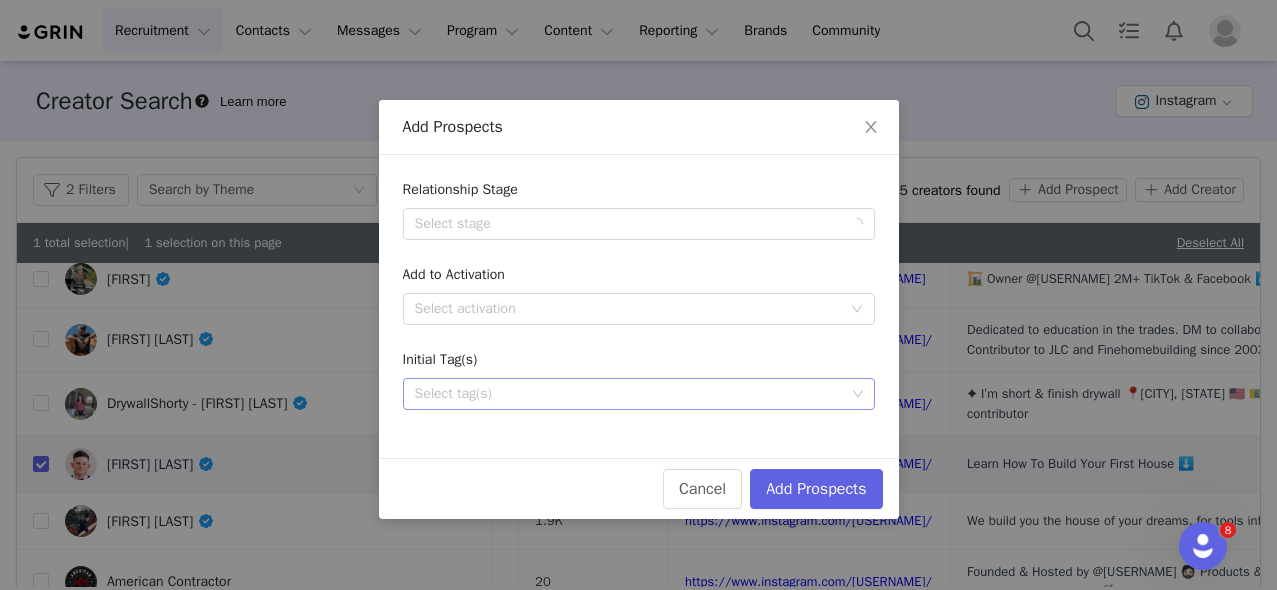click on "Select tag(s)" at bounding box center (630, 394) 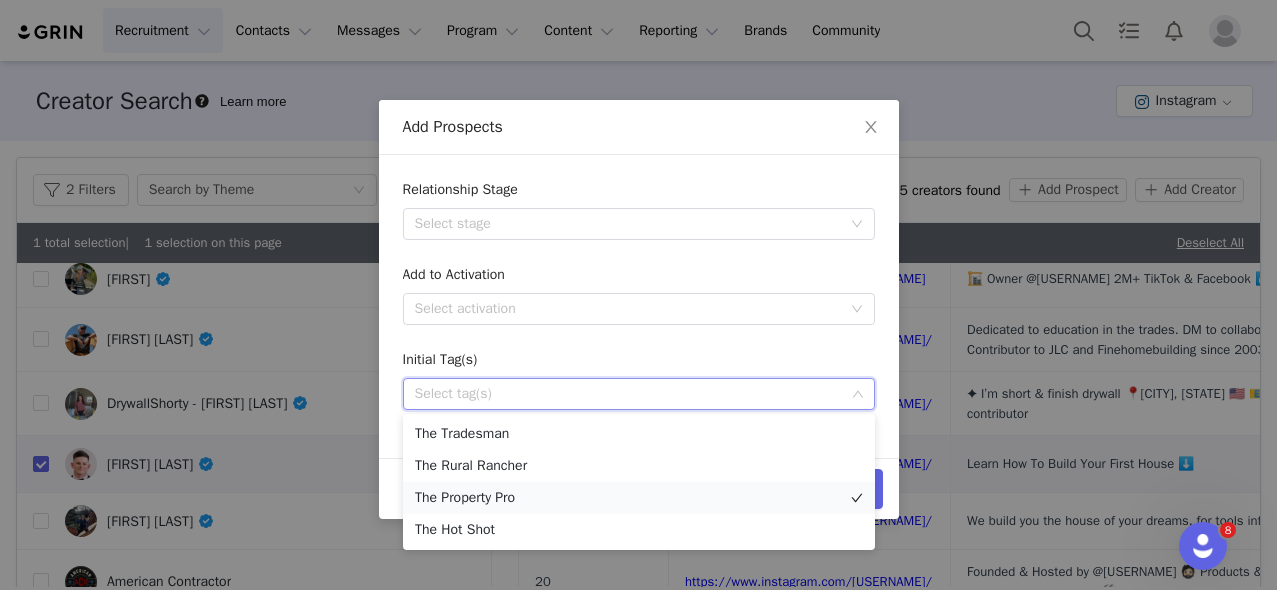 click on "The Property Pro" at bounding box center [639, 498] 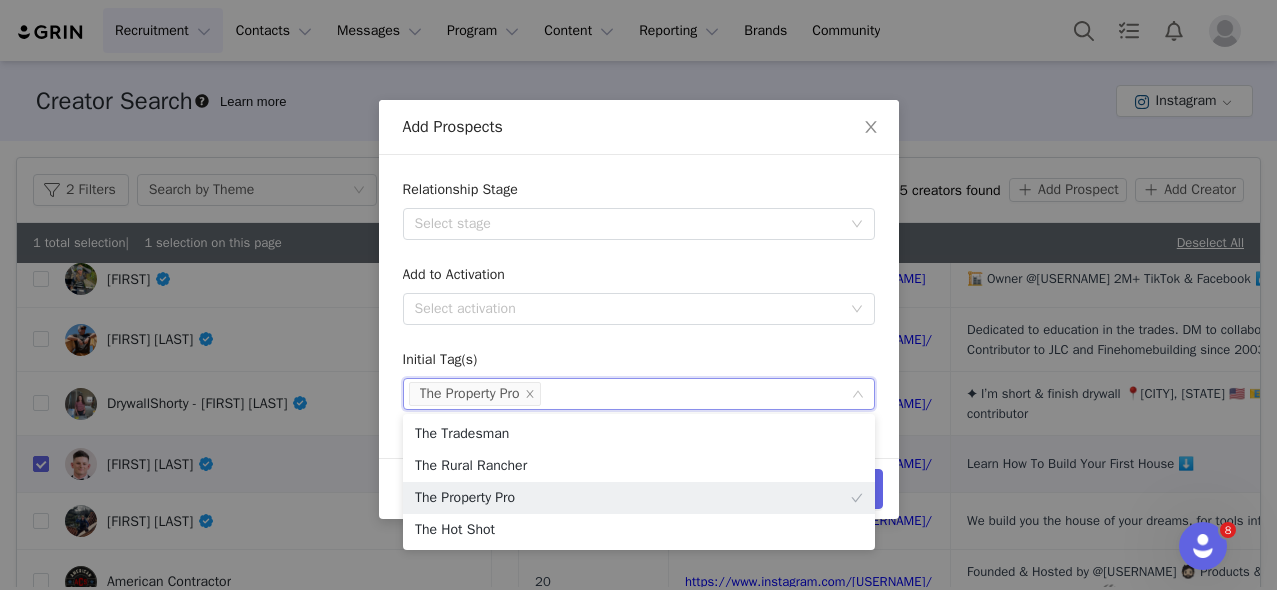 click on "Initial Tag(s)" at bounding box center [639, 363] 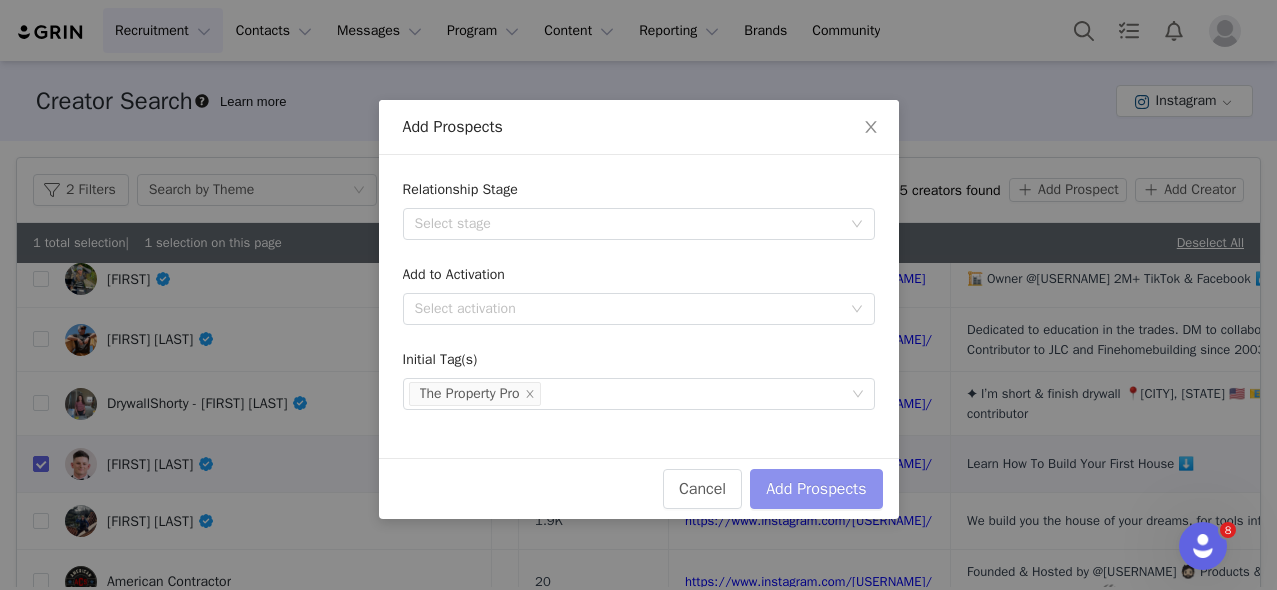 click on "Add Prospects" at bounding box center [816, 489] 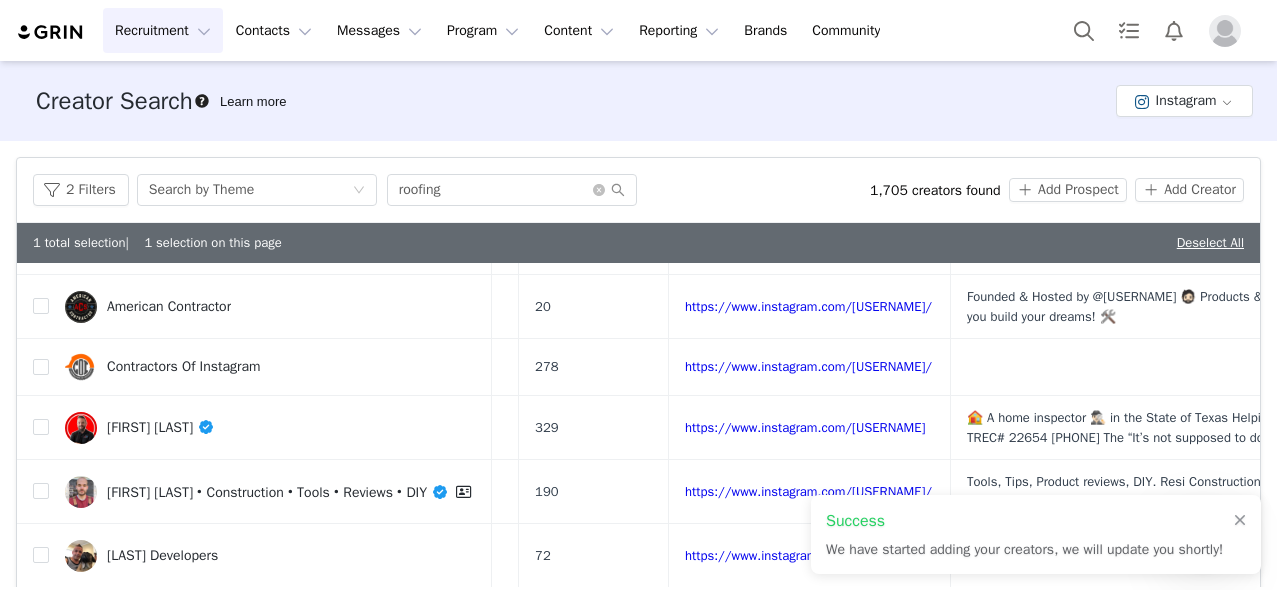 scroll, scrollTop: 400, scrollLeft: 273, axis: both 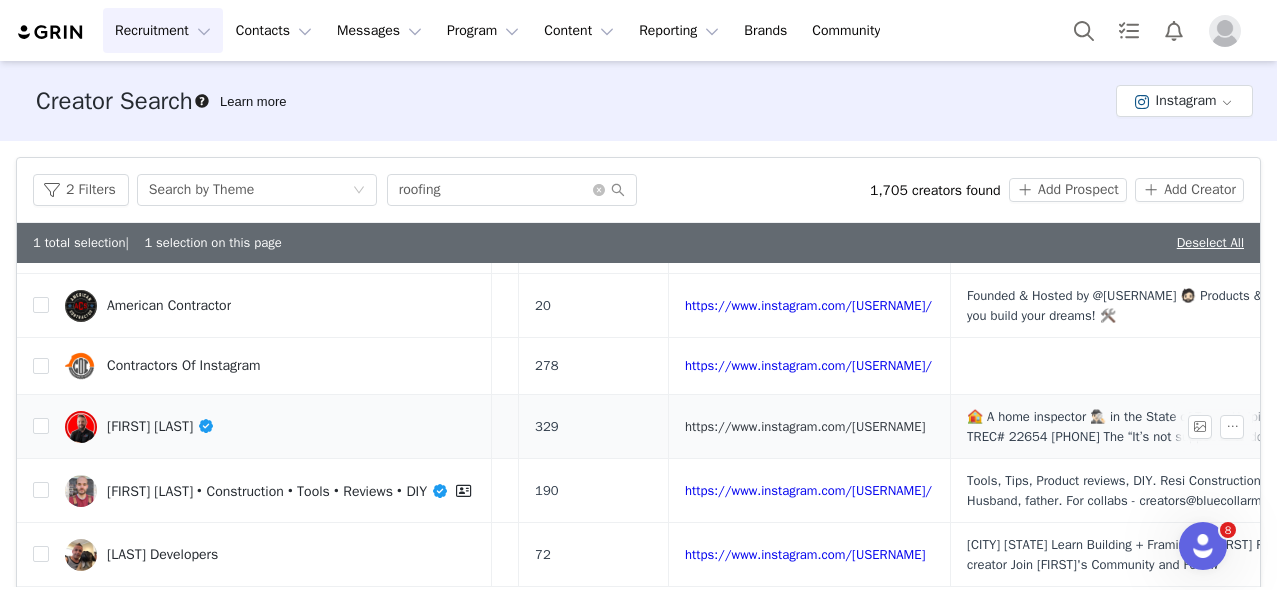 click on "https://www.instagram.com/texas.edge.inspect/" at bounding box center (805, 426) 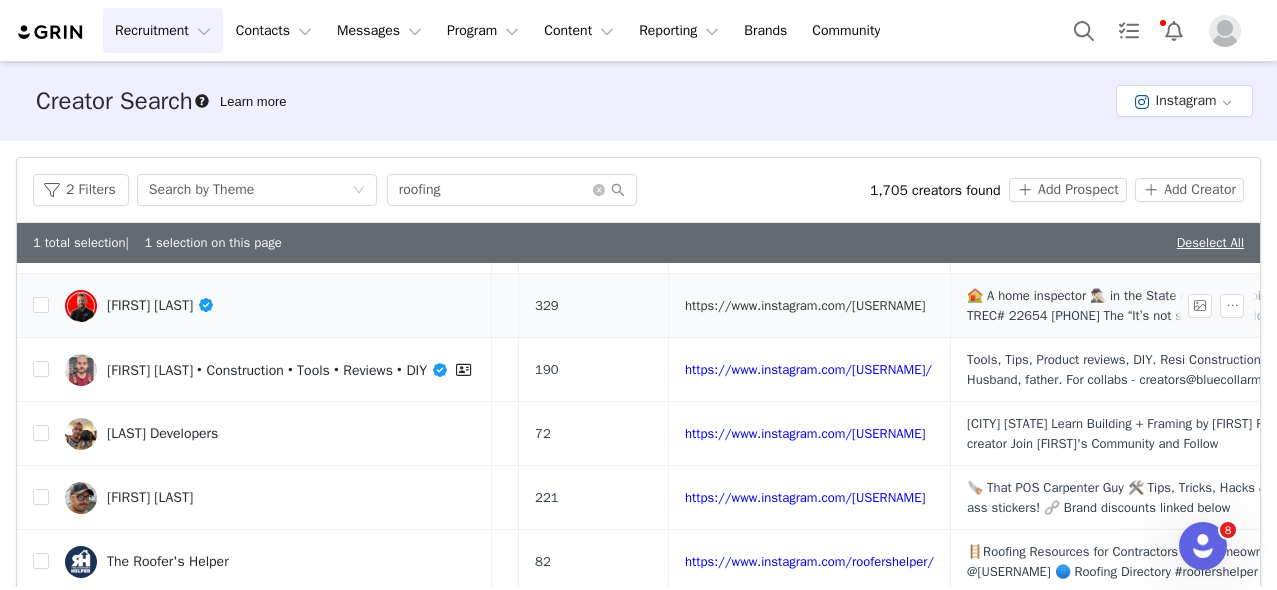 scroll, scrollTop: 523, scrollLeft: 273, axis: both 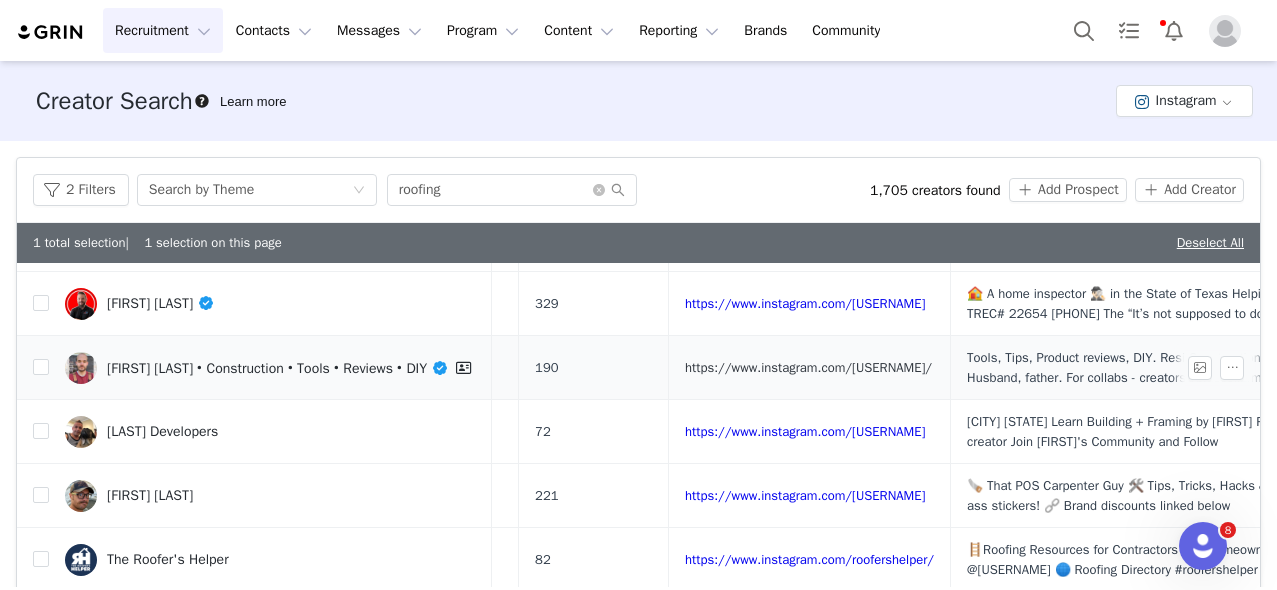 click on "https://www.instagram.com/builtwithtools/" at bounding box center [808, 367] 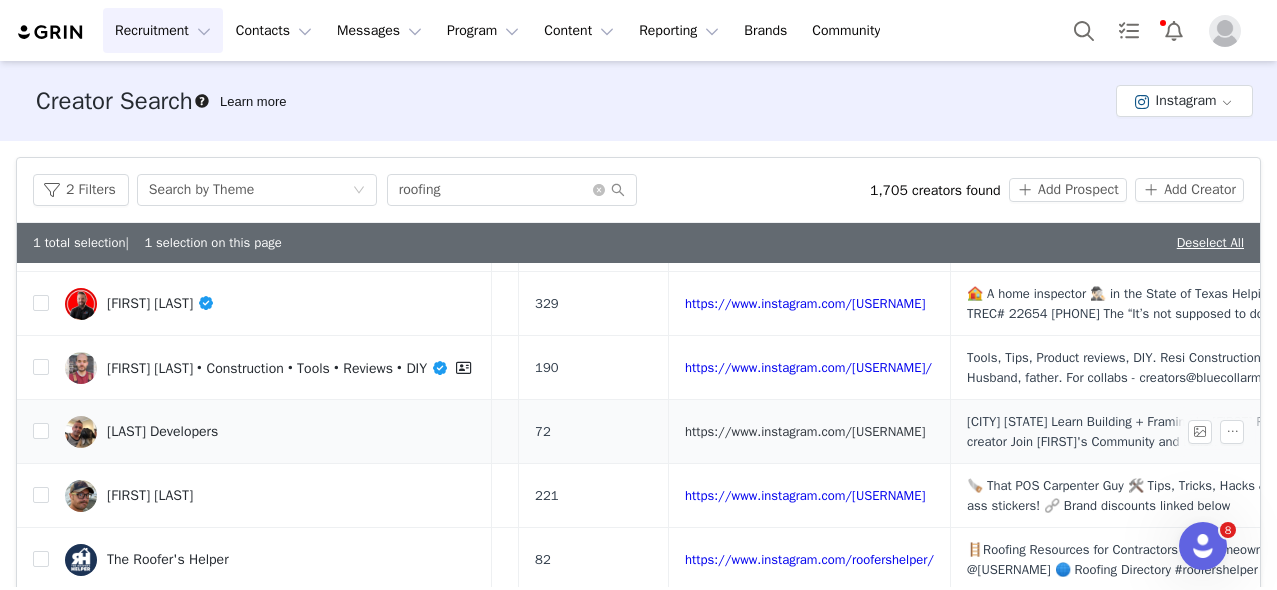 click on "https://www.instagram.com/pangionedevelopers/" at bounding box center (805, 431) 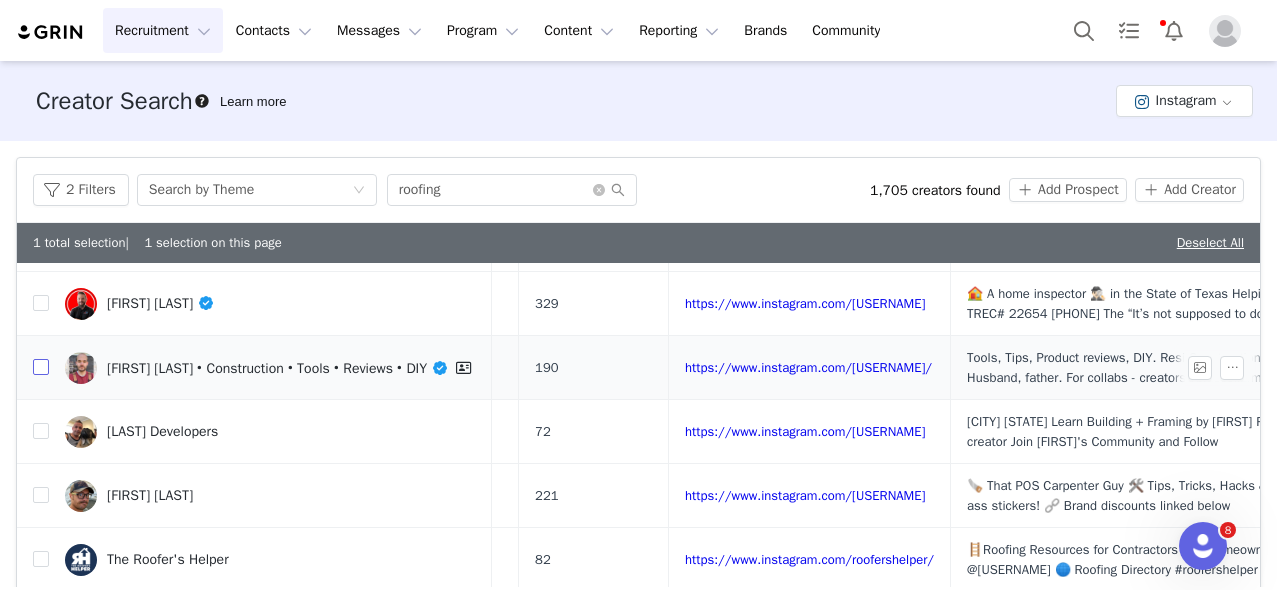 click at bounding box center [41, 367] 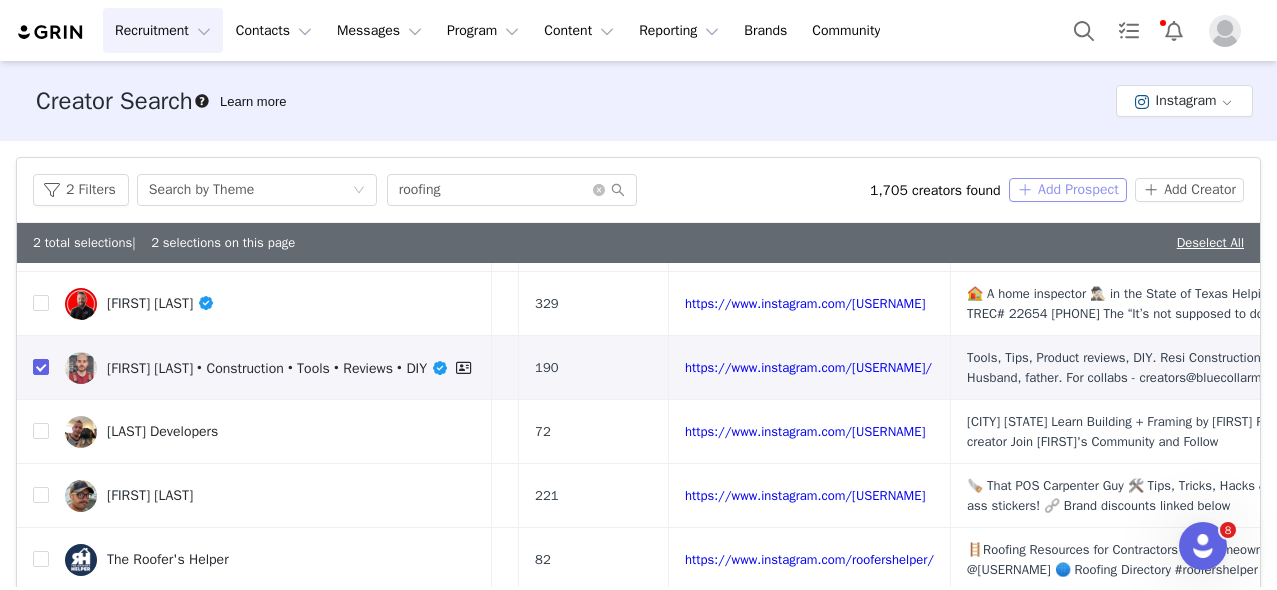 click on "Add Prospect" at bounding box center (1068, 190) 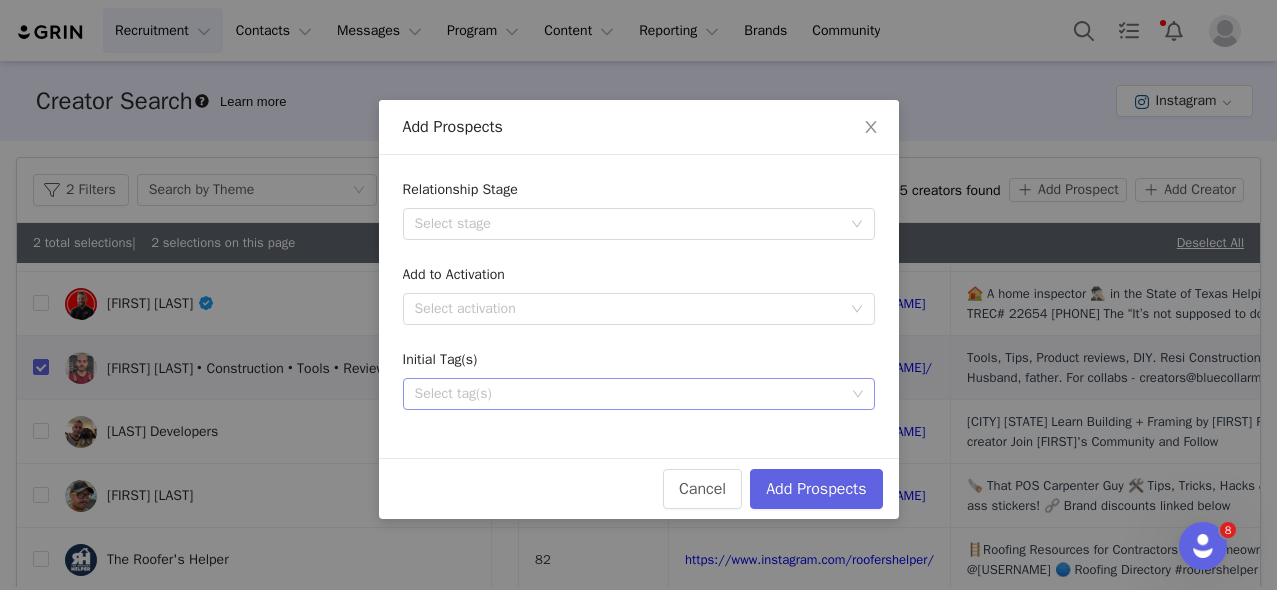 click on "Select tag(s)" at bounding box center (631, 394) 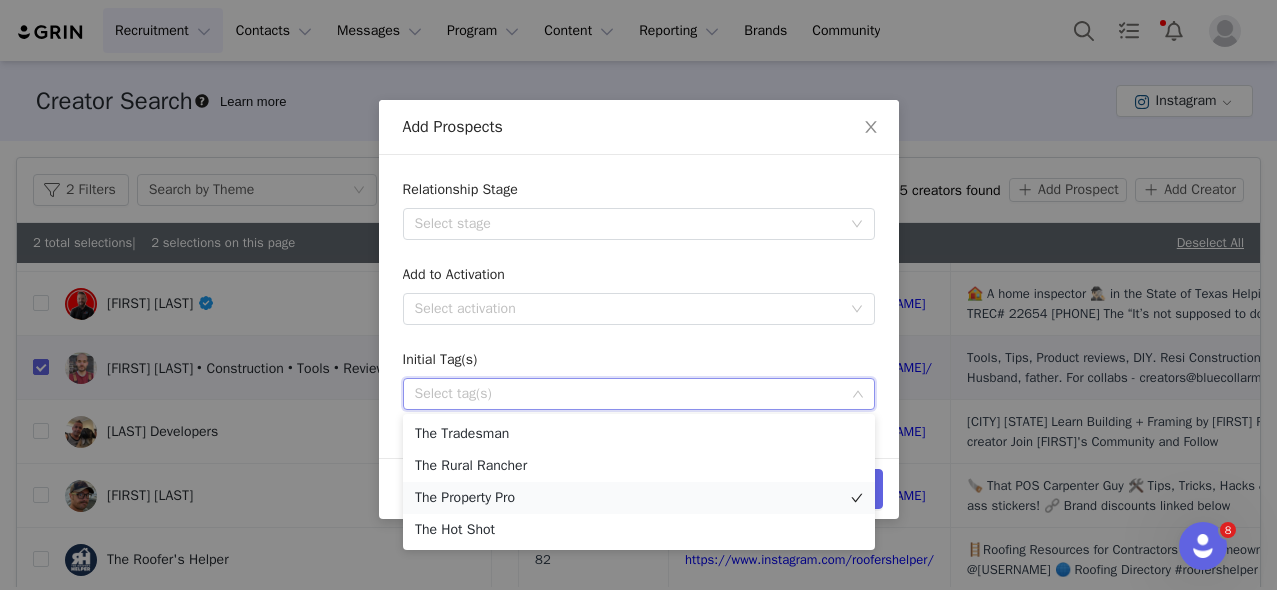 click on "The Property Pro" at bounding box center [639, 498] 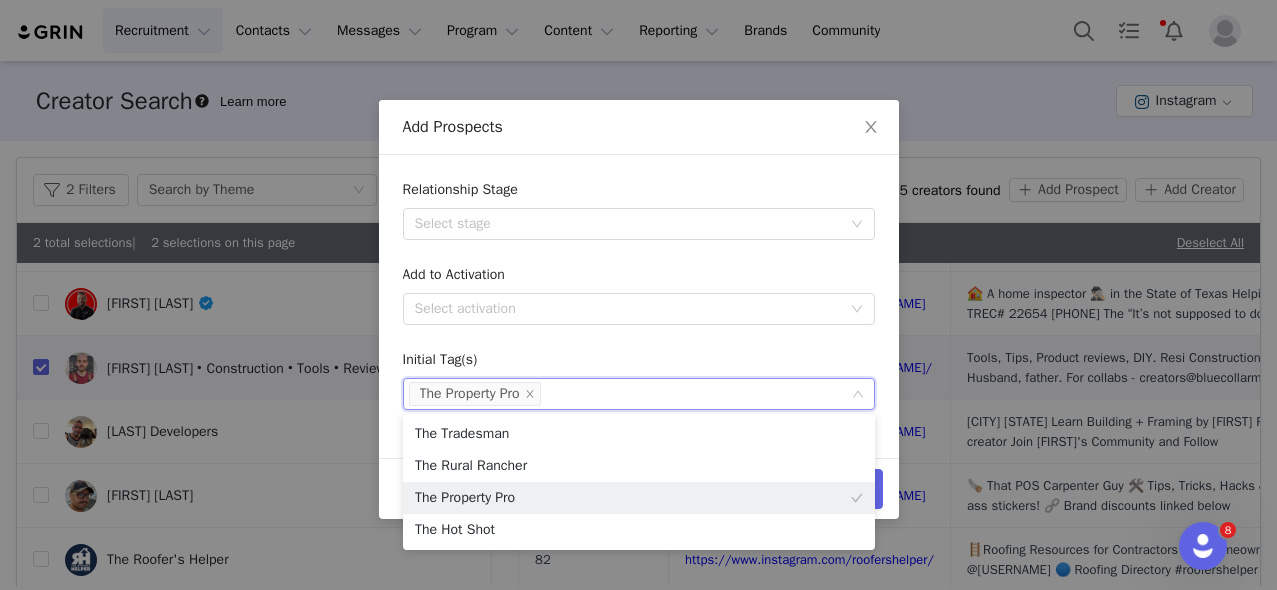 click on "Initial Tag(s)" at bounding box center (639, 363) 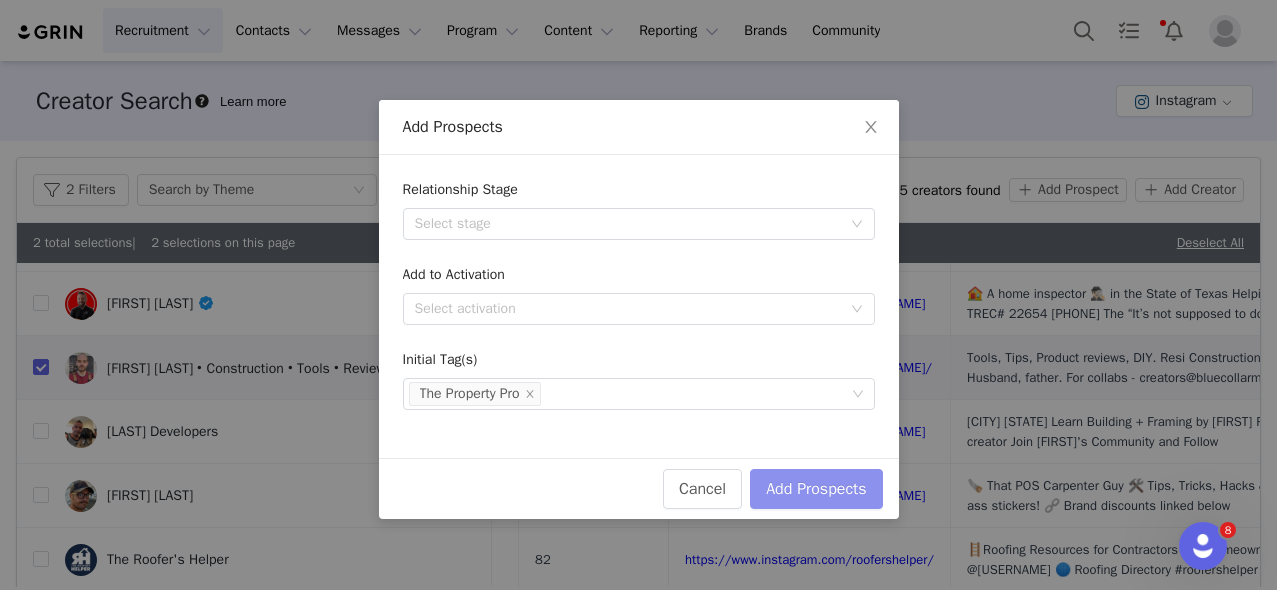 click on "Add Prospects" at bounding box center [816, 489] 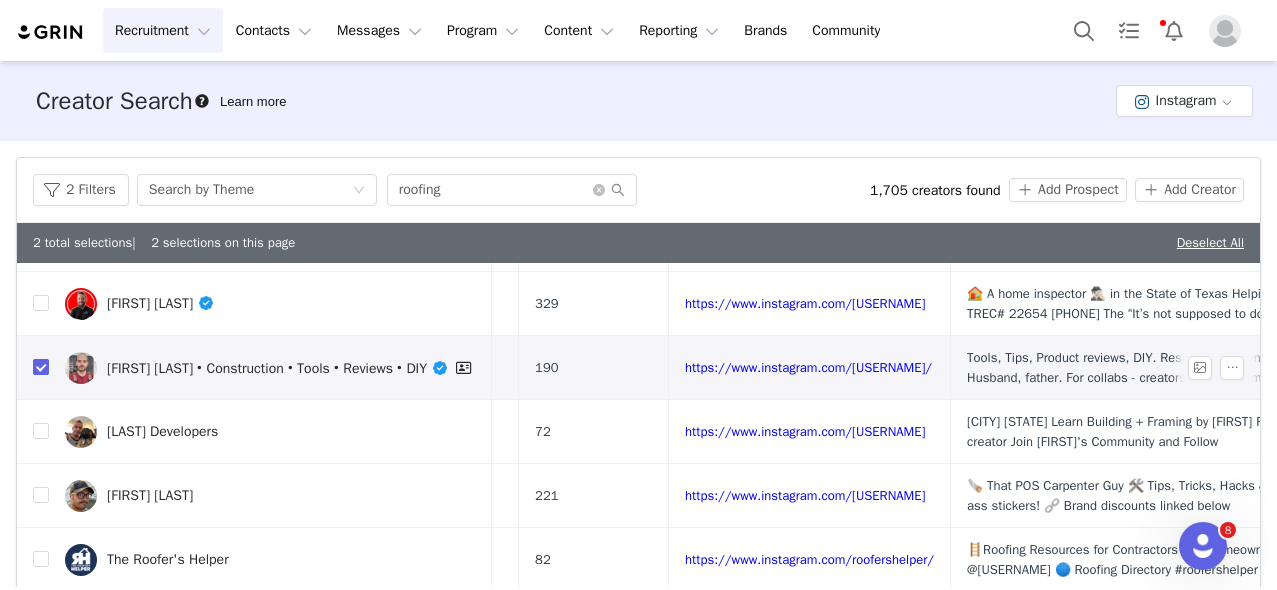 click at bounding box center (41, 367) 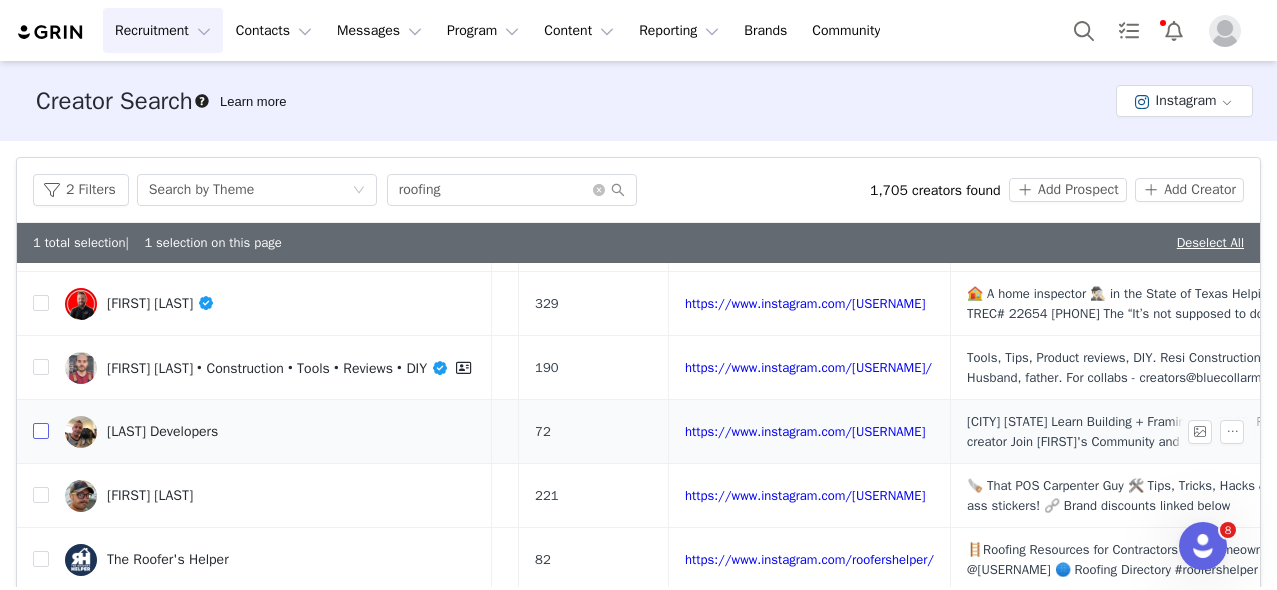 click at bounding box center (41, 431) 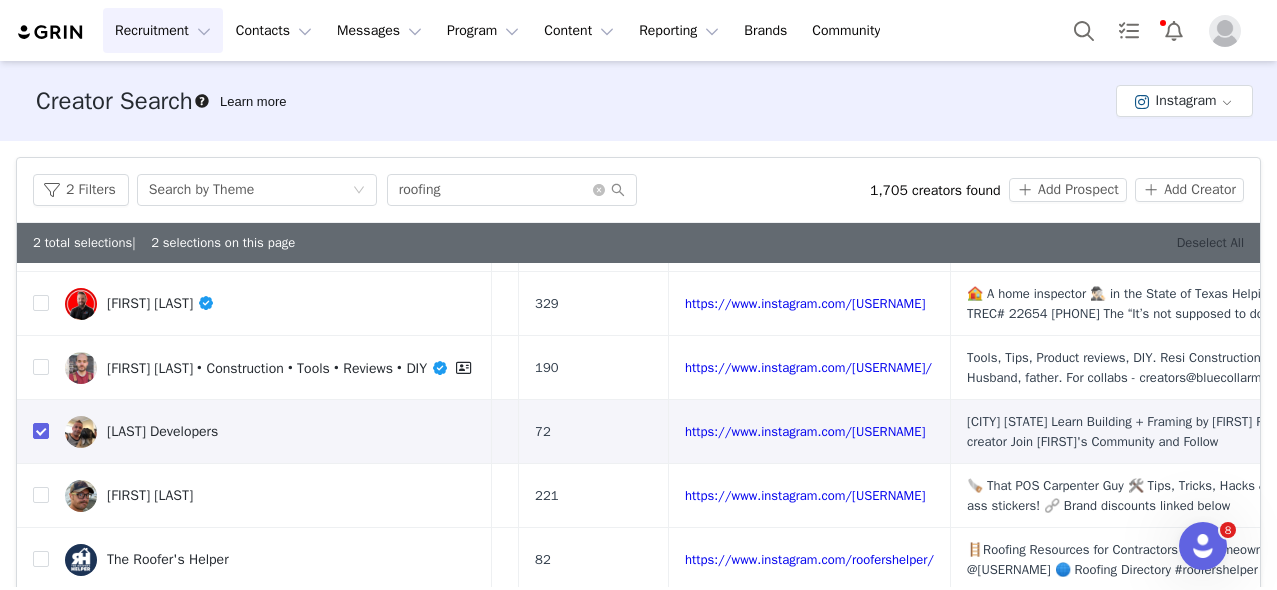 click on "Deselect All" at bounding box center [1210, 242] 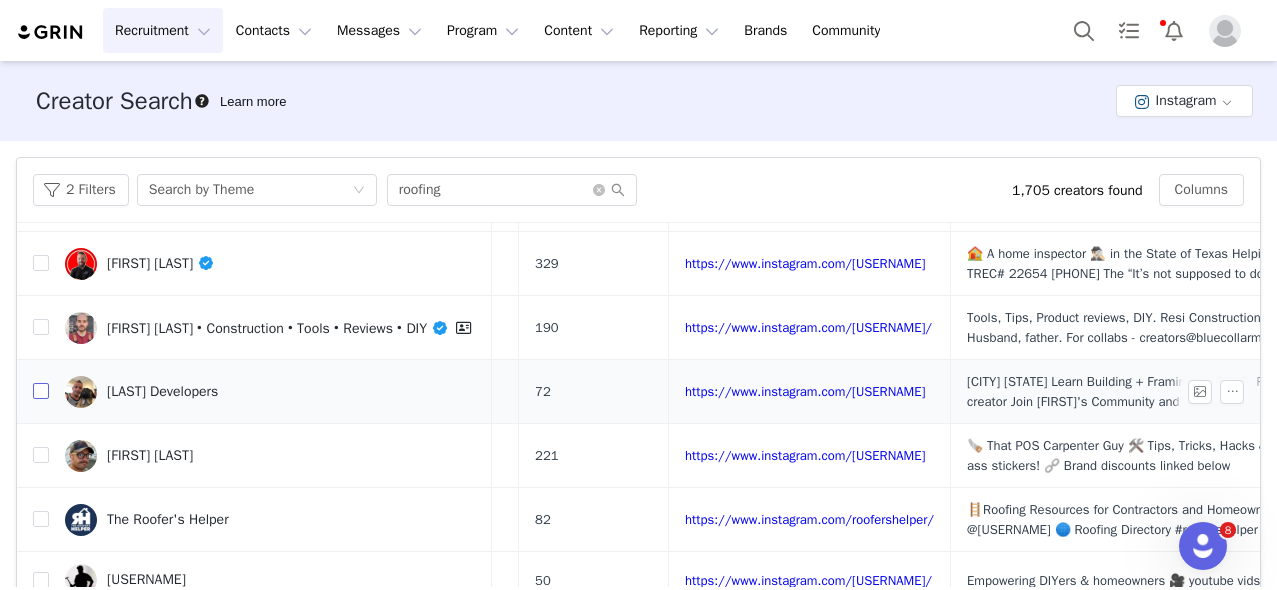 click at bounding box center [41, 391] 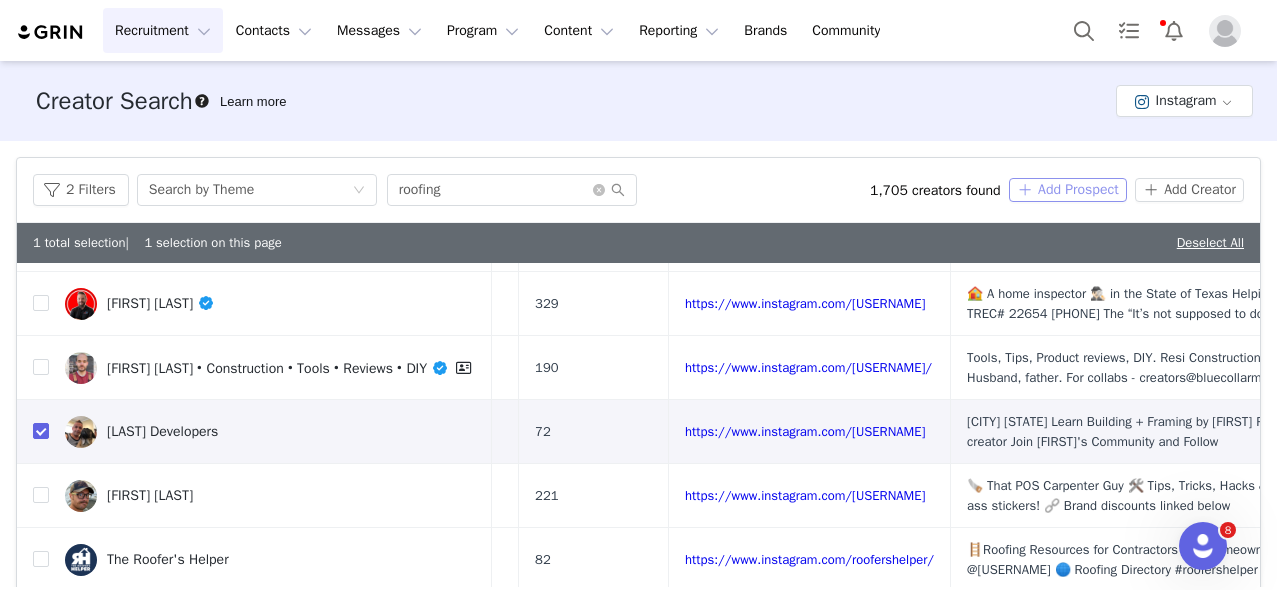 click on "Add Prospect" at bounding box center (1068, 190) 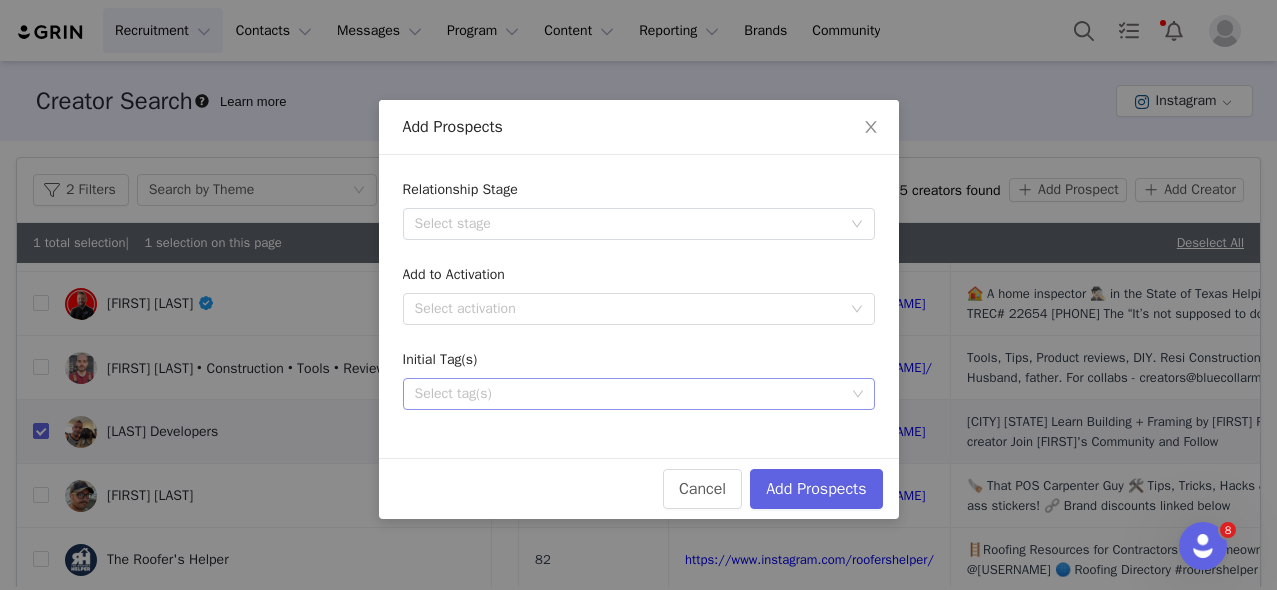 click on "Select tag(s)" at bounding box center [630, 394] 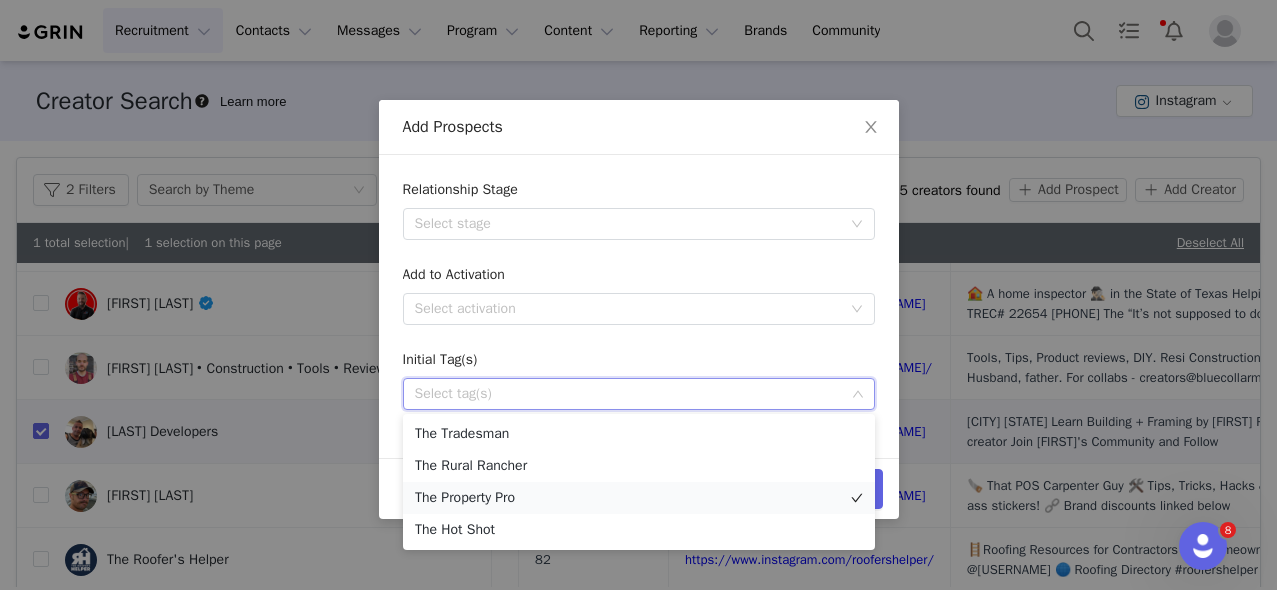 click on "The Property Pro" at bounding box center (639, 498) 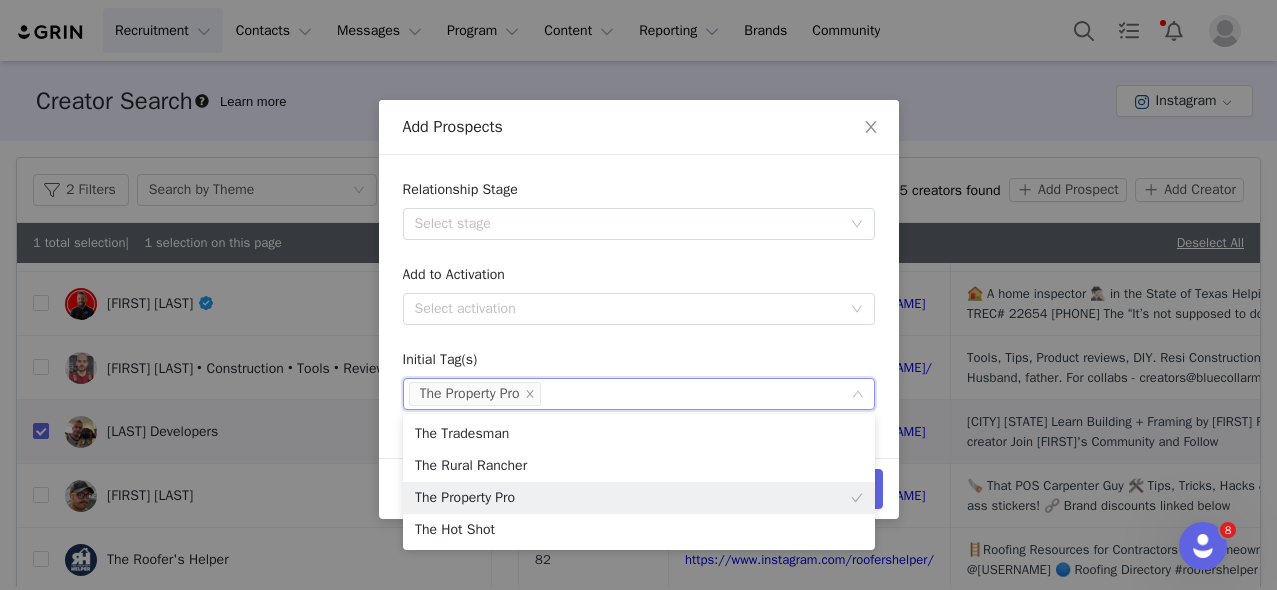click on "Relationship Stage Select stage   Add to Activation Select activation   Initial Tag(s) Select tag(s)  The Property Pro" at bounding box center (639, 294) 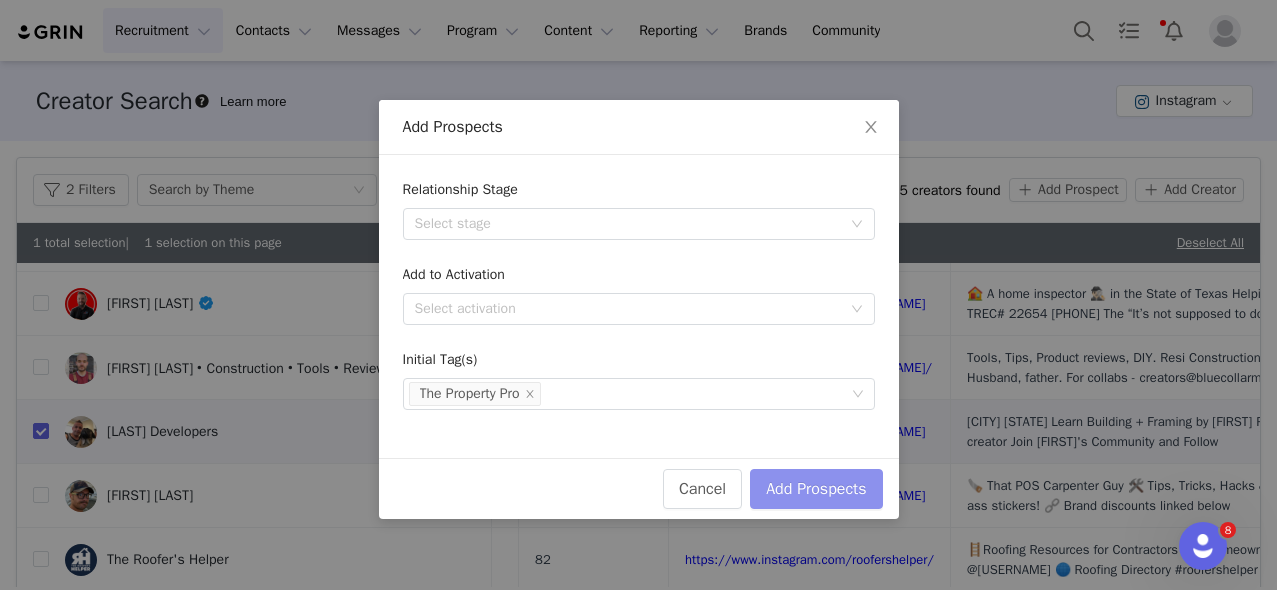 click on "Add Prospects" at bounding box center (816, 489) 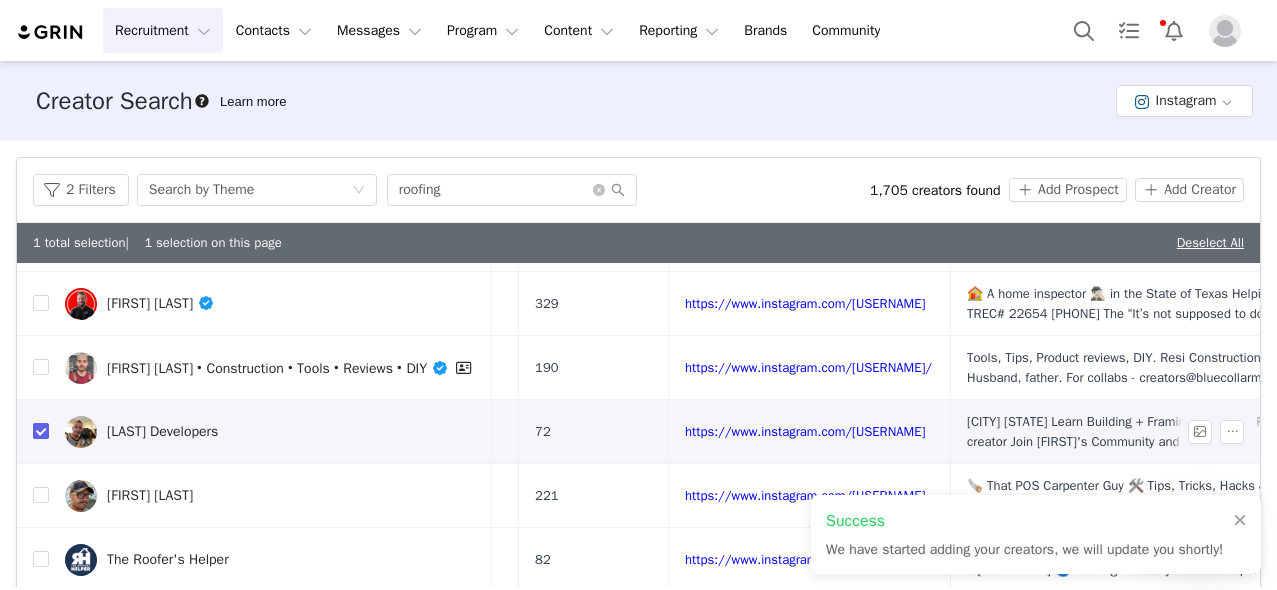 click at bounding box center (41, 431) 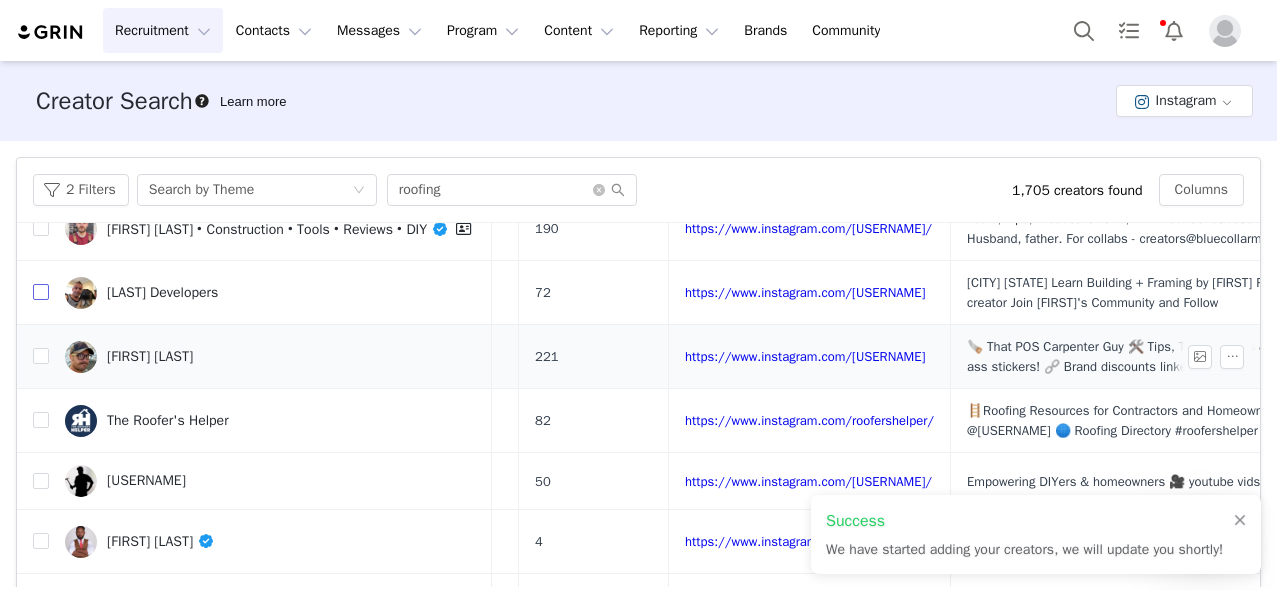 scroll, scrollTop: 624, scrollLeft: 273, axis: both 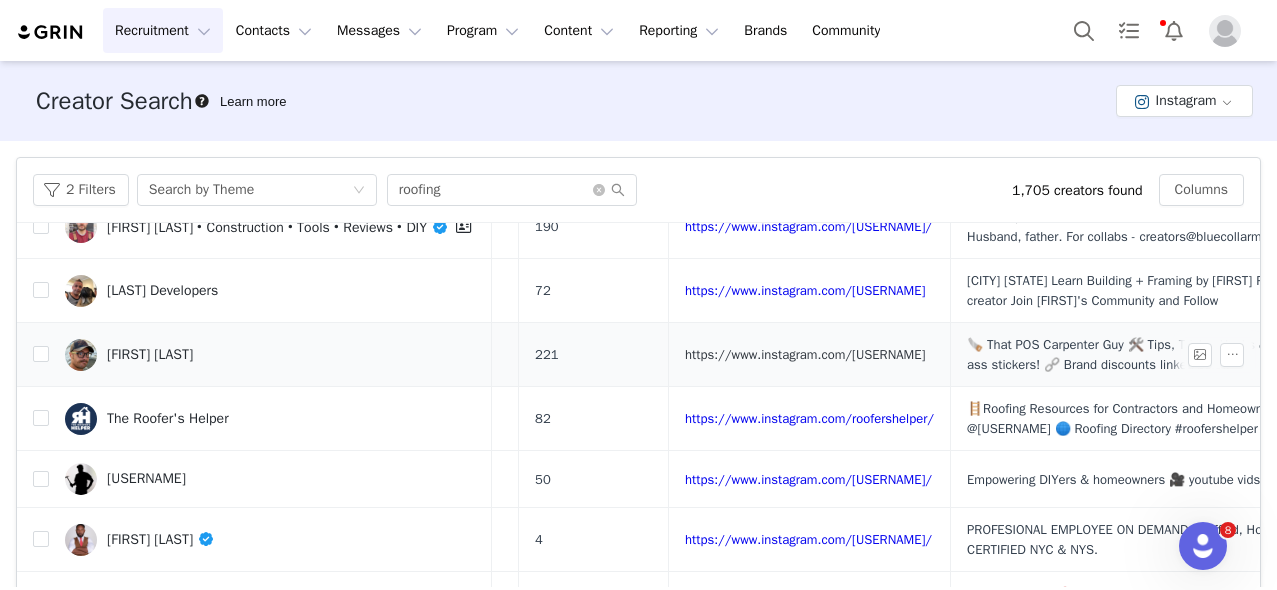 click on "https://www.instagram.com/baldwincarpentry/" at bounding box center (805, 354) 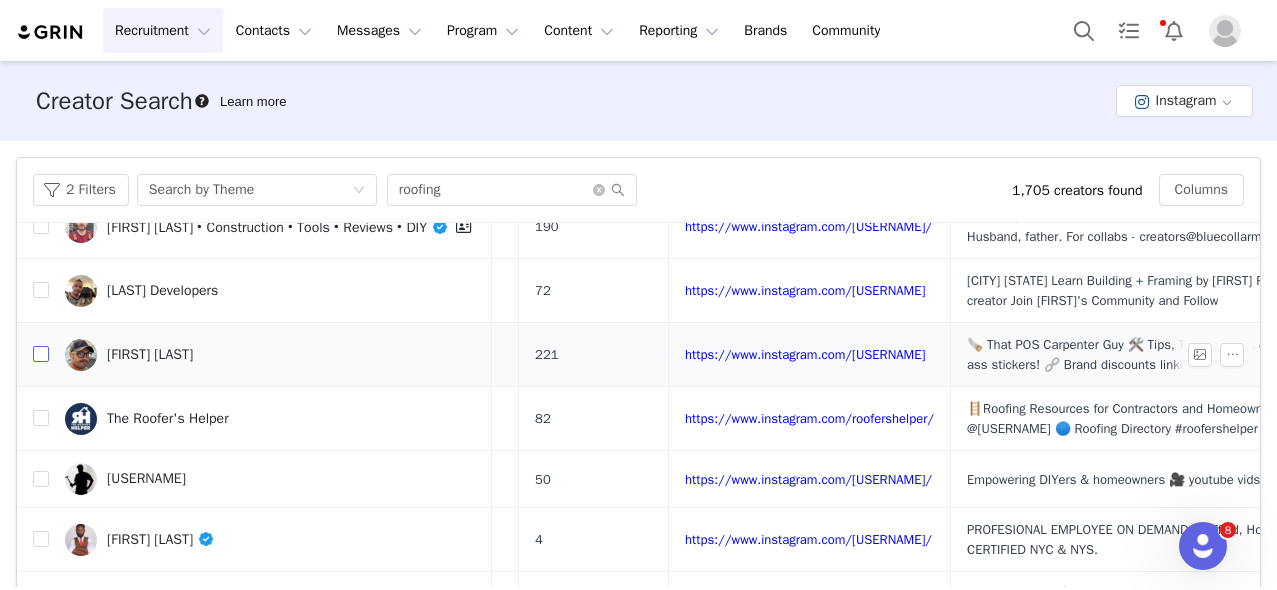 click at bounding box center (41, 354) 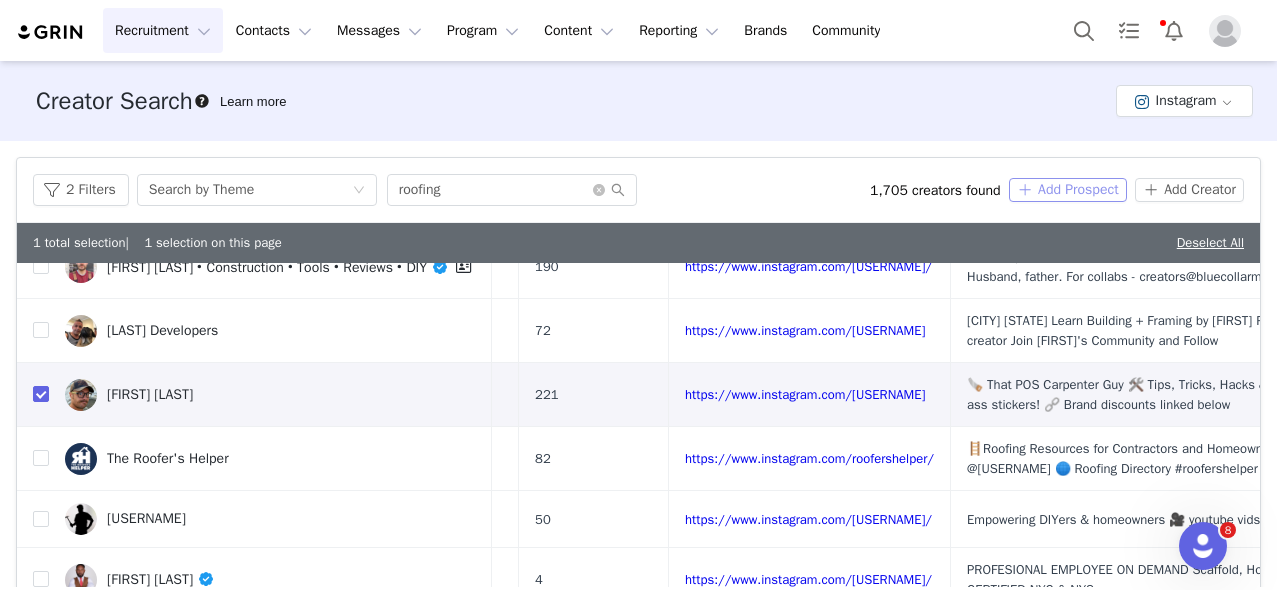 click on "Add Prospect" at bounding box center (1068, 190) 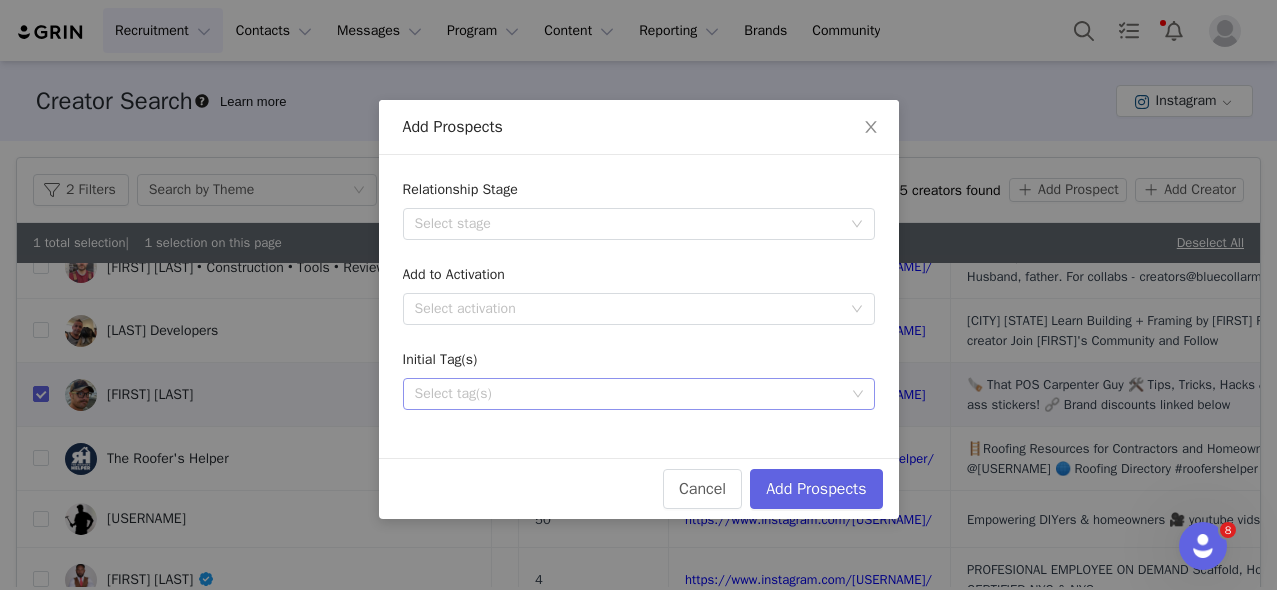 click on "Select tag(s)" at bounding box center (630, 394) 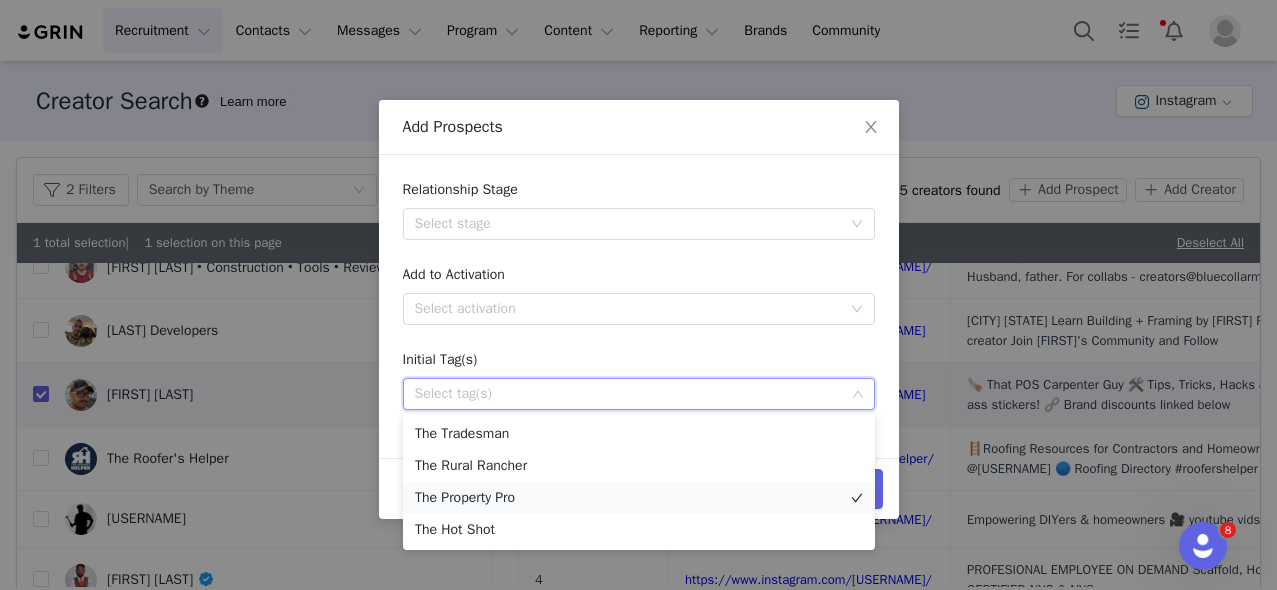 click on "The Property Pro" at bounding box center [639, 498] 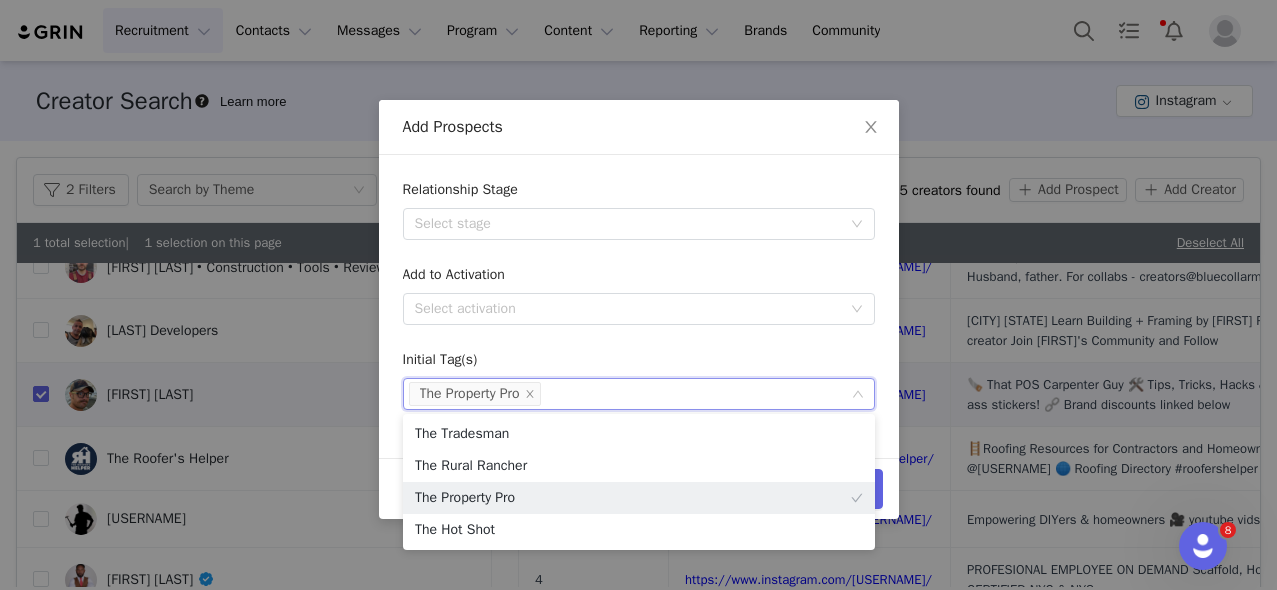 click on "Initial Tag(s)" at bounding box center (639, 363) 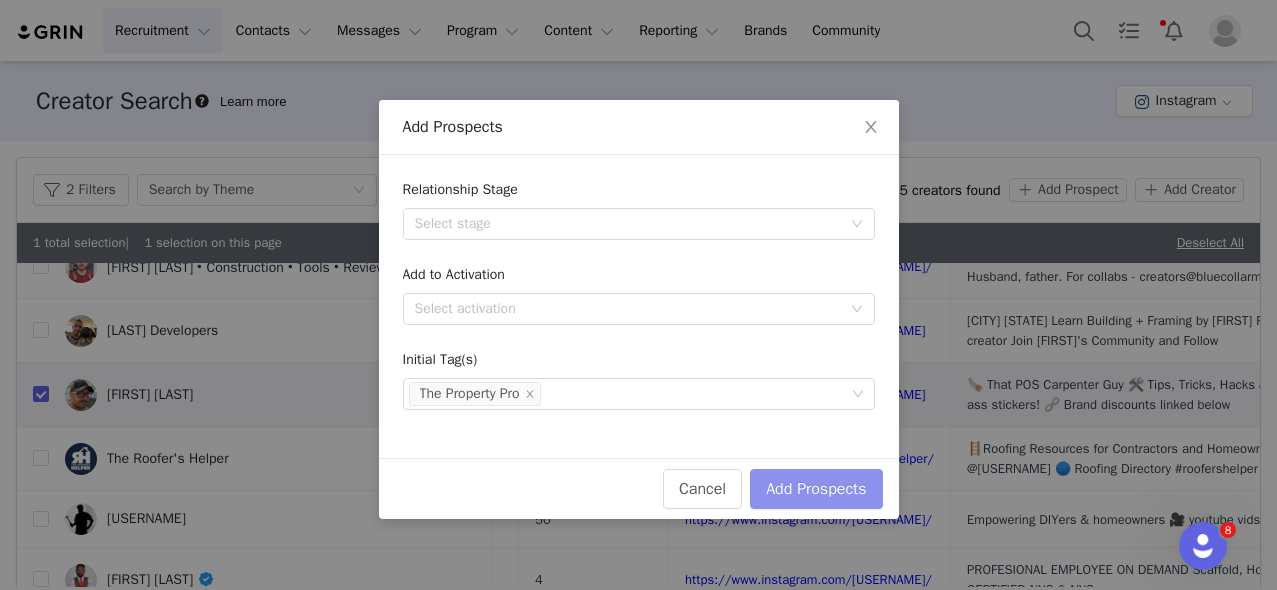 click on "Add Prospects" at bounding box center [816, 489] 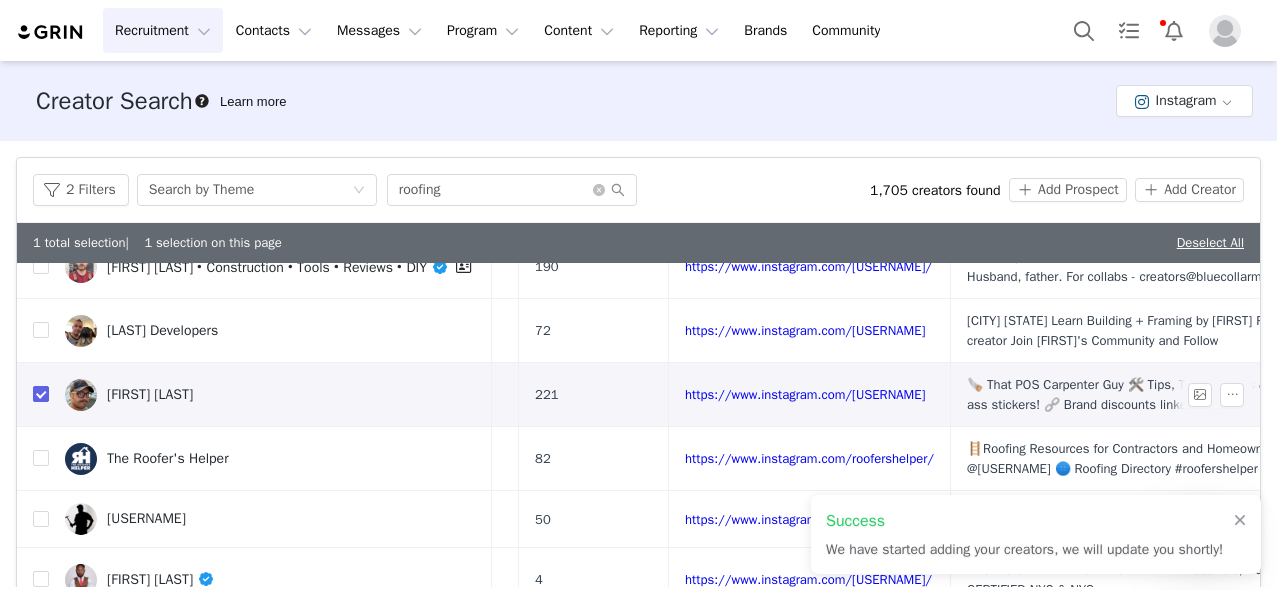 click at bounding box center [41, 394] 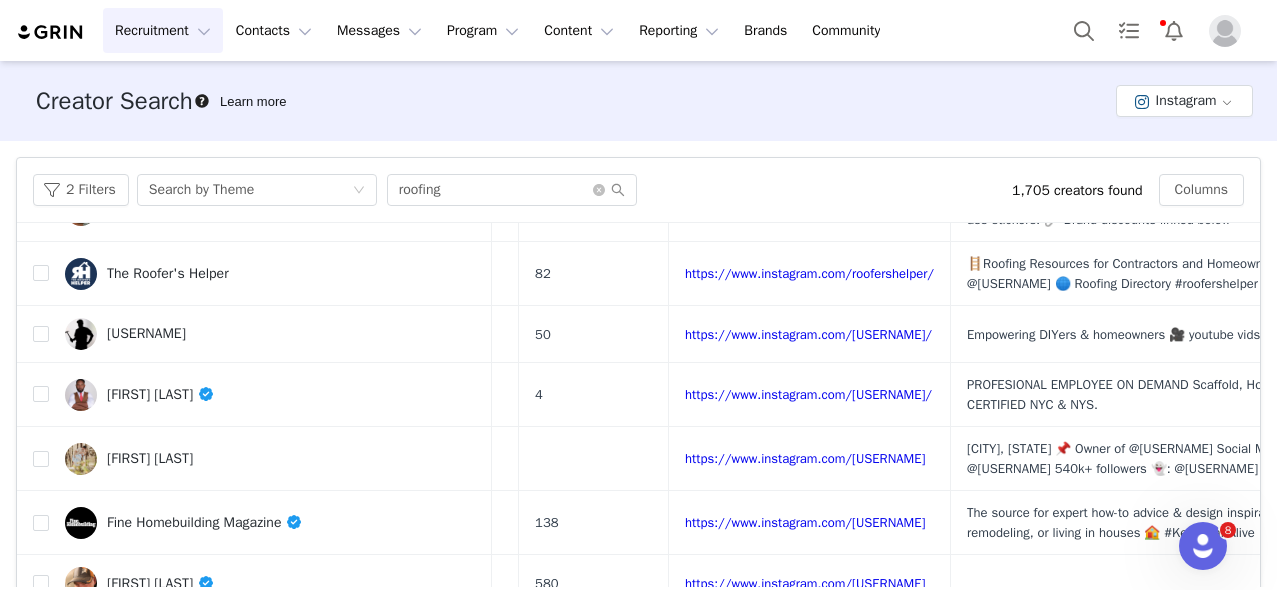 scroll, scrollTop: 772, scrollLeft: 273, axis: both 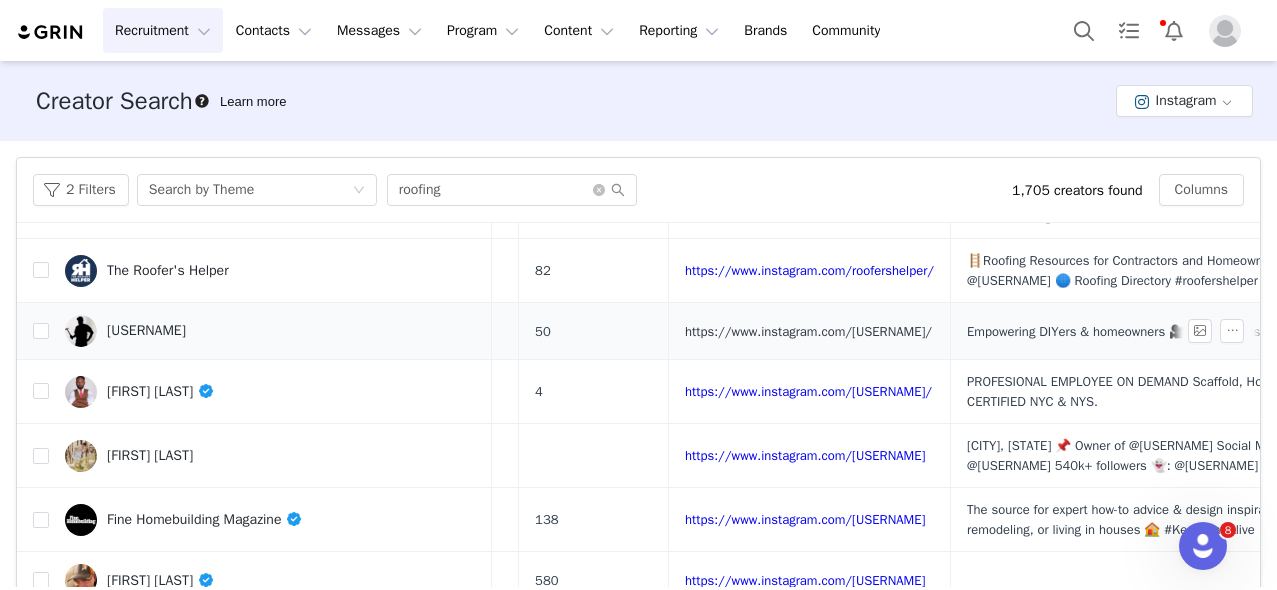 click on "https://www.instagram.com/thefixeryoutube/" at bounding box center [808, 331] 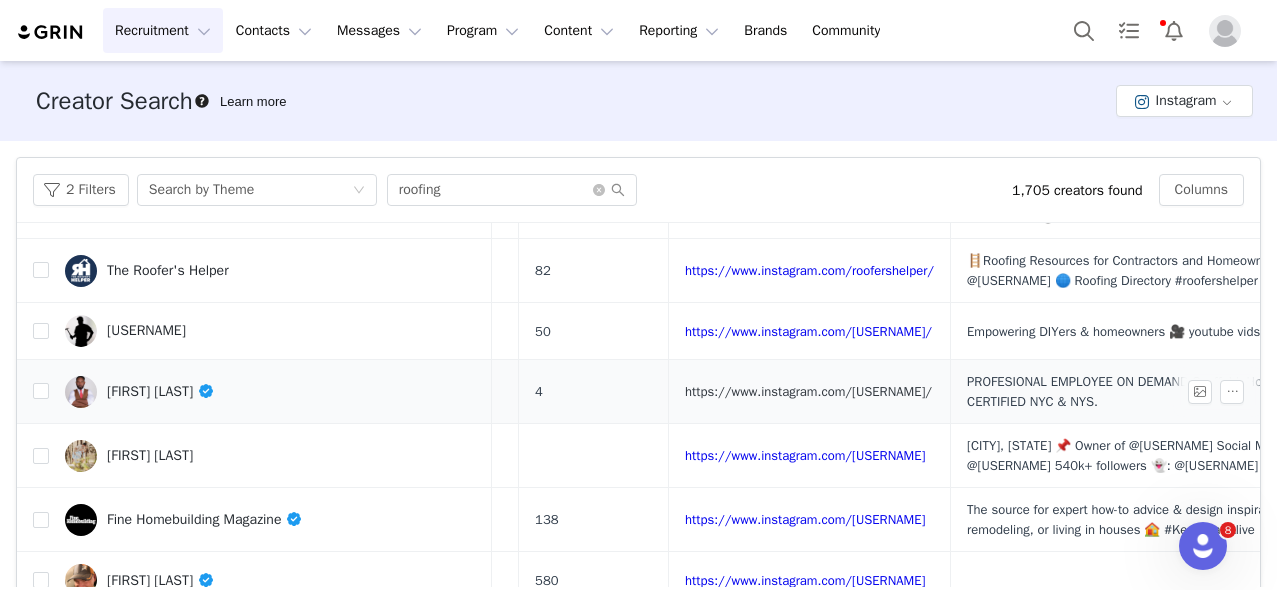 click on "https://www.instagram.com/erector_masters/" at bounding box center [808, 391] 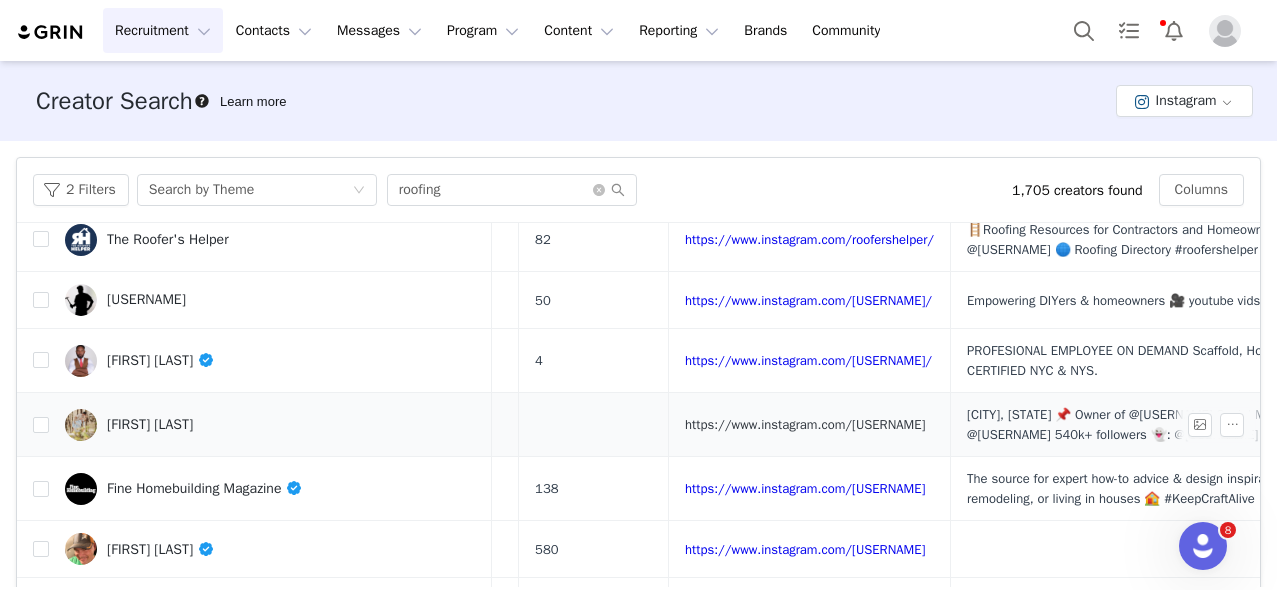 click on "https://www.instagram.com/kreeder33/" at bounding box center (805, 424) 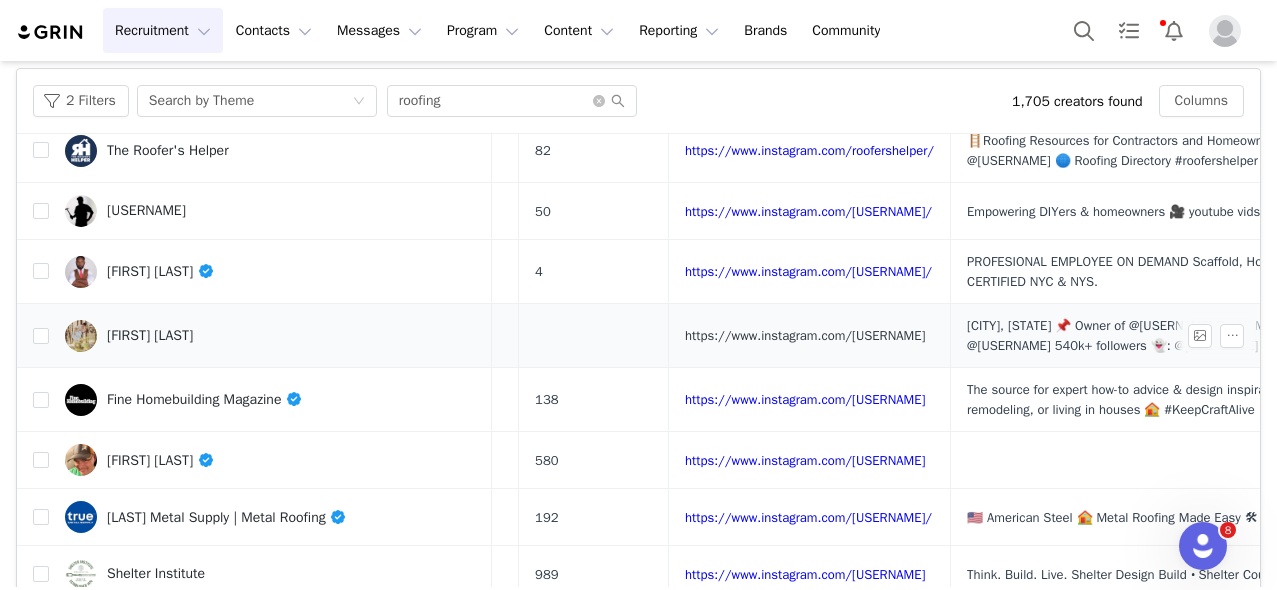 scroll, scrollTop: 186, scrollLeft: 0, axis: vertical 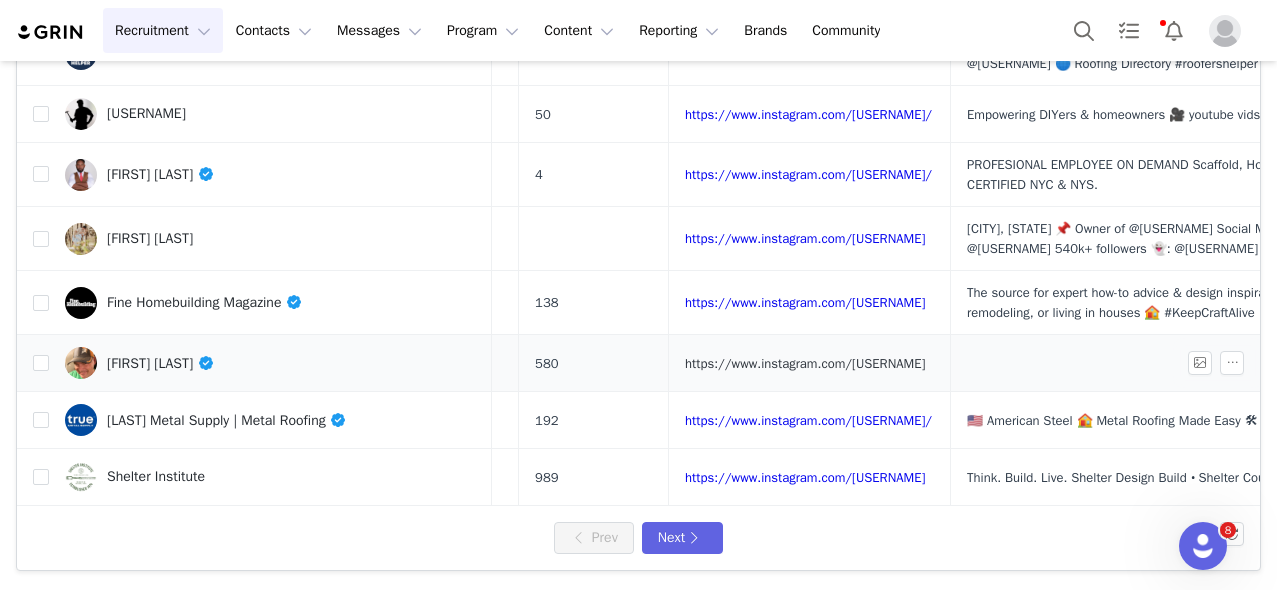click on "https://www.instagram.com/msdr810/" at bounding box center [805, 363] 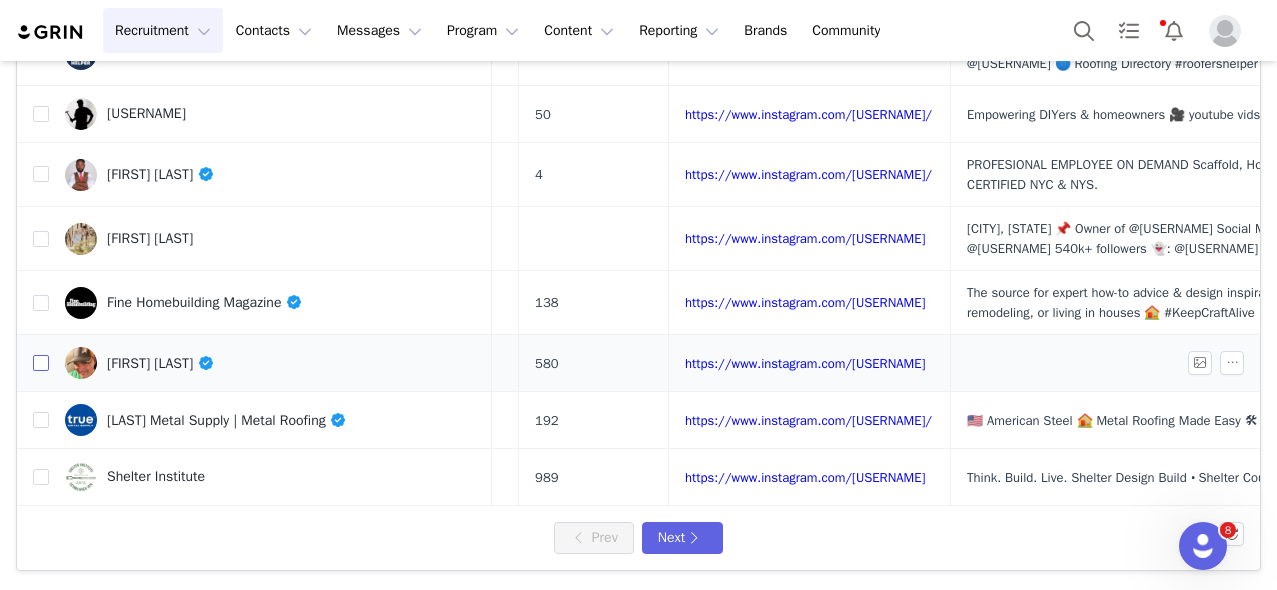 click at bounding box center [41, 363] 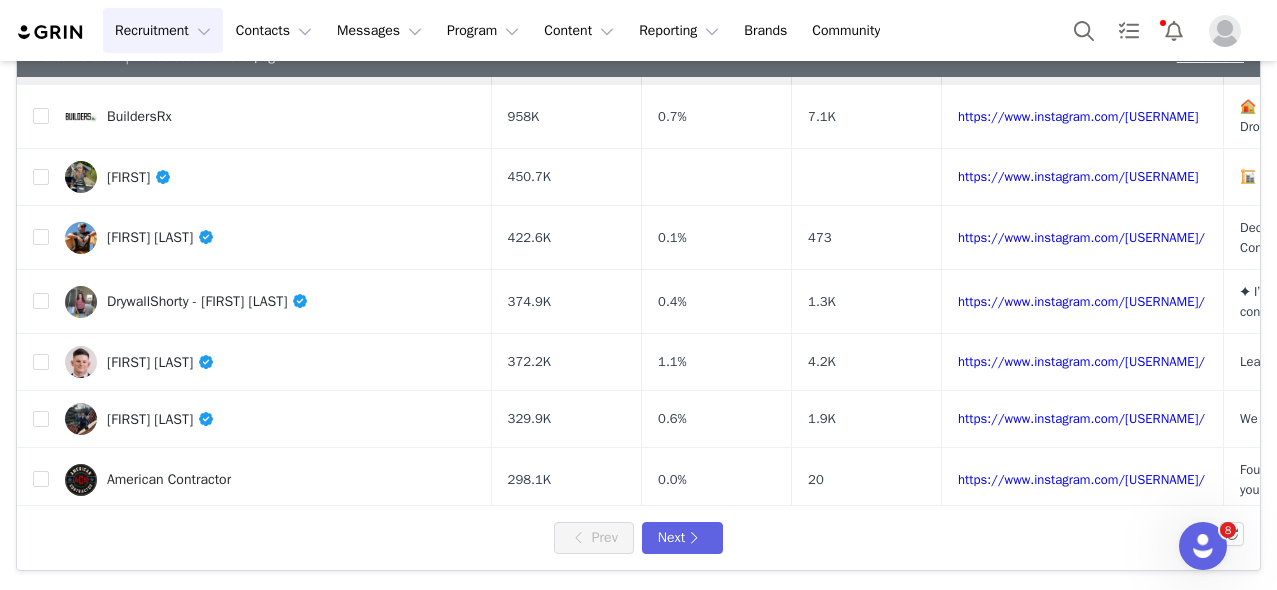 scroll, scrollTop: 0, scrollLeft: 0, axis: both 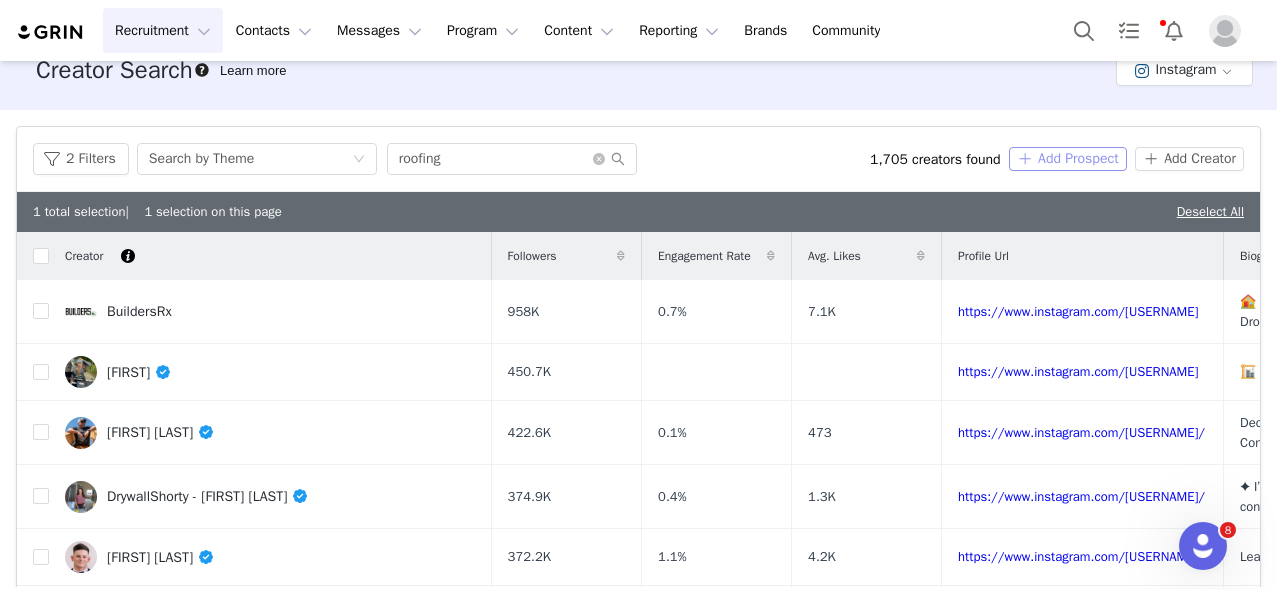 click on "Add Prospect" at bounding box center (1068, 159) 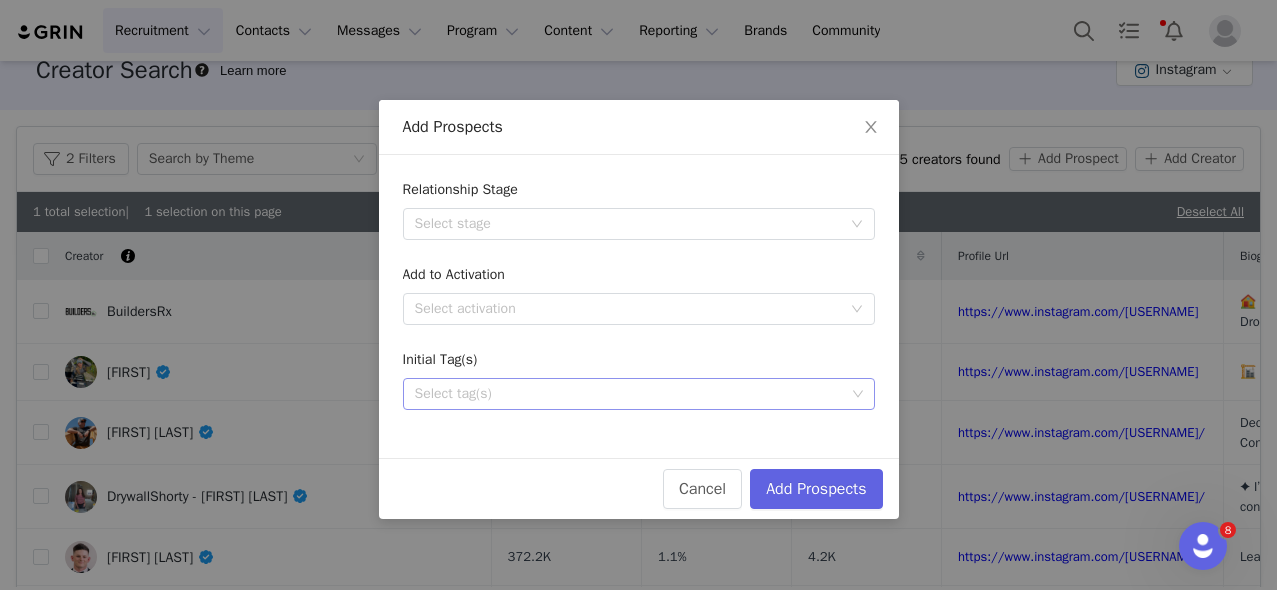 click on "Select tag(s)" at bounding box center (631, 394) 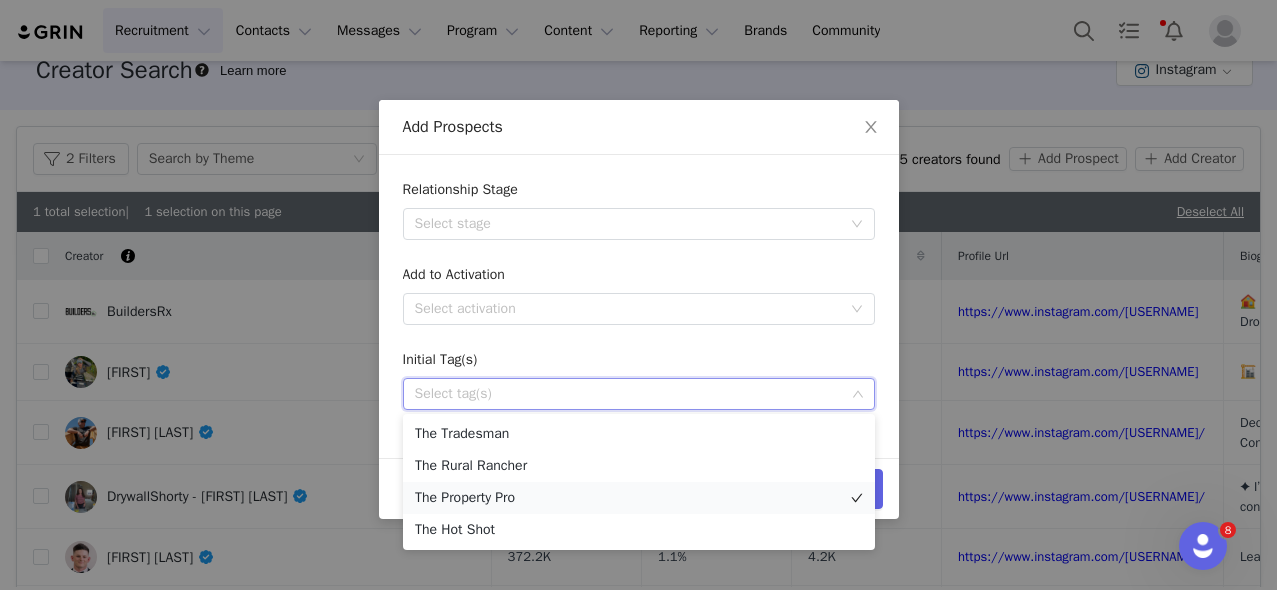 click on "The Property Pro" at bounding box center (639, 498) 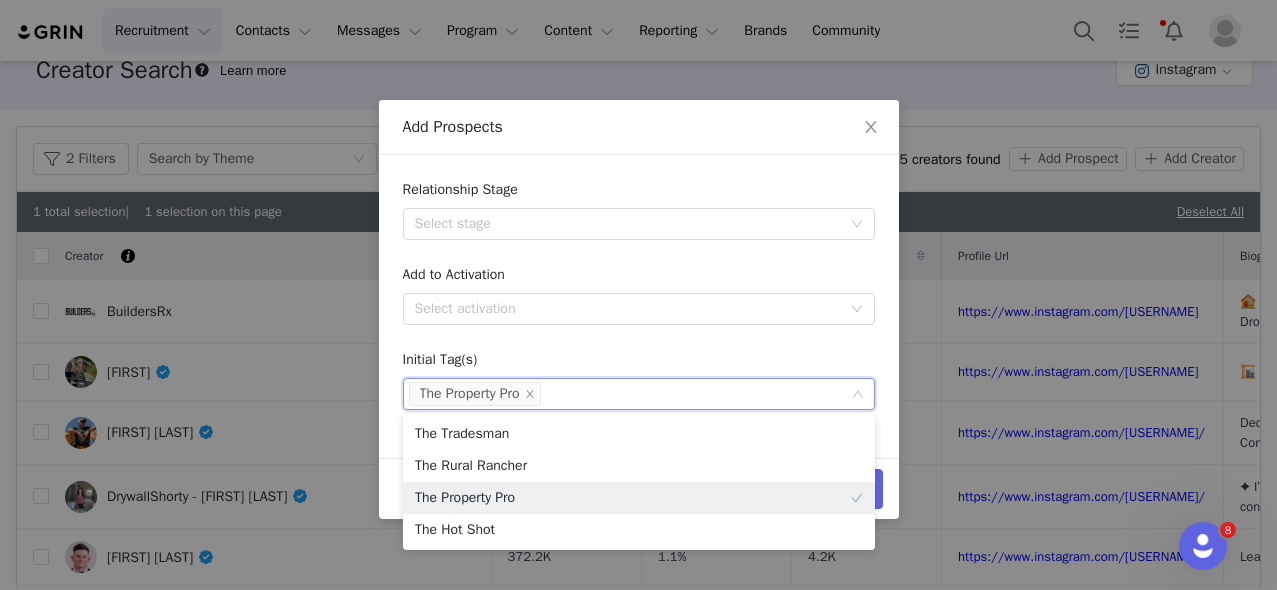 click on "Initial Tag(s)" at bounding box center [639, 363] 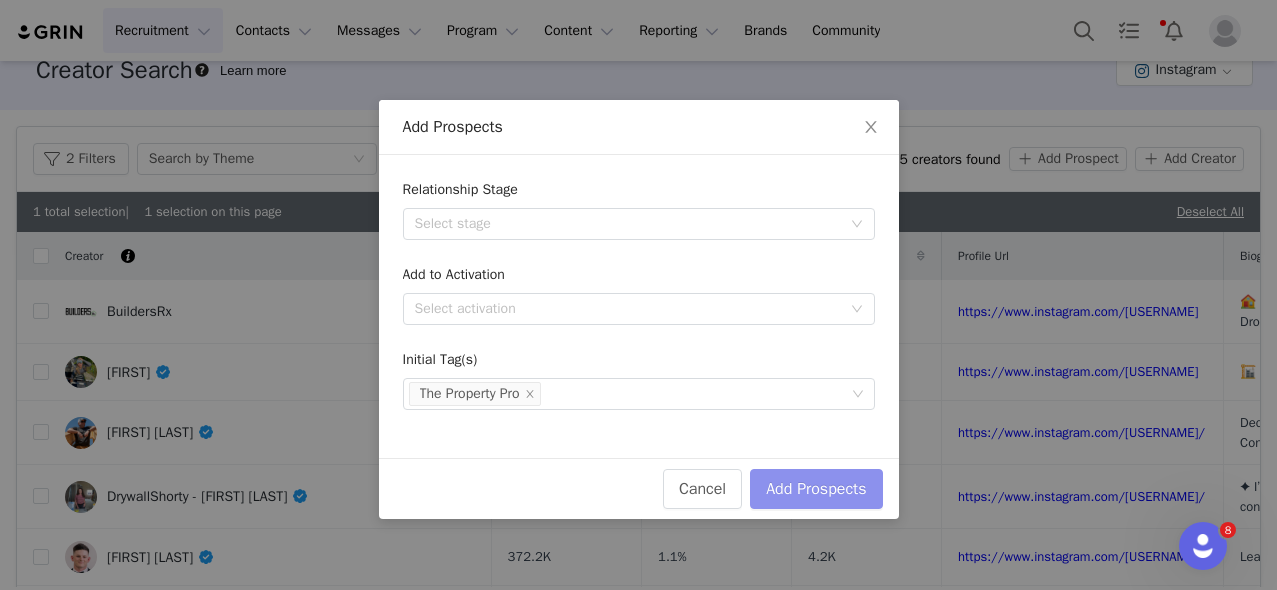 click on "Add Prospects" at bounding box center [816, 489] 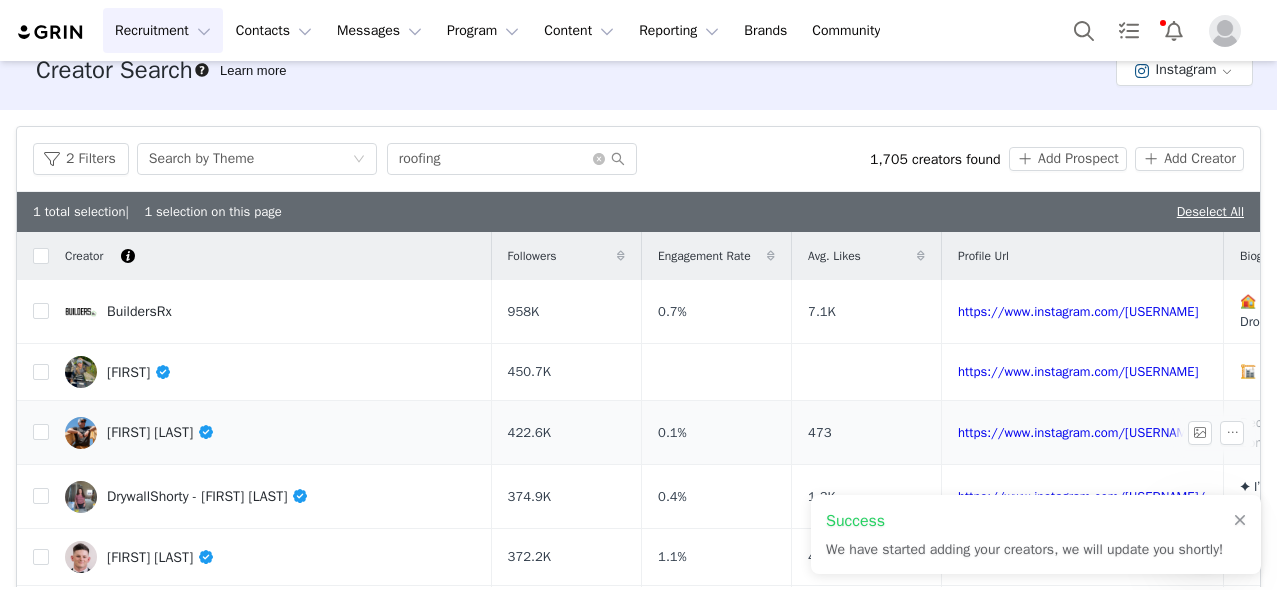 scroll, scrollTop: 843, scrollLeft: 0, axis: vertical 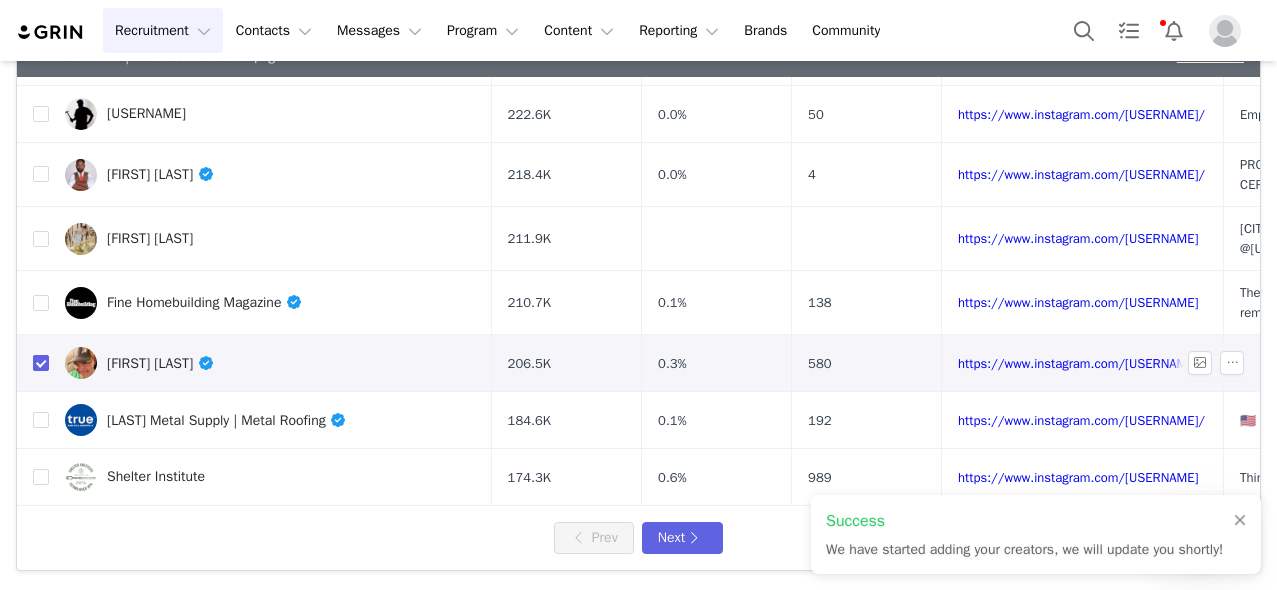 click at bounding box center [41, 363] 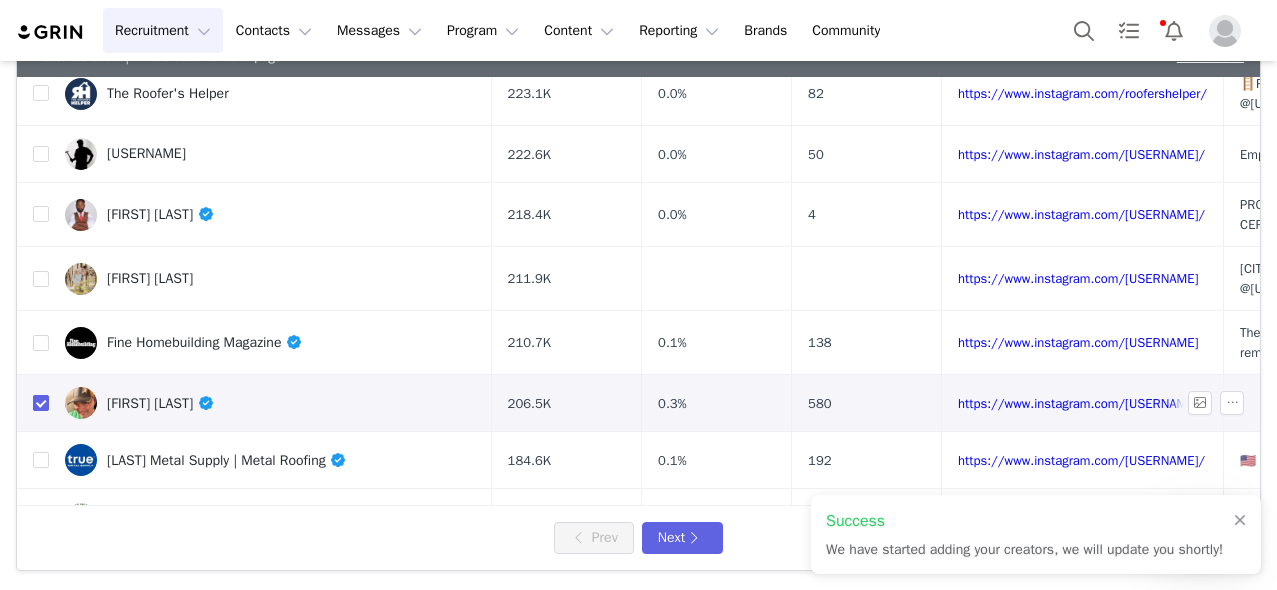 scroll, scrollTop: 146, scrollLeft: 0, axis: vertical 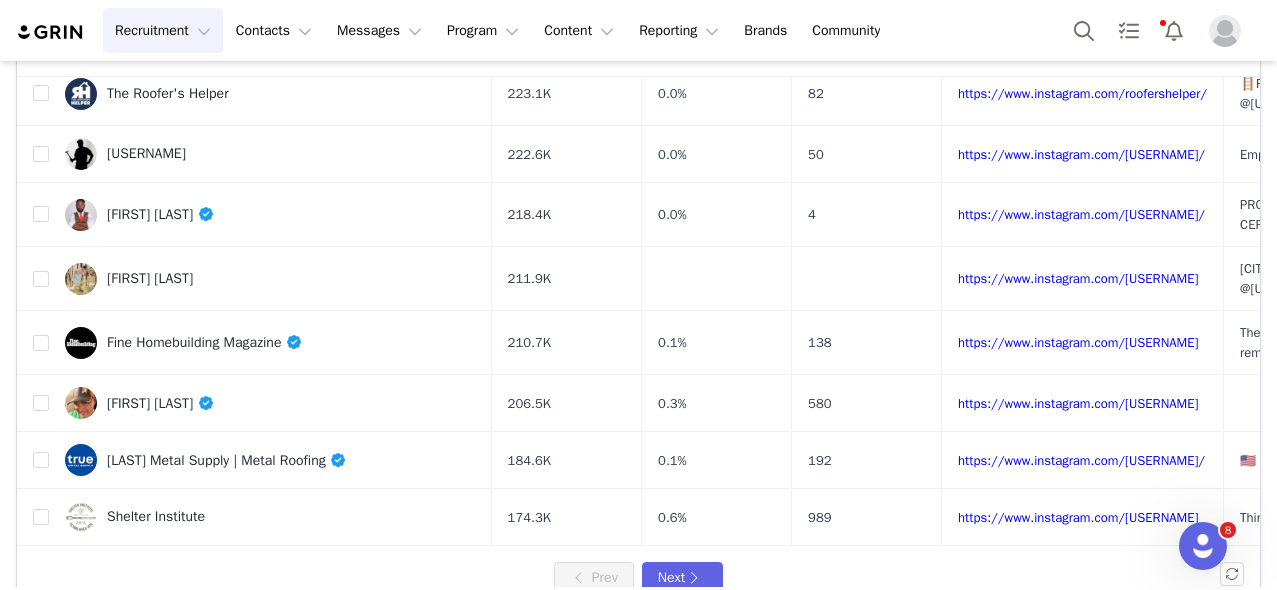 click on "Prev Next" at bounding box center (638, 578) 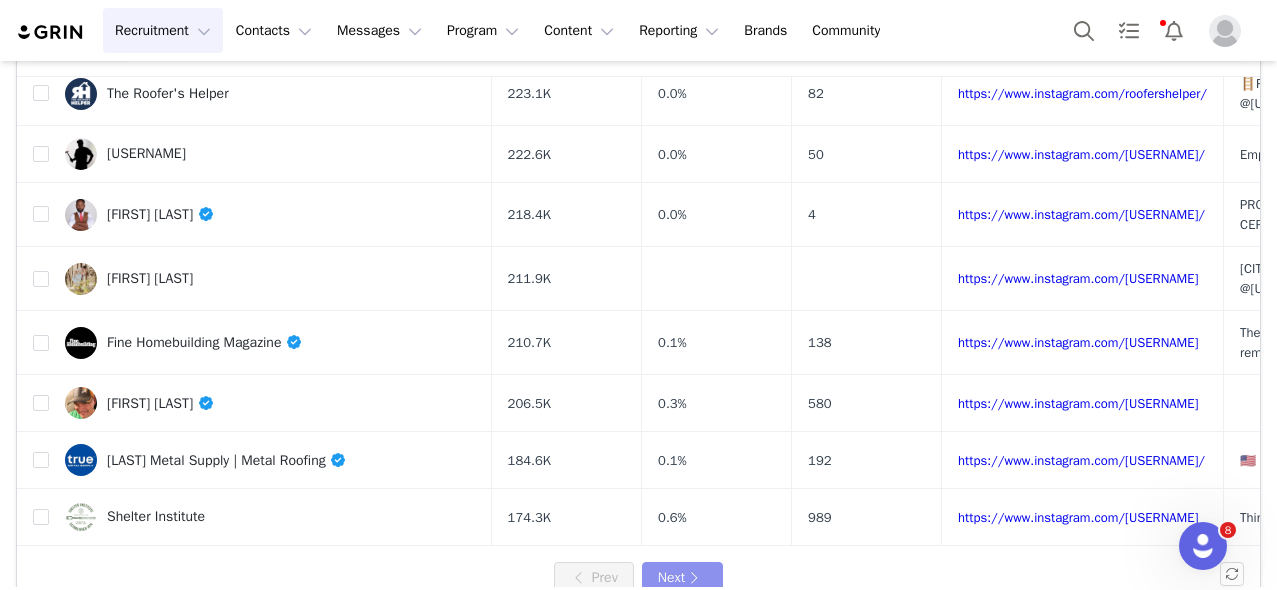 click on "Next" at bounding box center [682, 578] 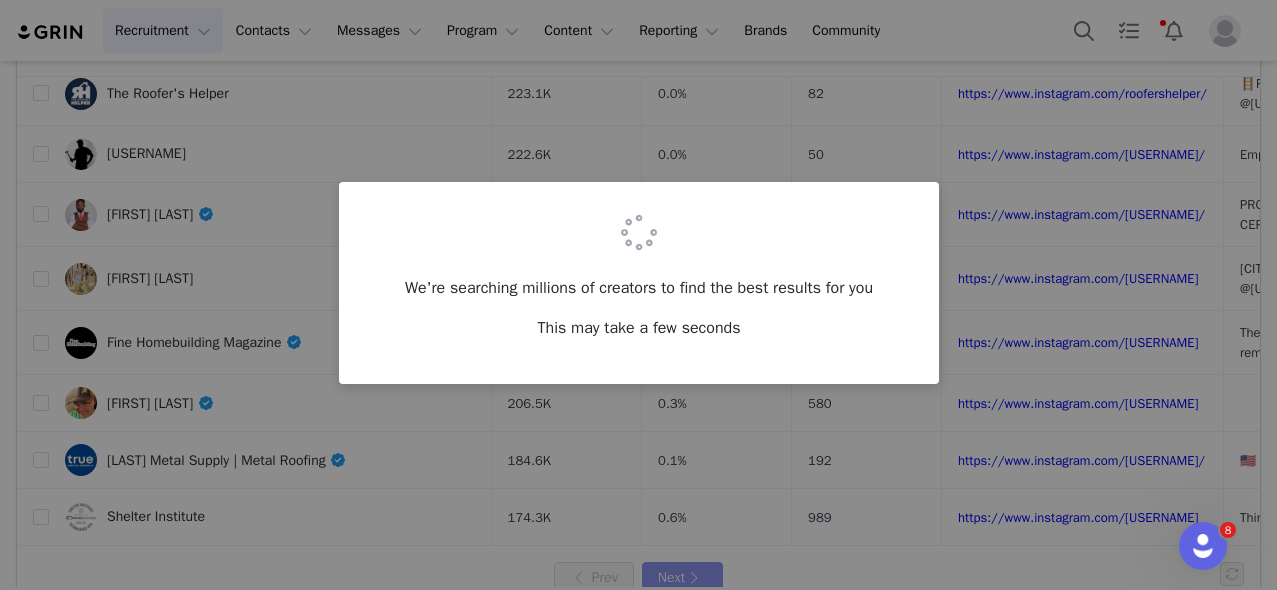 scroll, scrollTop: 0, scrollLeft: 0, axis: both 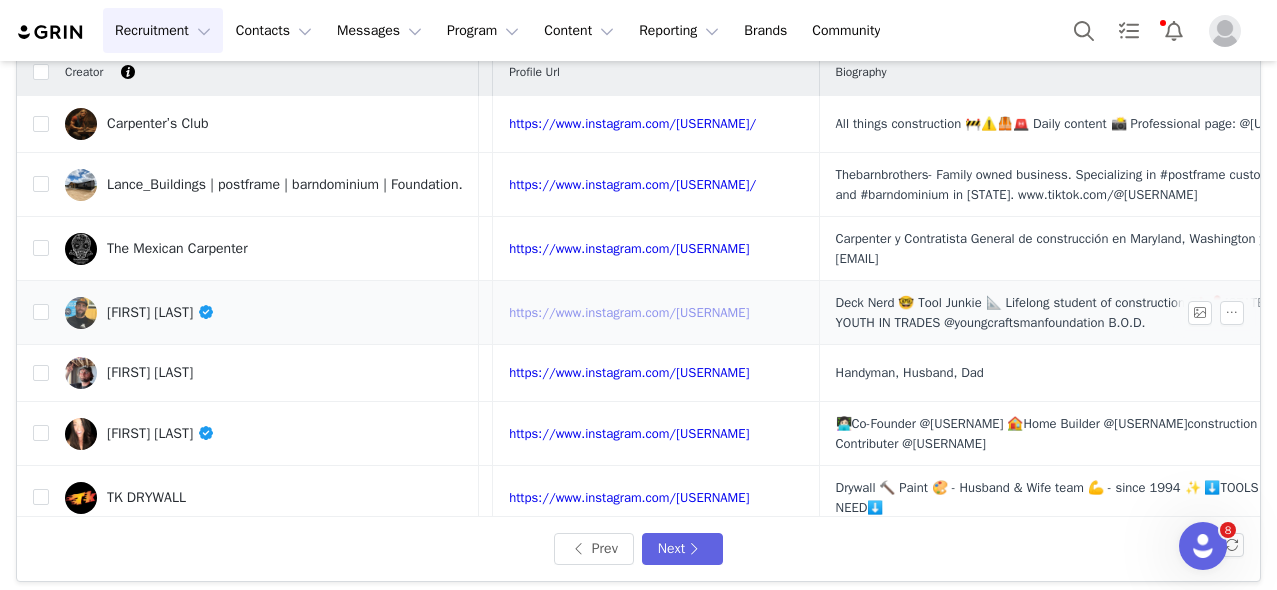 click on "https://www.instagram.com/ravinbuilders/" at bounding box center (629, 312) 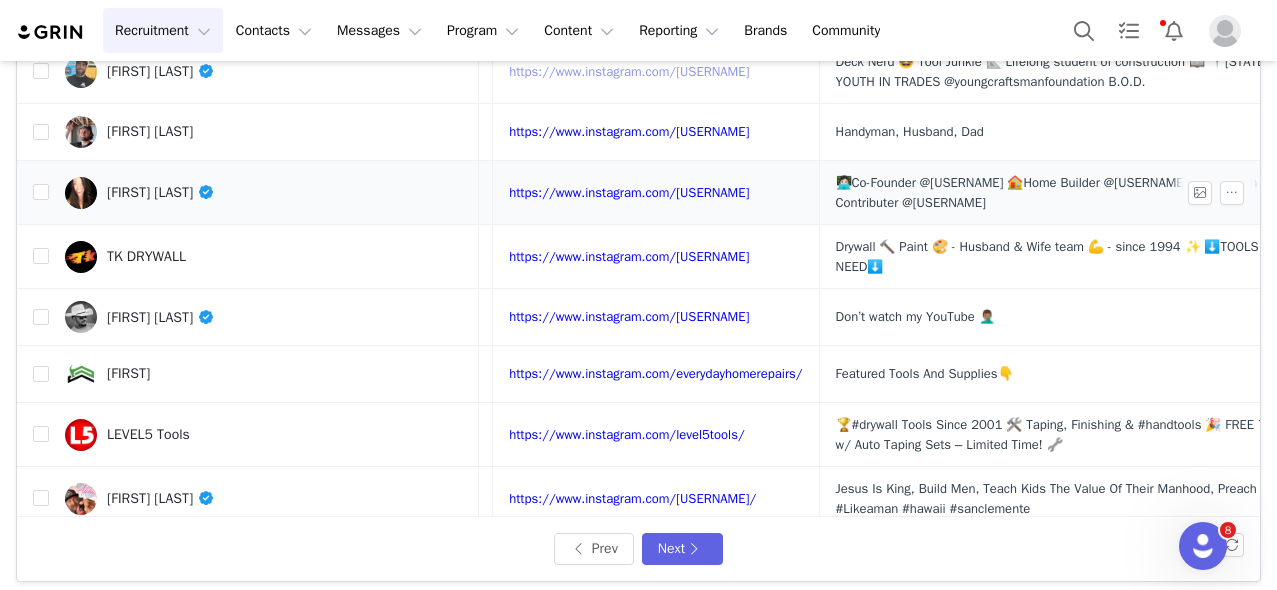 scroll, scrollTop: 243, scrollLeft: 436, axis: both 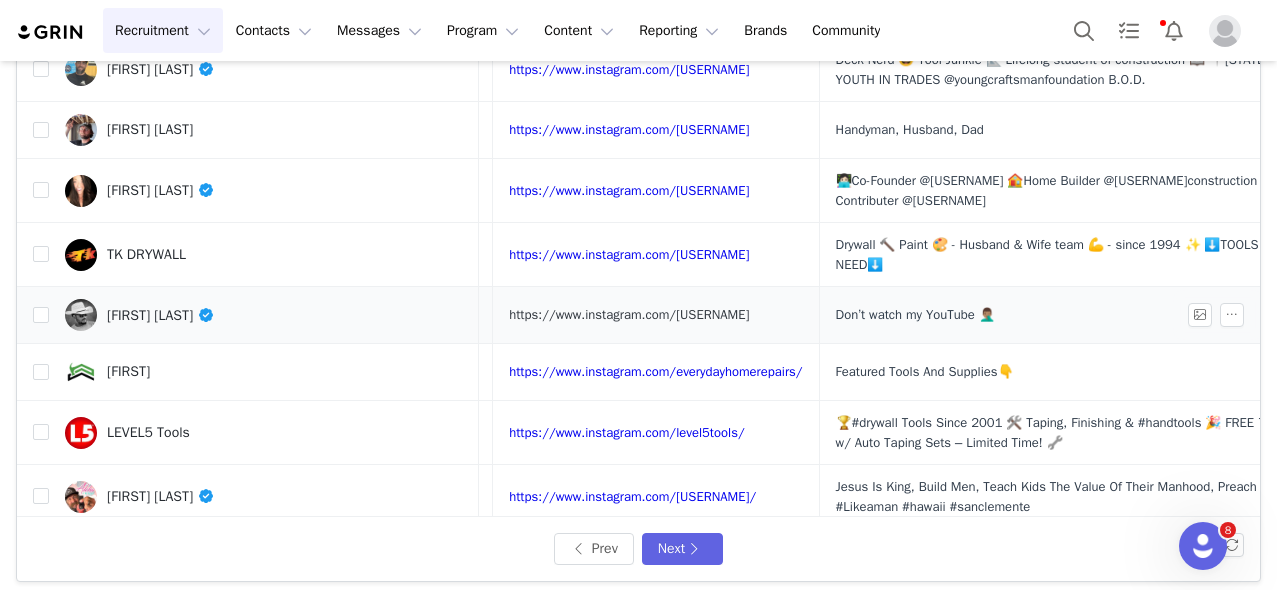 click on "https://www.instagram.com/jon_dawson/" at bounding box center [629, 314] 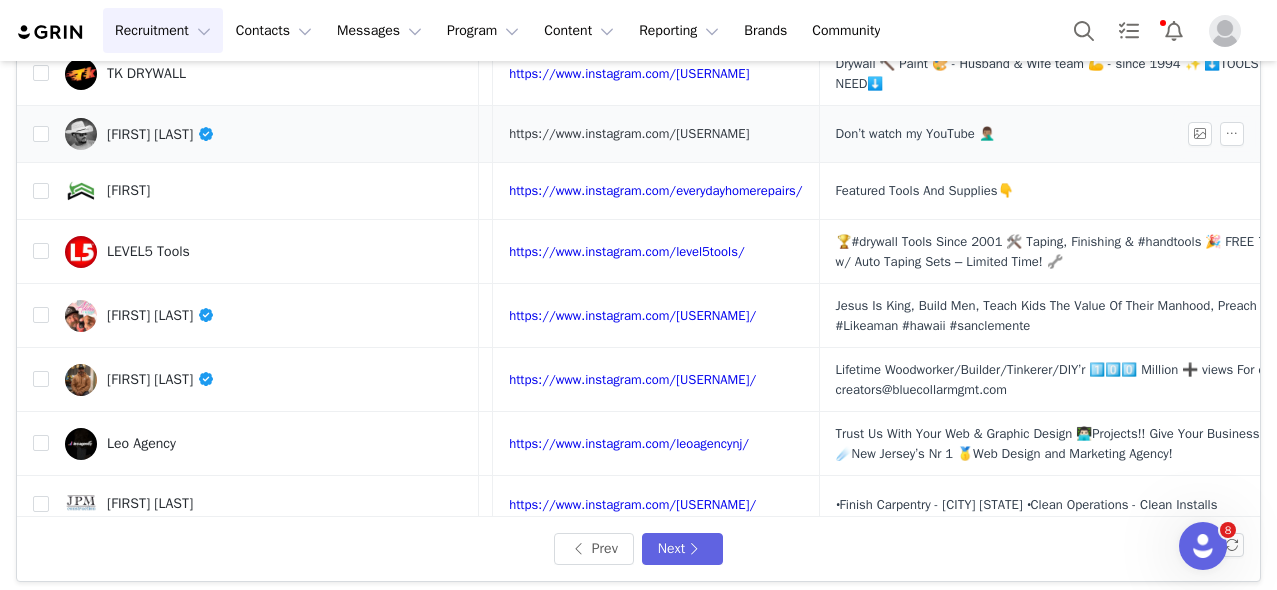 scroll, scrollTop: 433, scrollLeft: 436, axis: both 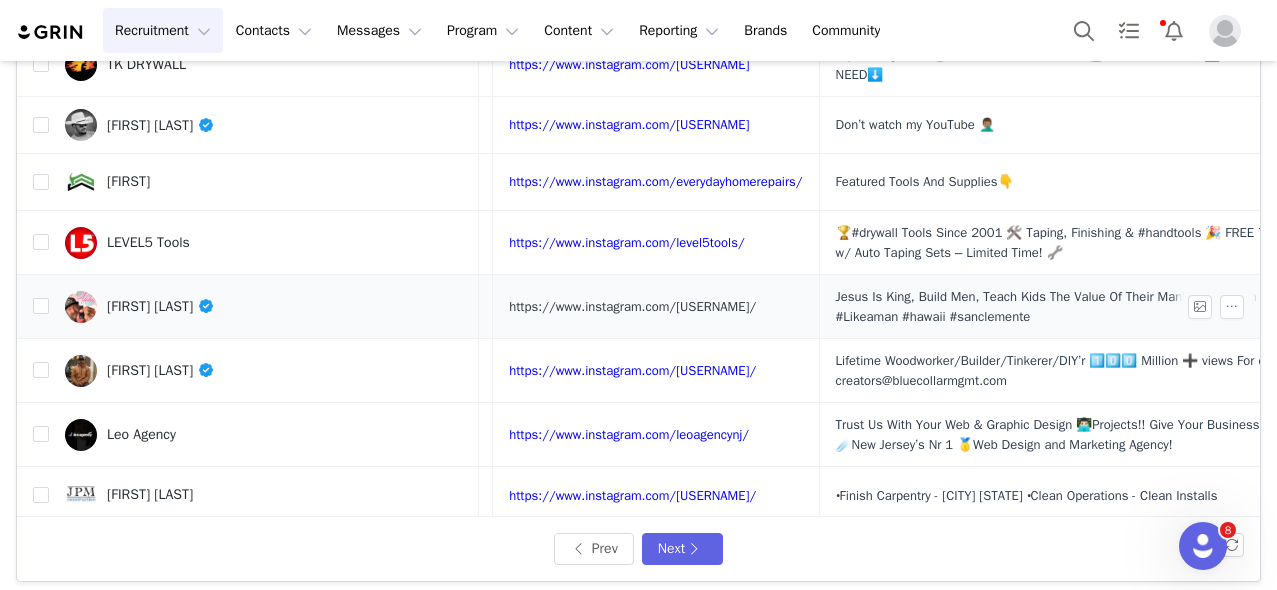 click on "https://www.instagram.com/themantrainingshow/" at bounding box center [632, 306] 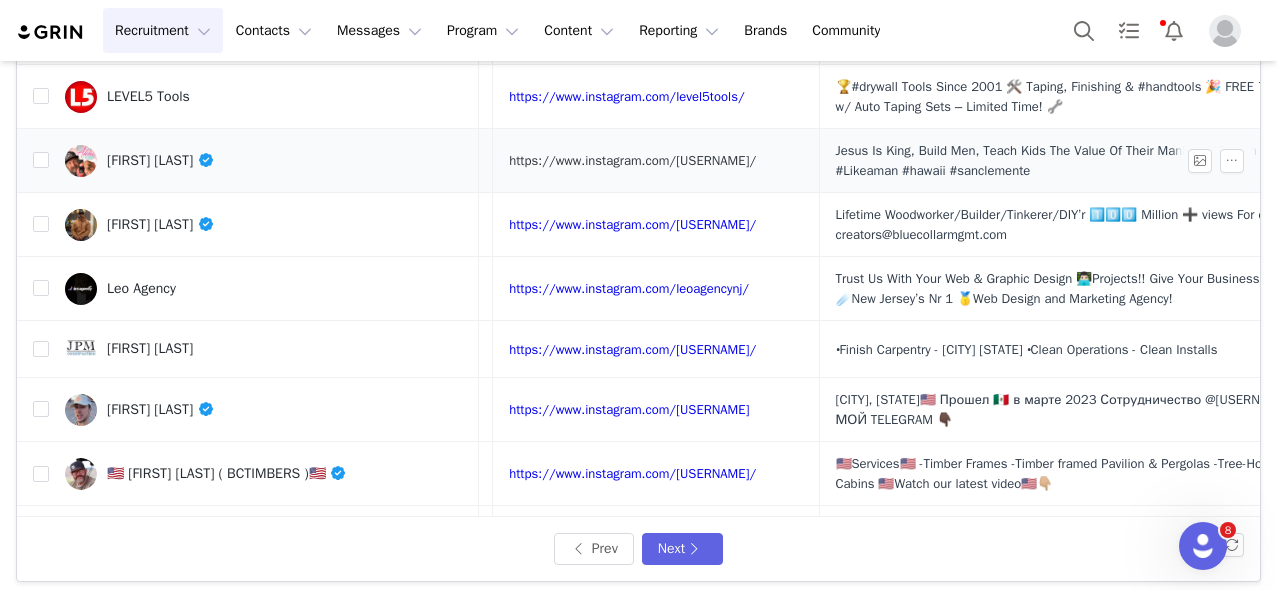 scroll, scrollTop: 586, scrollLeft: 436, axis: both 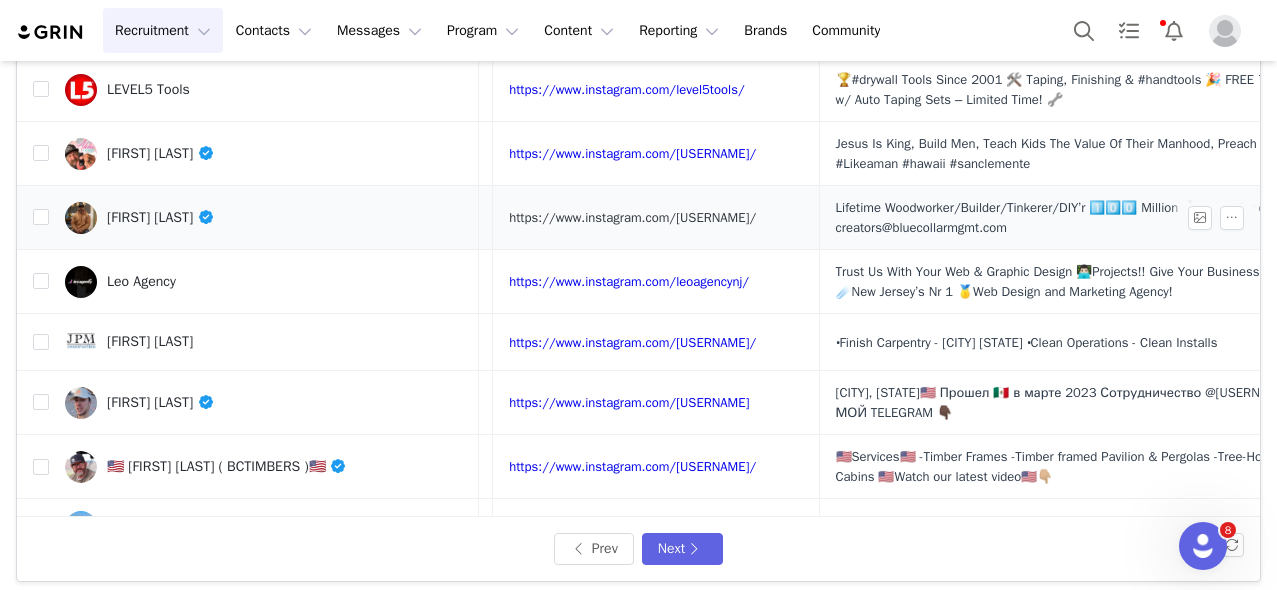 click on "https://www.instagram.com/jlmwoodworks/" at bounding box center [632, 217] 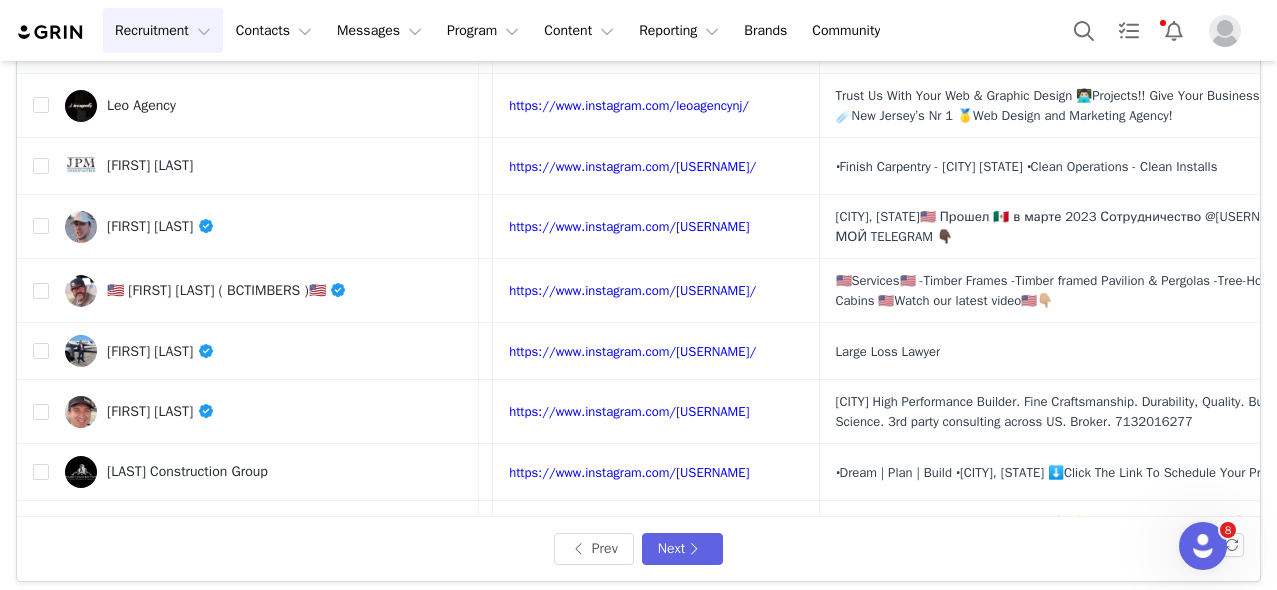 scroll, scrollTop: 763, scrollLeft: 436, axis: both 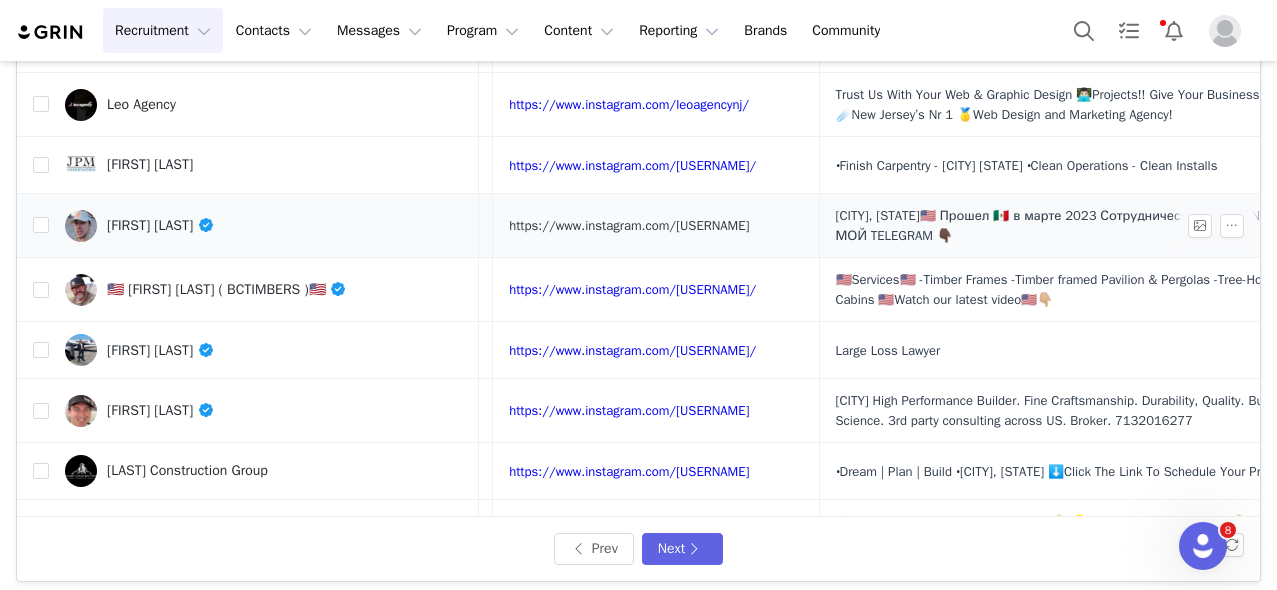 click on "https://www.instagram.com/kamyshov_egor/" at bounding box center [629, 225] 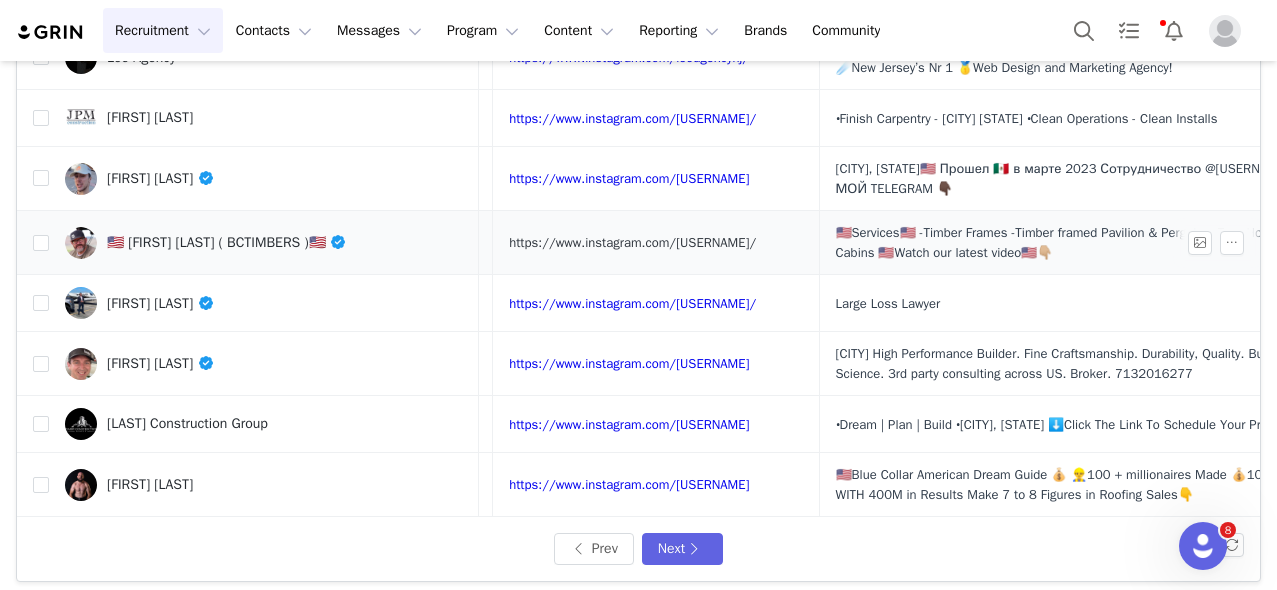 click on "https://www.instagram.com/bctimbers/" at bounding box center (632, 242) 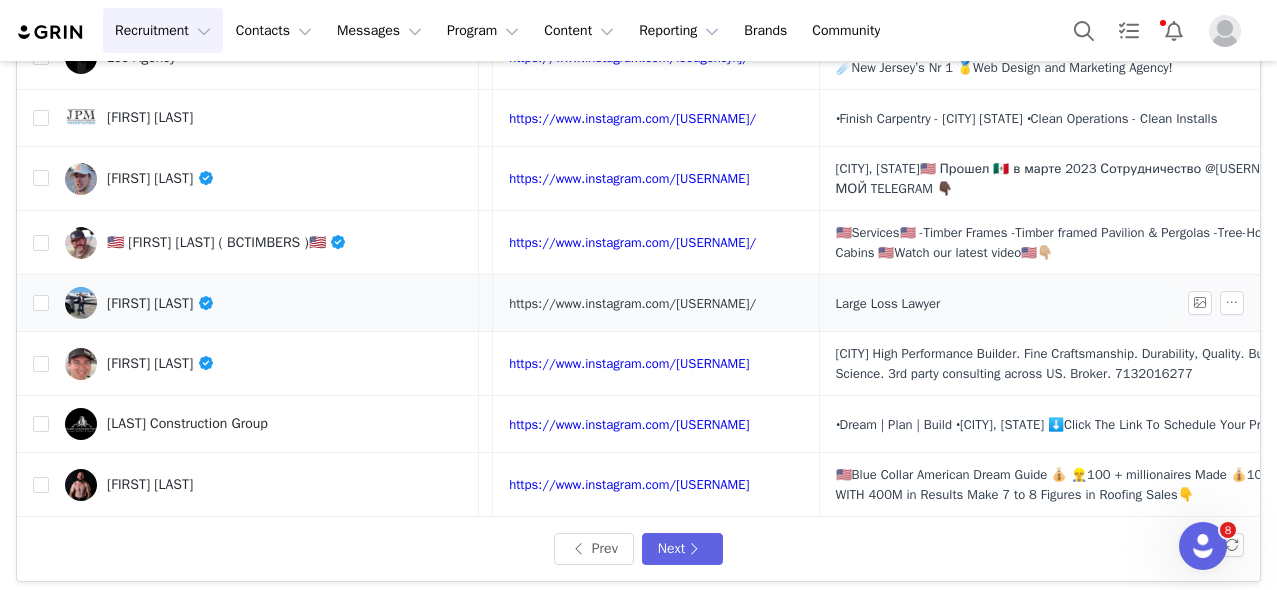 click on "https://www.instagram.com/attorneylondon/" at bounding box center (632, 303) 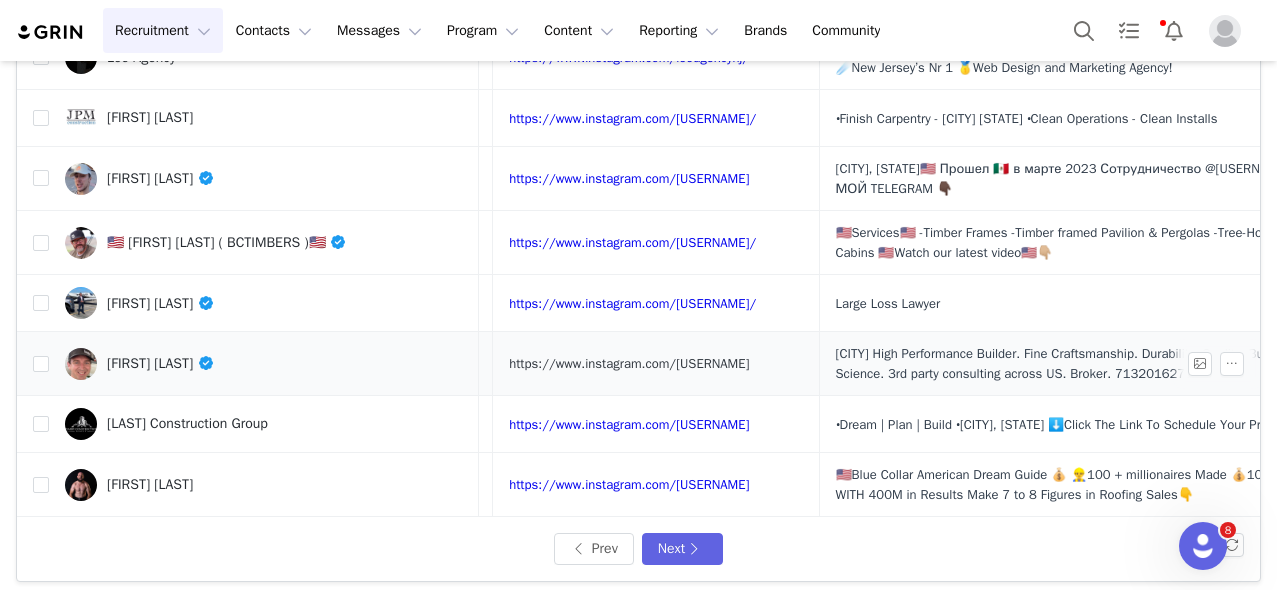 click on "https://www.instagram.com/brick_house_design_build/" at bounding box center (629, 363) 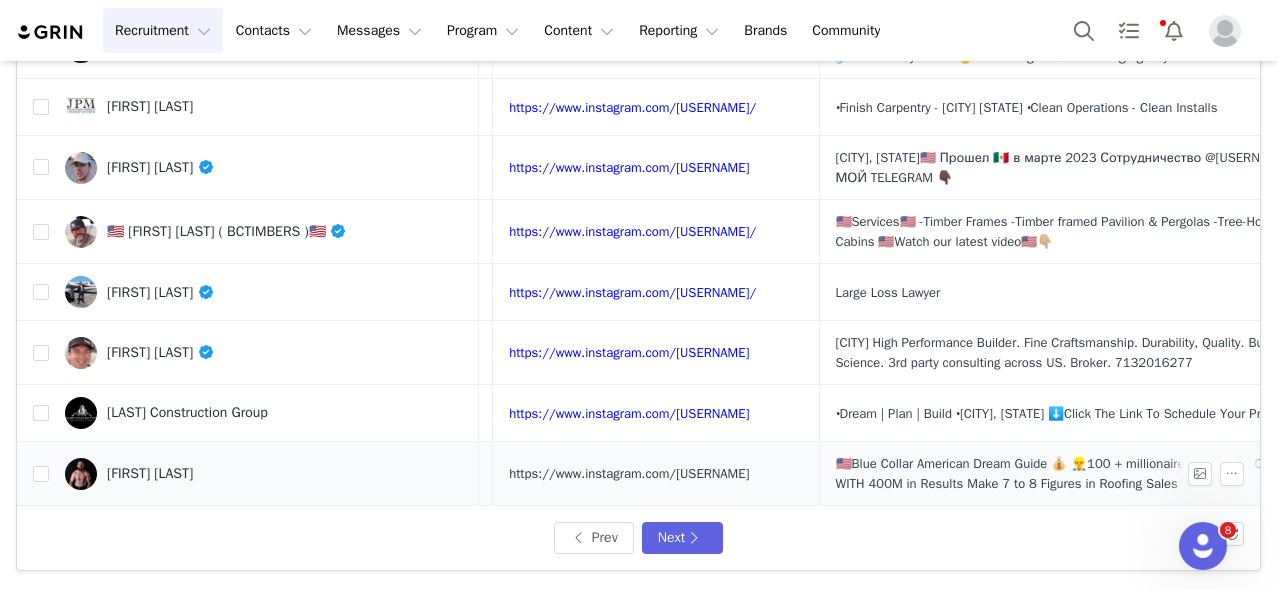 click on "https://www.instagram.com/lee_haight/" at bounding box center [629, 473] 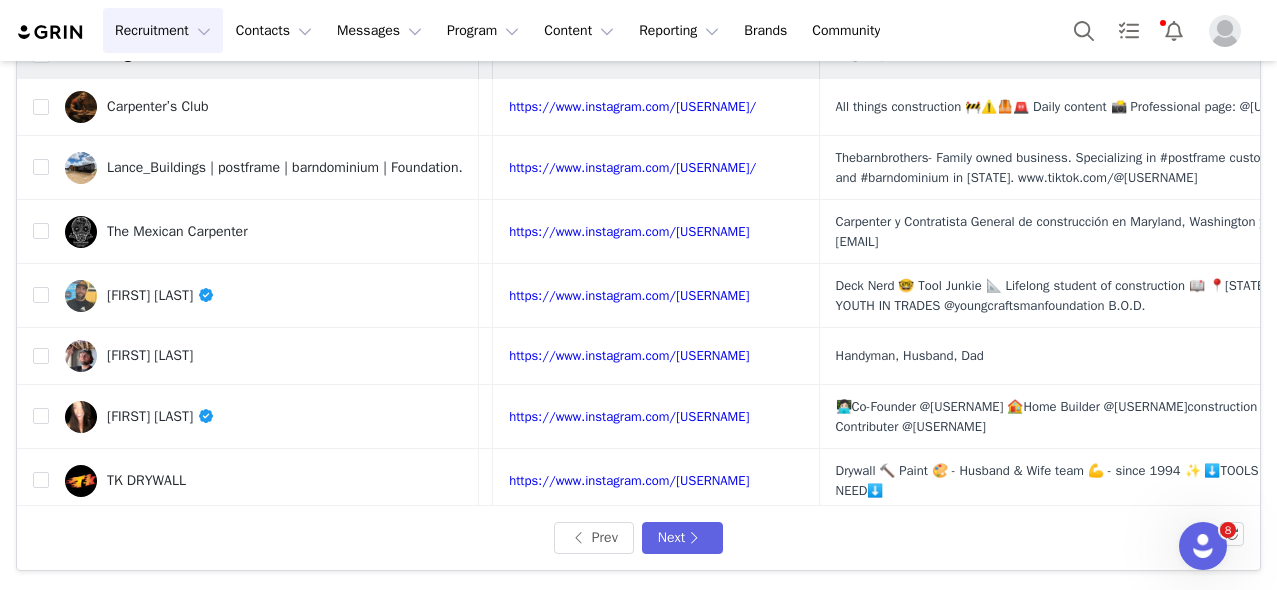 scroll, scrollTop: 0, scrollLeft: 436, axis: horizontal 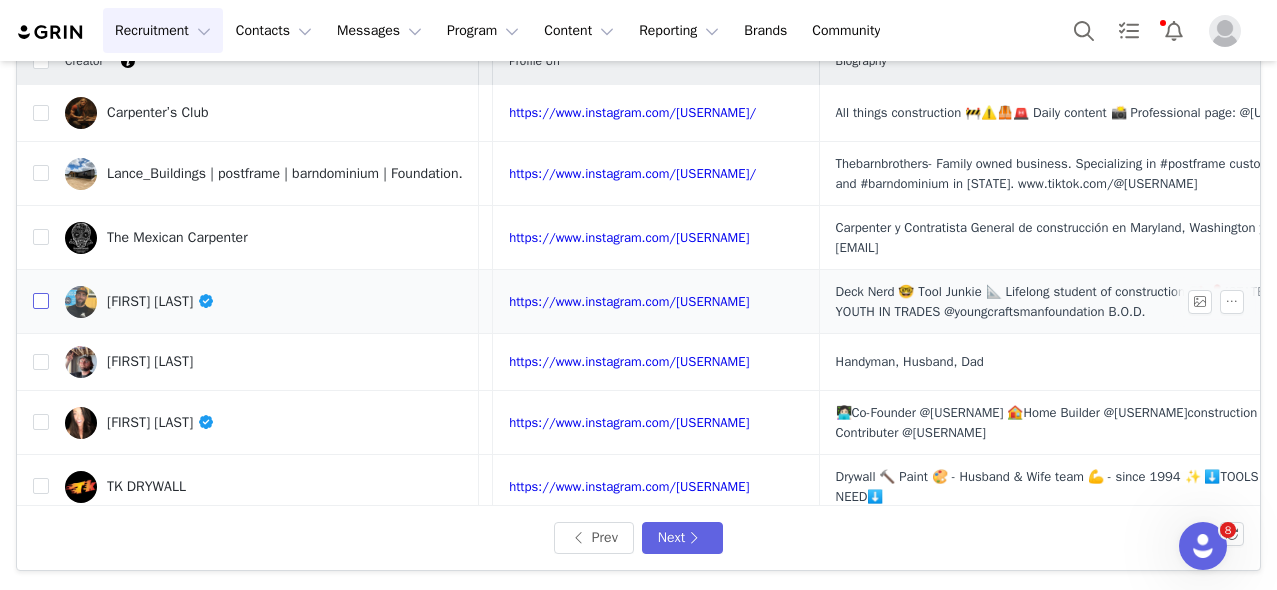 click at bounding box center [41, 301] 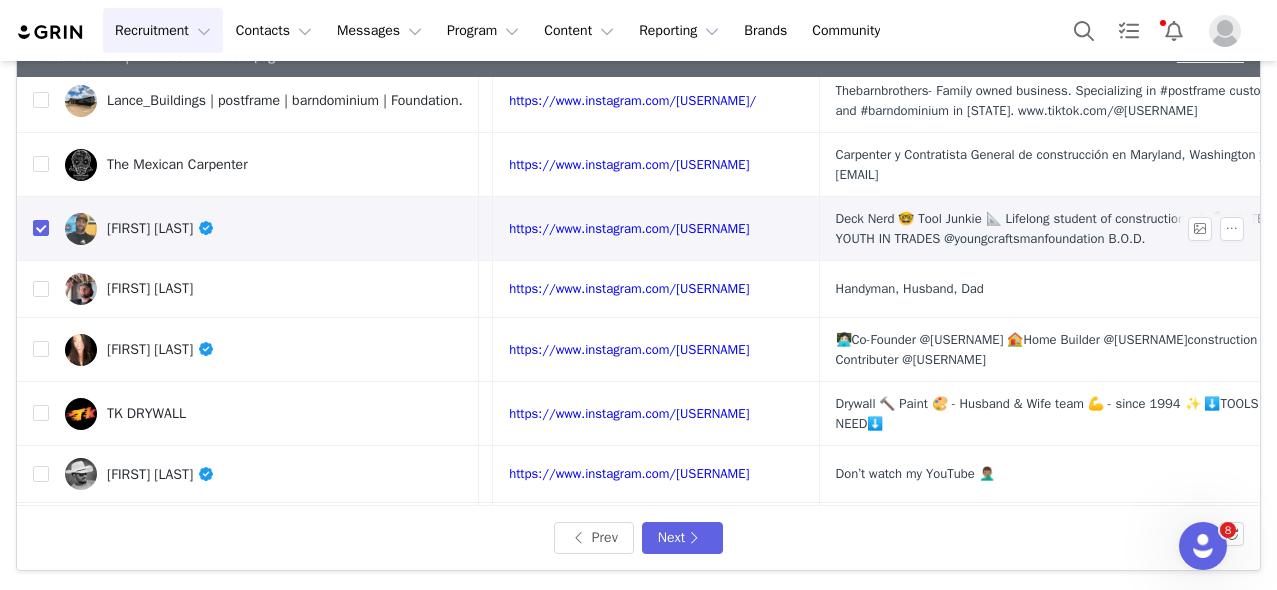 scroll, scrollTop: 120, scrollLeft: 436, axis: both 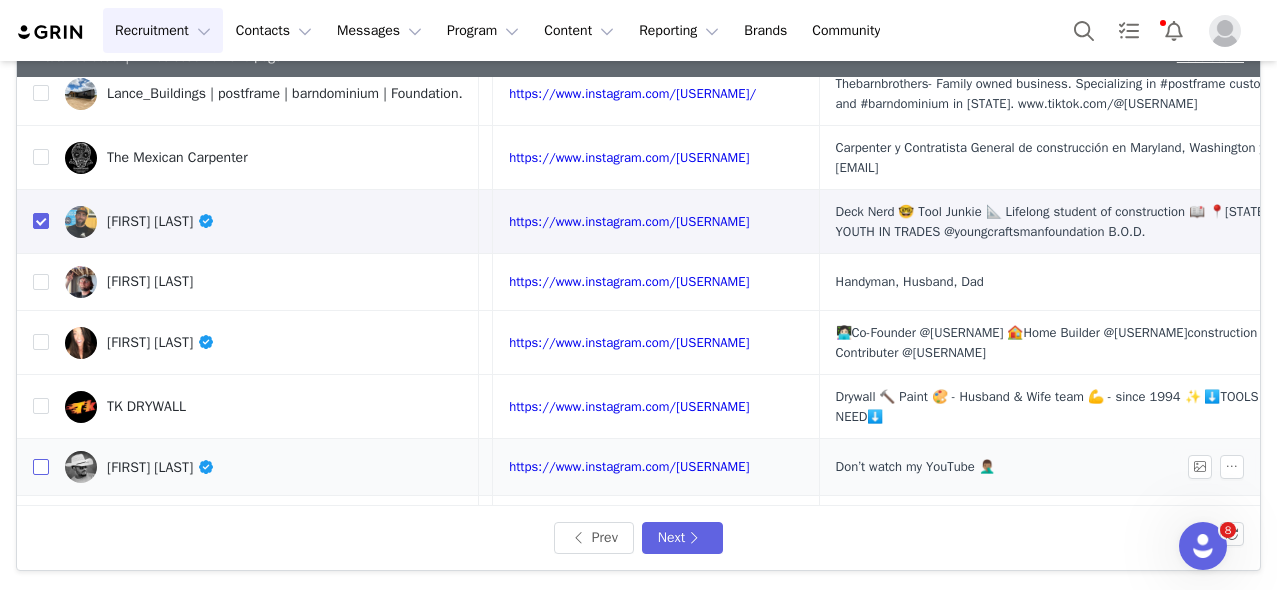 click at bounding box center [41, 467] 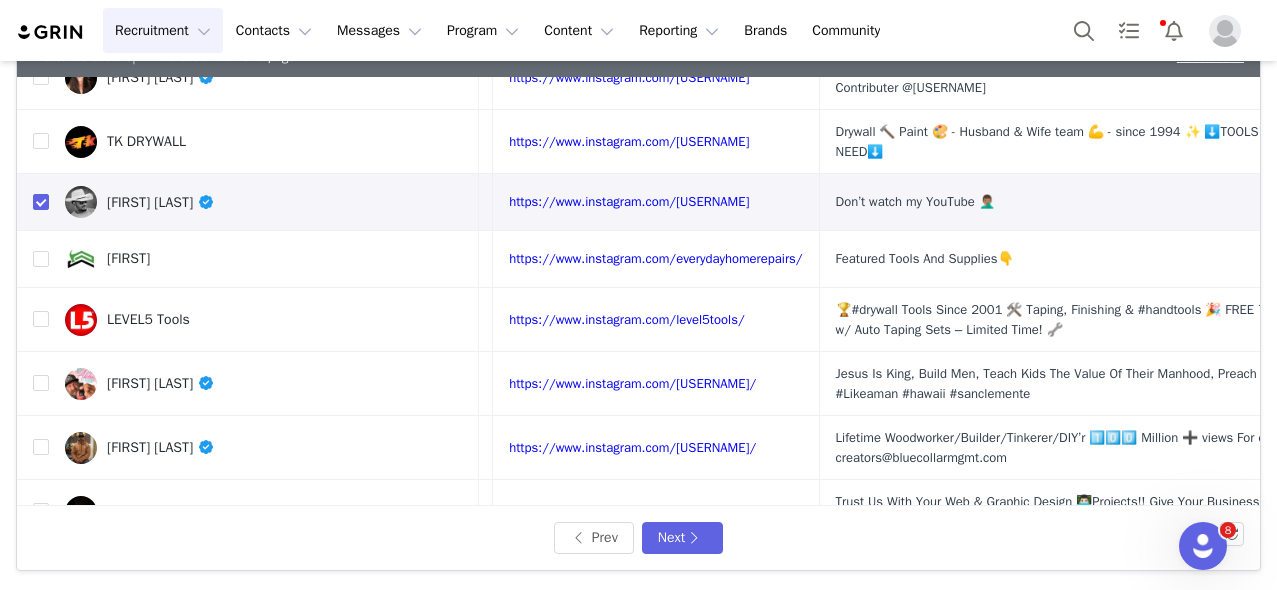 scroll, scrollTop: 405, scrollLeft: 436, axis: both 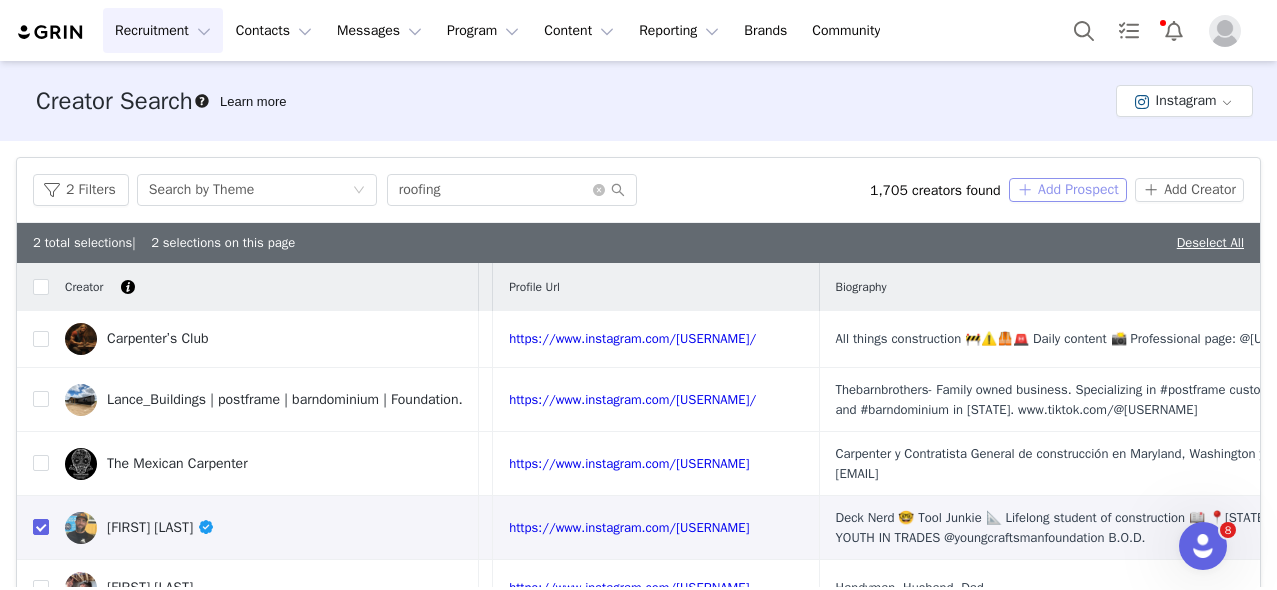 click on "Add Prospect" at bounding box center (1068, 190) 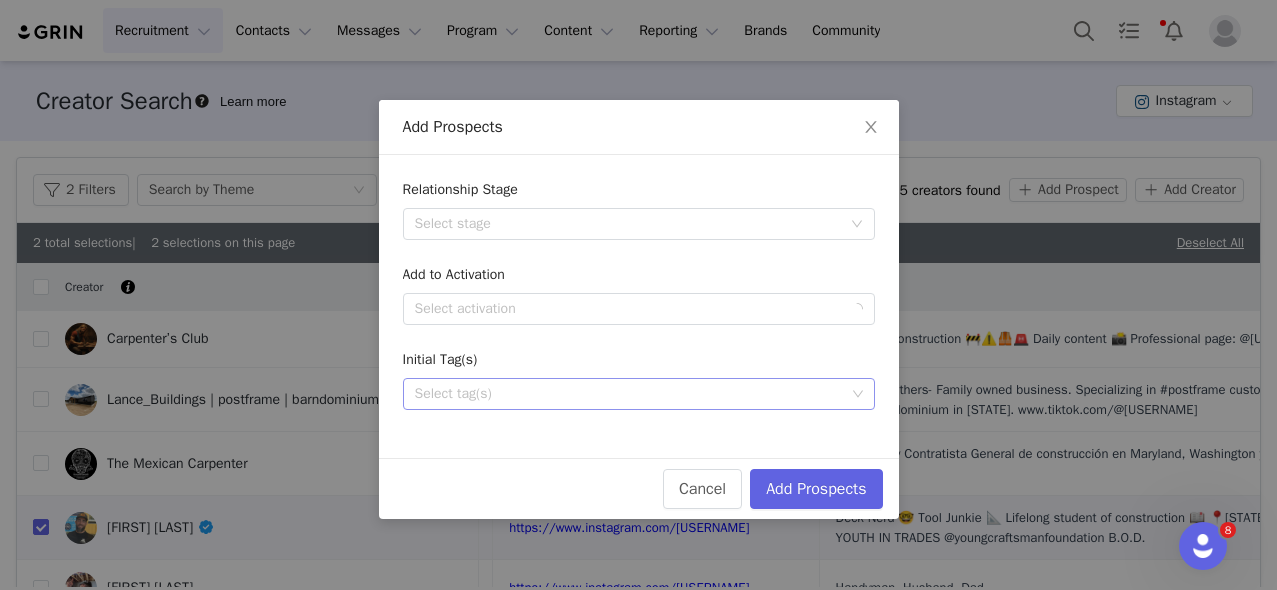 click on "Select tag(s)" at bounding box center (630, 394) 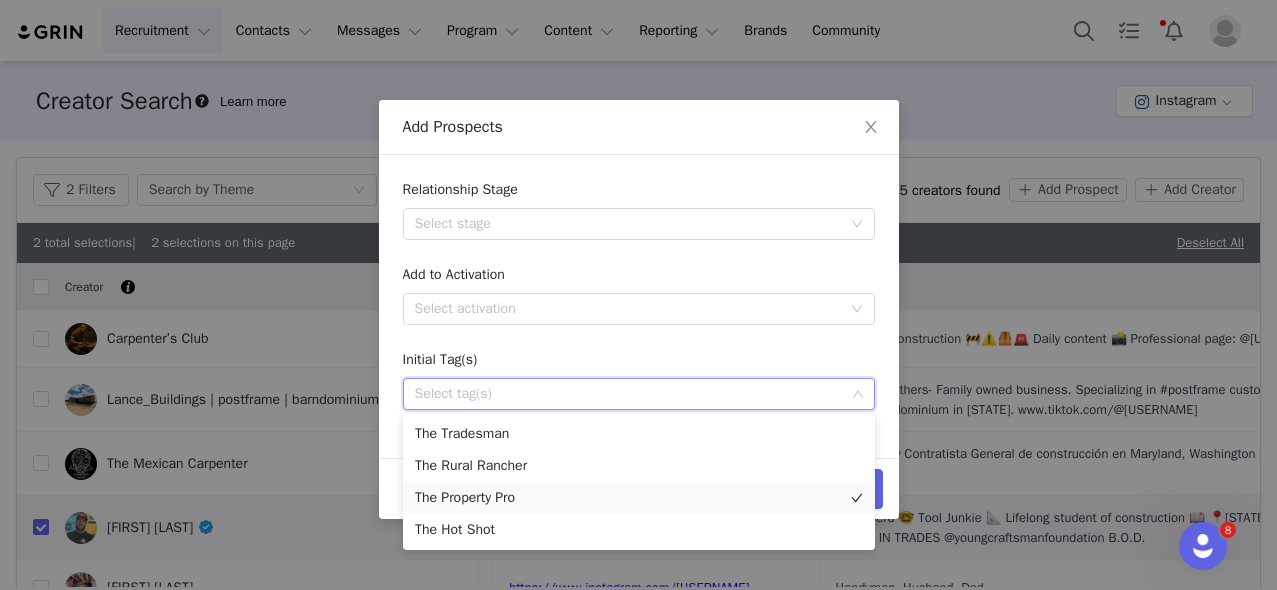 click on "The Property Pro" at bounding box center (639, 498) 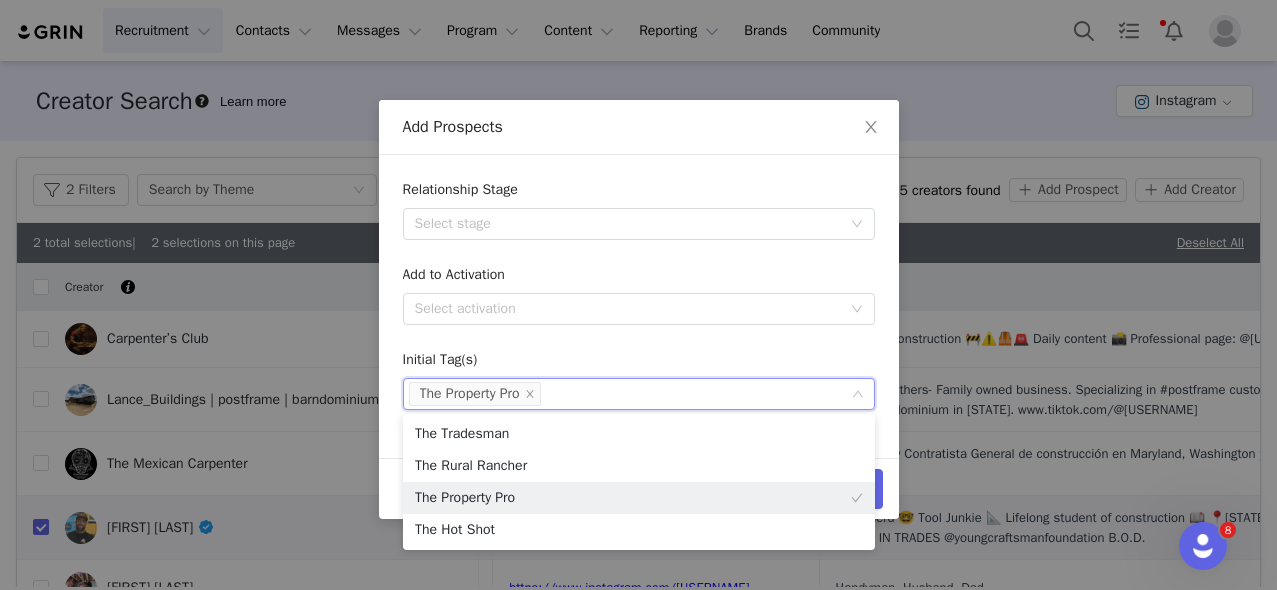 click on "Relationship Stage Select stage   Add to Activation Select activation   Initial Tag(s) Select tag(s)  The Property Pro" at bounding box center [639, 294] 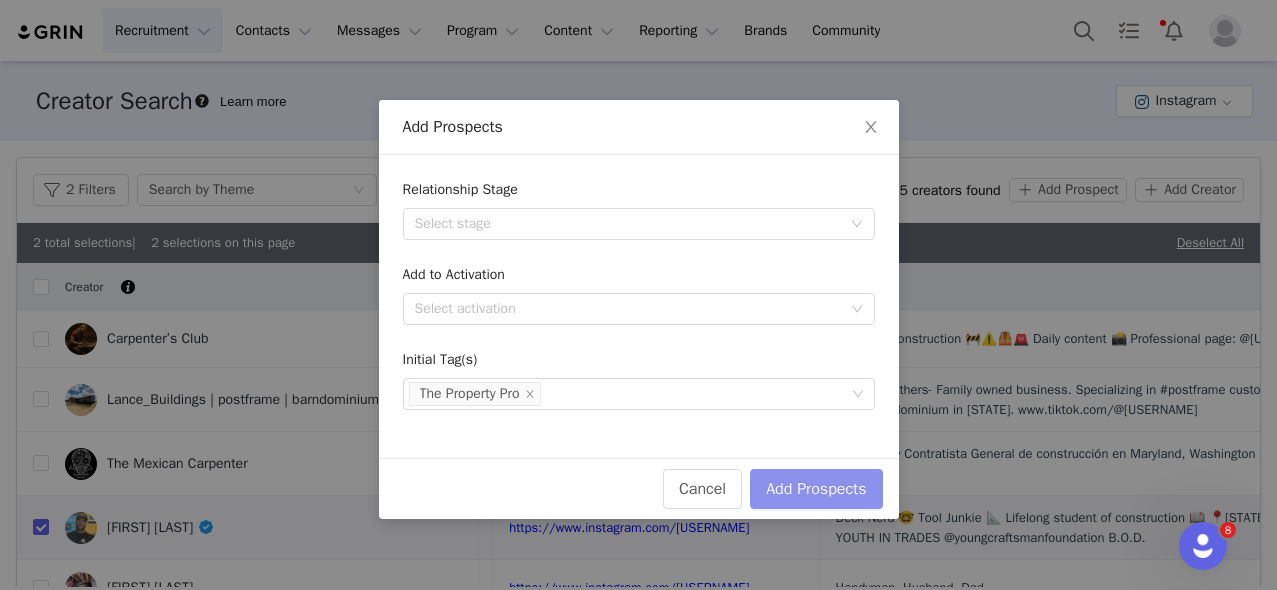 click on "Add Prospects" at bounding box center (816, 489) 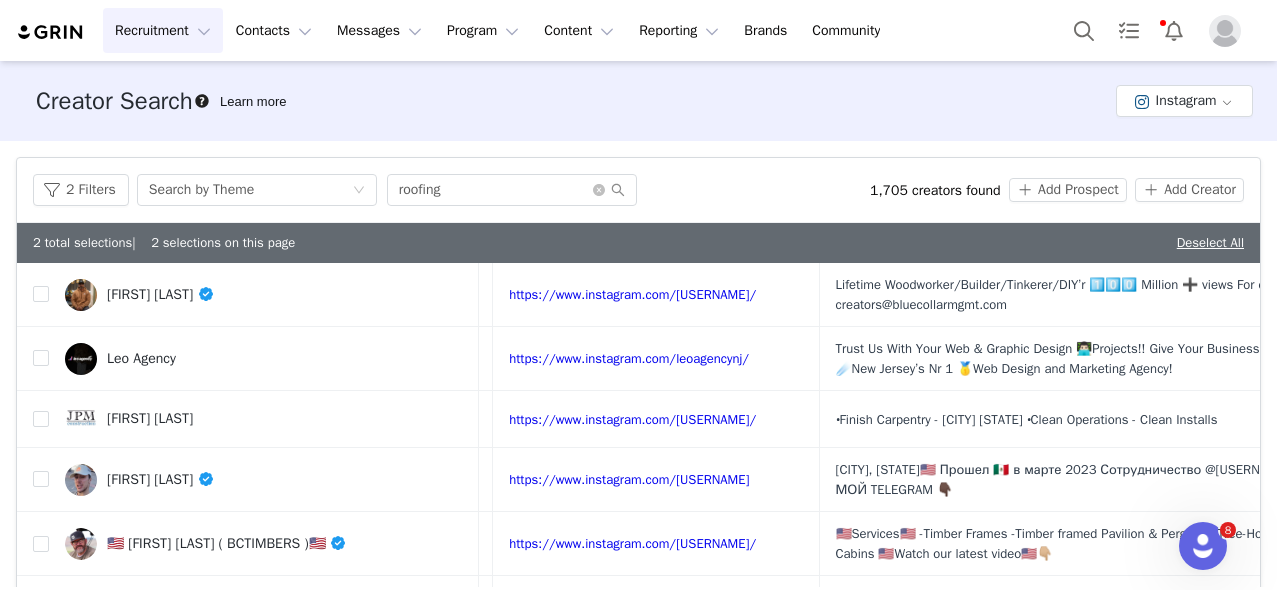 scroll, scrollTop: 857, scrollLeft: 436, axis: both 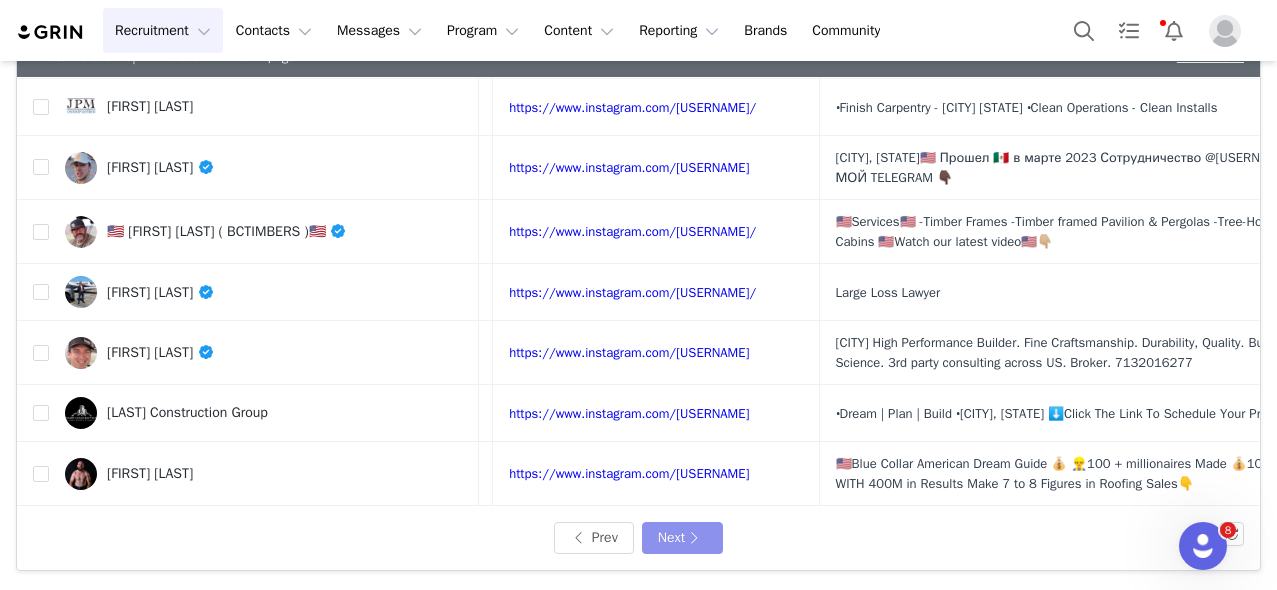 click on "Next" at bounding box center (682, 538) 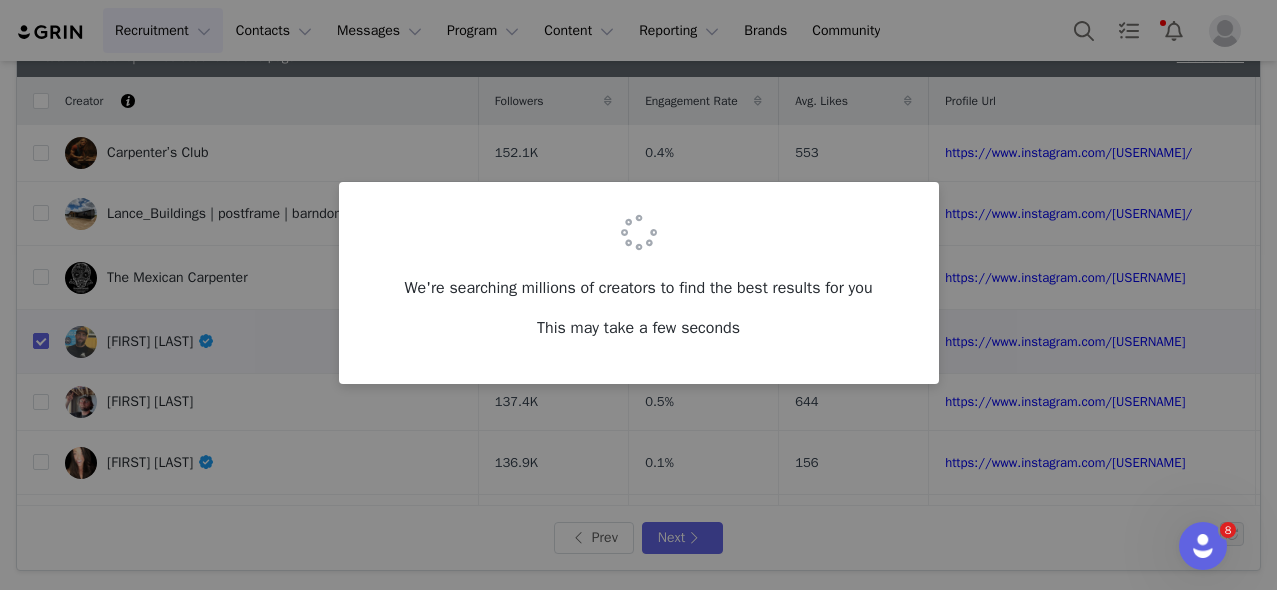checkbox on "false" 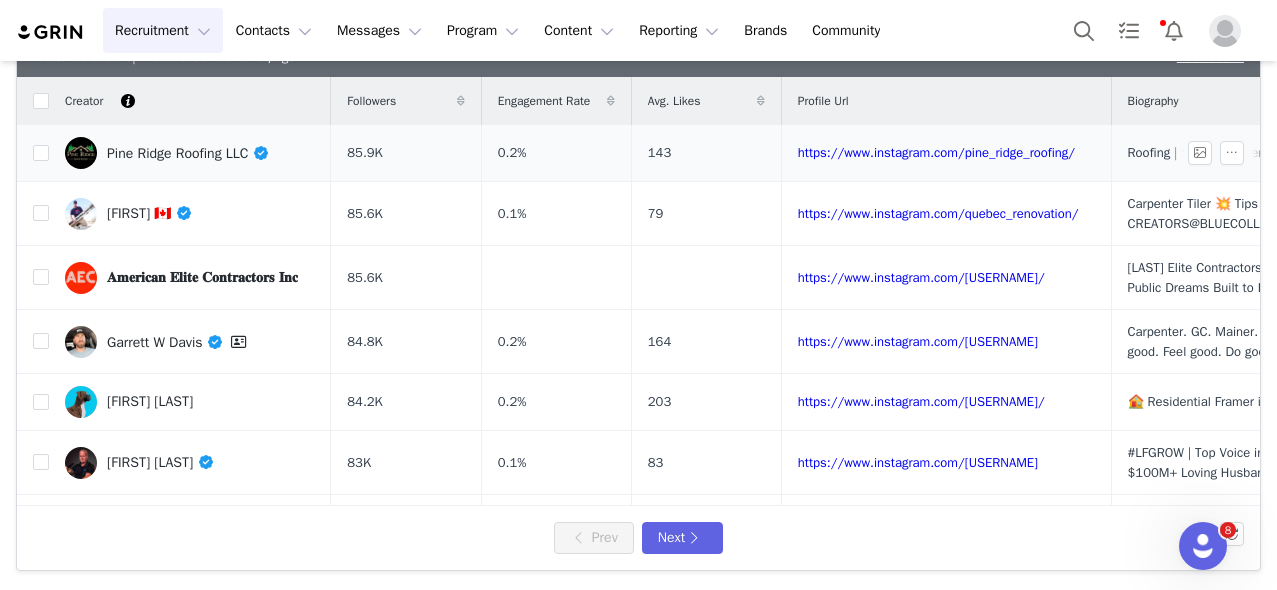 scroll, scrollTop: 0, scrollLeft: 0, axis: both 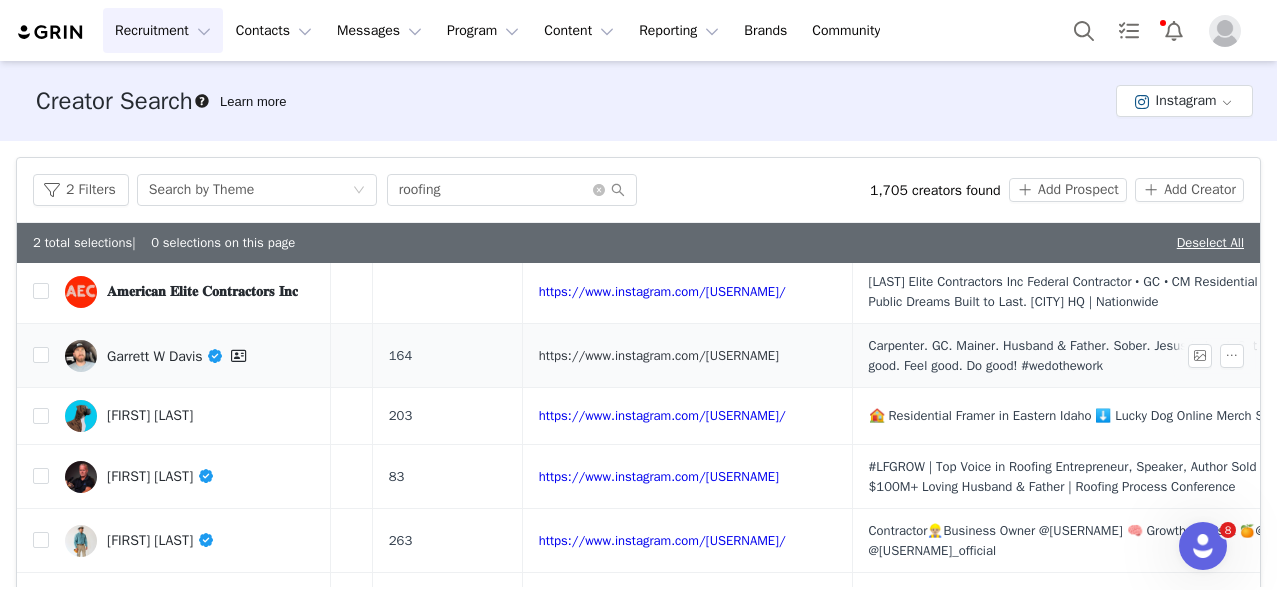 click on "https://www.instagram.com/thelifeofbub/" at bounding box center (659, 355) 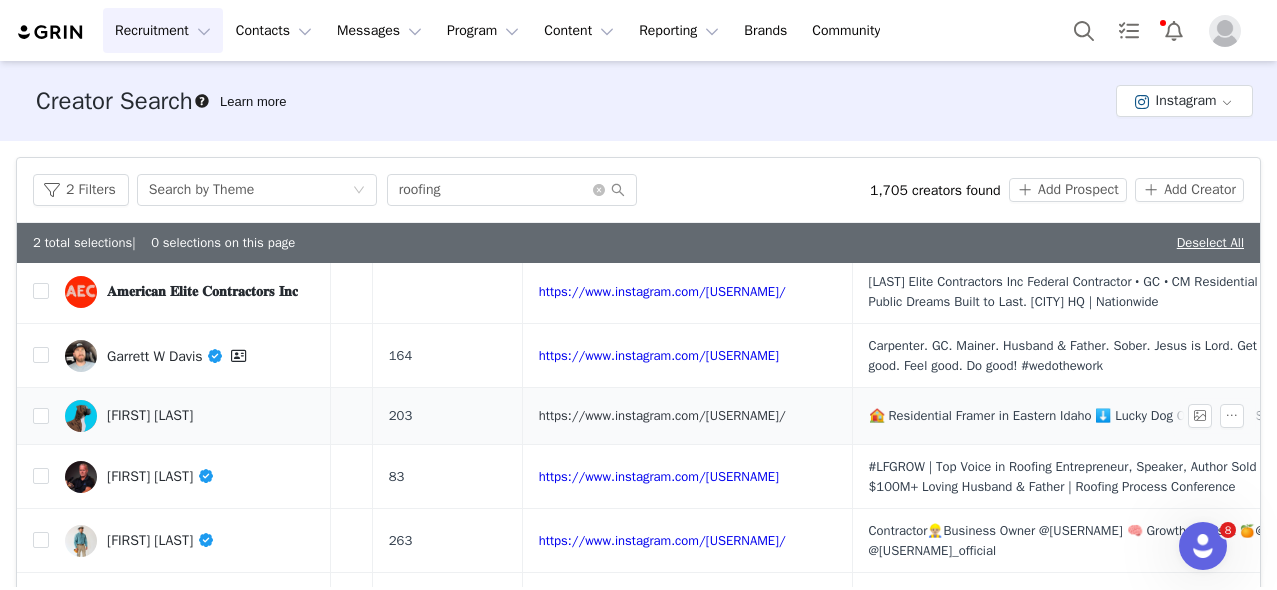 click on "https://www.instagram.com/luckydogidahofalls/" at bounding box center [662, 415] 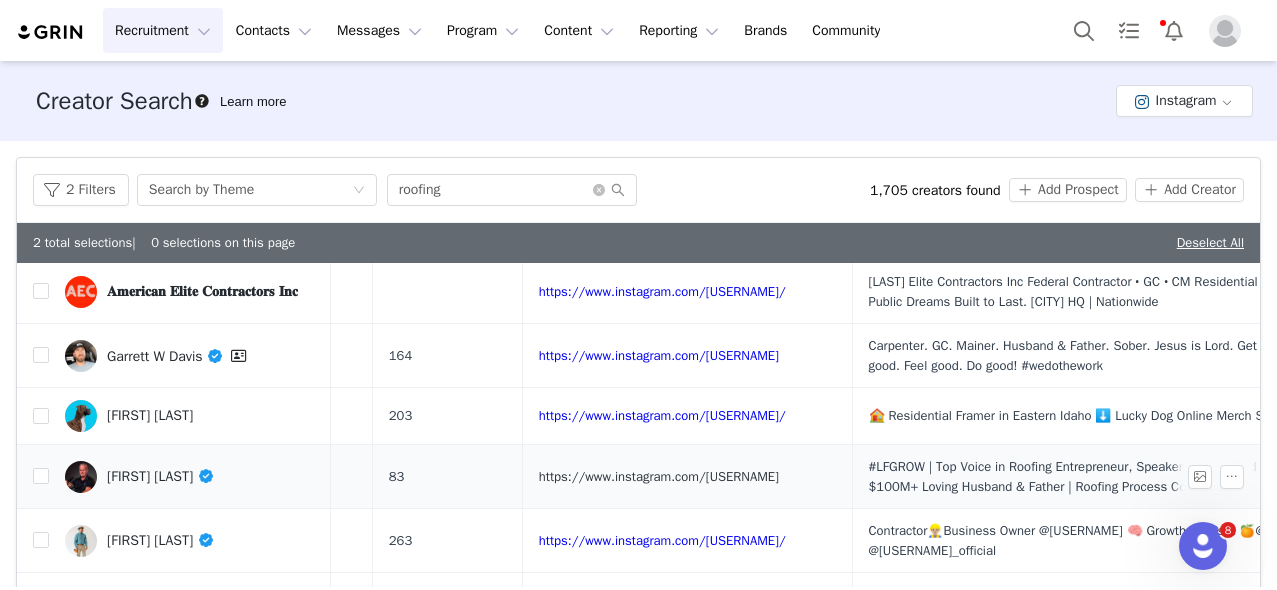 click on "https://www.instagram.com/lancebachmann/" at bounding box center [659, 476] 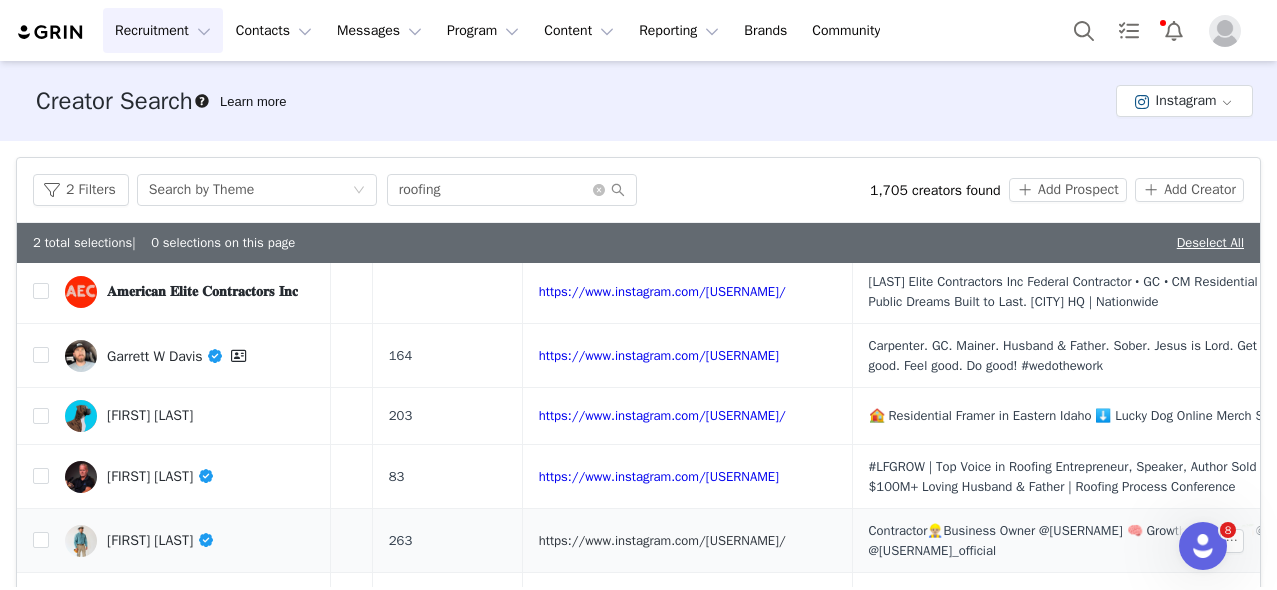 click on "https://www.instagram.com/fitter_bowen/" at bounding box center (662, 540) 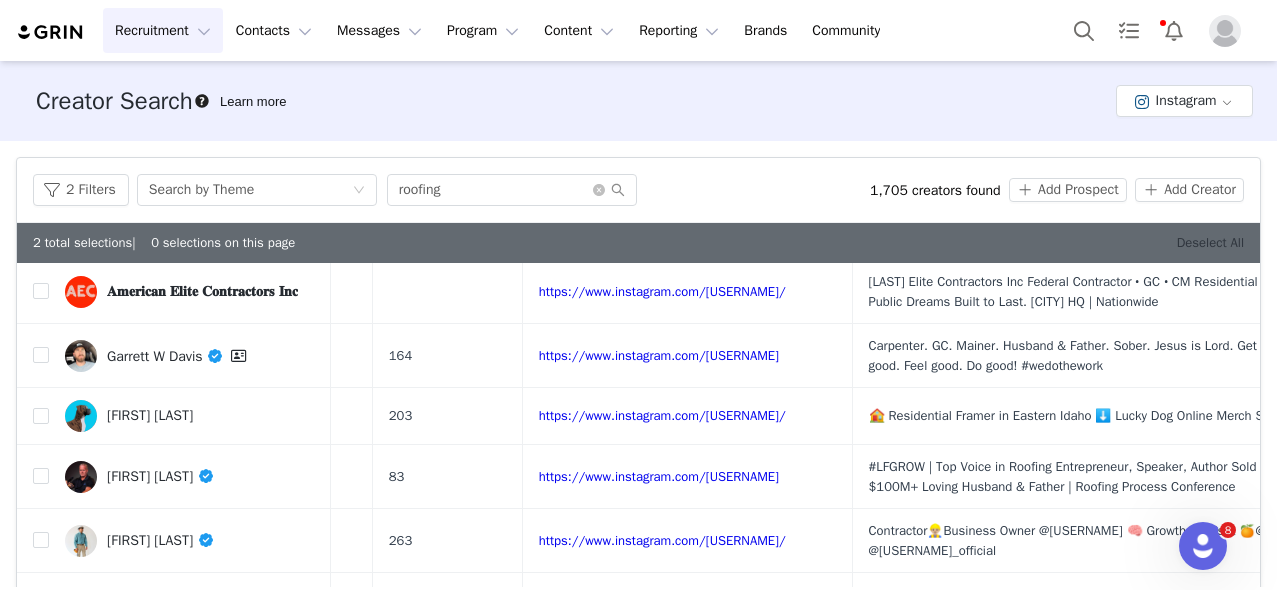 click on "Deselect All" at bounding box center [1210, 242] 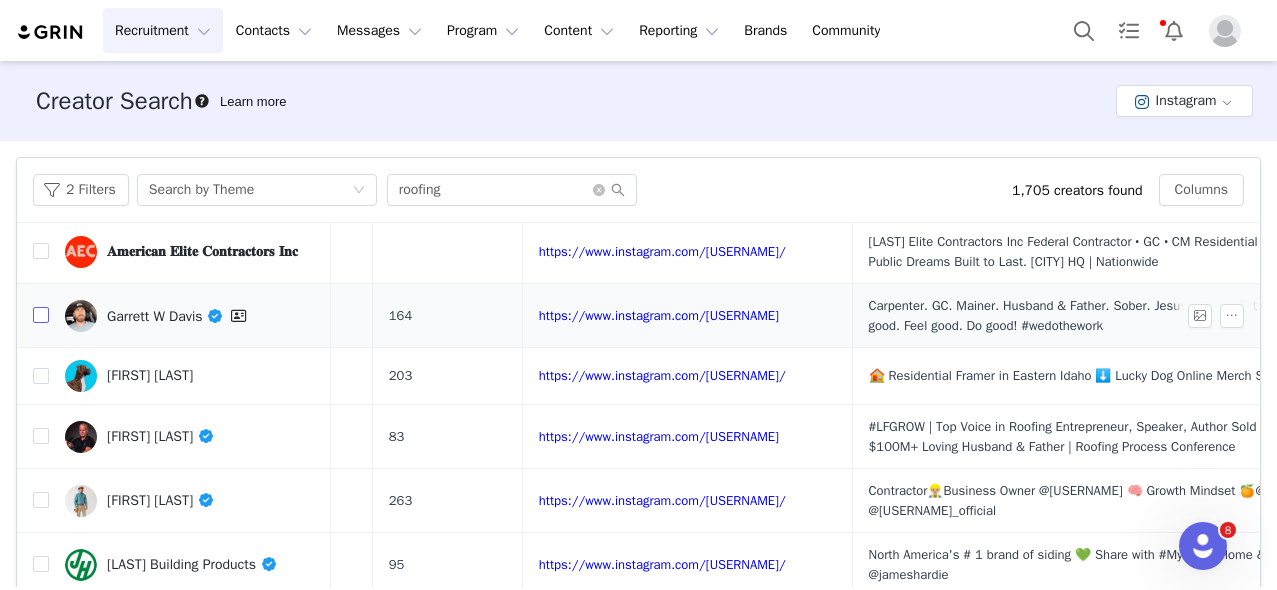 click at bounding box center (41, 315) 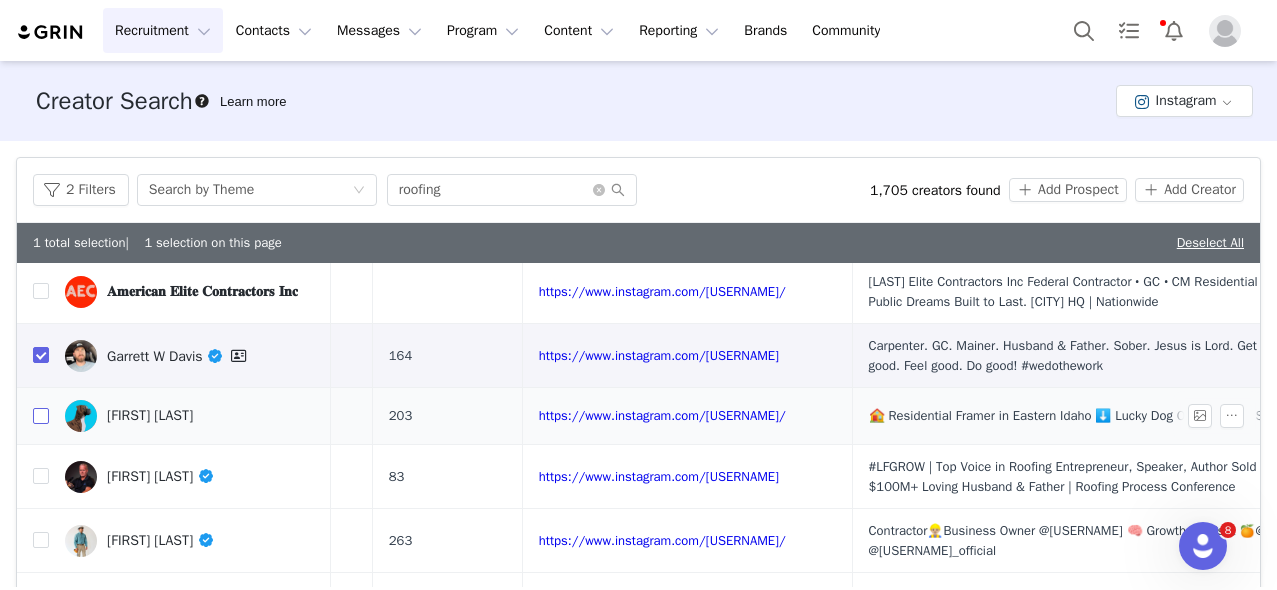 click at bounding box center (41, 416) 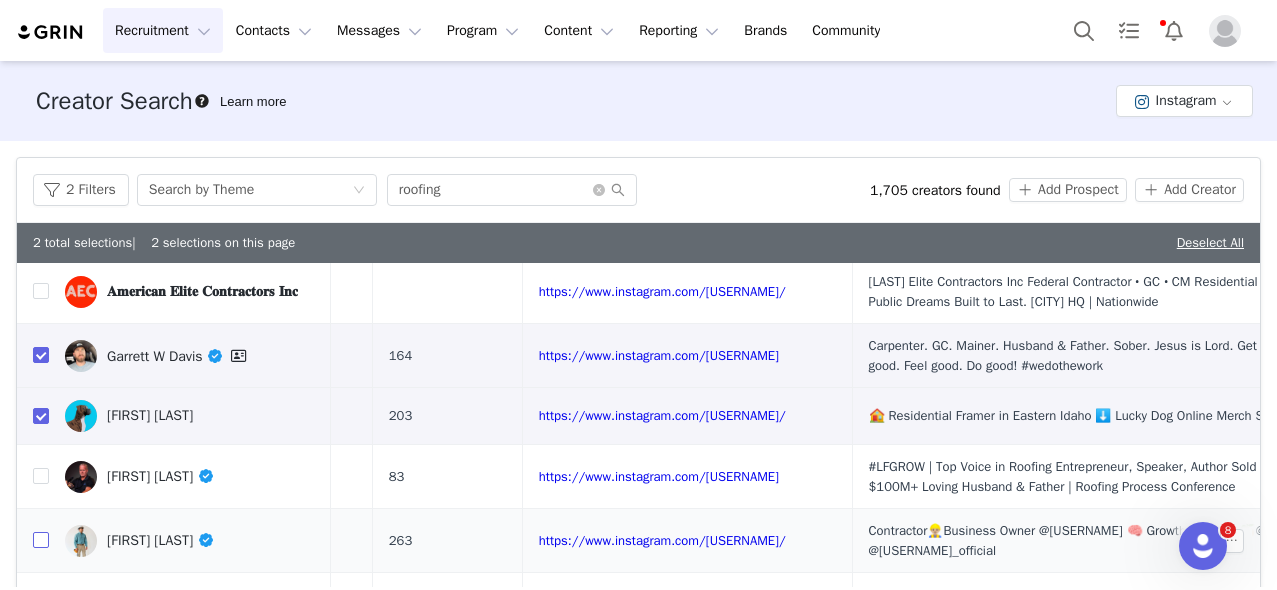 click at bounding box center [41, 540] 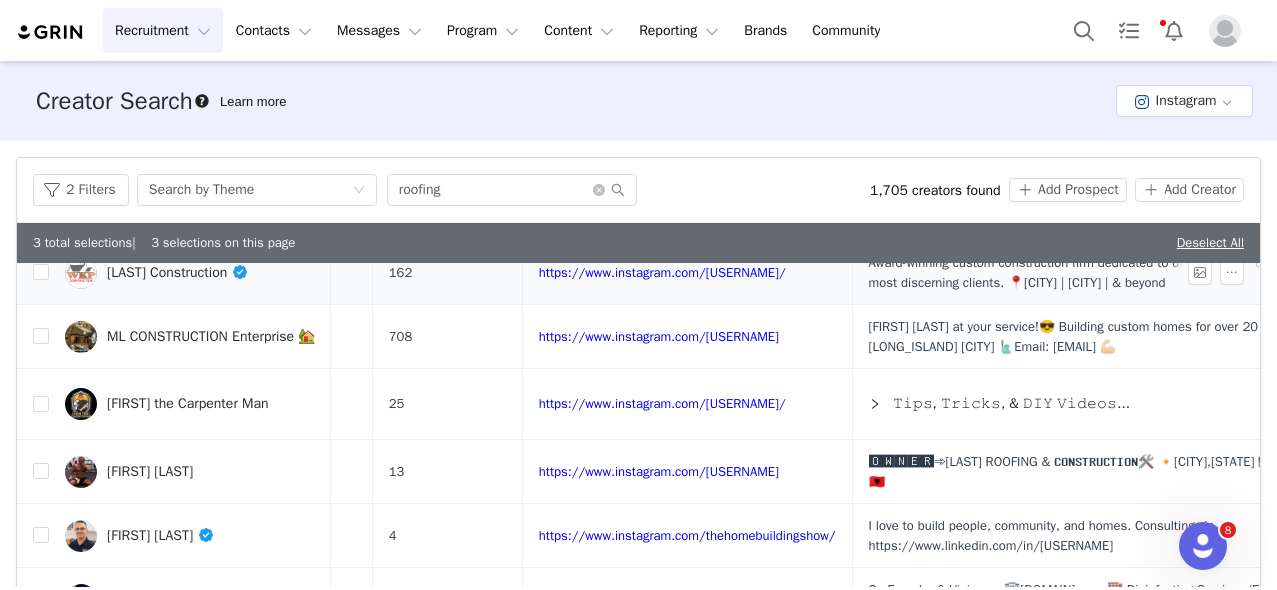 scroll, scrollTop: 585, scrollLeft: 259, axis: both 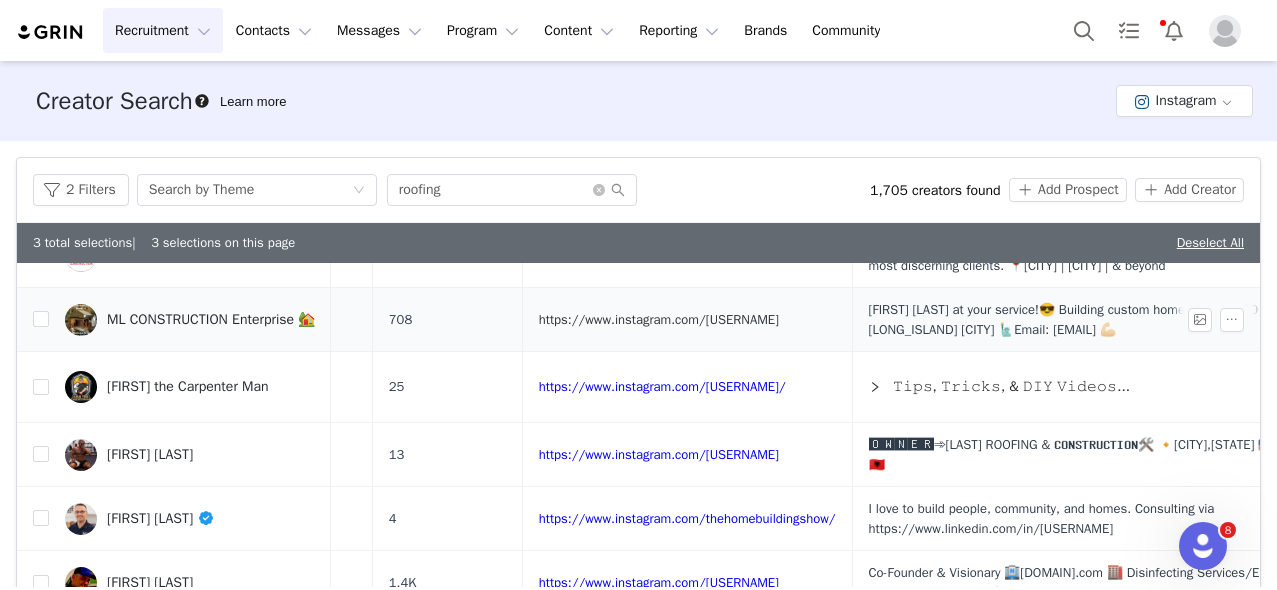 click on "https://www.instagram.com/ml_construction_enterprise_/" at bounding box center (659, 319) 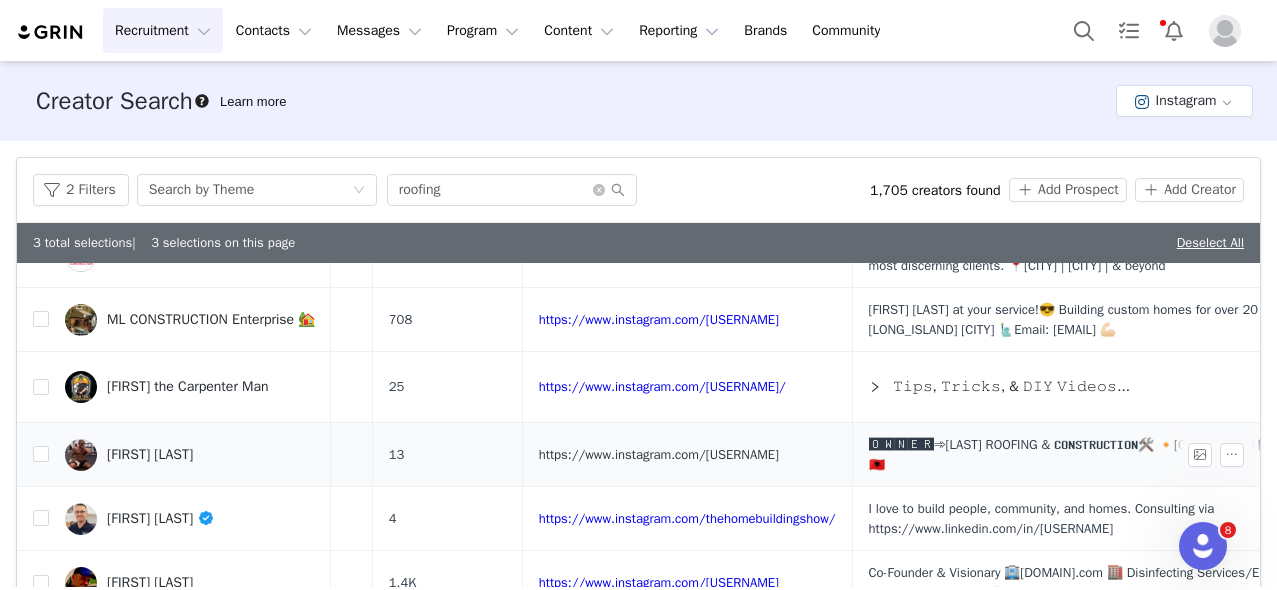 click on "https://www.instagram.com/berat_berisha__/" at bounding box center (659, 454) 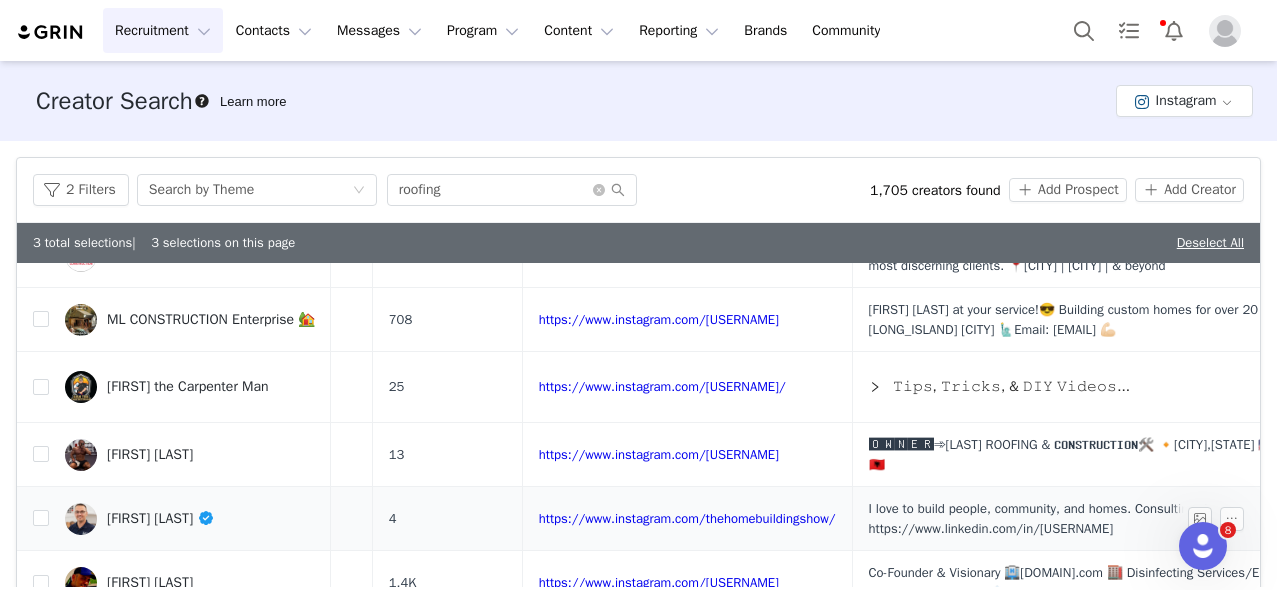 click on "https://www.instagram.com/thehomebuildingshow/" at bounding box center [687, 519] 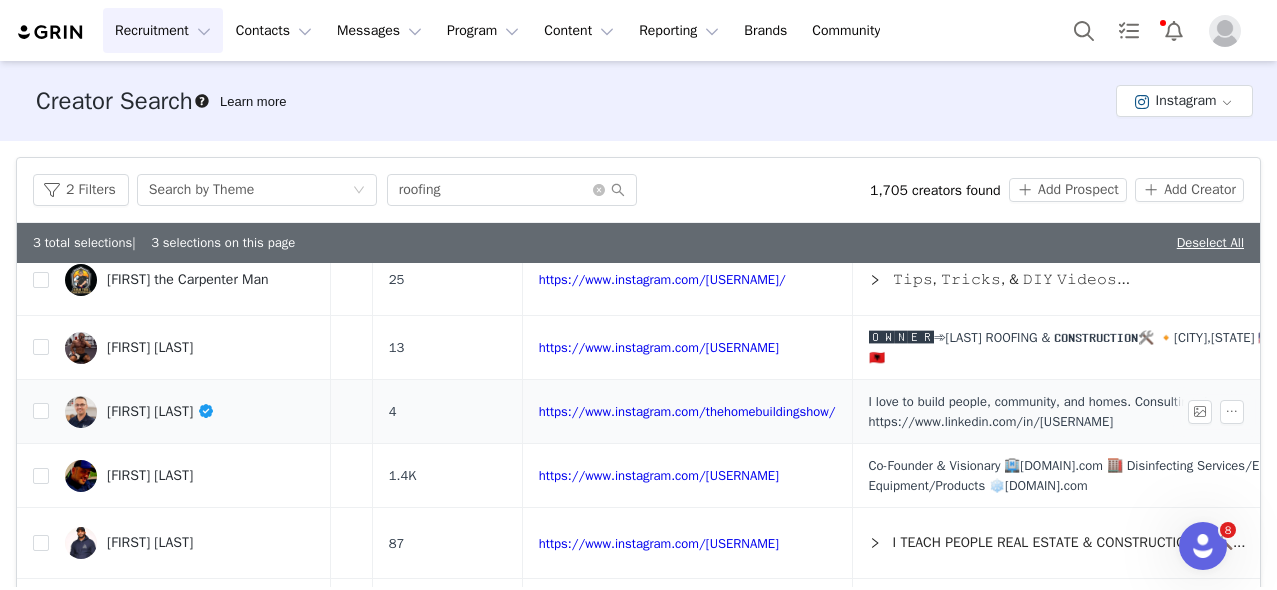 scroll, scrollTop: 709, scrollLeft: 259, axis: both 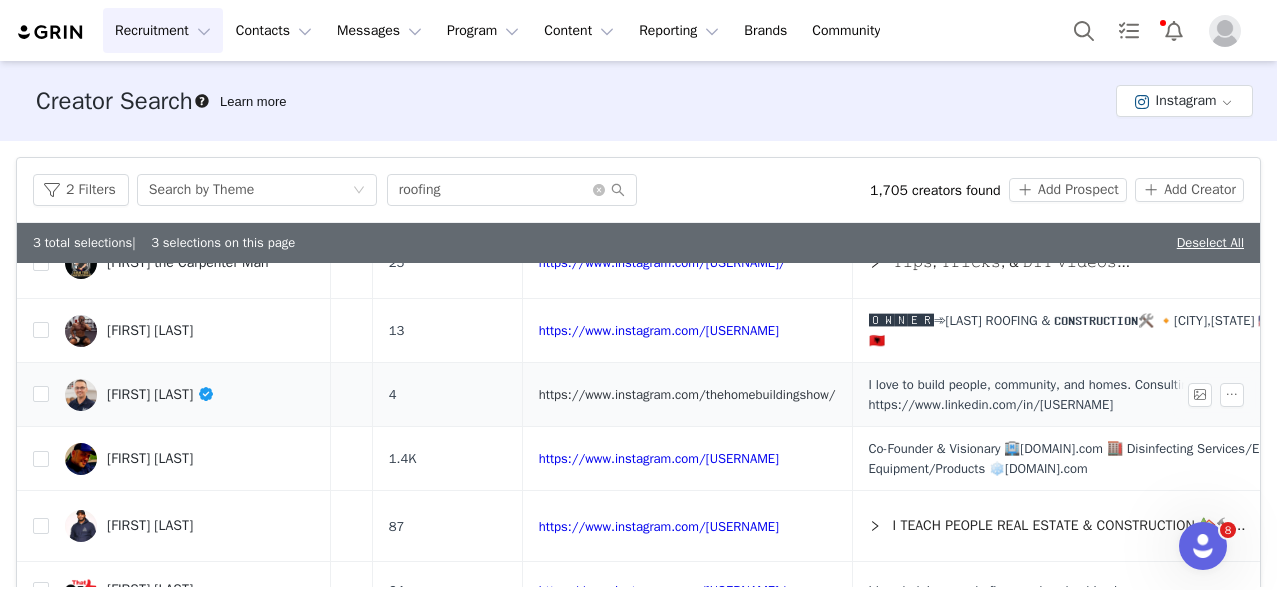 click on "https://www.instagram.com/thehomebuildingshow/" at bounding box center (687, 394) 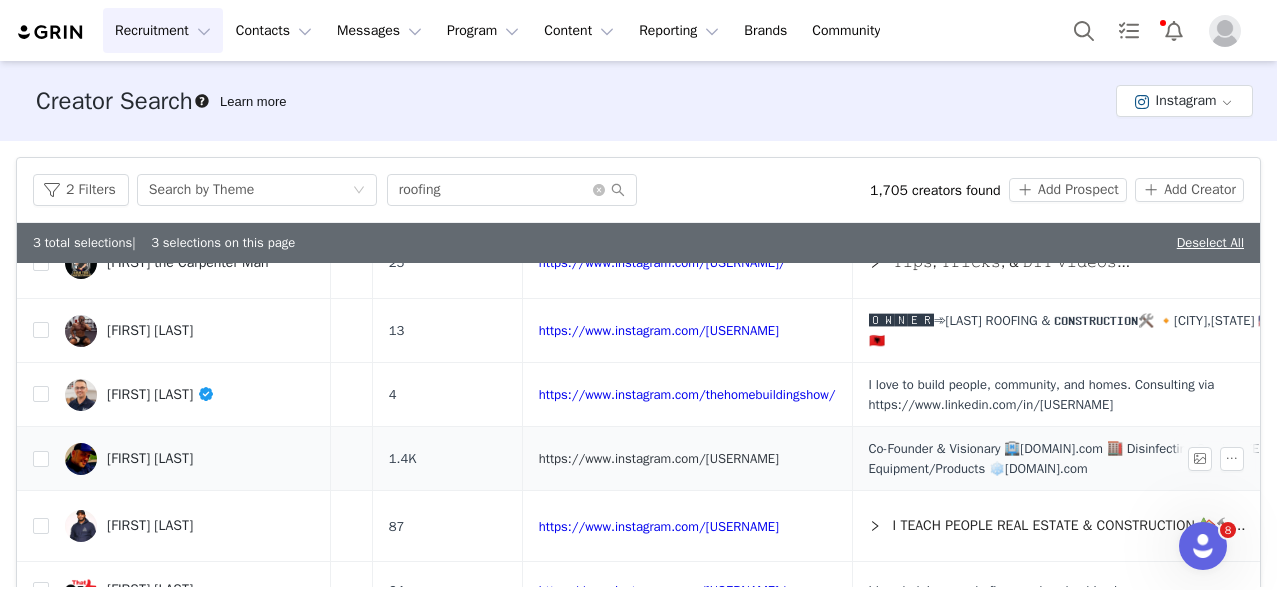 click on "https://www.instagram.com/paulbruzzese/" at bounding box center [659, 458] 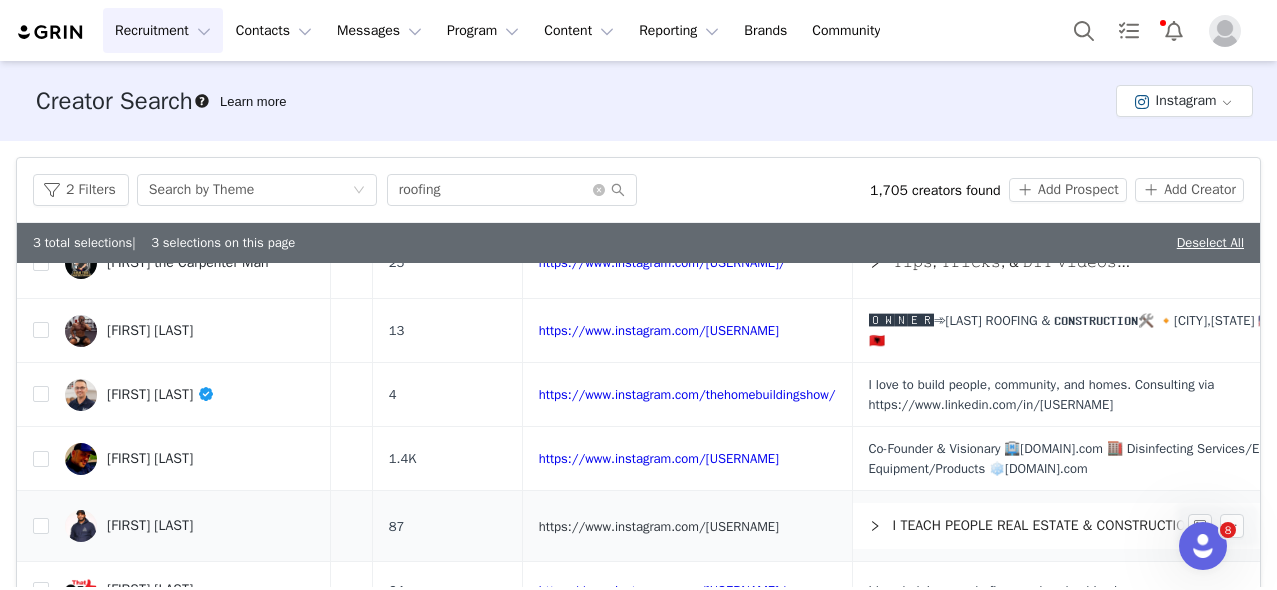 click on "https://www.instagram.com/j.p.ferrarini/" at bounding box center (659, 526) 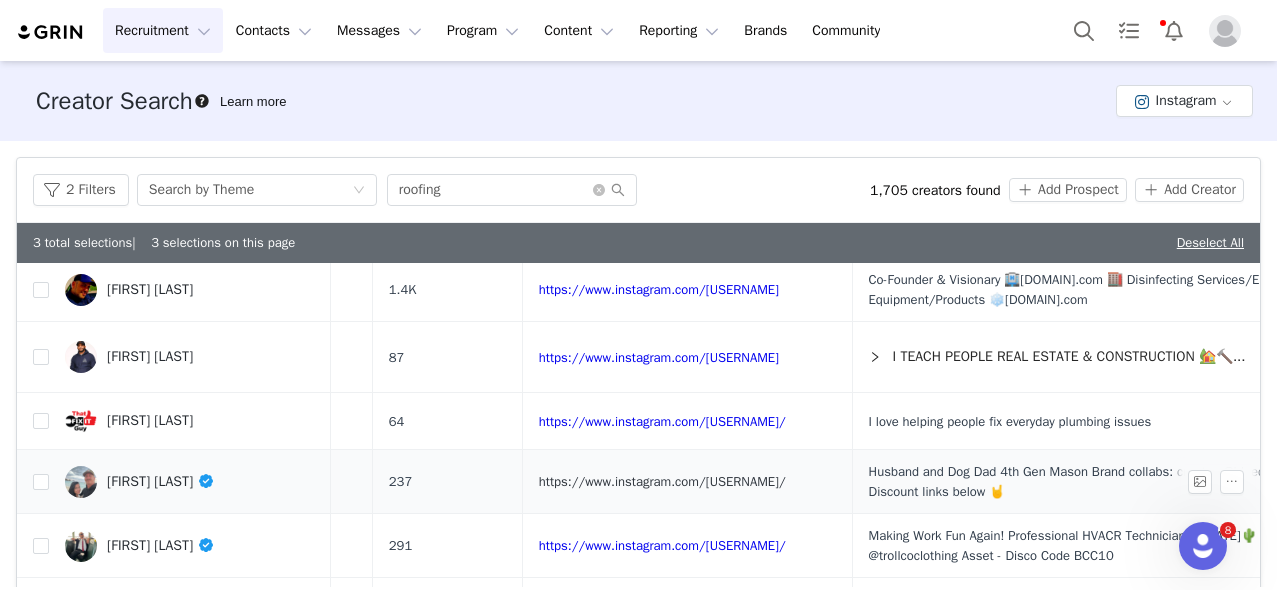 click on "https://www.instagram.com/slimbrick/" at bounding box center (662, 481) 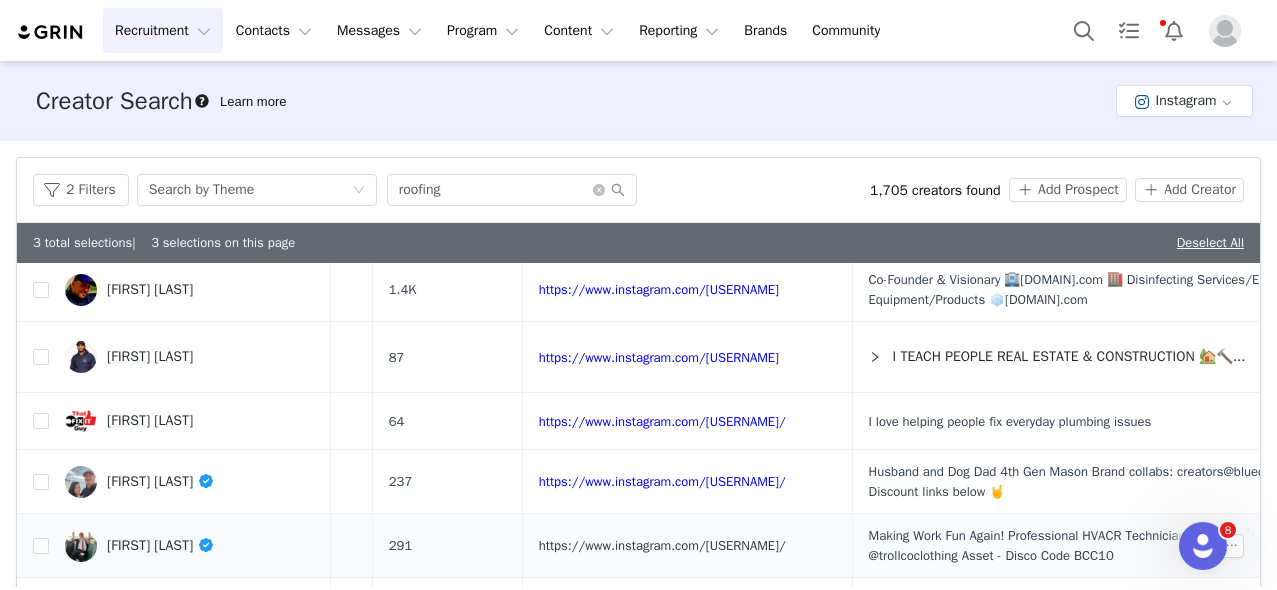 click on "https://www.instagram.com/blue_collar_code/" at bounding box center (662, 545) 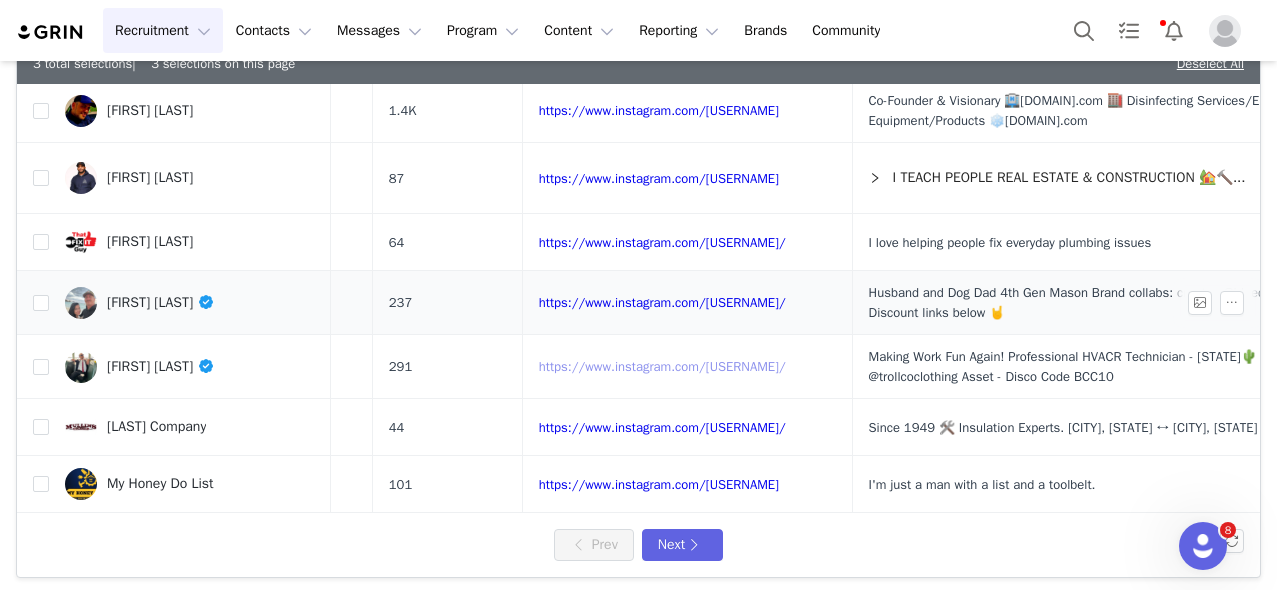scroll, scrollTop: 186, scrollLeft: 0, axis: vertical 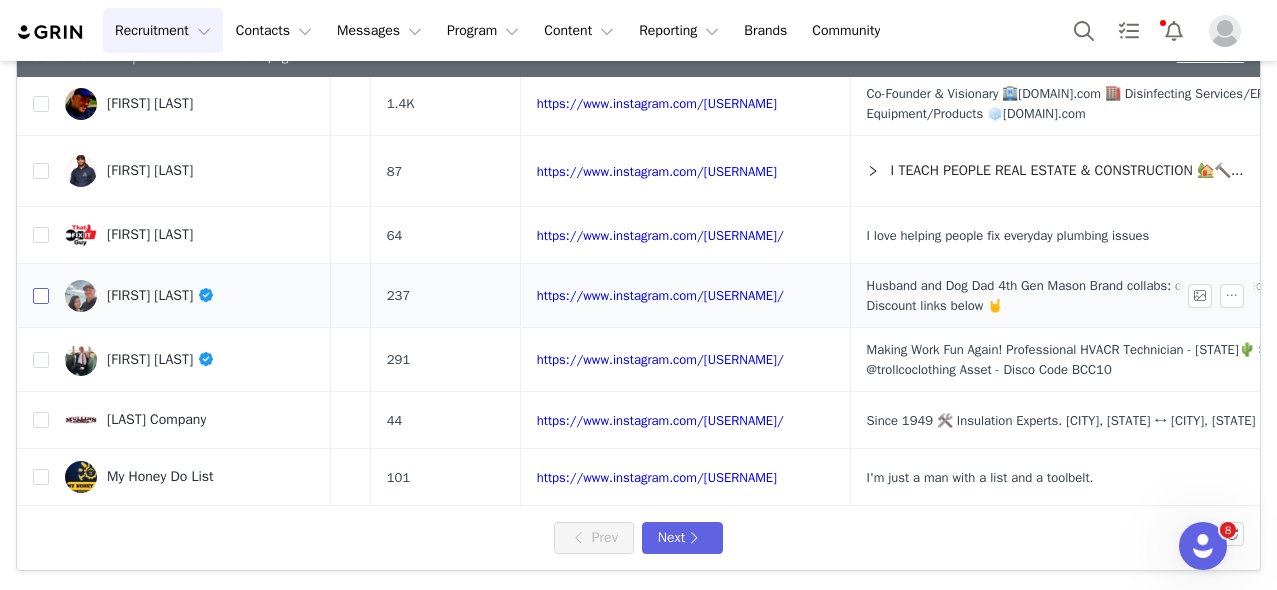 click at bounding box center [41, 296] 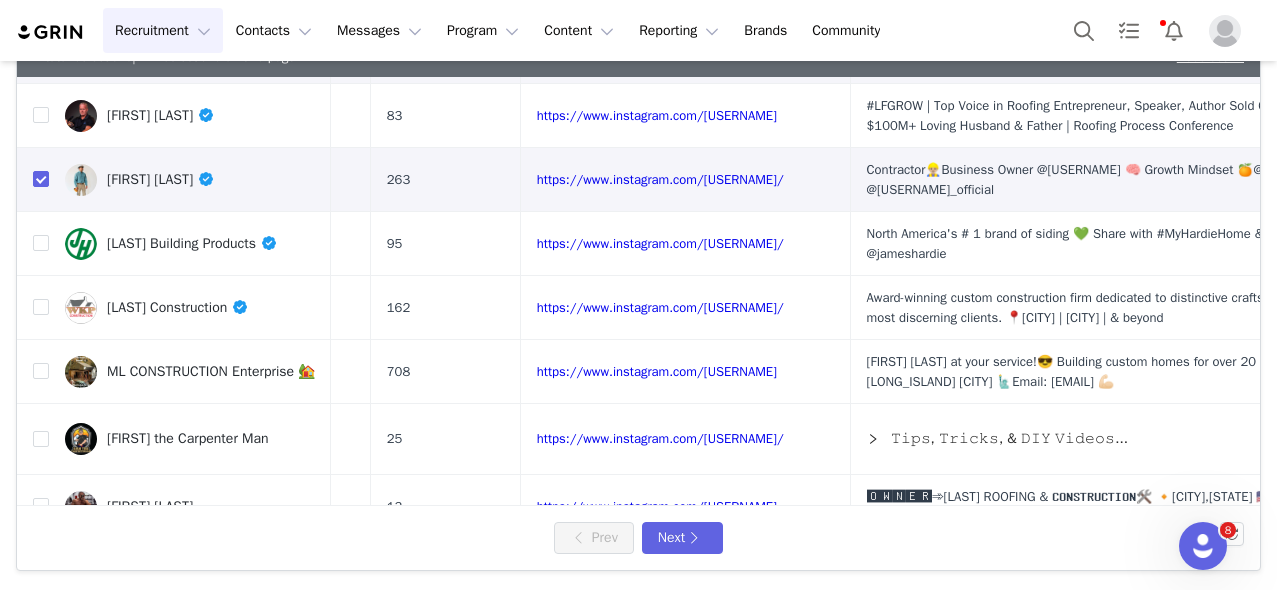 scroll, scrollTop: 0, scrollLeft: 261, axis: horizontal 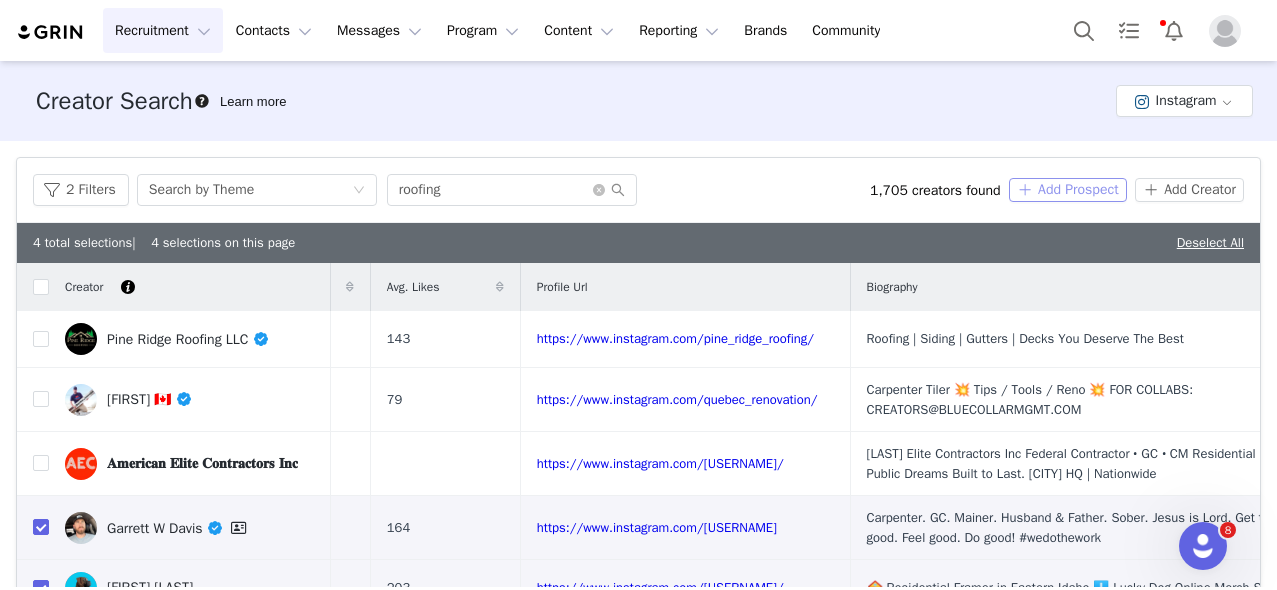 click on "Add Prospect" at bounding box center [1068, 190] 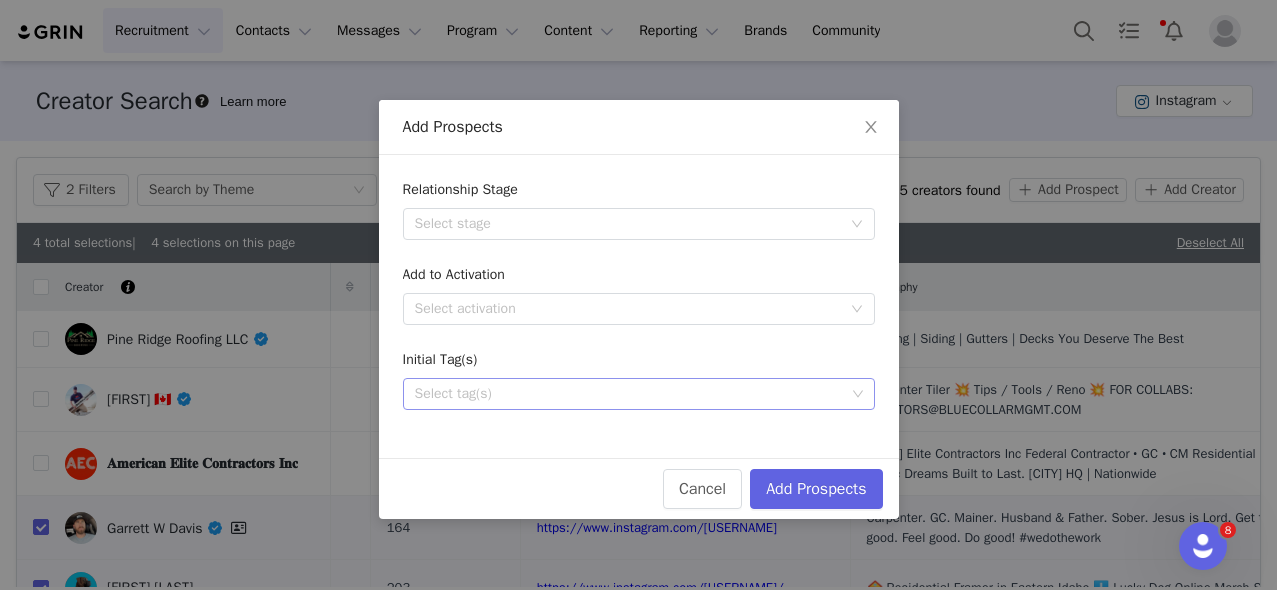 click on "Select tag(s)" at bounding box center (630, 394) 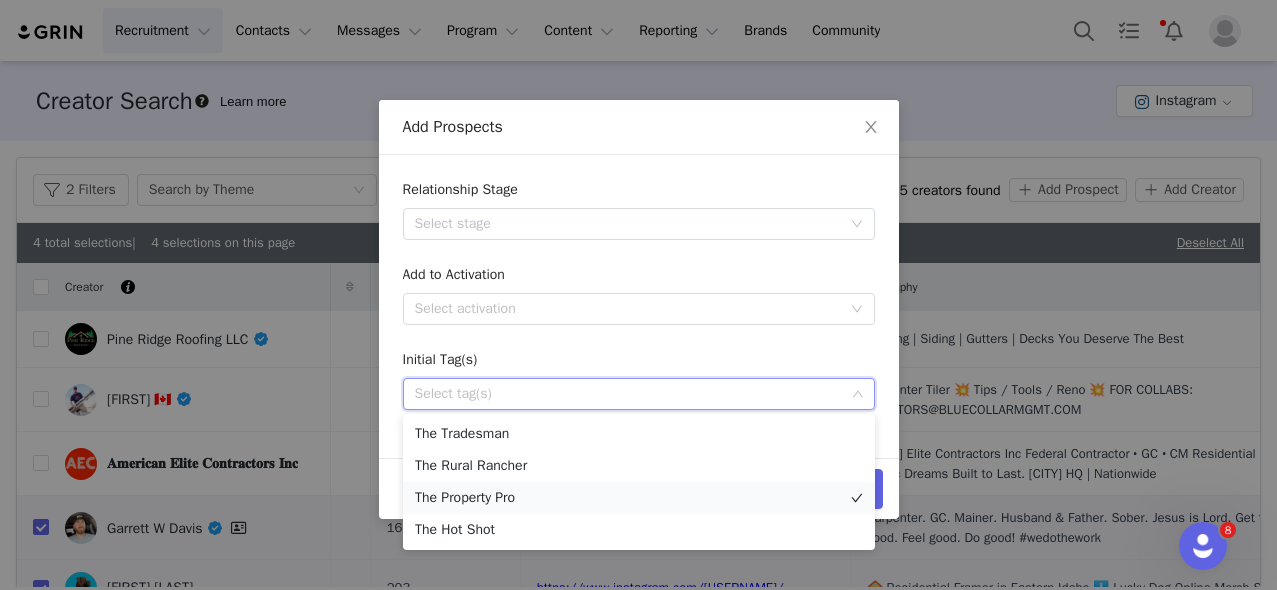 click on "The Property Pro" at bounding box center [639, 498] 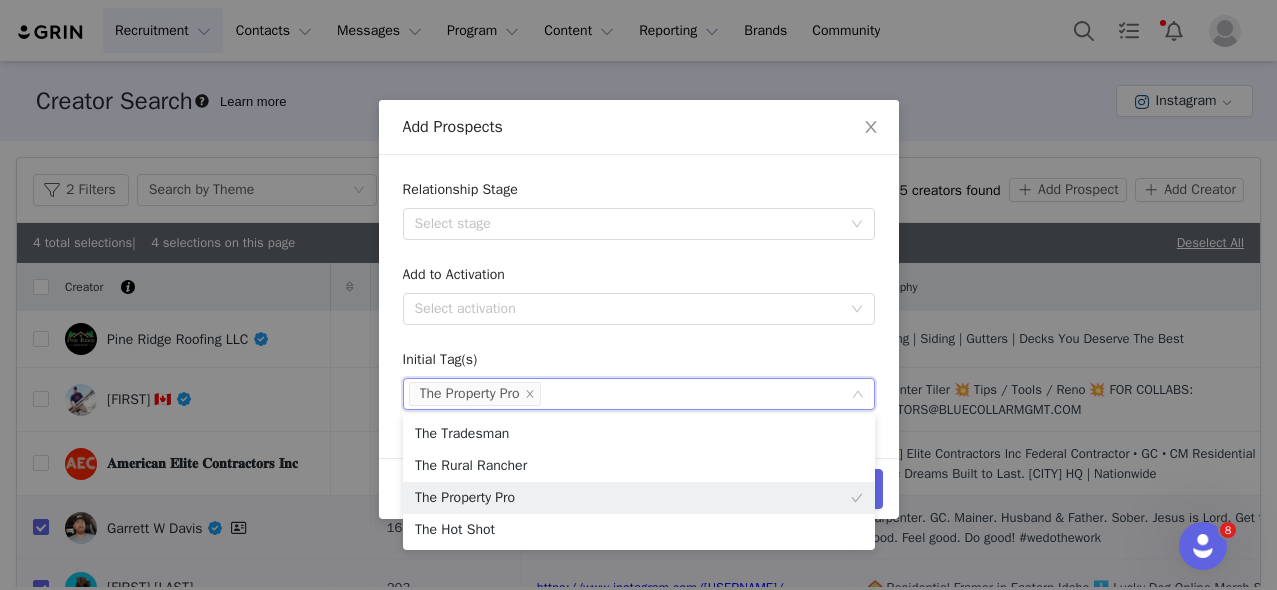 click on "Initial Tag(s)" at bounding box center [639, 363] 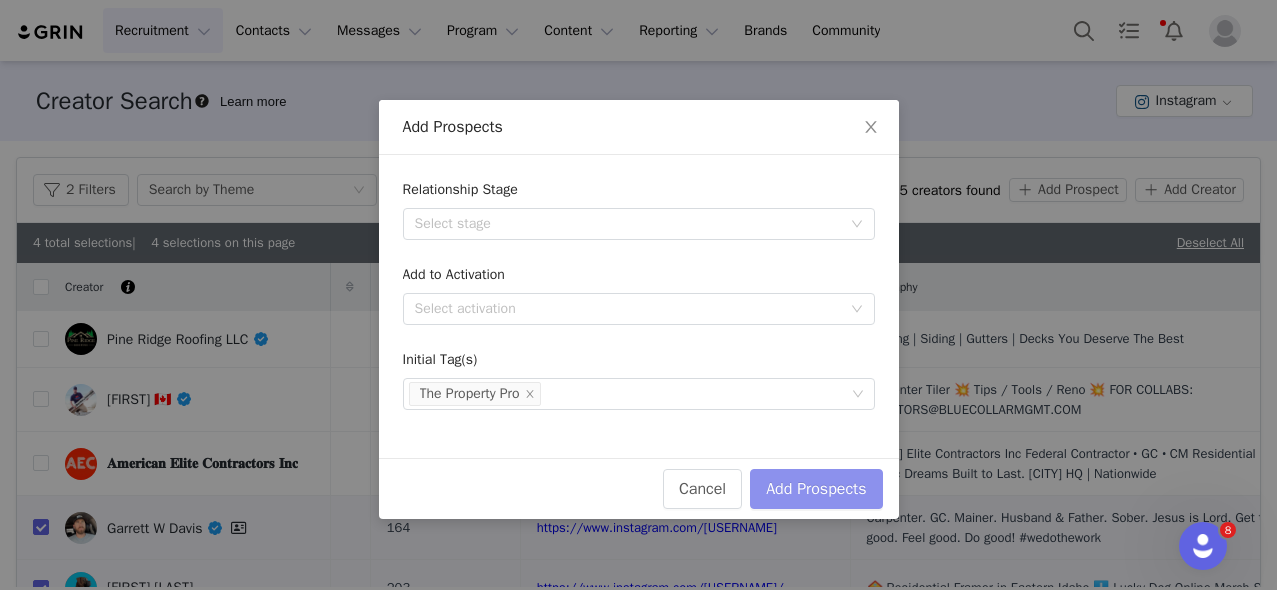 click on "Add Prospects" at bounding box center (816, 489) 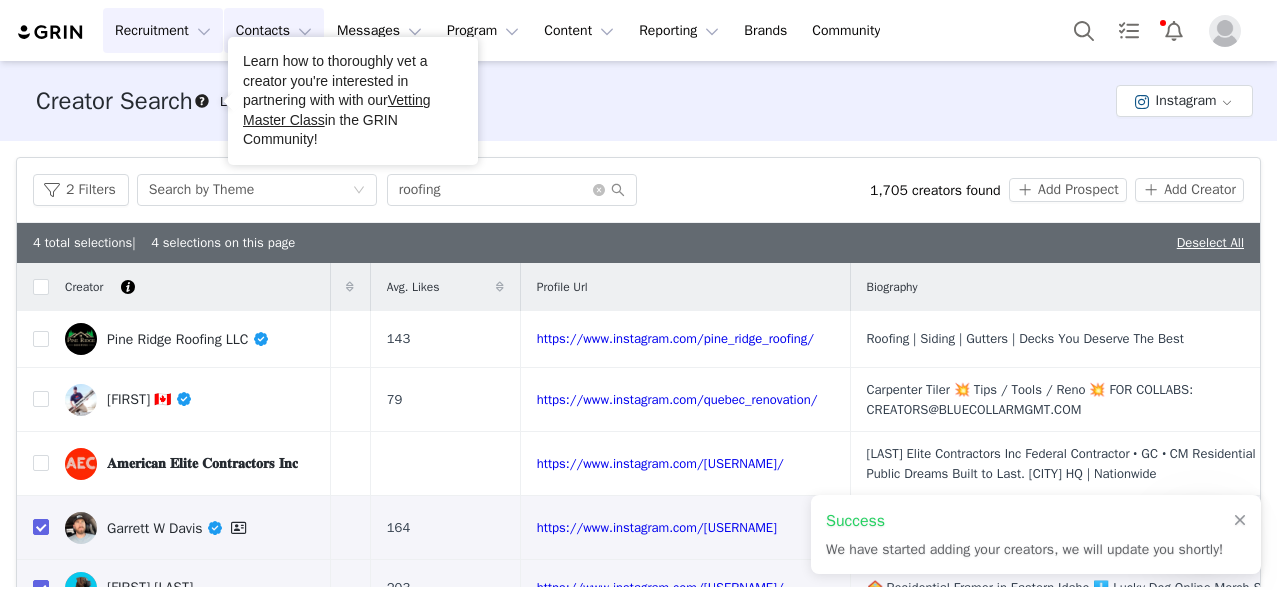click on "Contacts Contacts" at bounding box center (274, 30) 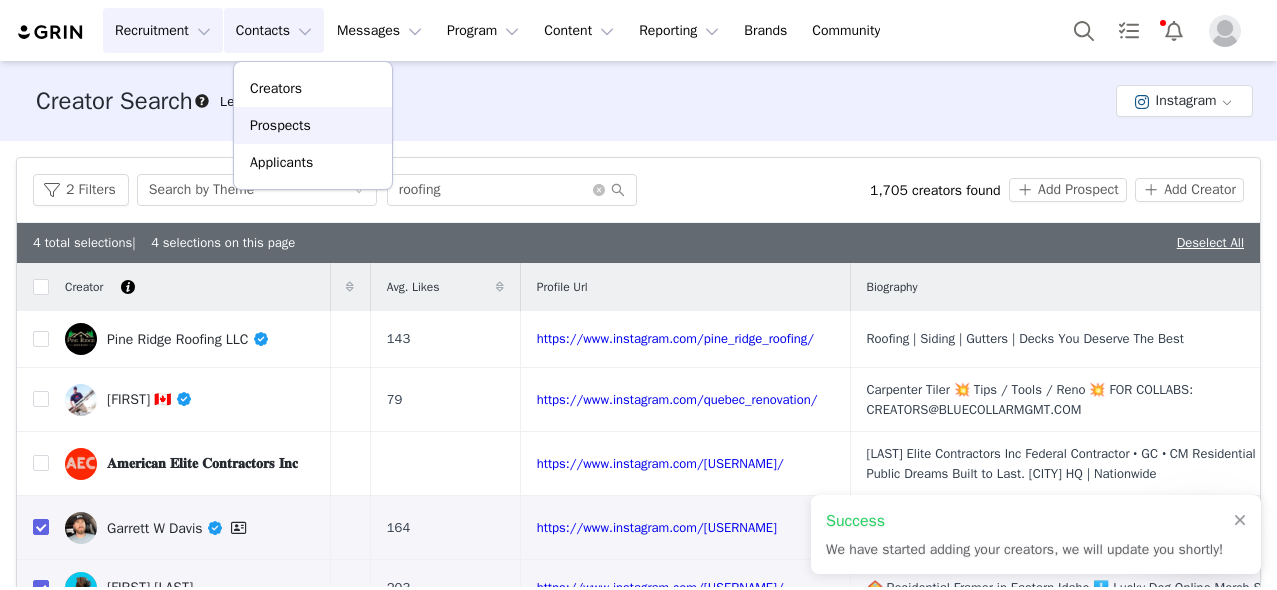 click on "Prospects" at bounding box center (280, 125) 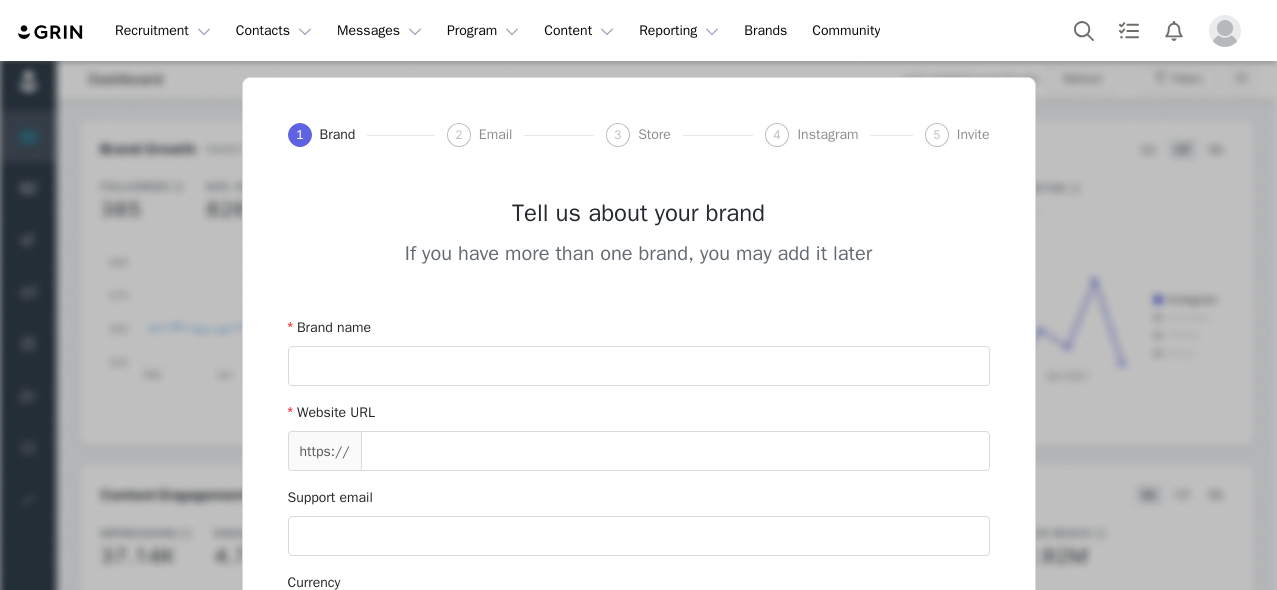 scroll, scrollTop: 0, scrollLeft: 0, axis: both 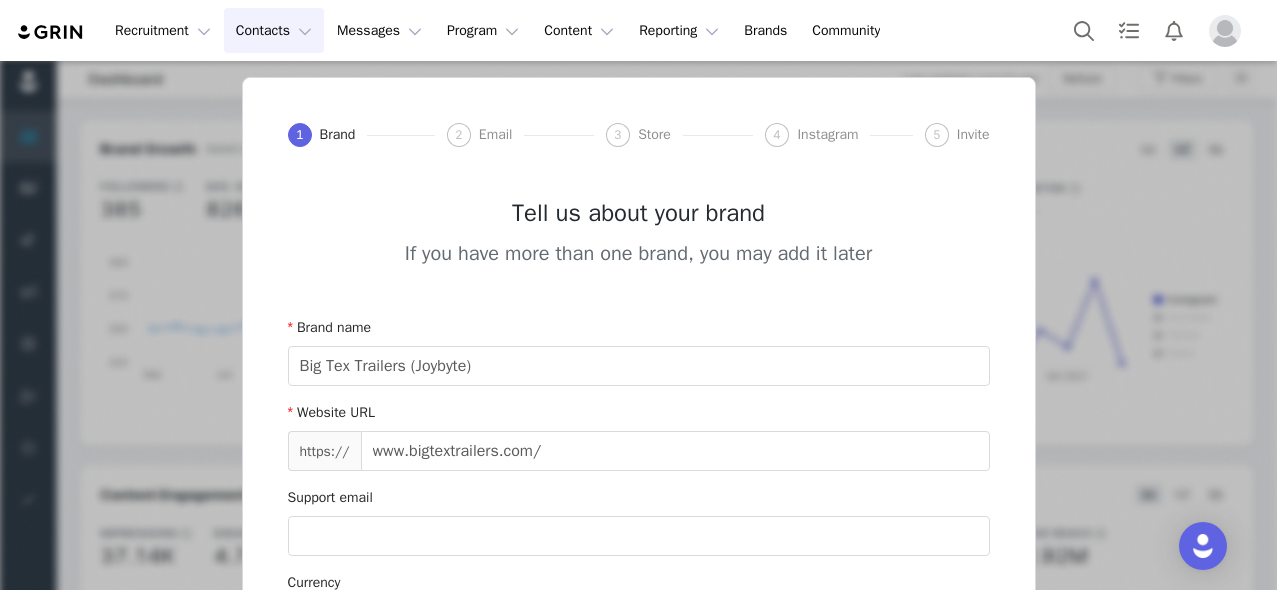 click on "Contacts Contacts" at bounding box center (274, 30) 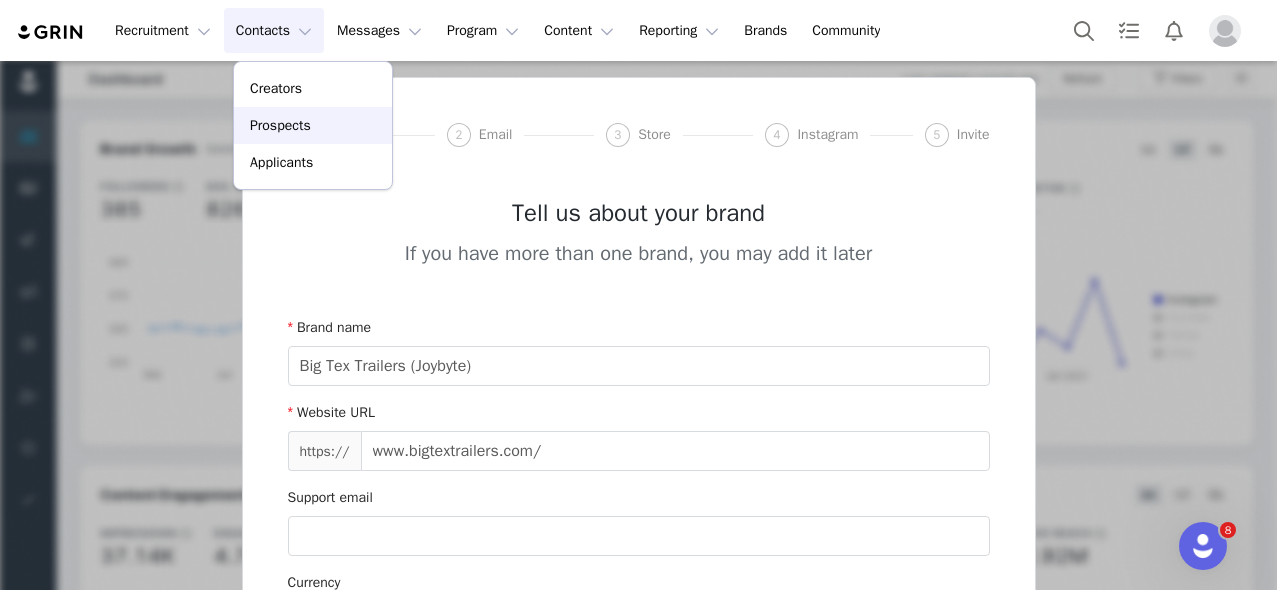 scroll, scrollTop: 0, scrollLeft: 0, axis: both 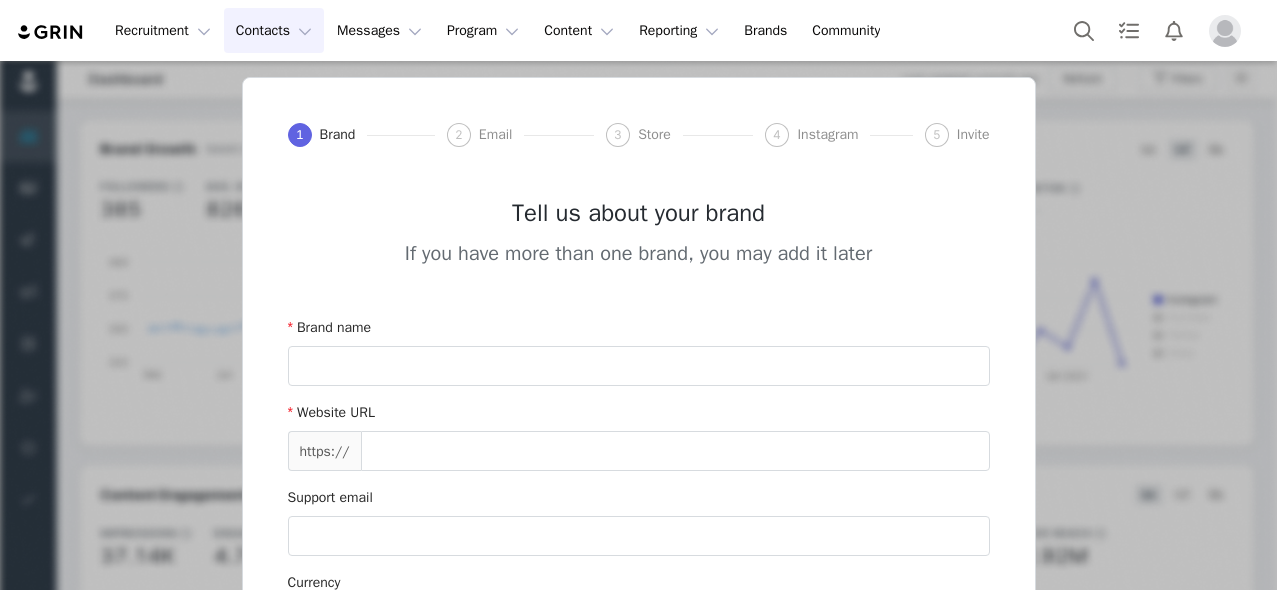 type on "Big Tex Trailers (Joybyte)" 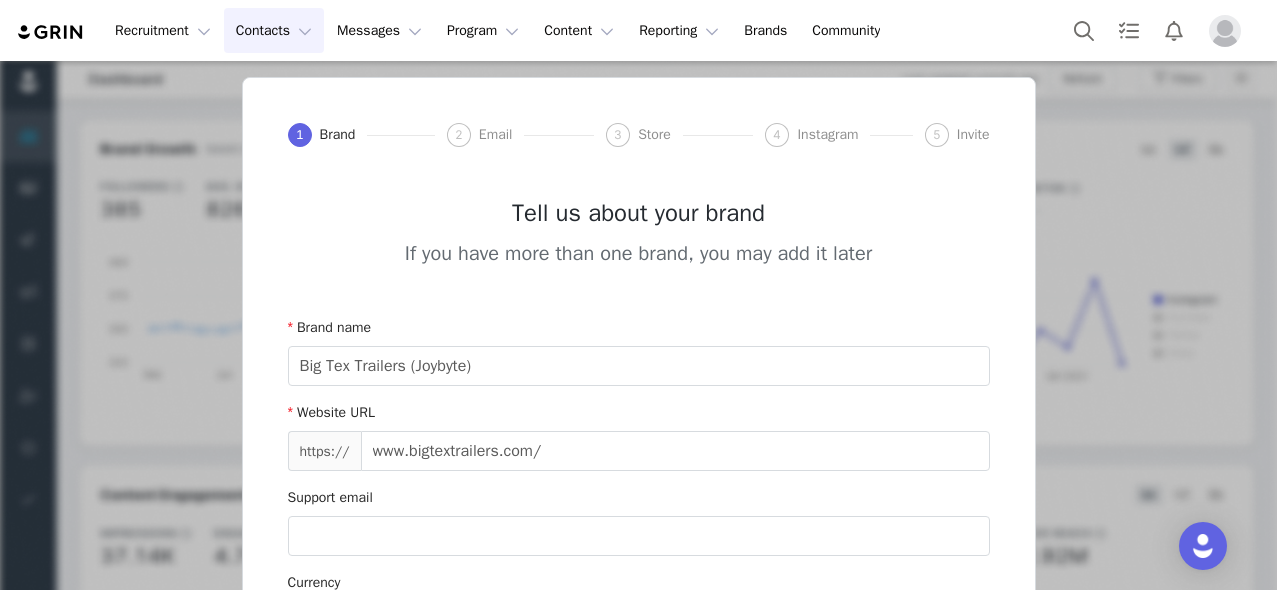 click on "Contacts Contacts" at bounding box center [274, 30] 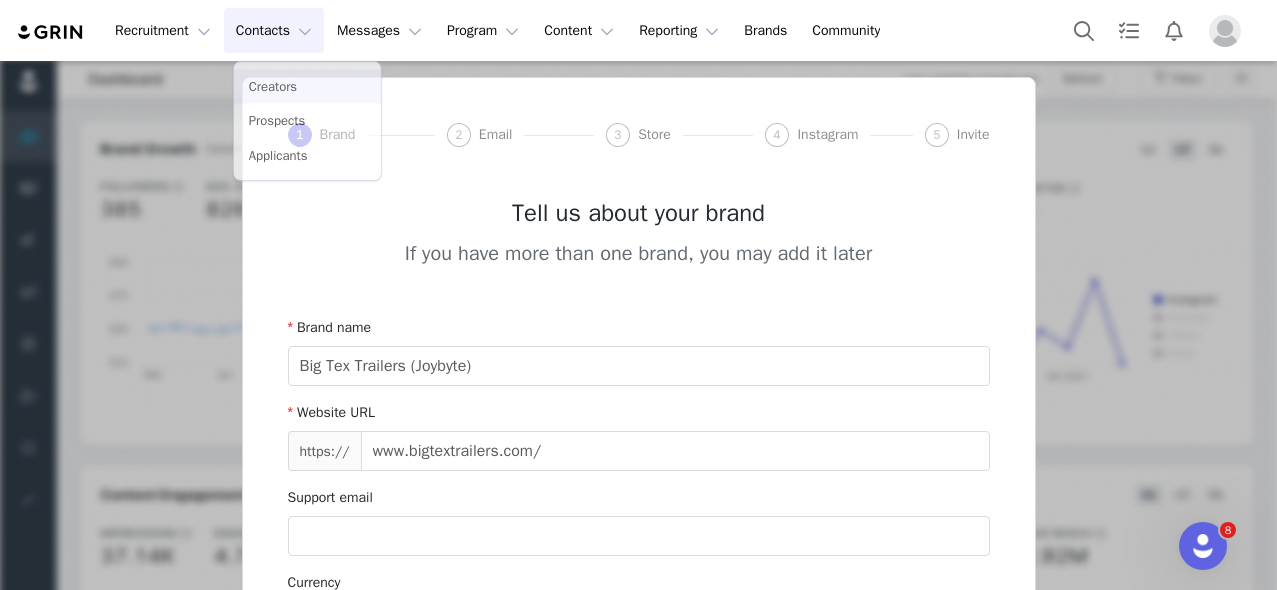 scroll, scrollTop: 0, scrollLeft: 0, axis: both 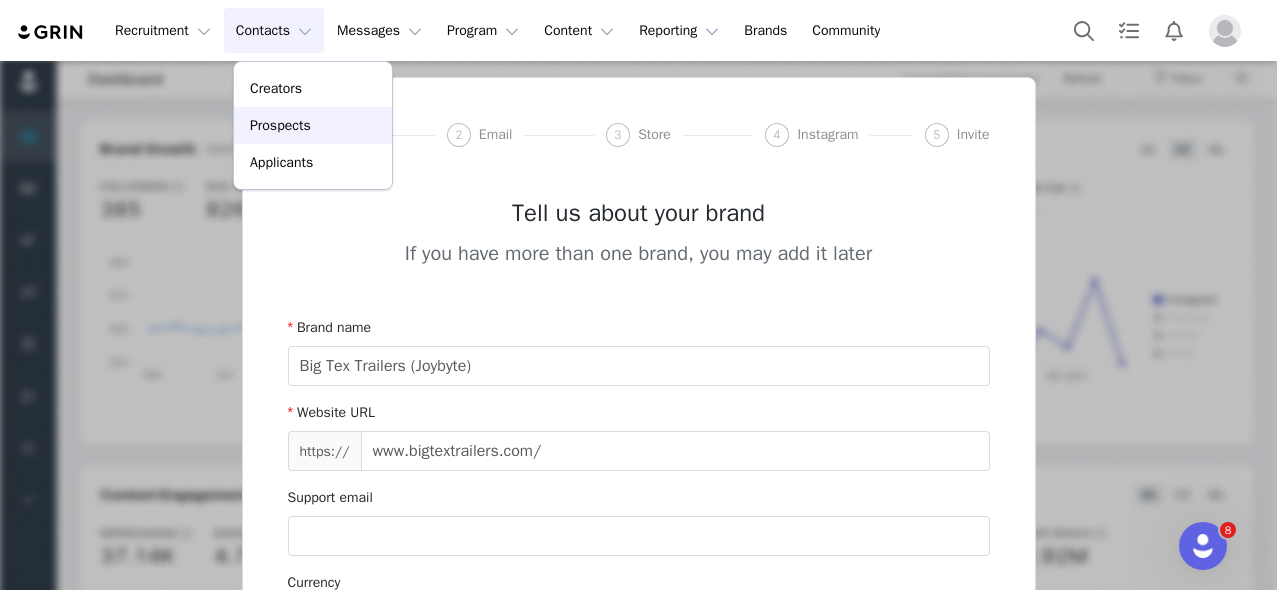 click on "Prospects" at bounding box center (280, 125) 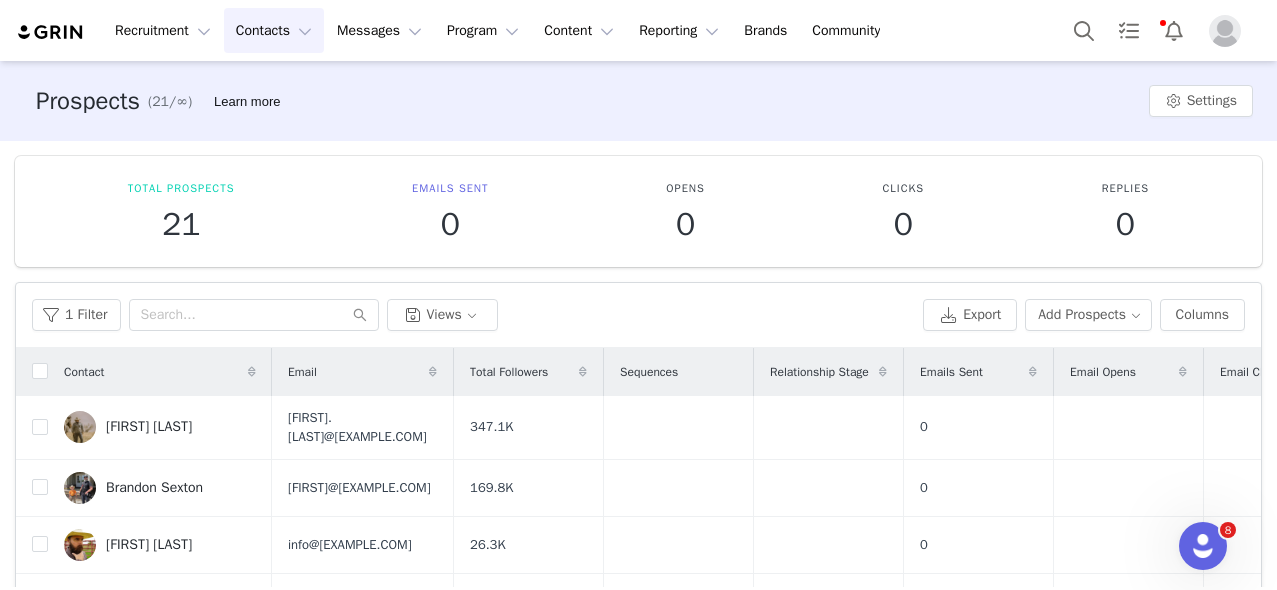 click on "Contacts Contacts" at bounding box center [274, 30] 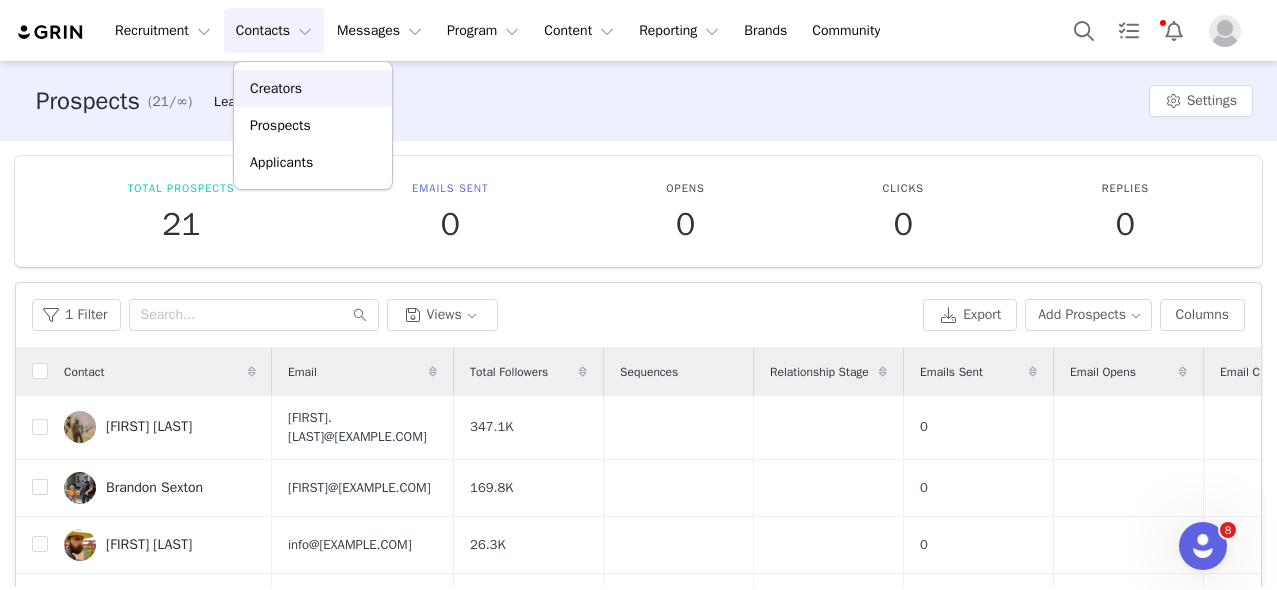 click on "Creators" at bounding box center [276, 88] 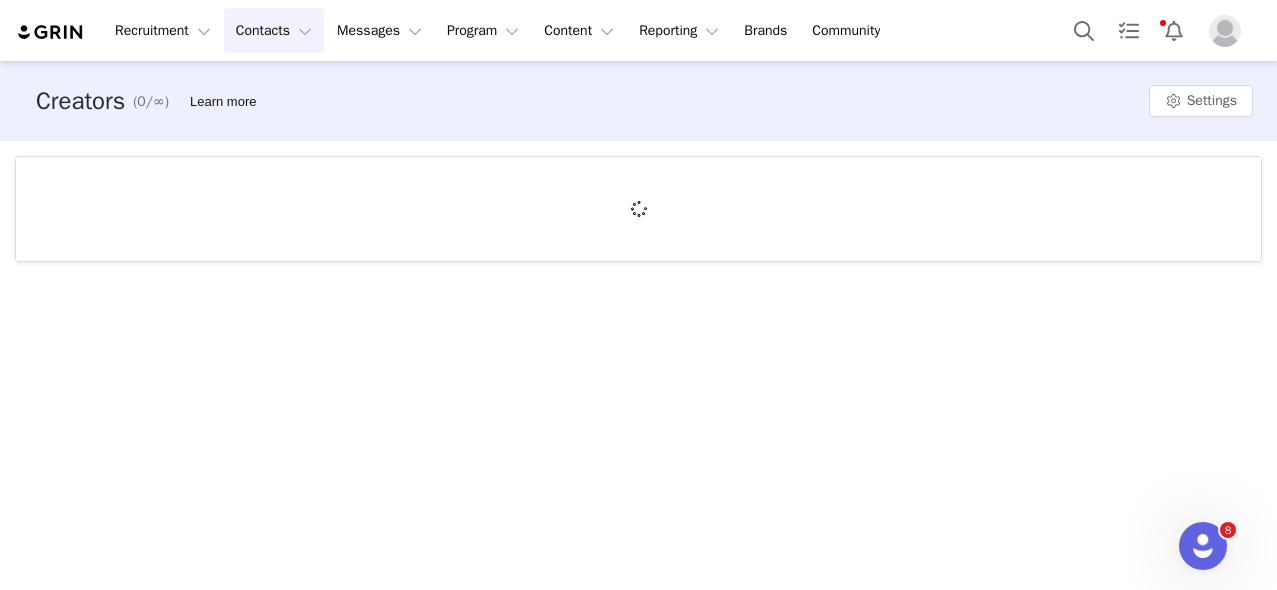 click on "Contacts Contacts" at bounding box center [274, 30] 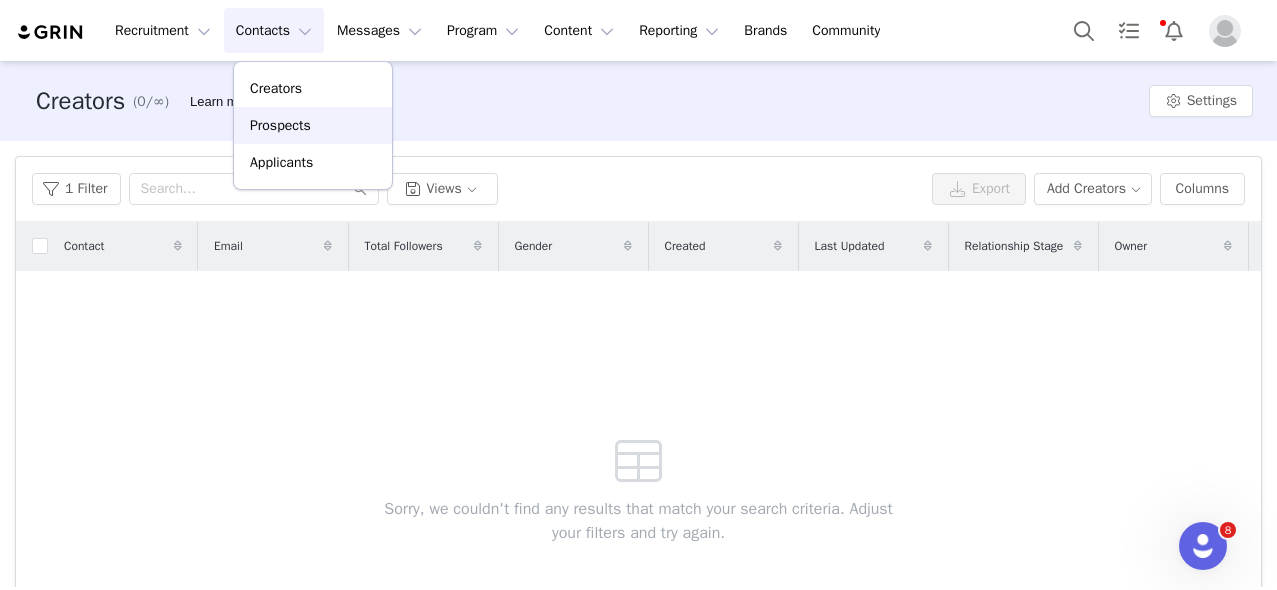 click on "Prospects" at bounding box center (280, 125) 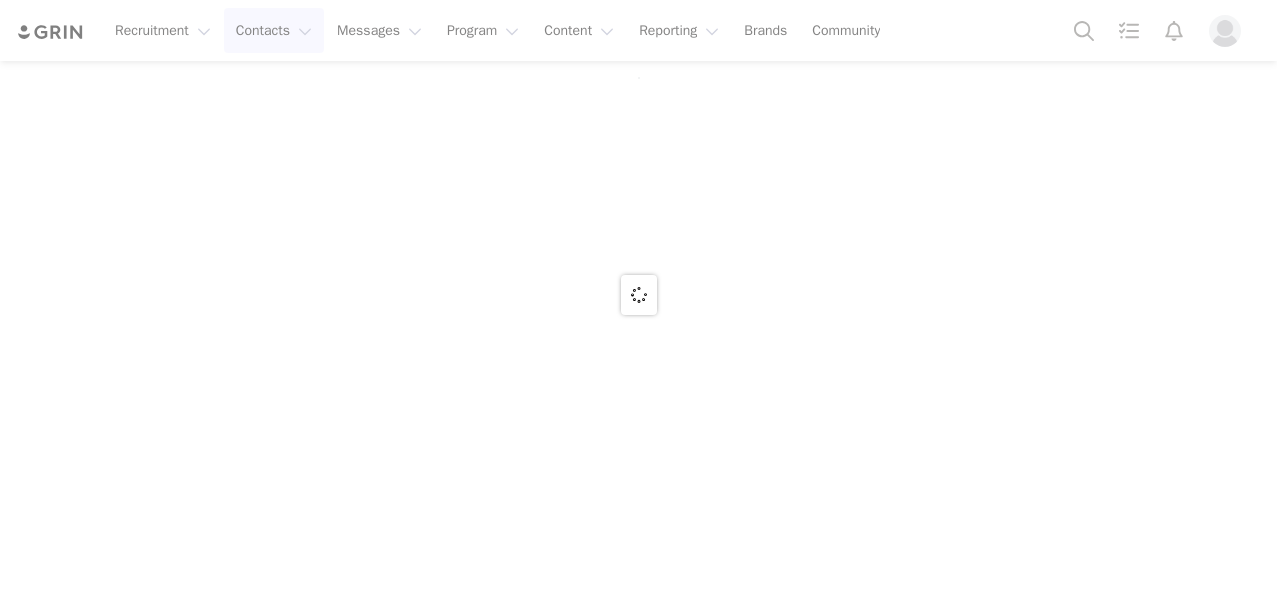 scroll, scrollTop: 0, scrollLeft: 0, axis: both 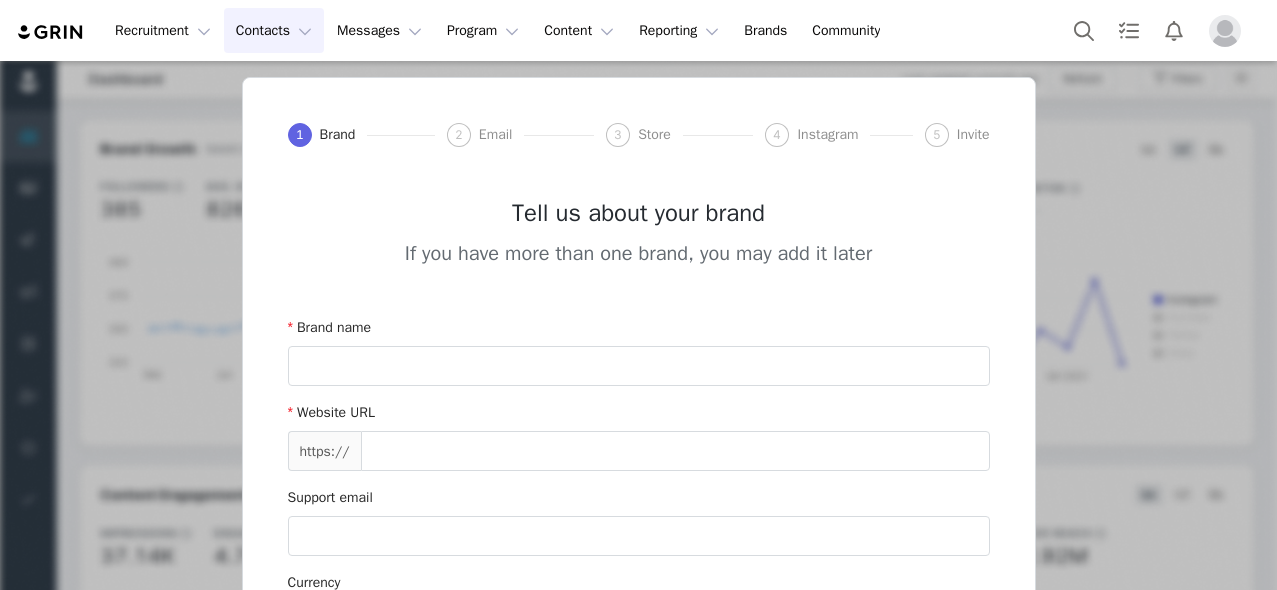 type on "Big Tex Trailers (Joybyte)" 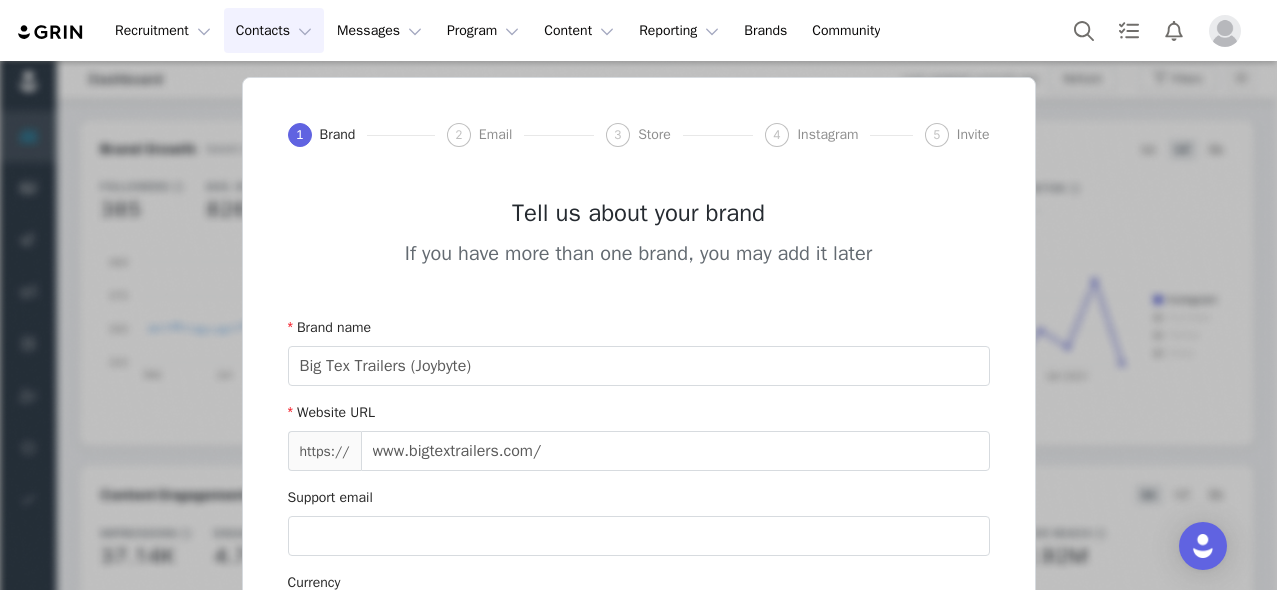 click on "Contacts Contacts" at bounding box center (274, 30) 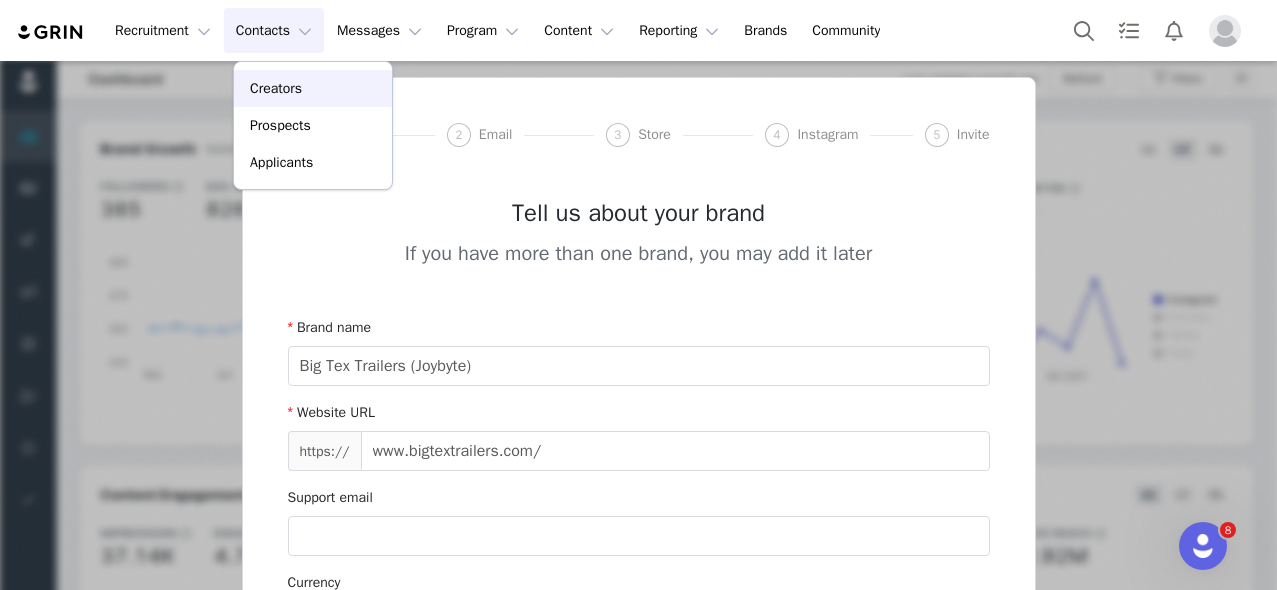 scroll, scrollTop: 0, scrollLeft: 0, axis: both 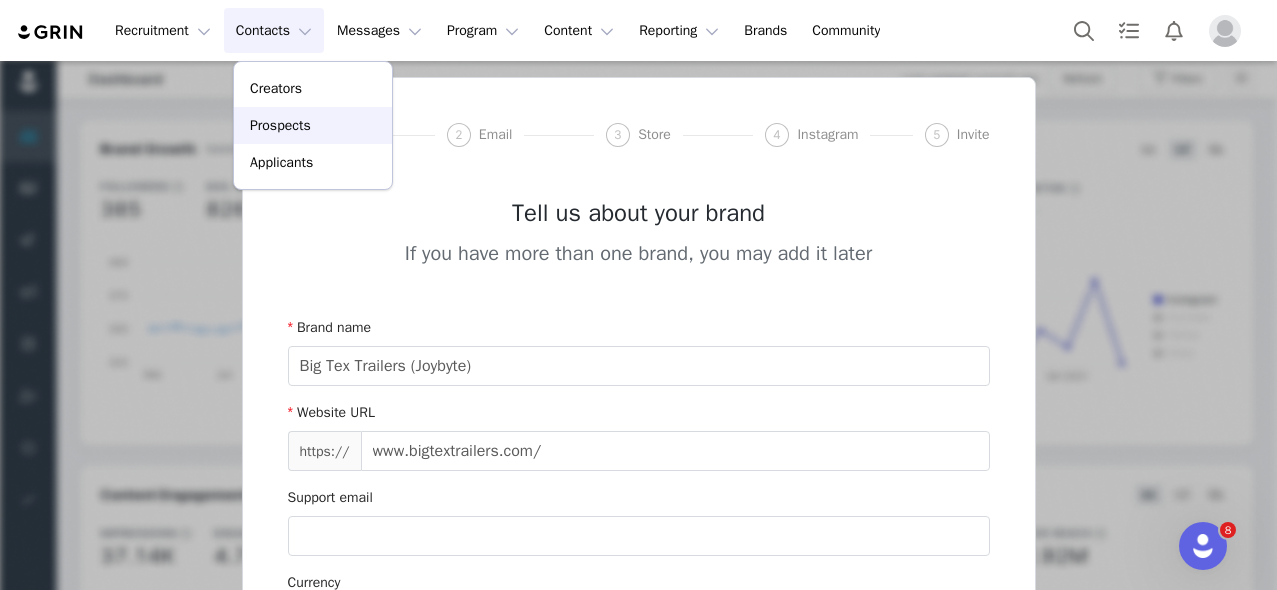 click on "Prospects" at bounding box center (280, 125) 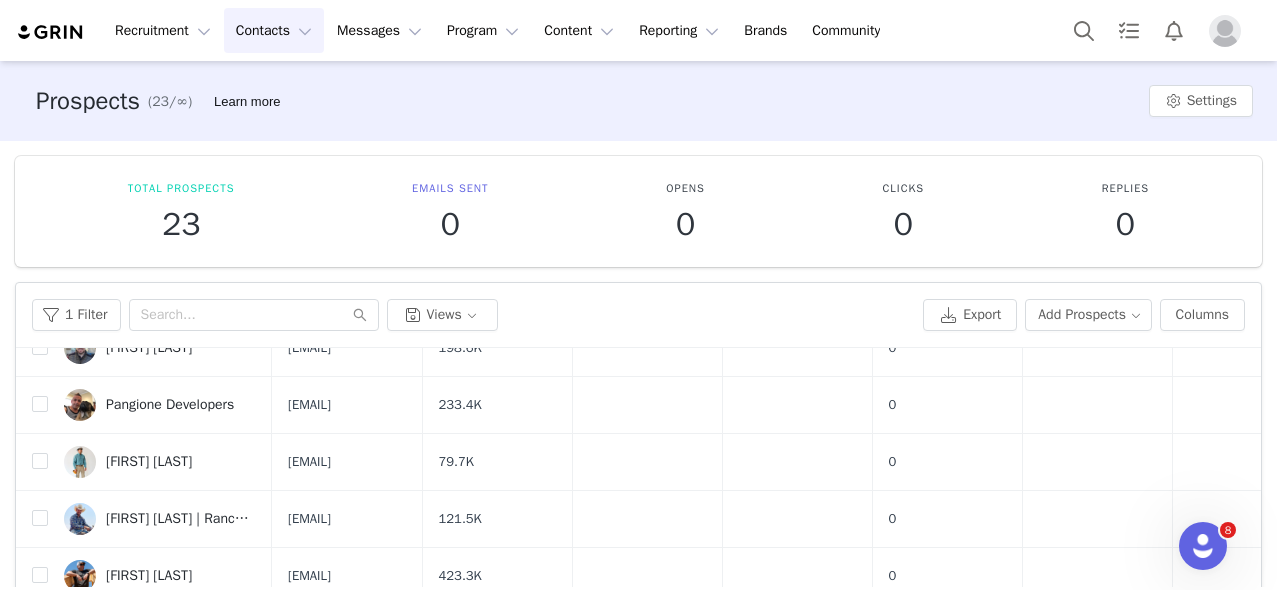 scroll, scrollTop: 882, scrollLeft: 0, axis: vertical 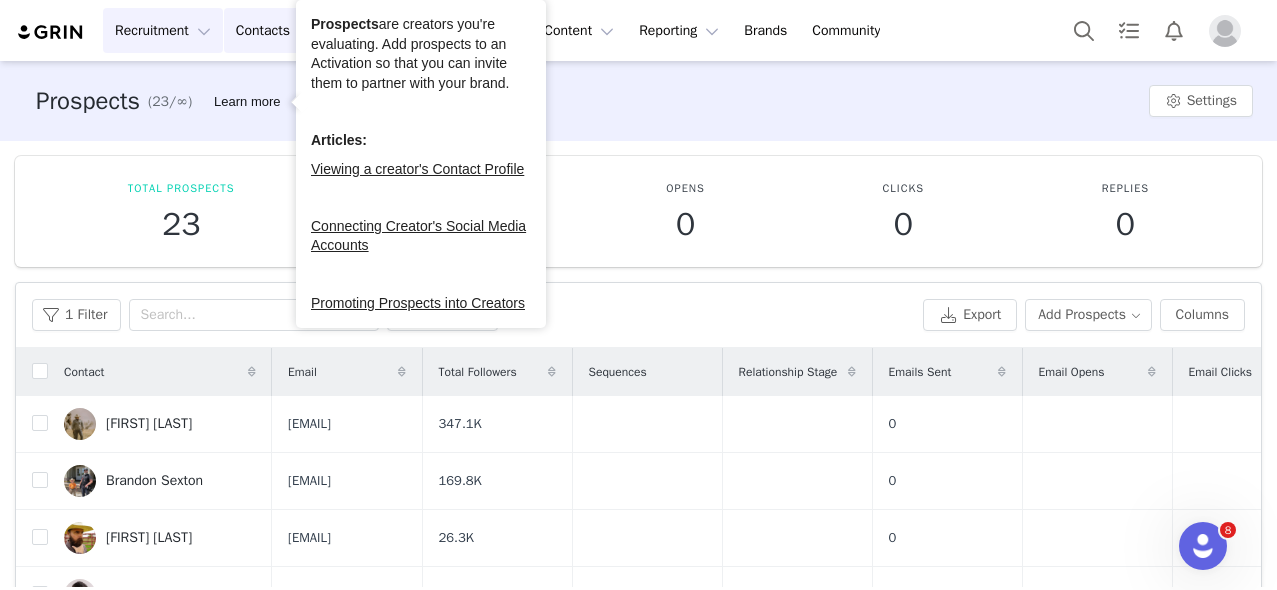 click on "Recruitment Recruitment" at bounding box center (163, 30) 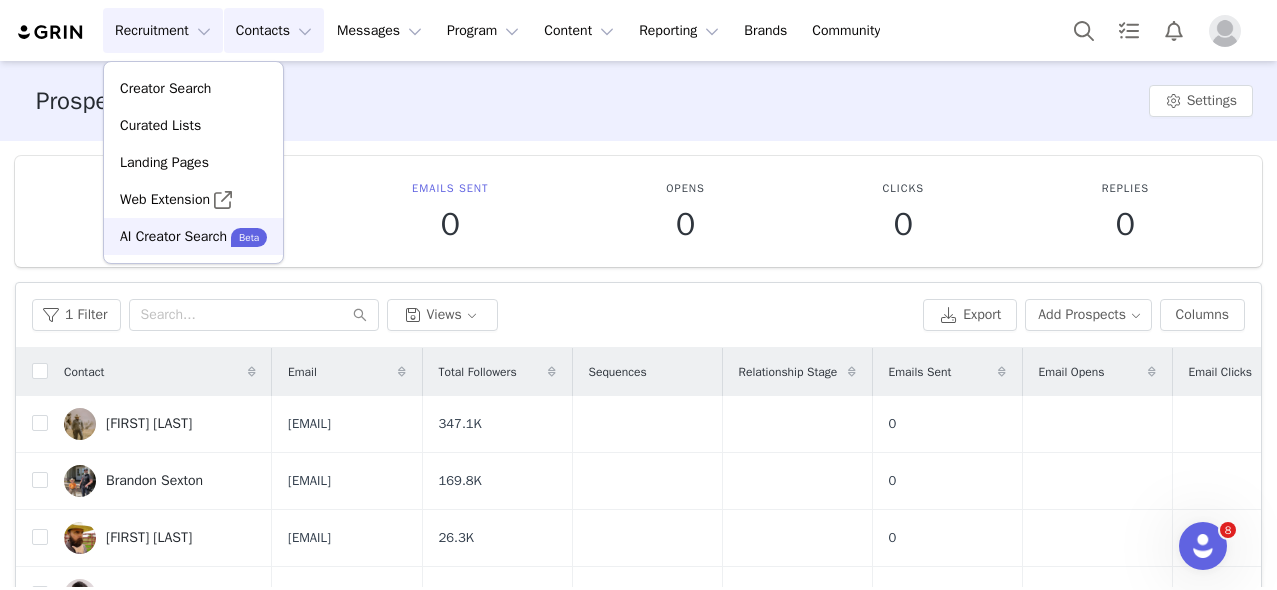 click on "AI Creator Search" at bounding box center [173, 236] 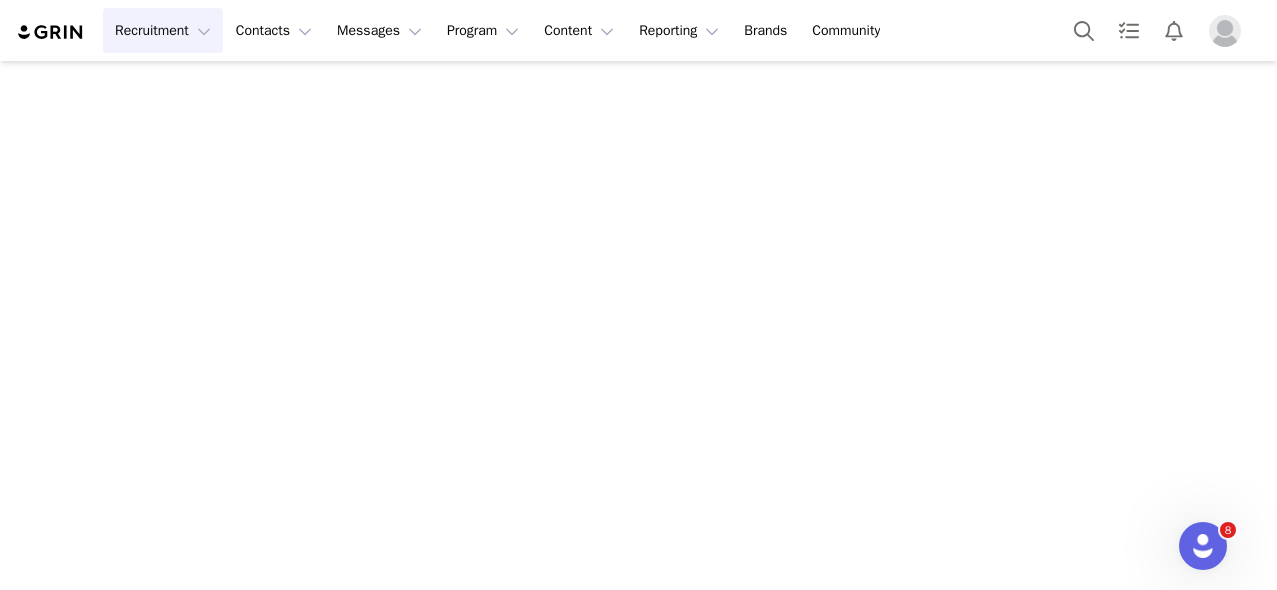 scroll, scrollTop: 3, scrollLeft: 0, axis: vertical 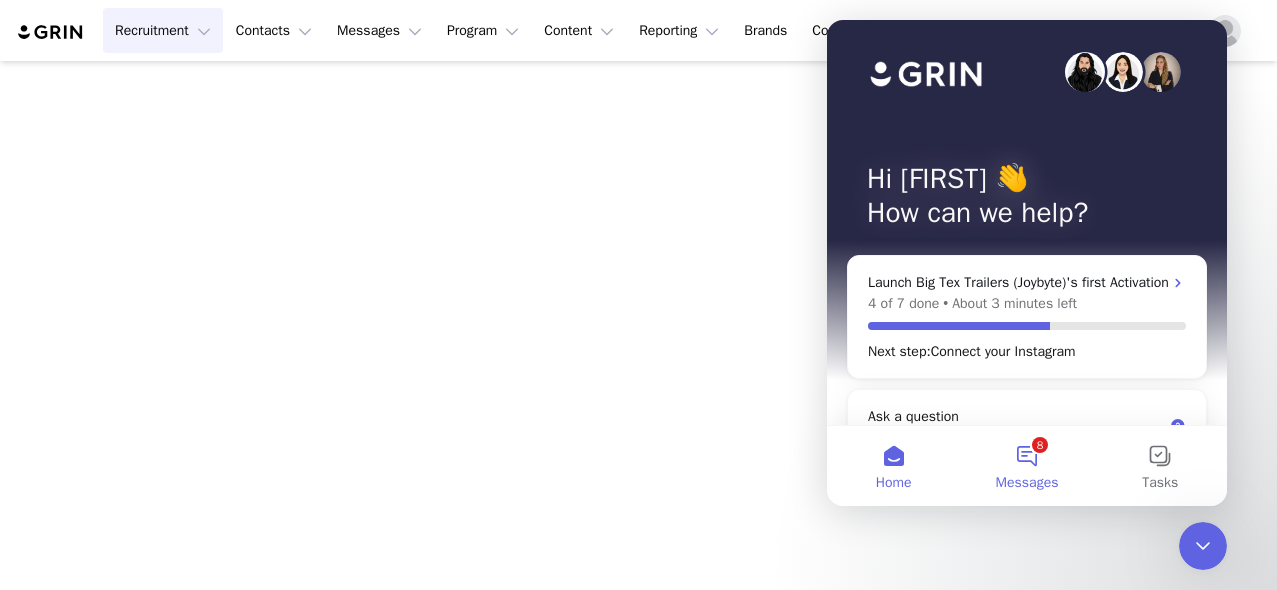 click on "8 Messages" at bounding box center [1026, 466] 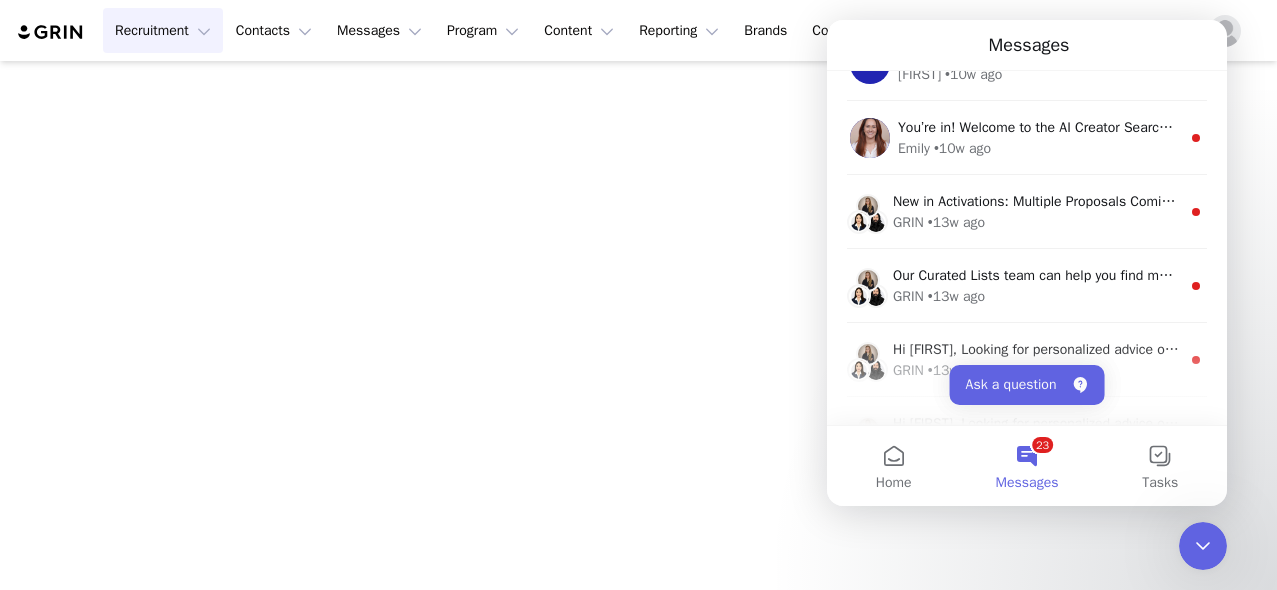 scroll, scrollTop: 0, scrollLeft: 0, axis: both 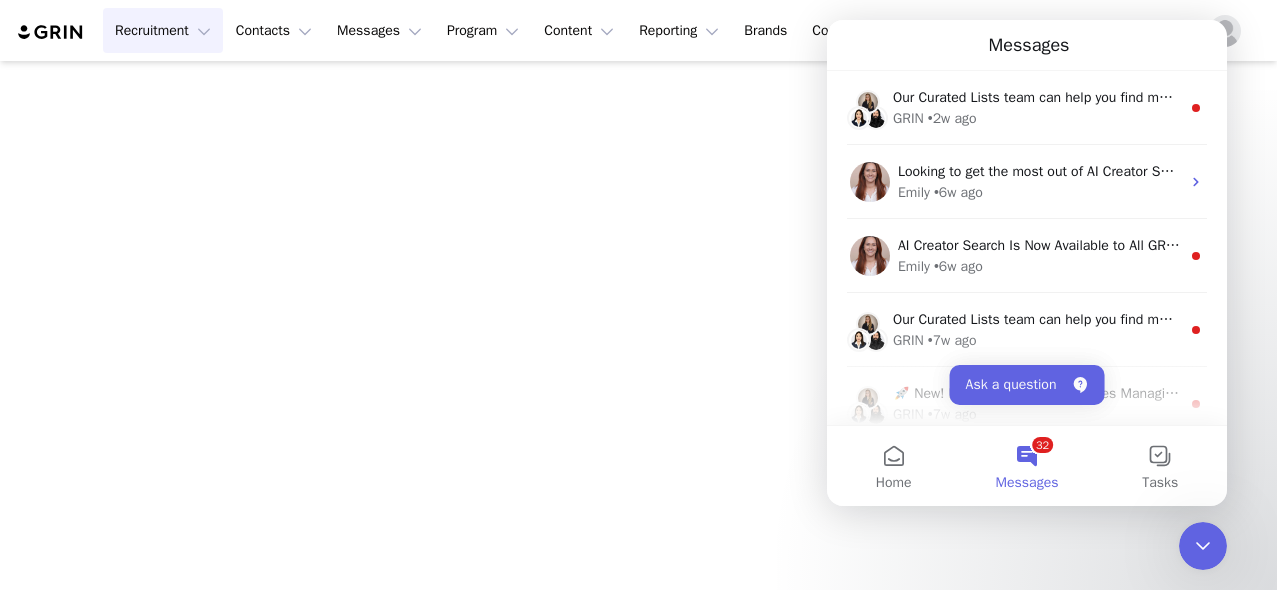 click 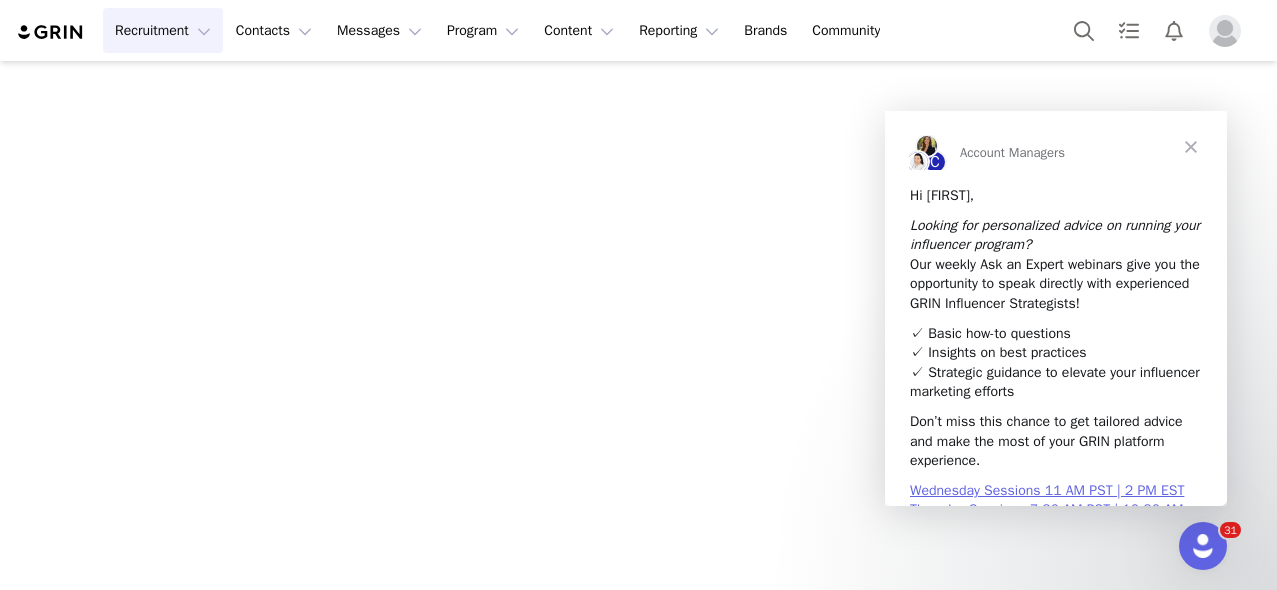 scroll, scrollTop: 0, scrollLeft: 0, axis: both 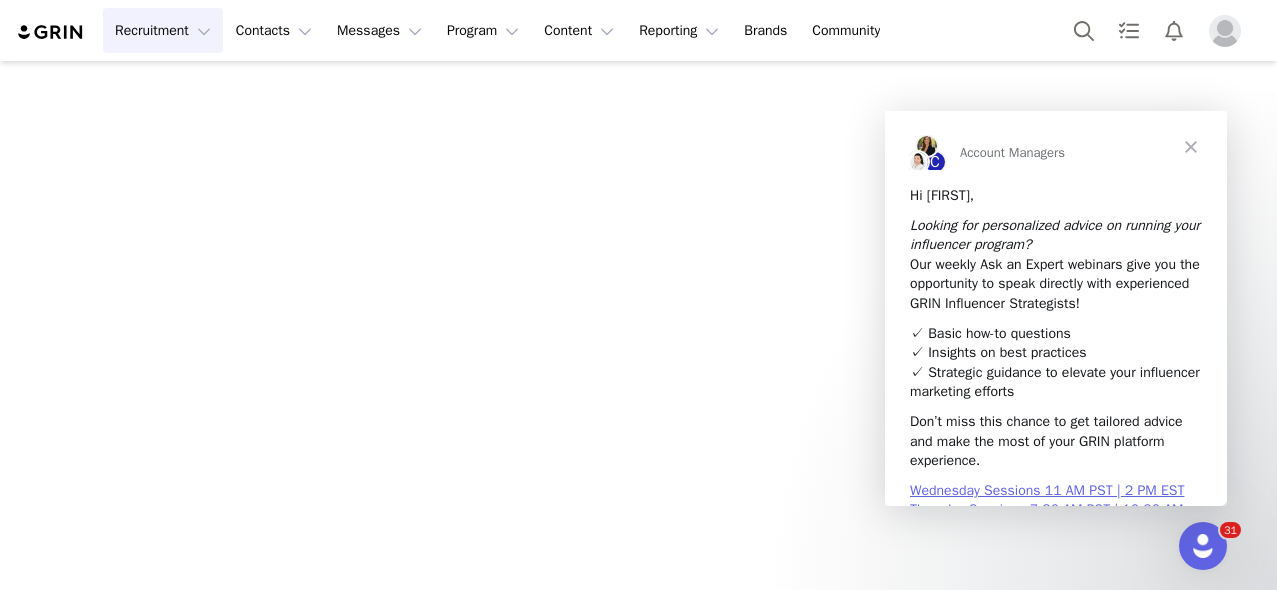 click at bounding box center [1191, 147] 